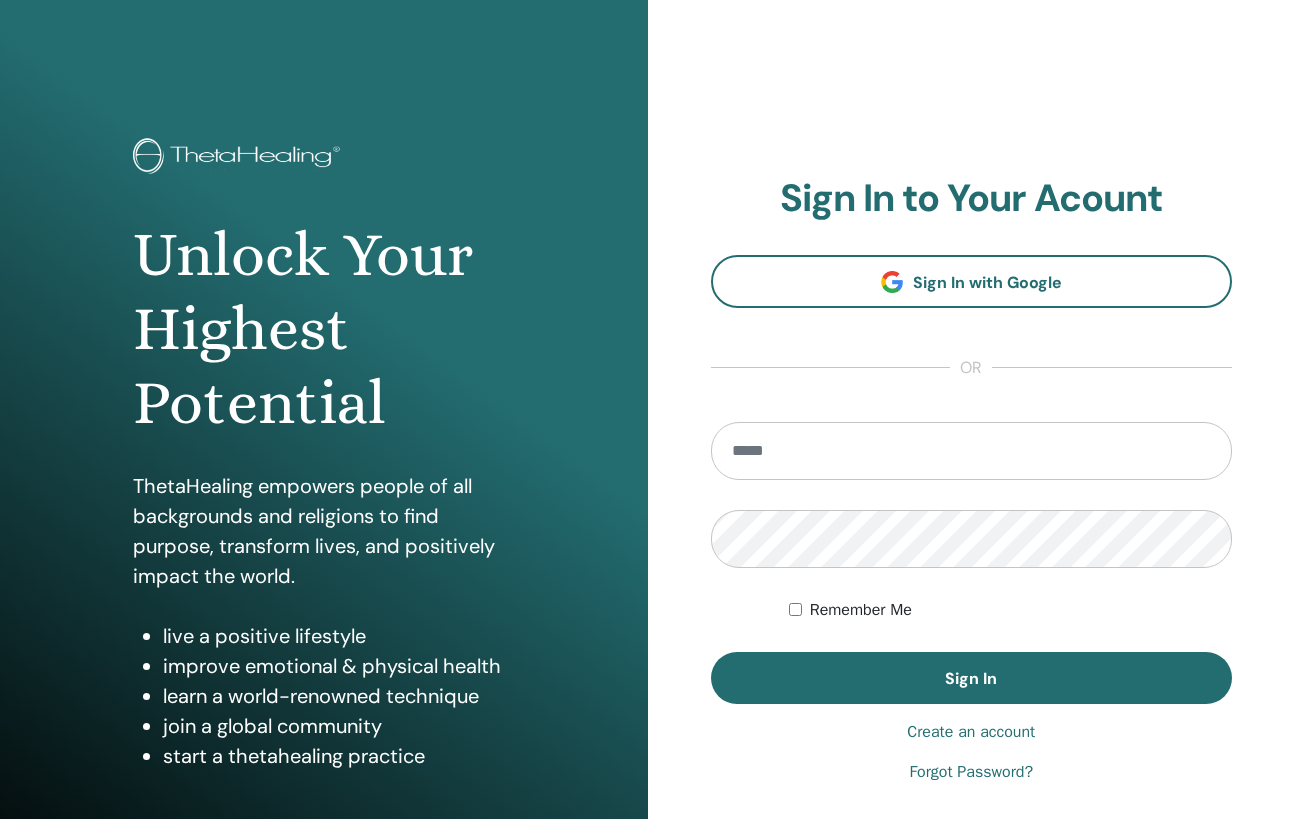 scroll, scrollTop: 0, scrollLeft: 0, axis: both 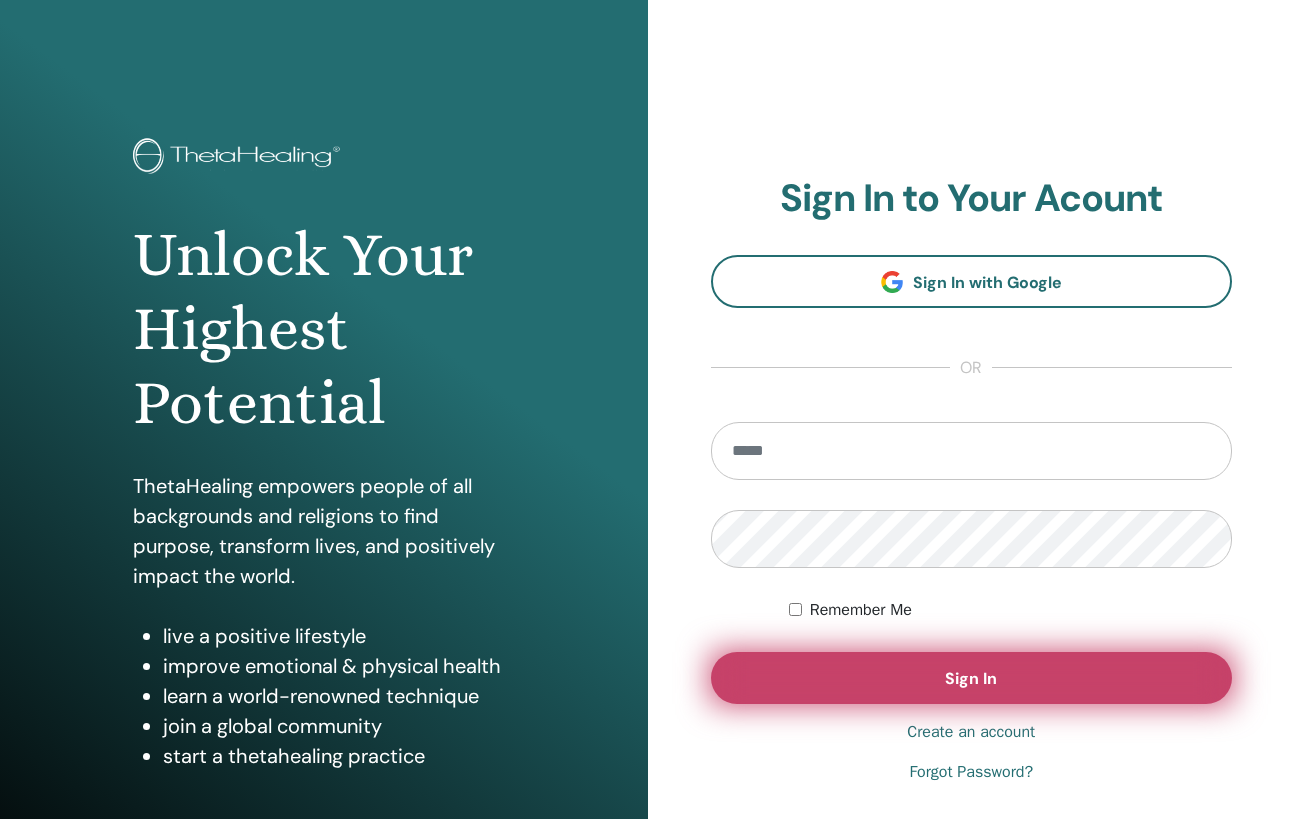 type on "**********" 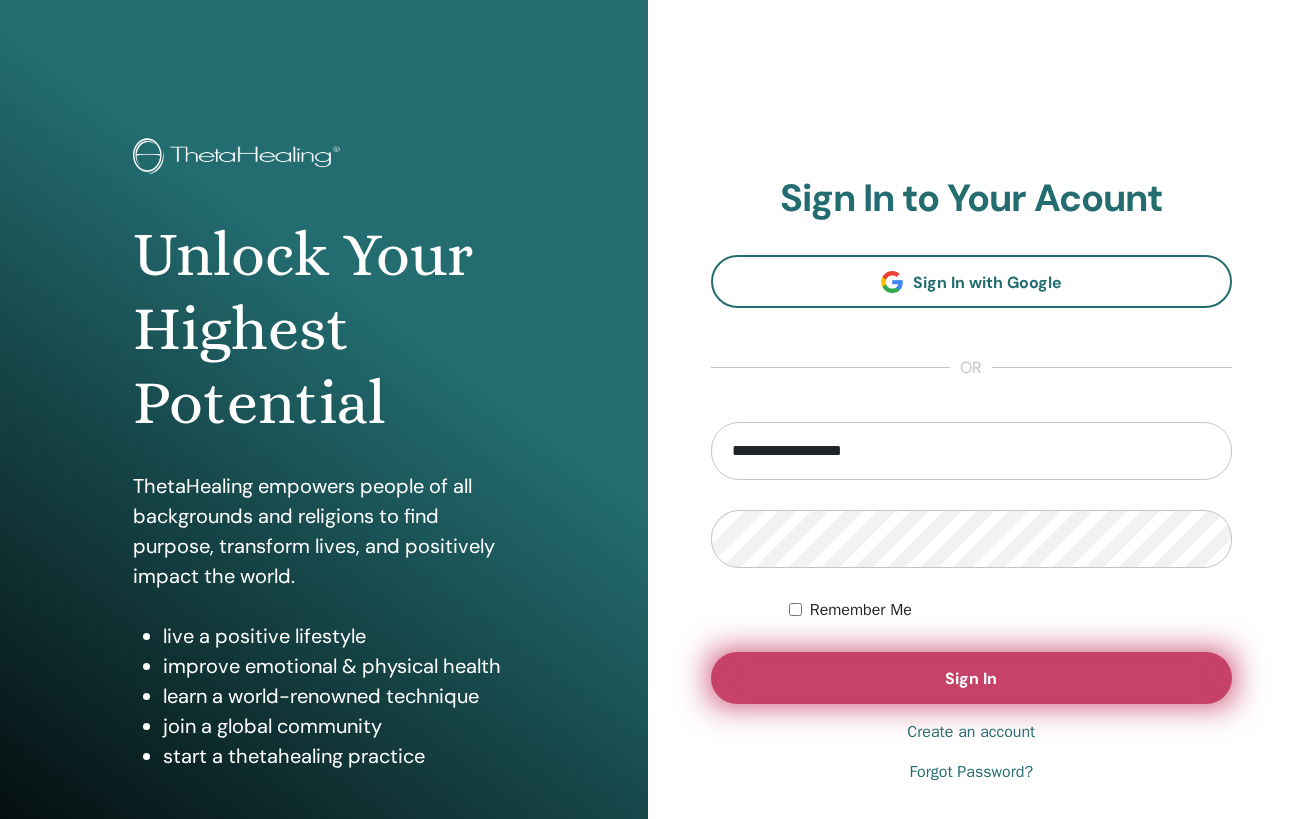 click on "Sign In" at bounding box center (972, 678) 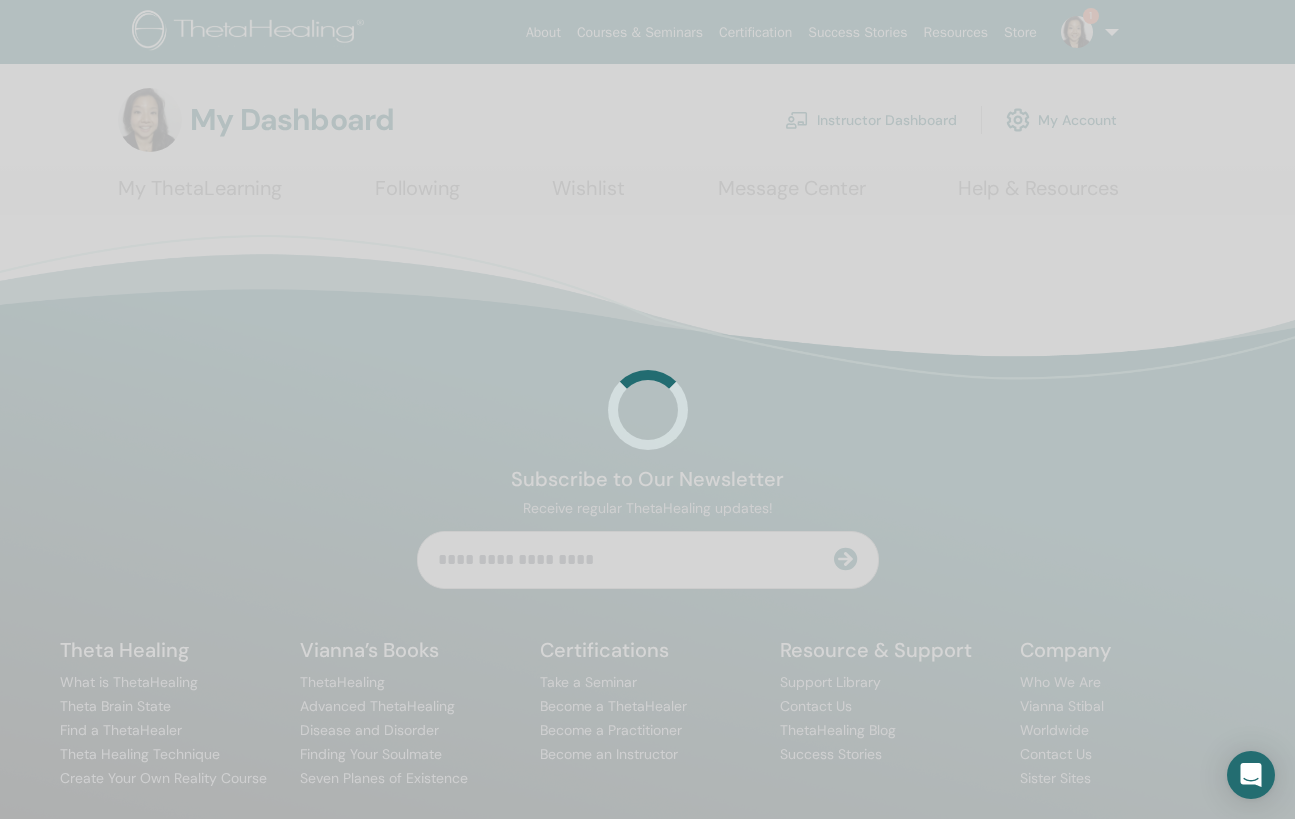 scroll, scrollTop: 0, scrollLeft: 0, axis: both 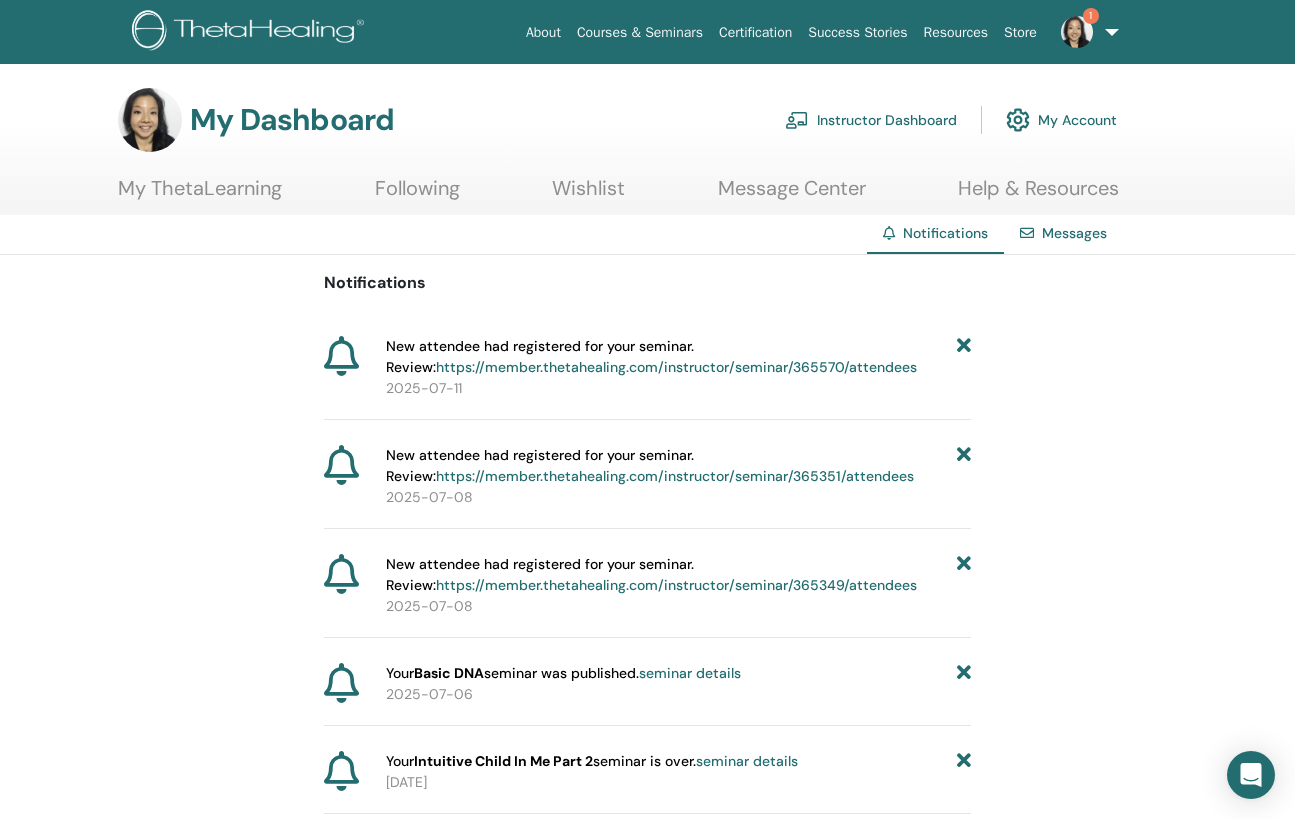 click on "Instructor Dashboard" at bounding box center (871, 120) 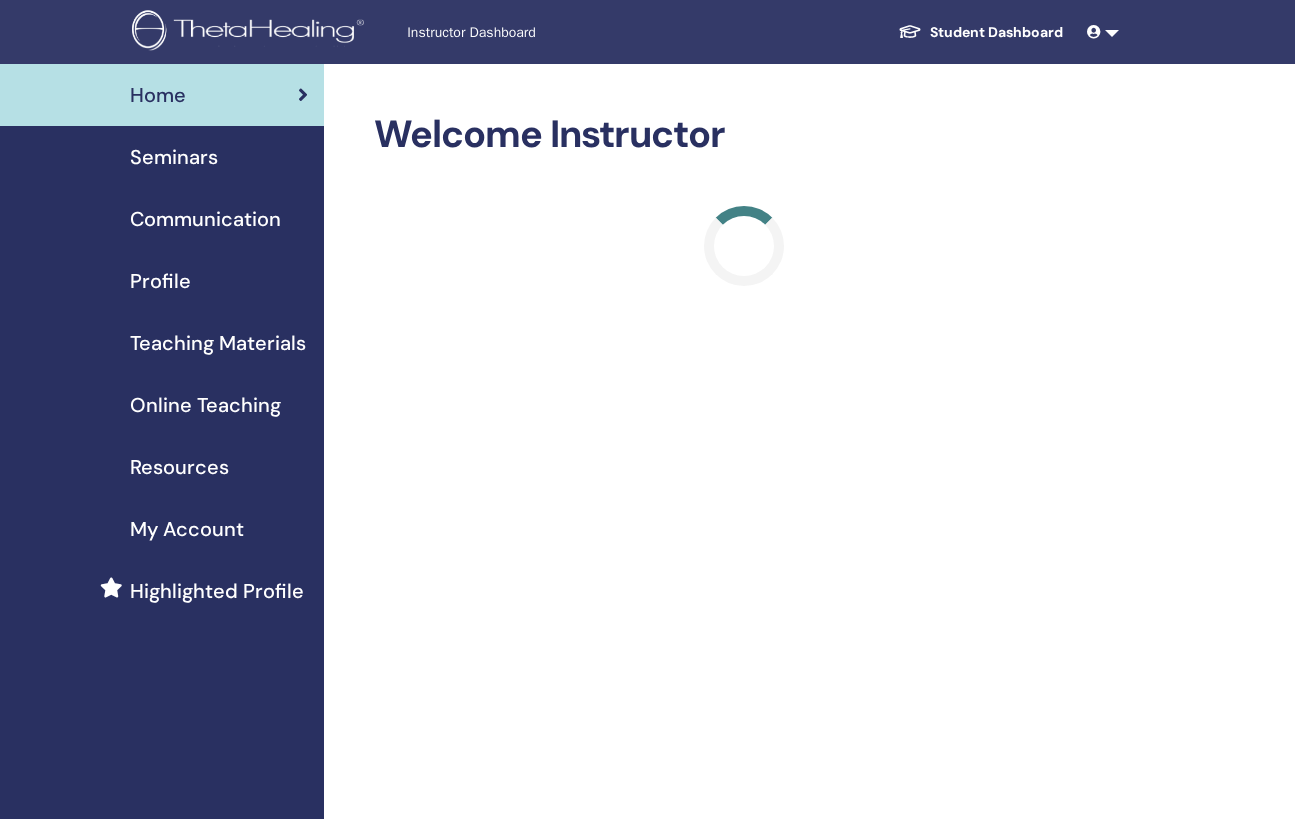 scroll, scrollTop: 0, scrollLeft: 0, axis: both 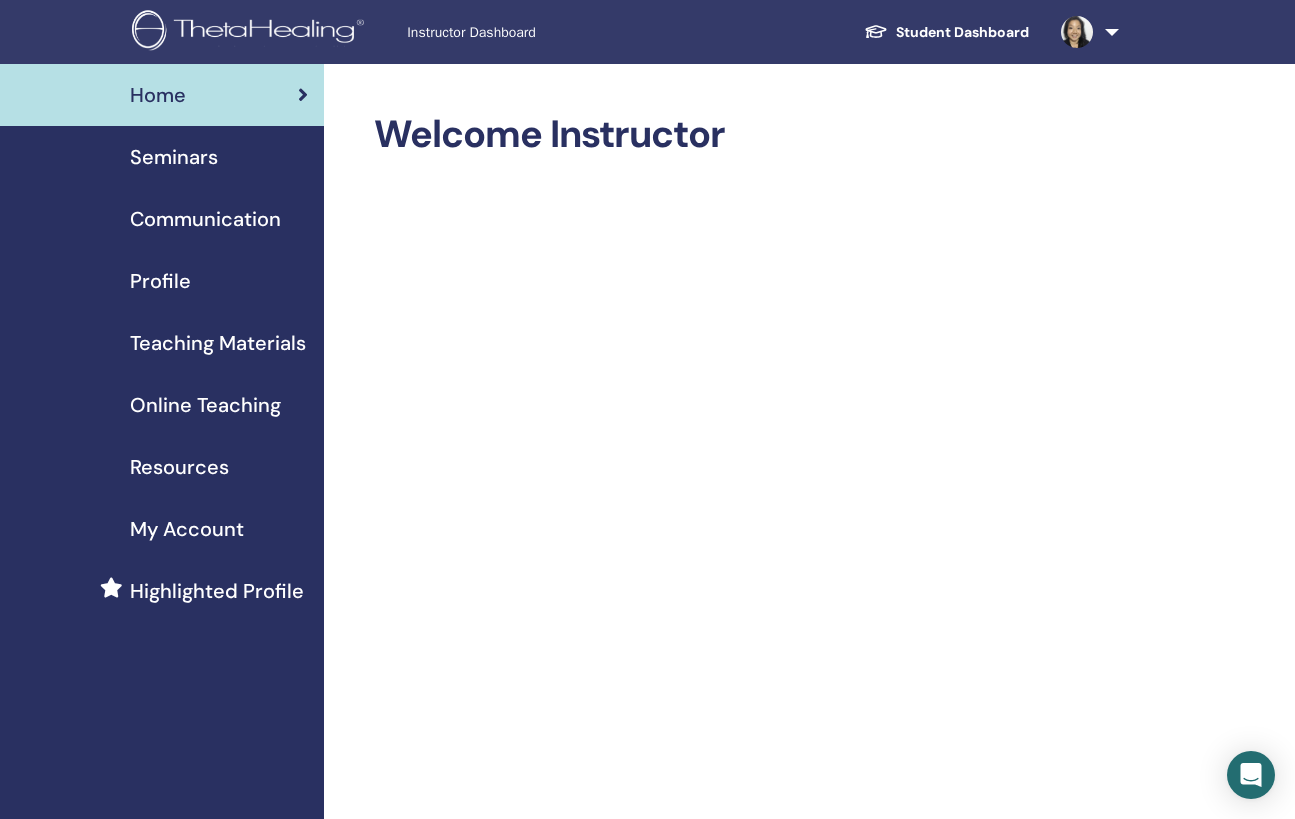 click on "Seminars" at bounding box center [174, 157] 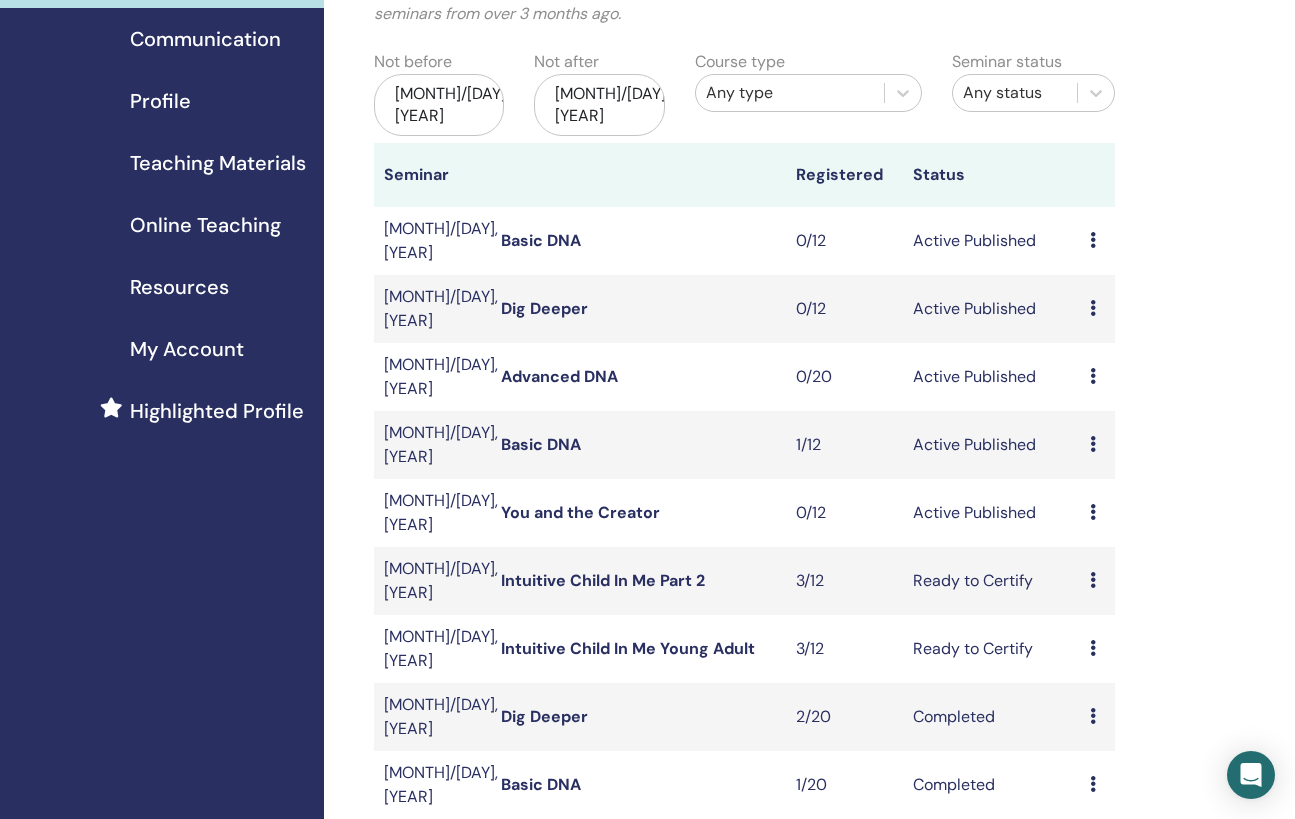 scroll, scrollTop: 189, scrollLeft: 0, axis: vertical 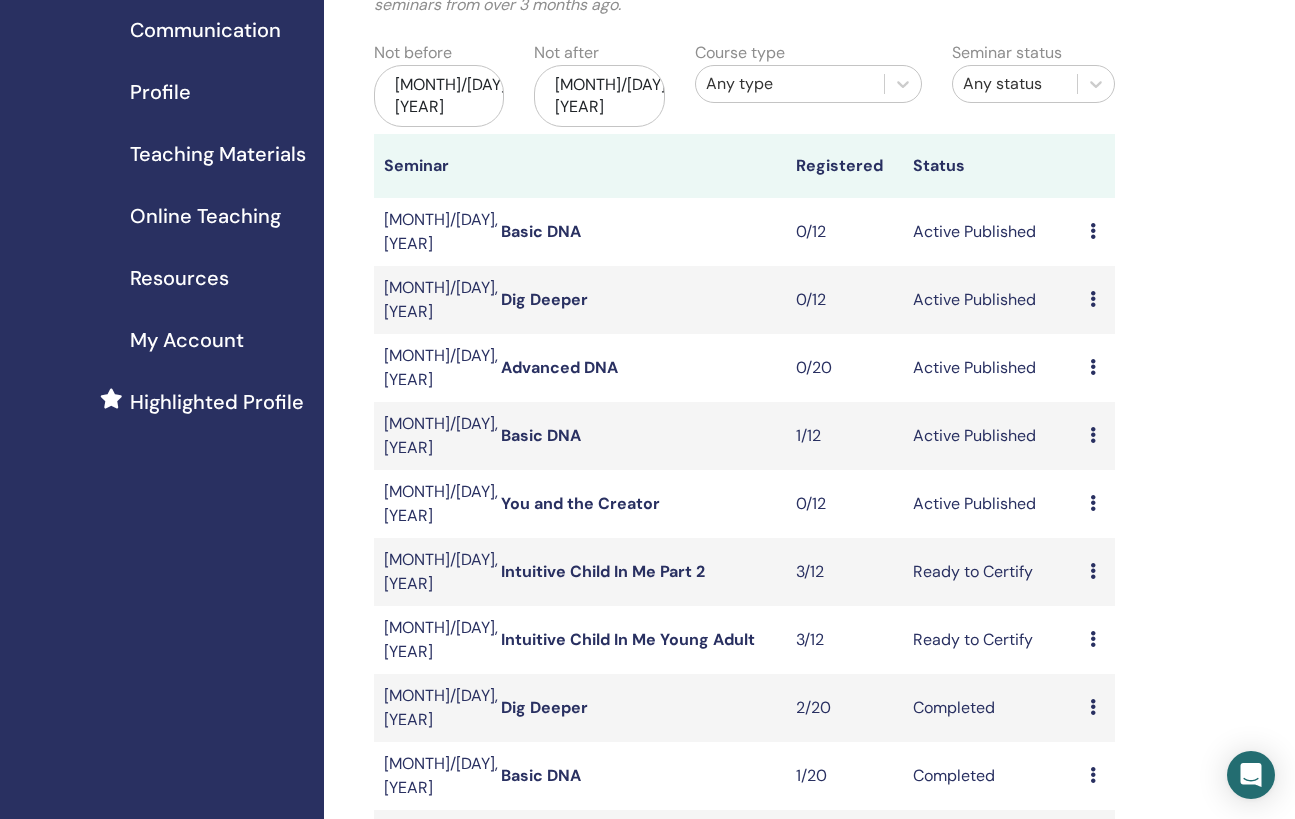click on "You and the Creator" at bounding box center (580, 503) 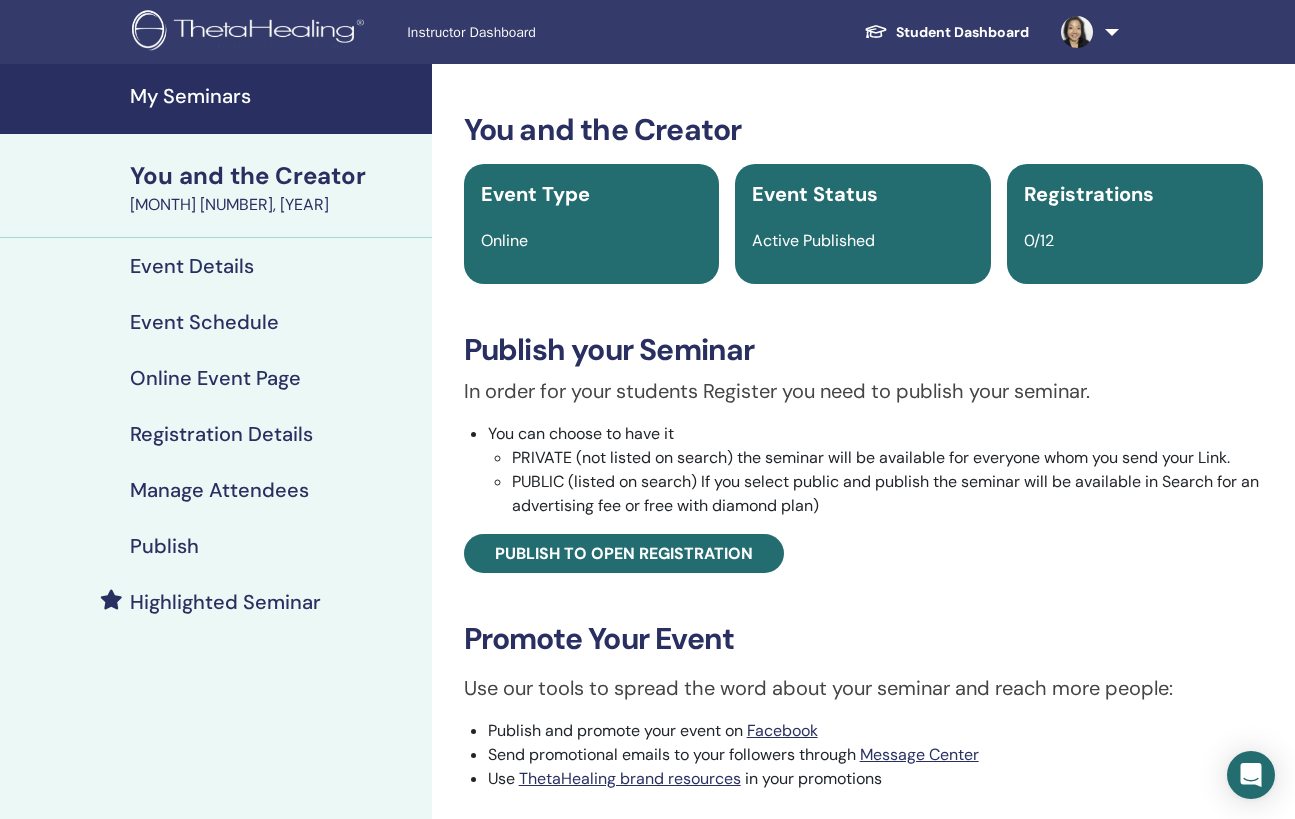 scroll, scrollTop: 0, scrollLeft: 0, axis: both 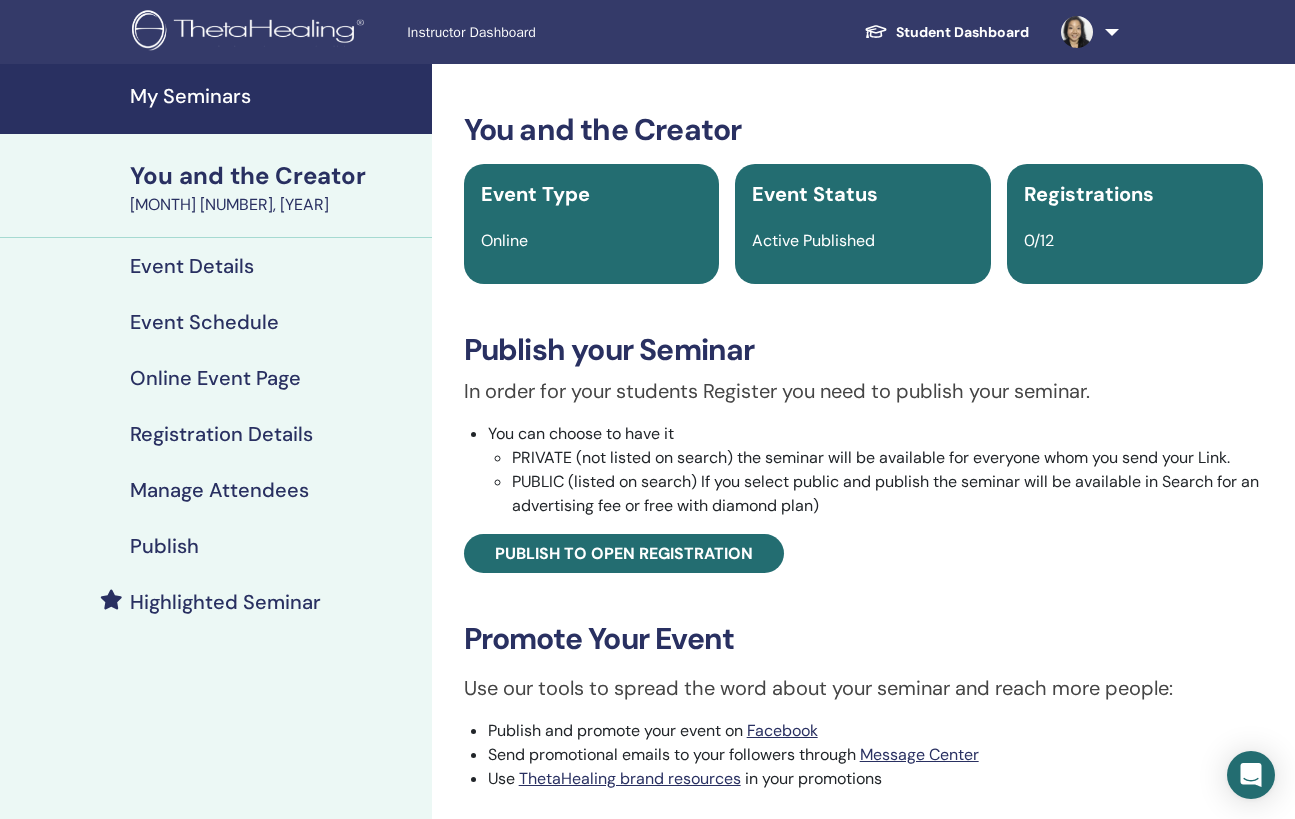 click on "Registration Details" at bounding box center (221, 434) 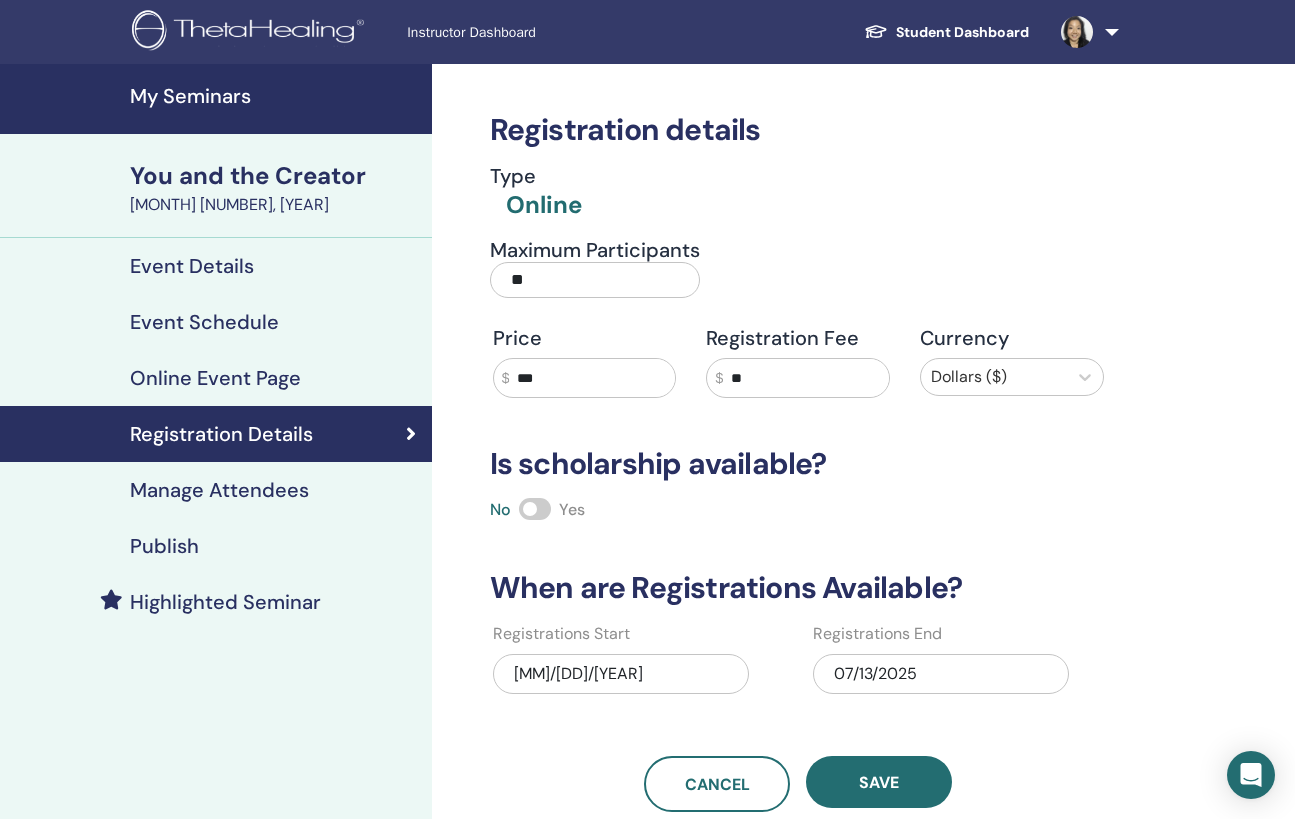 click on "Event Details" at bounding box center (192, 266) 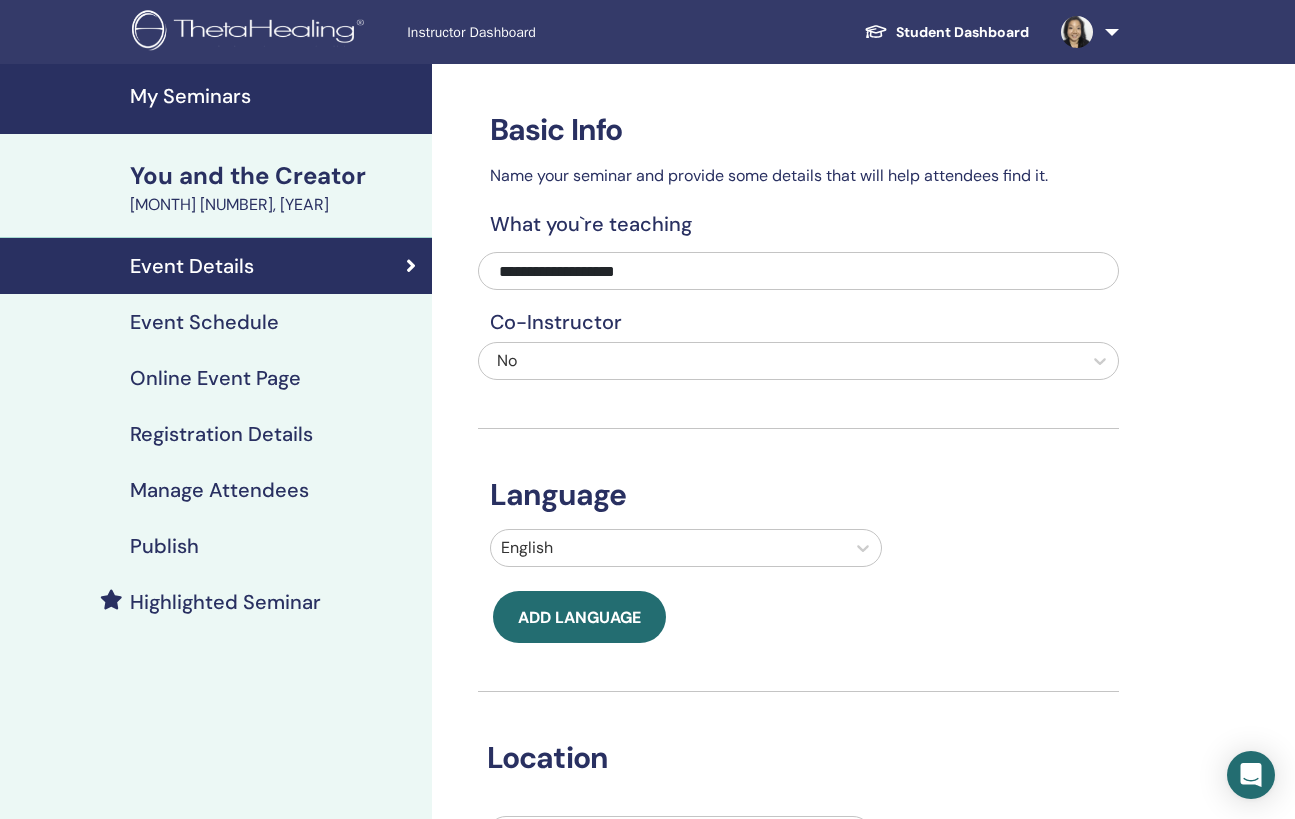 click on "Event Schedule" at bounding box center [204, 322] 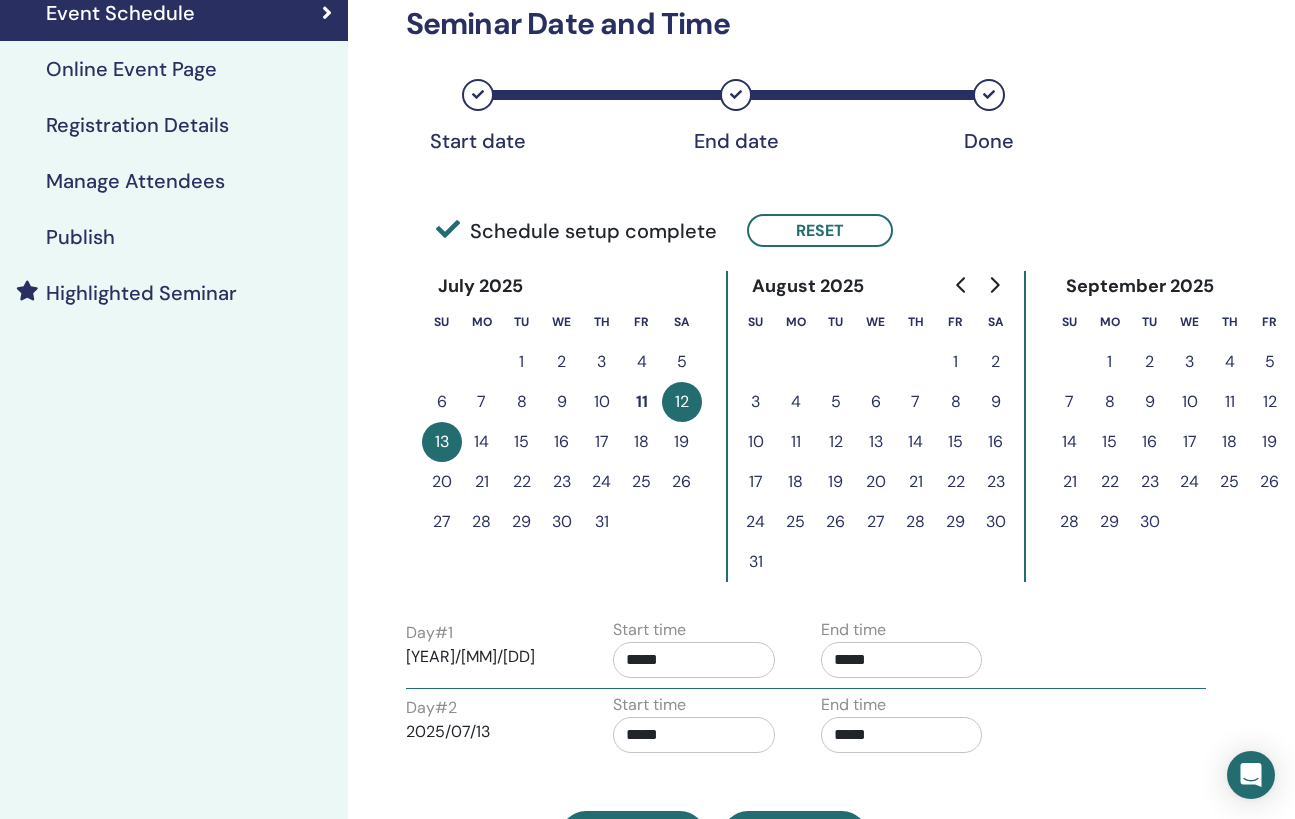 scroll, scrollTop: 309, scrollLeft: 118, axis: both 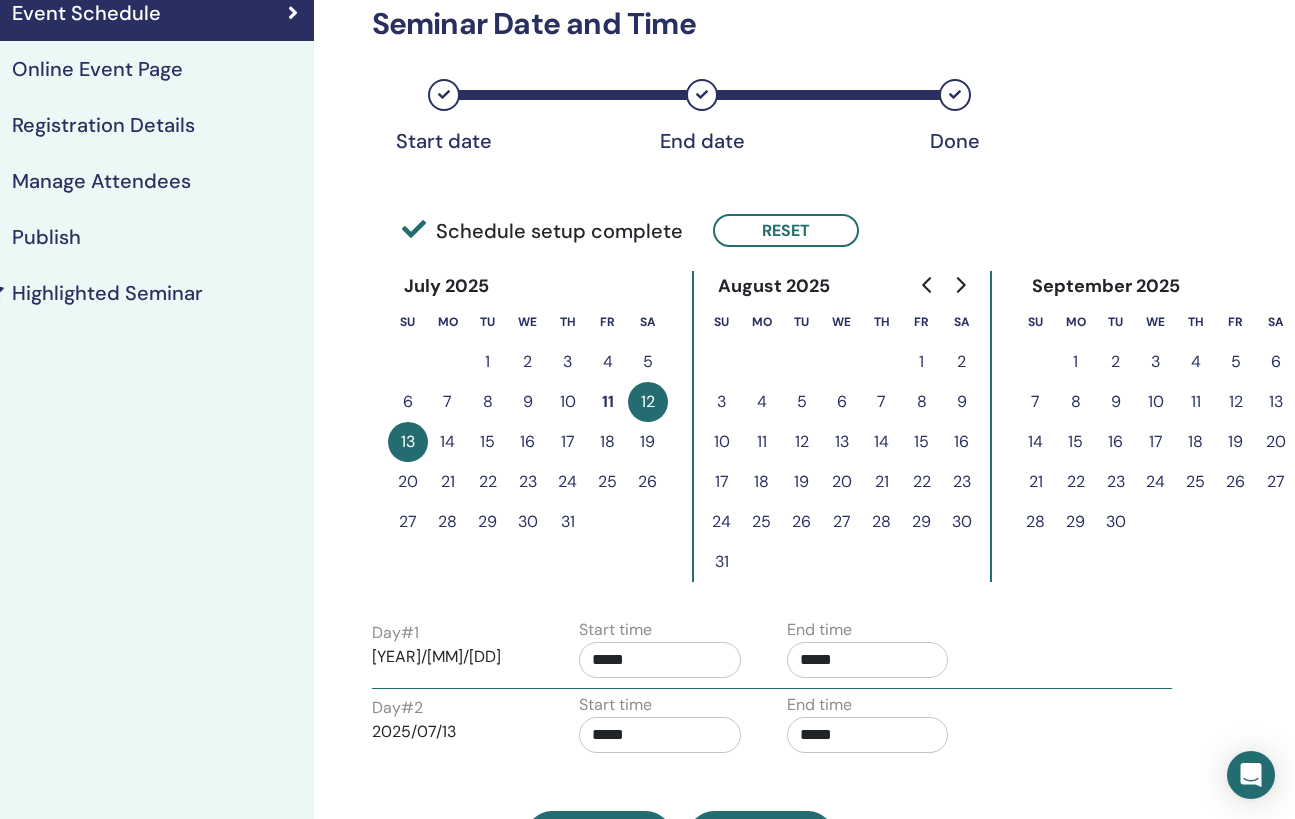 click on "13" at bounding box center (1276, 402) 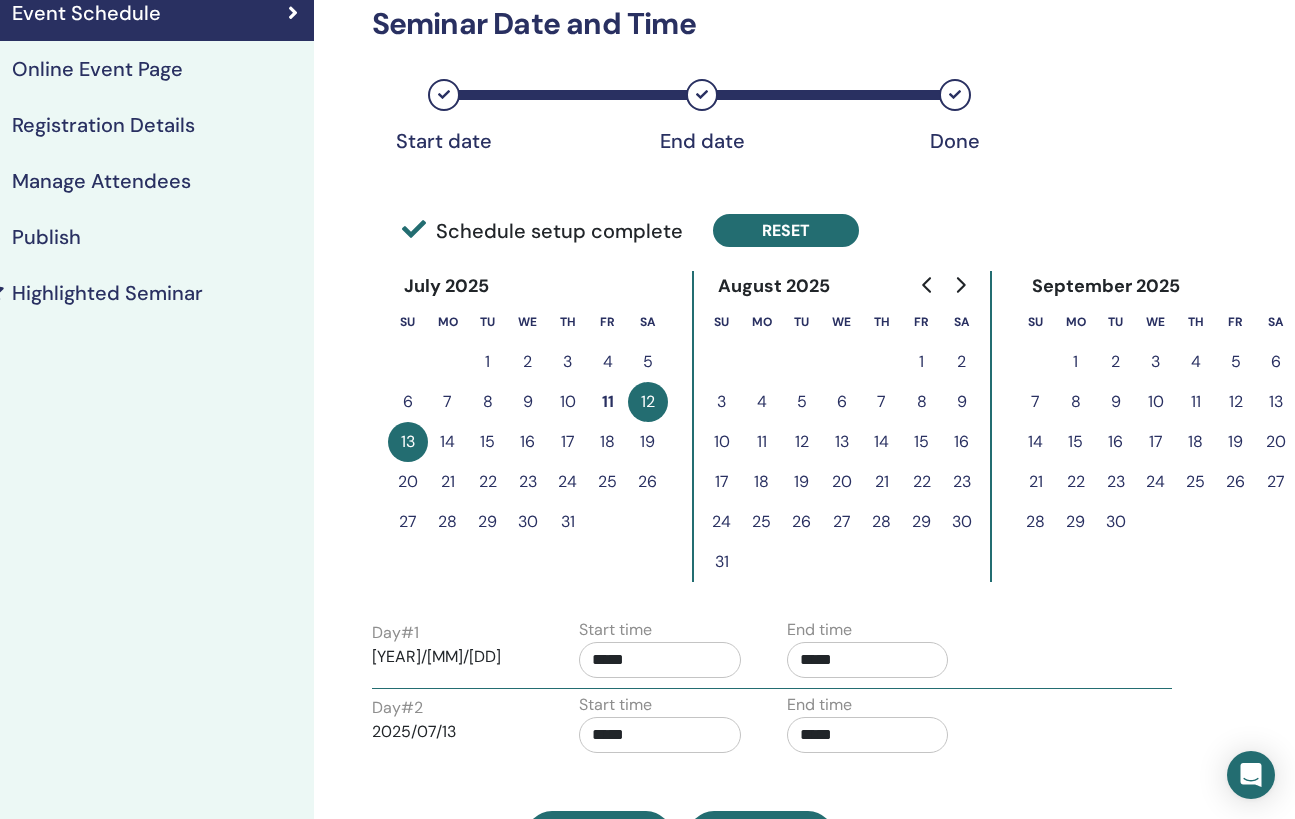 click on "Reset" at bounding box center (786, 230) 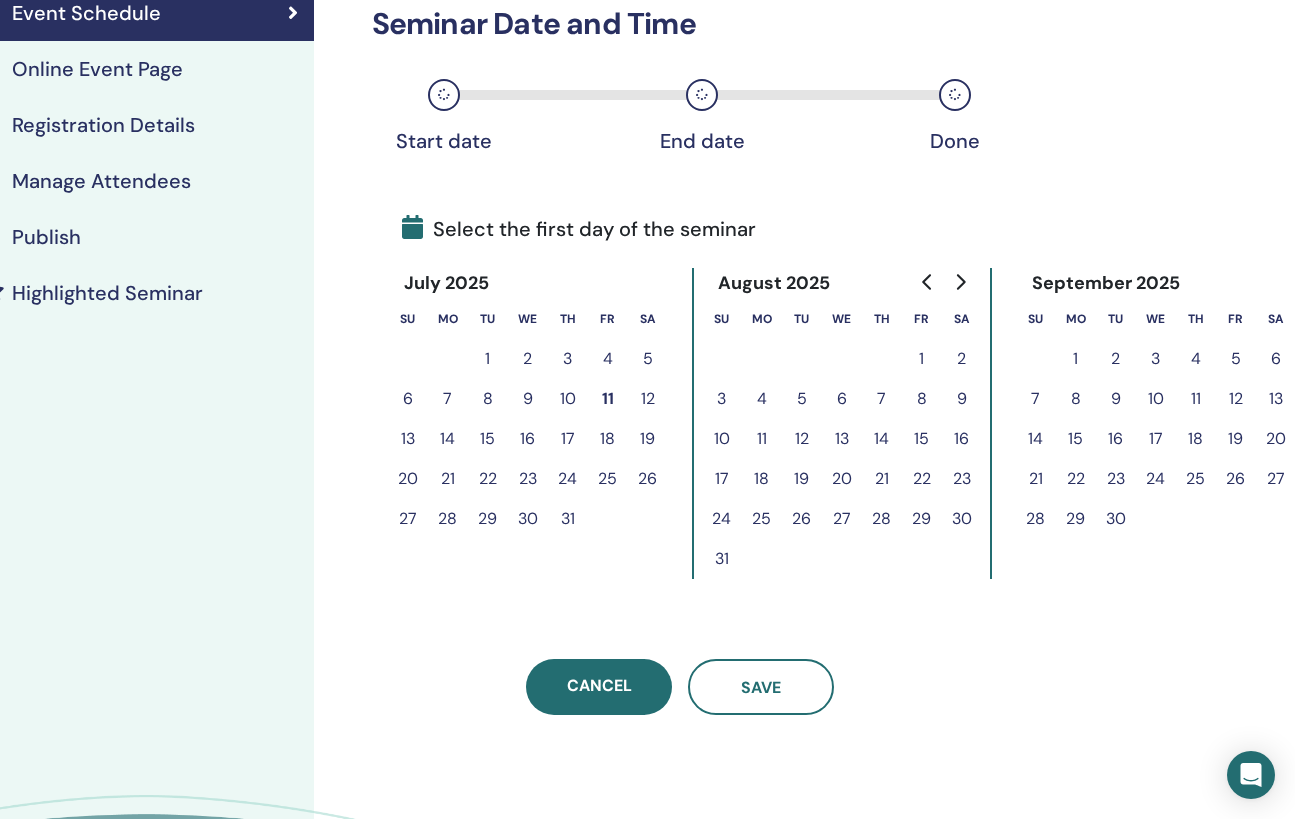 click on "13" at bounding box center [1276, 399] 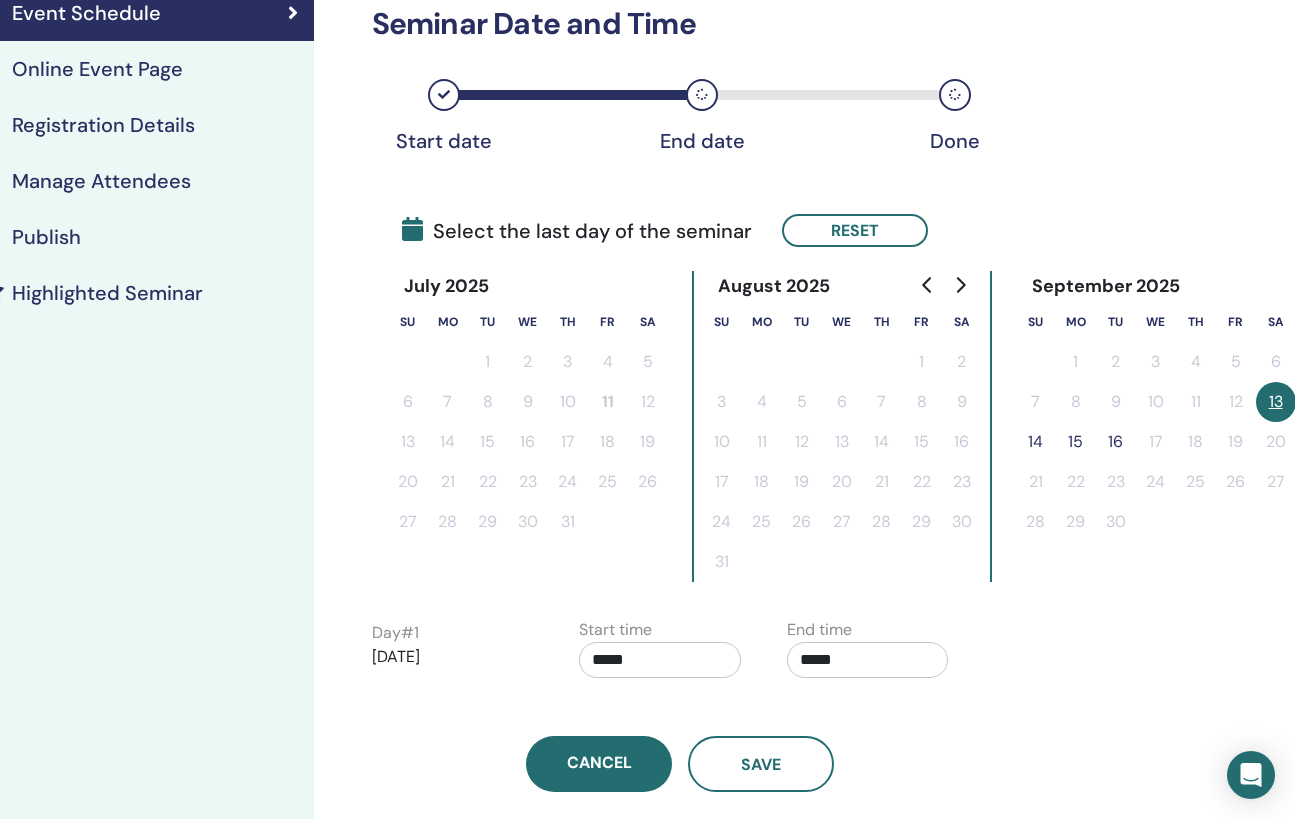 click on "14" at bounding box center [1036, 442] 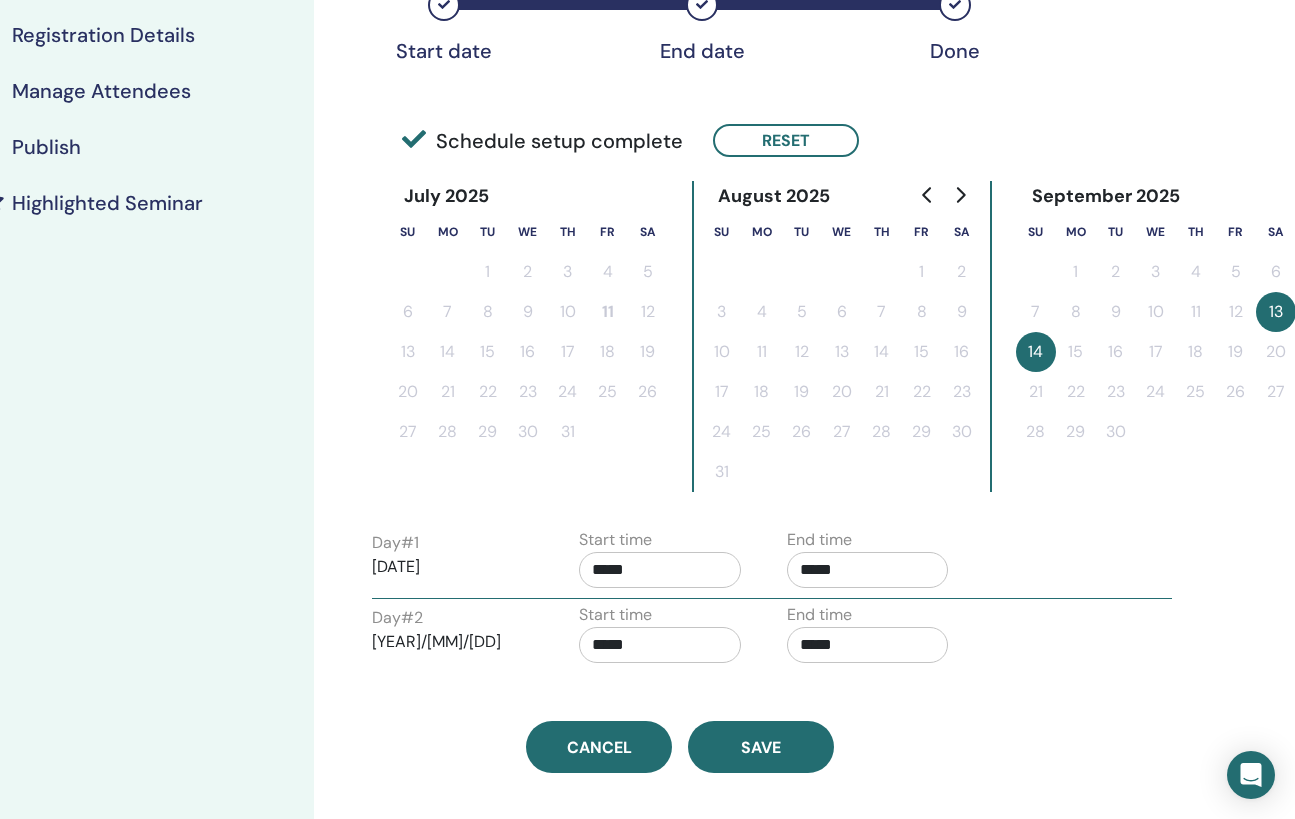 scroll, scrollTop: 410, scrollLeft: 118, axis: both 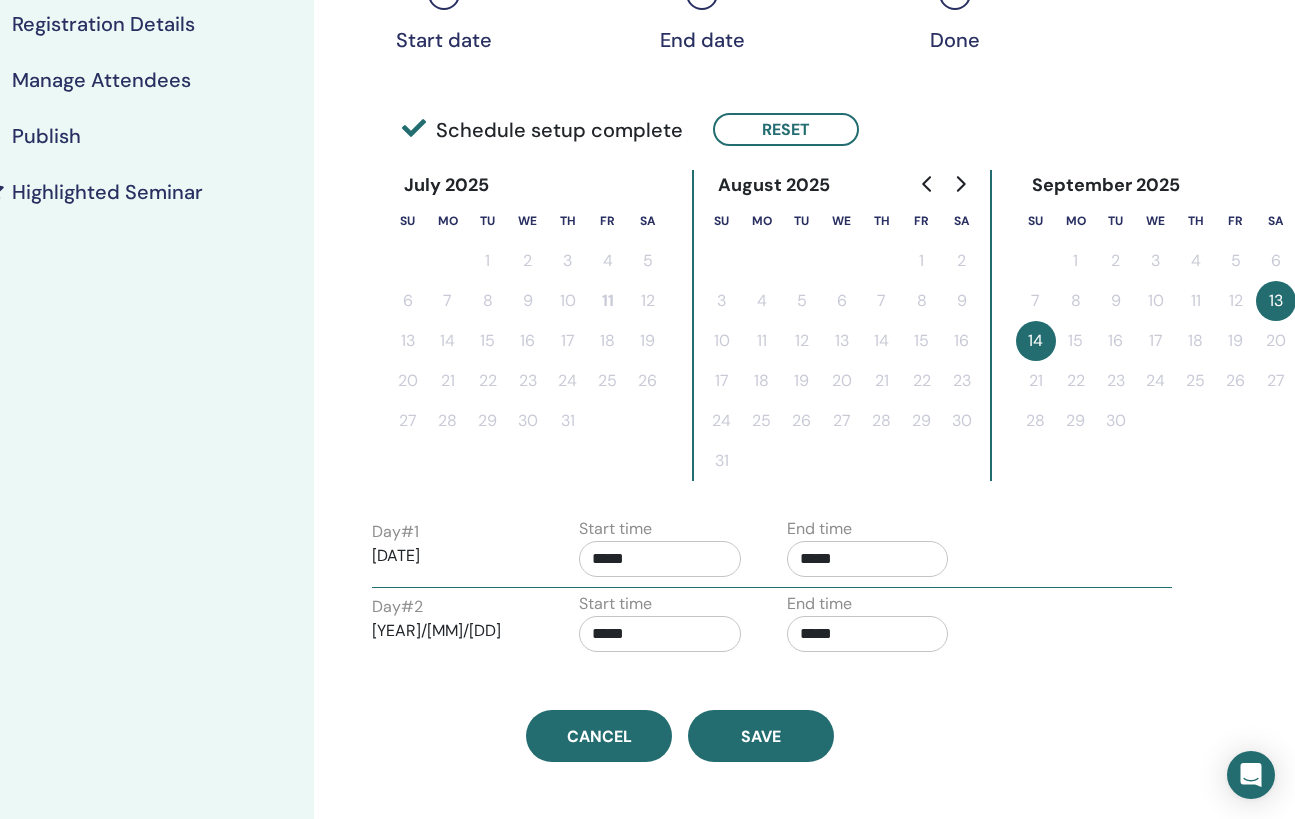 click on "*****" at bounding box center (660, 559) 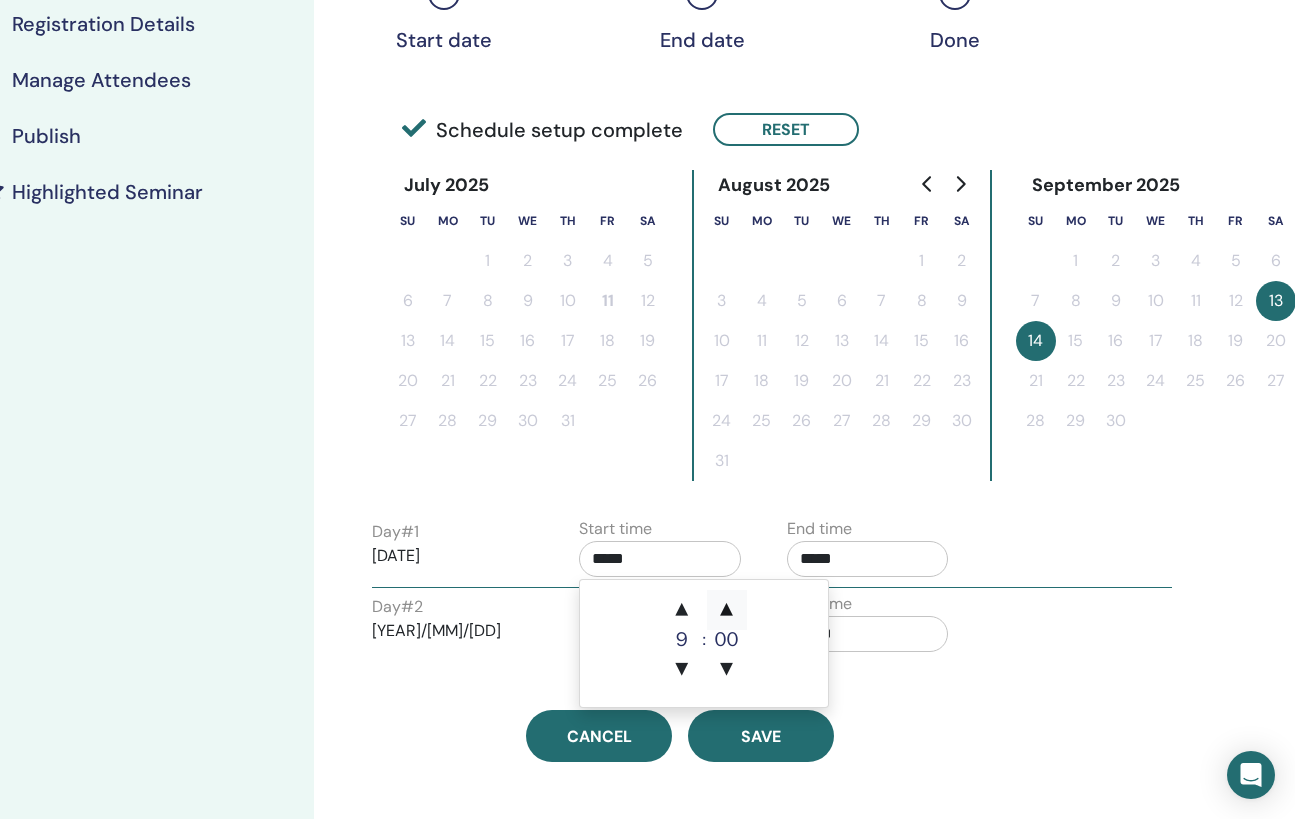click on "▲" at bounding box center [727, 610] 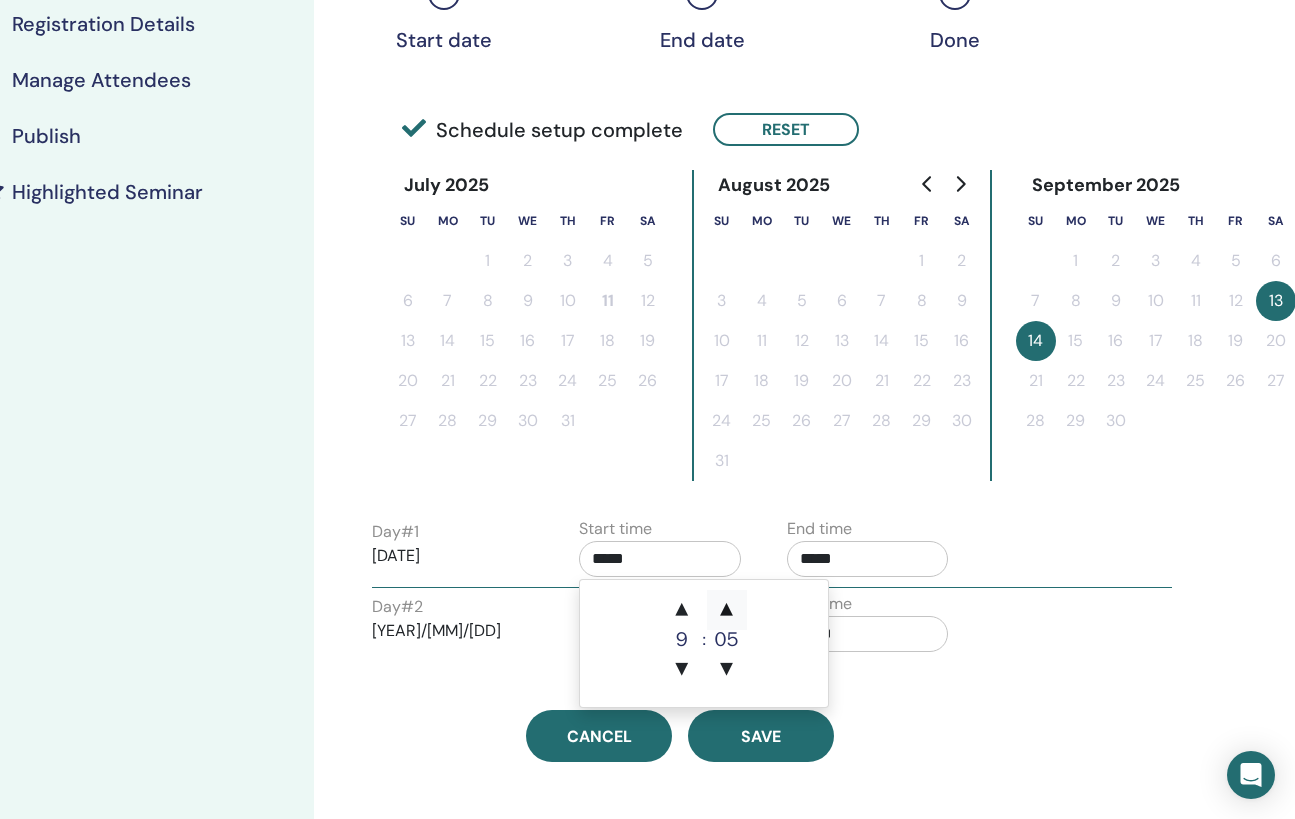 click on "▲" at bounding box center (727, 610) 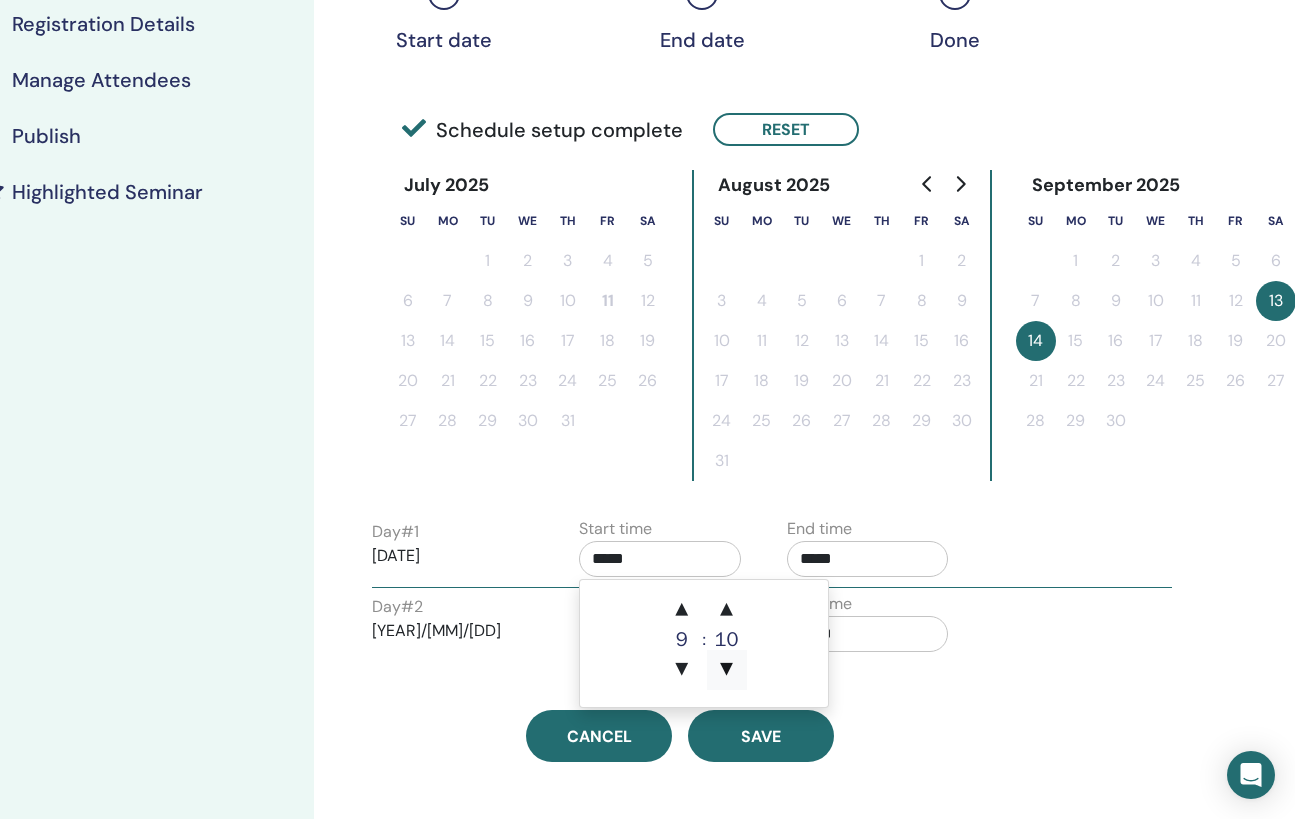 click on "▼" at bounding box center (727, 670) 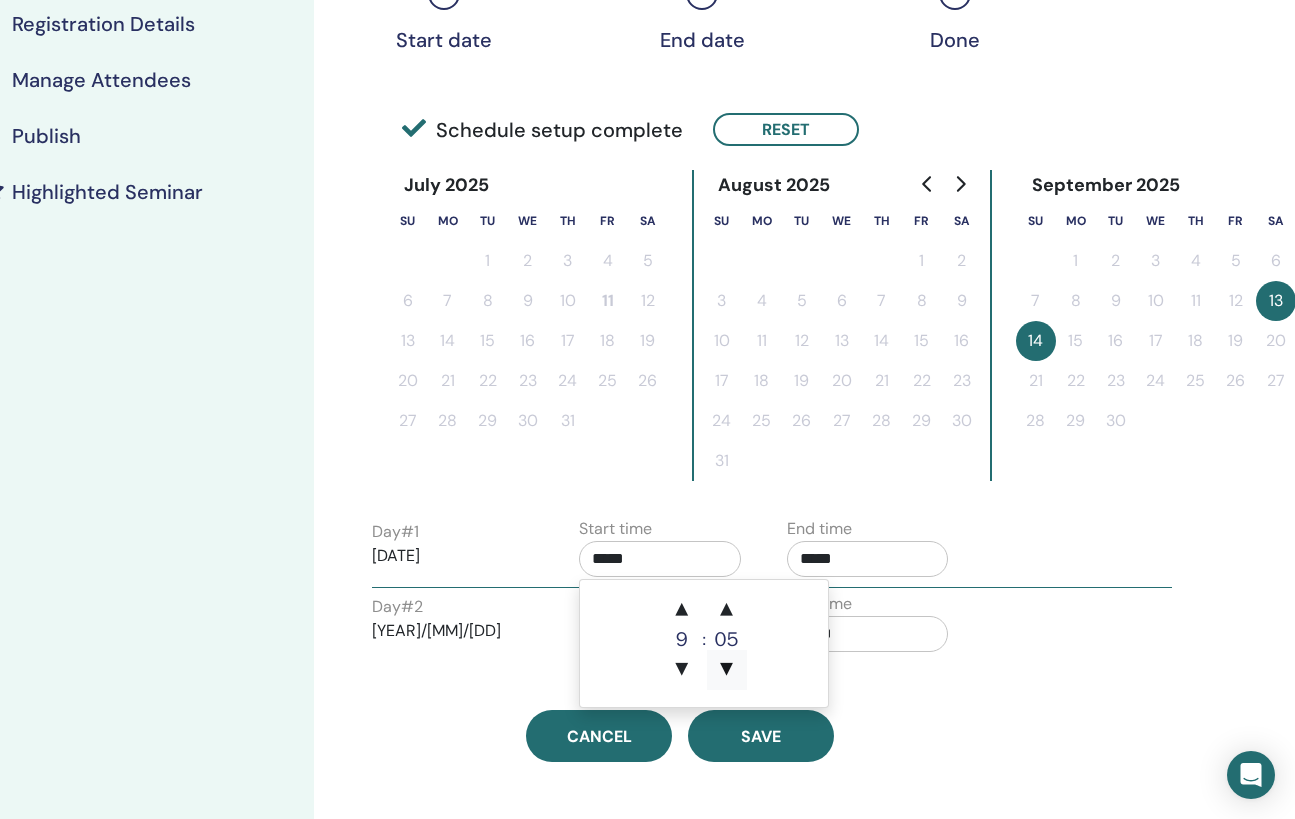 click on "▼" at bounding box center (727, 670) 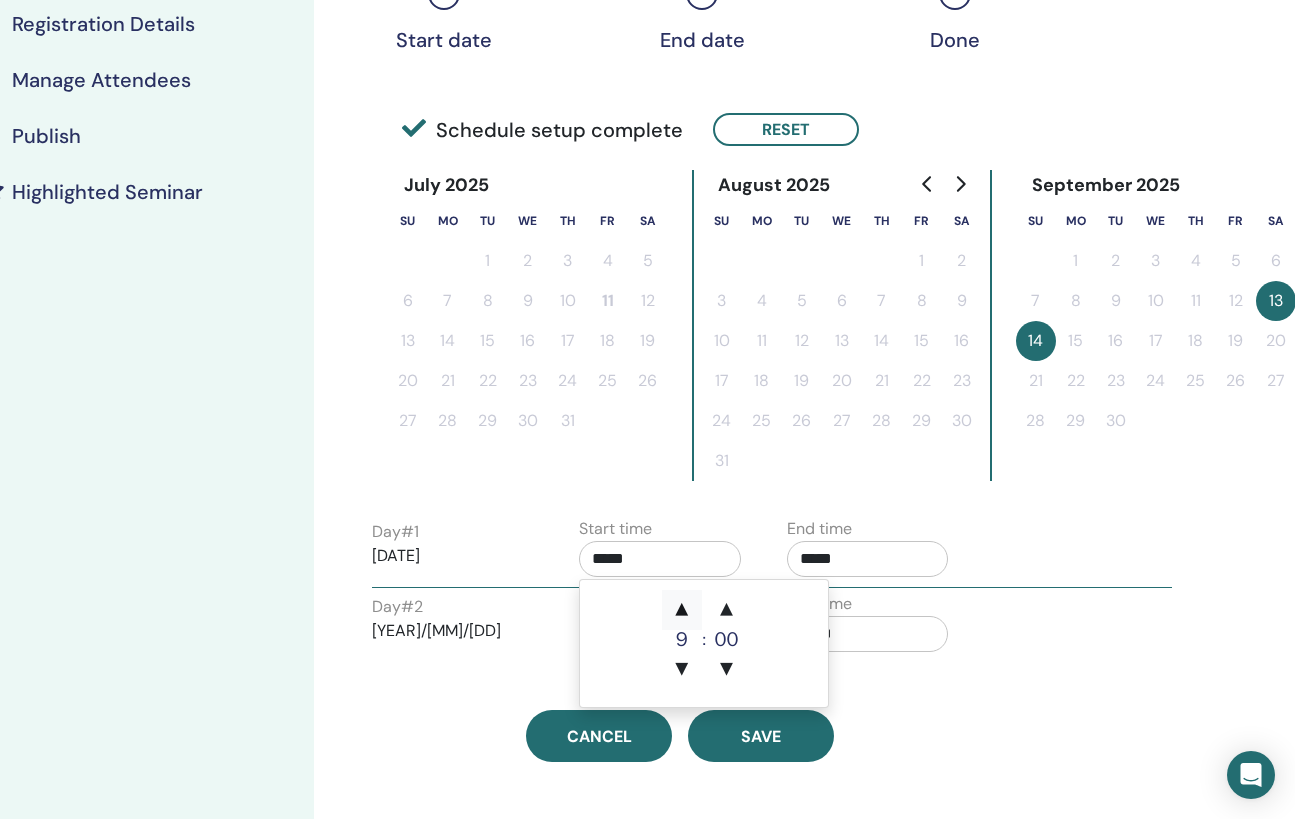 click on "▲" at bounding box center [682, 610] 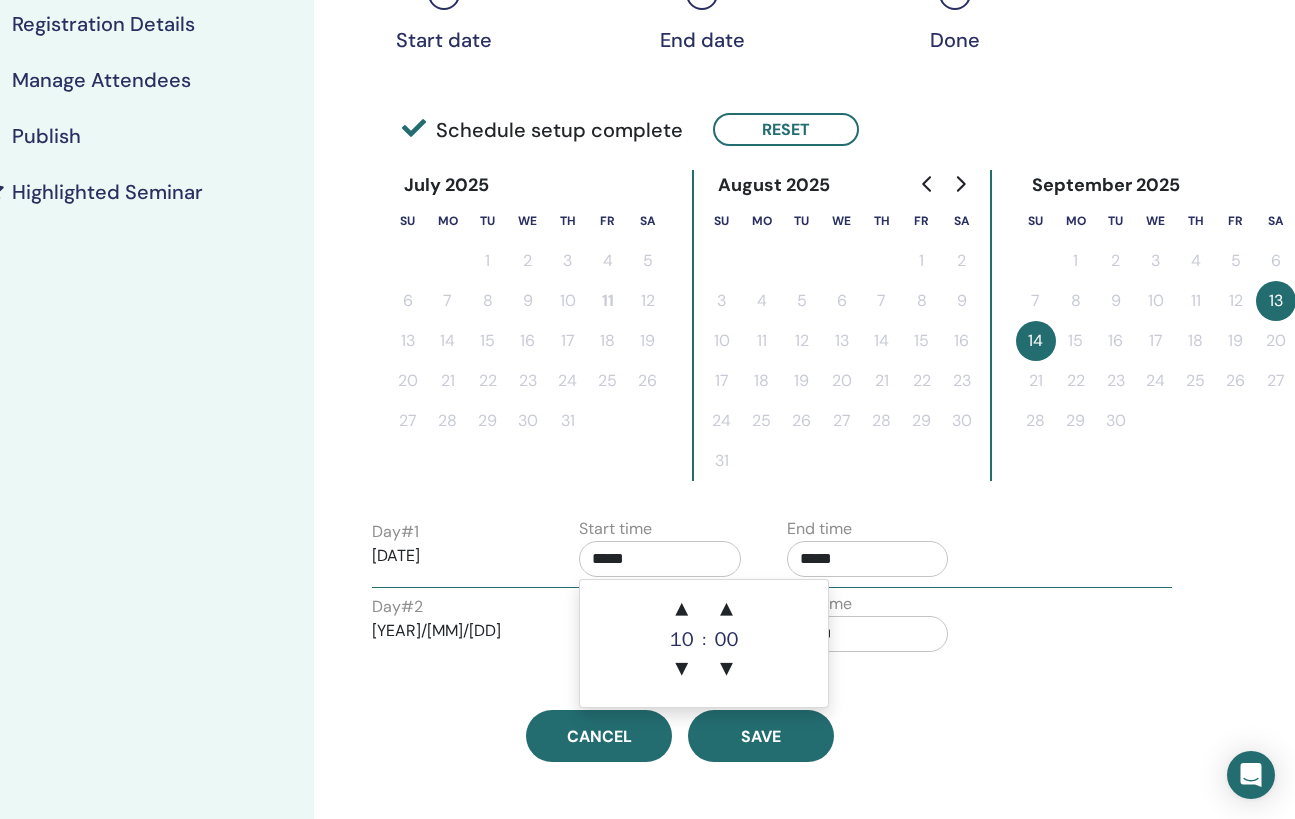 click on "*****" at bounding box center [868, 559] 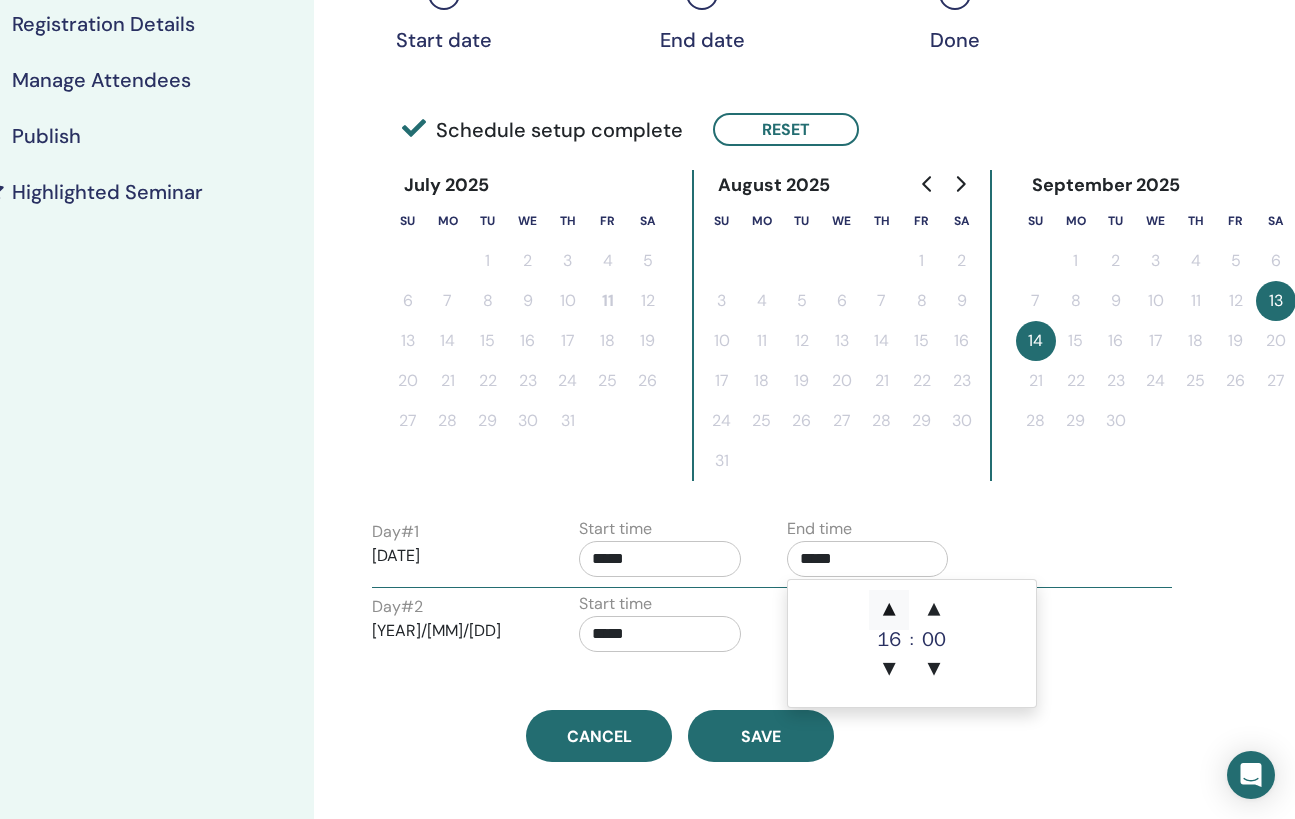 click on "▲" at bounding box center [889, 610] 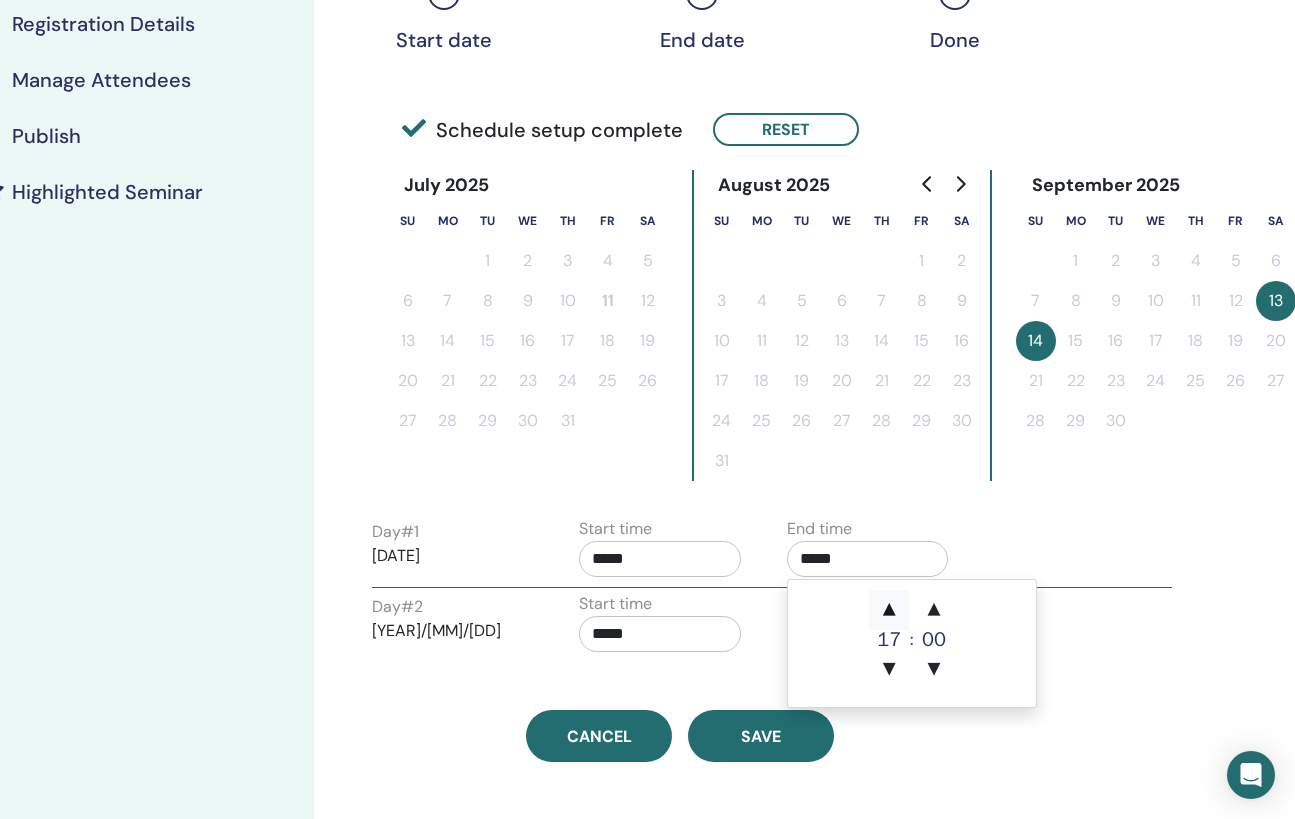 click on "▲" at bounding box center [889, 610] 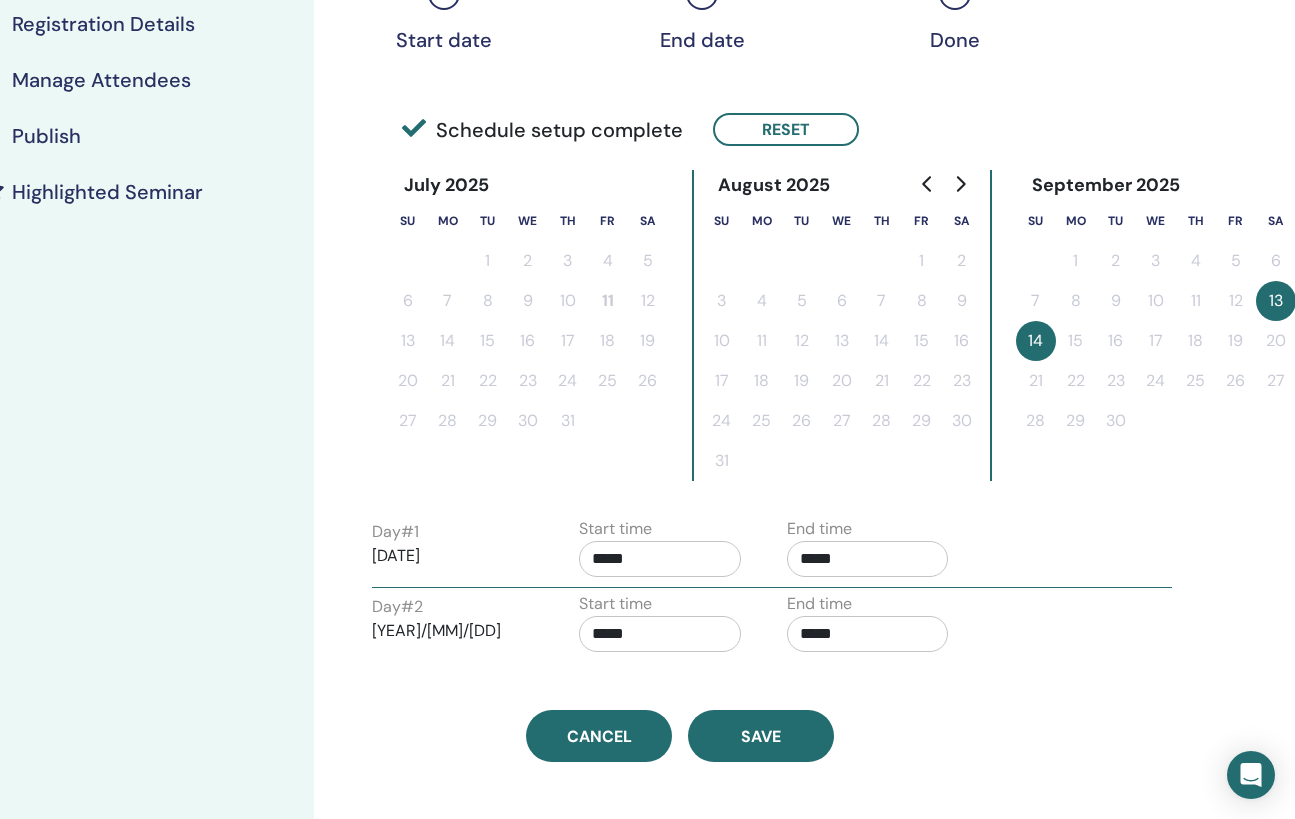 click on "Day  # 1 2025/09/13 Start time ***** End time *****" at bounding box center [772, 552] 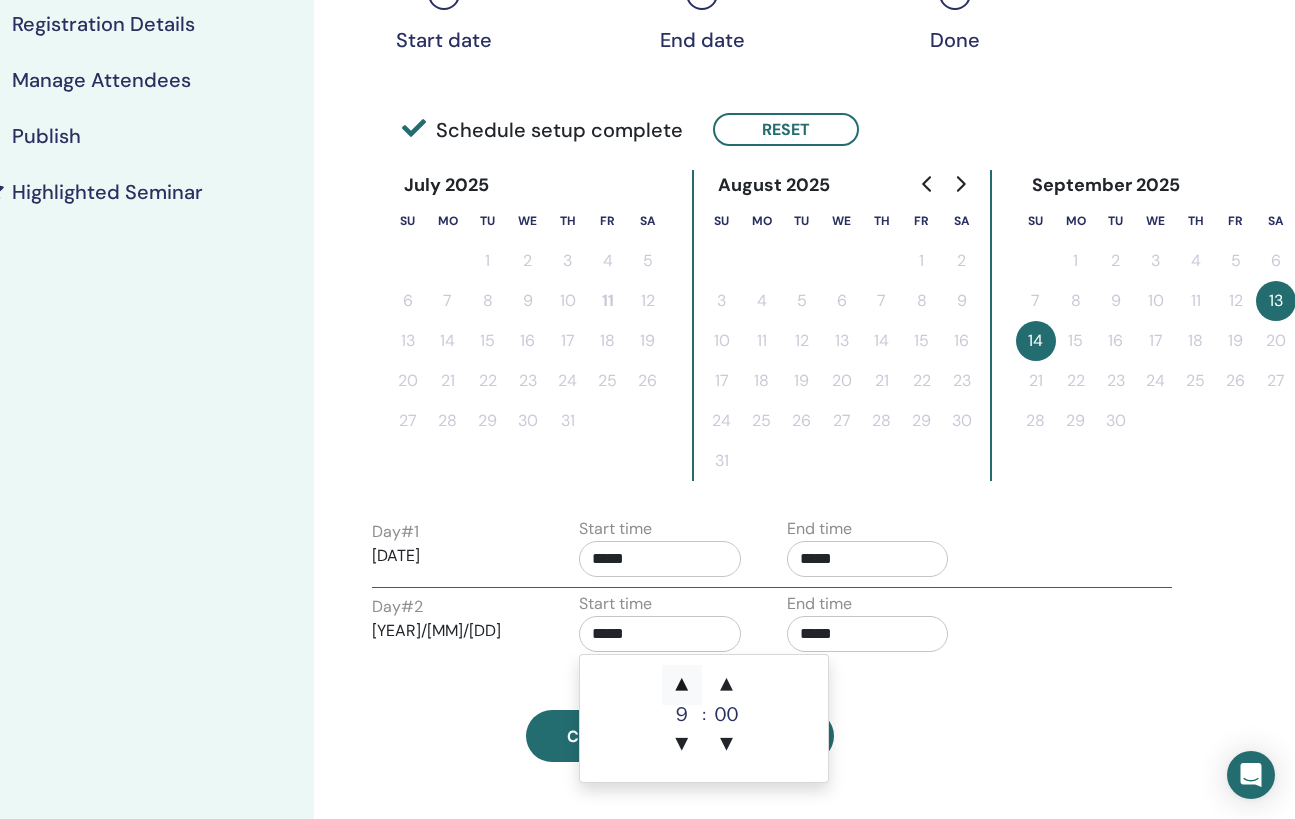 click on "▲" at bounding box center [682, 685] 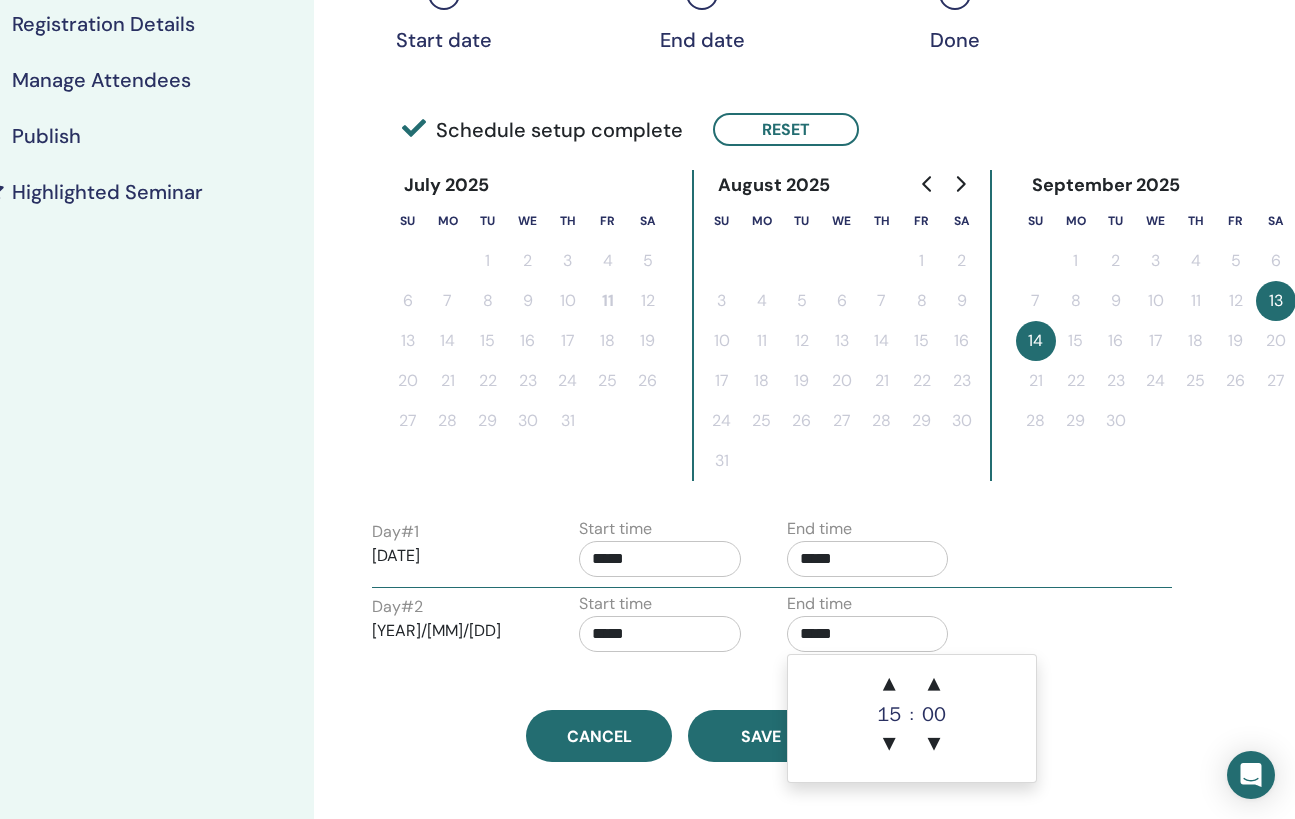 click on "*****" at bounding box center [868, 634] 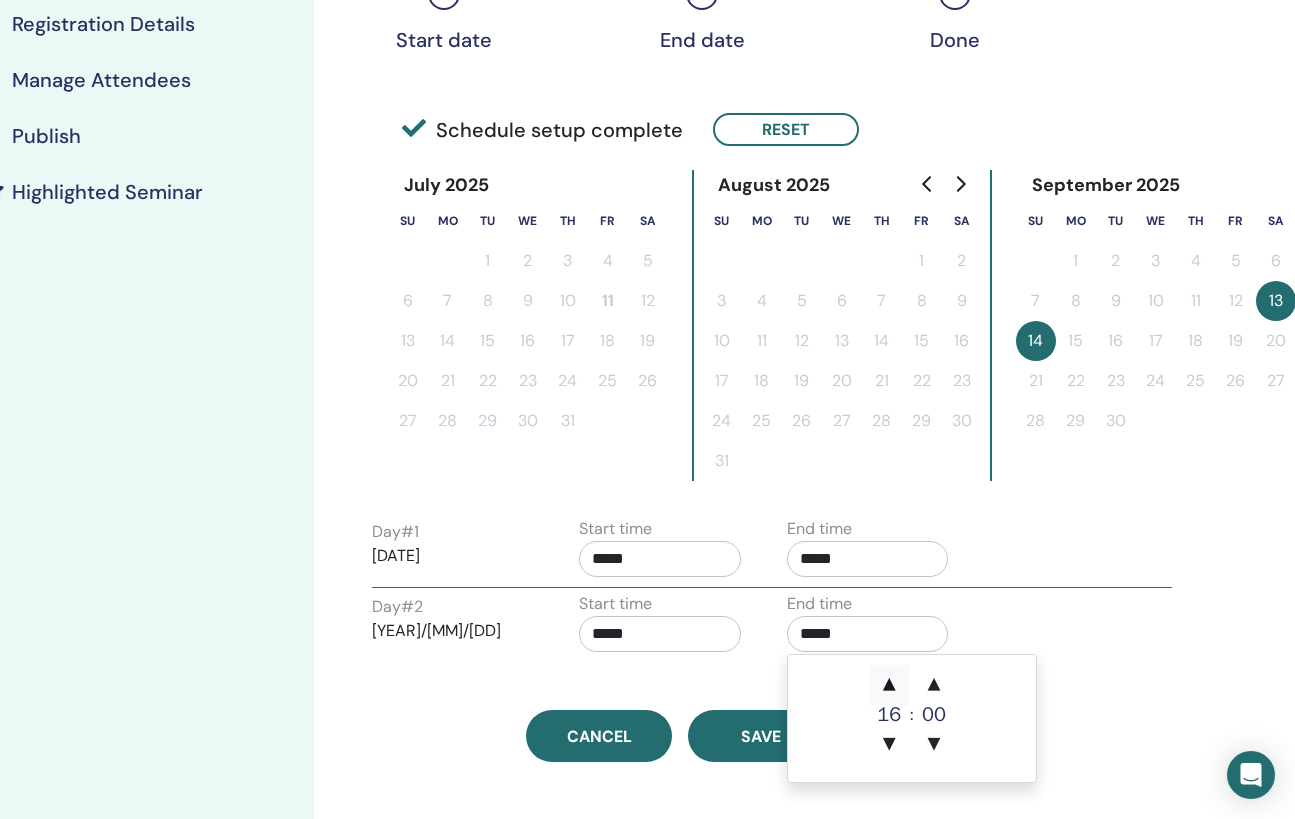 click on "▲" at bounding box center [889, 685] 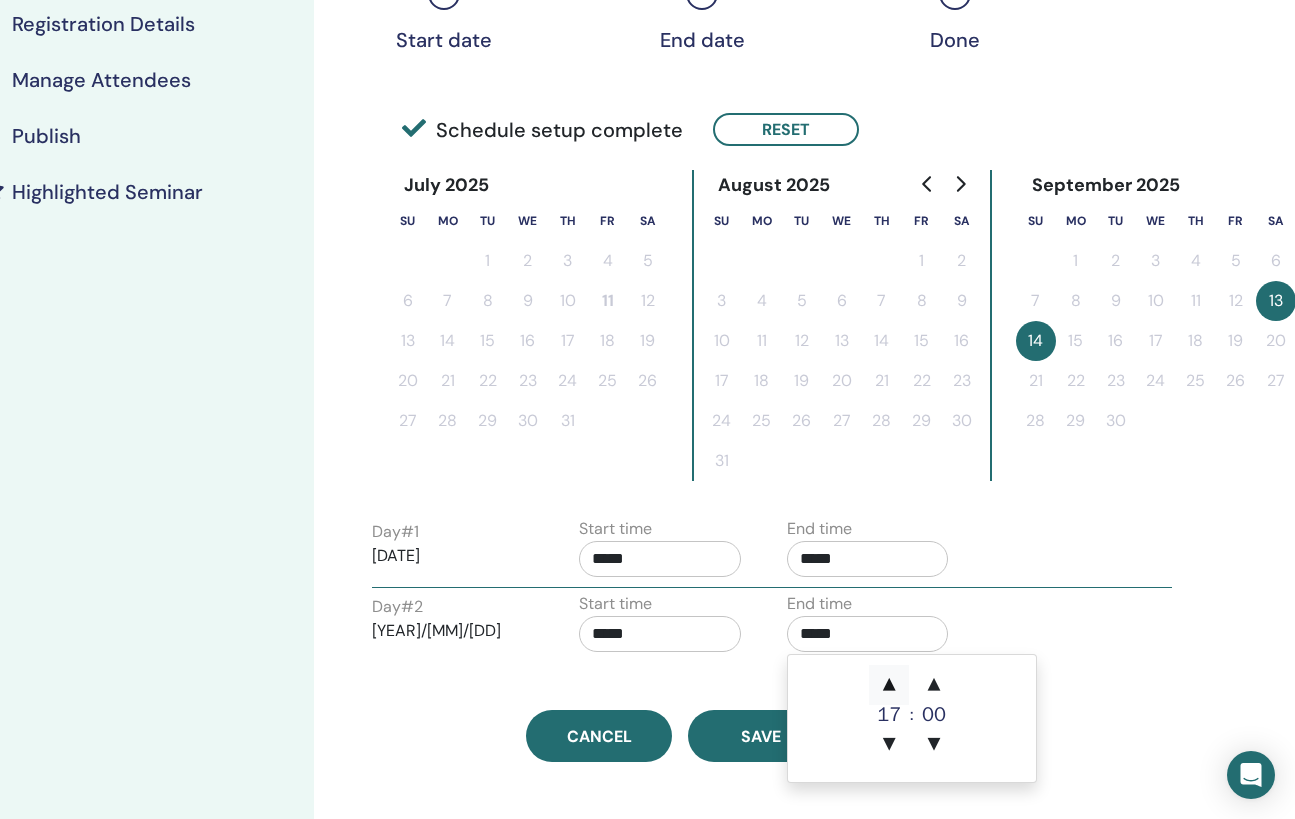 click on "▲" at bounding box center [889, 685] 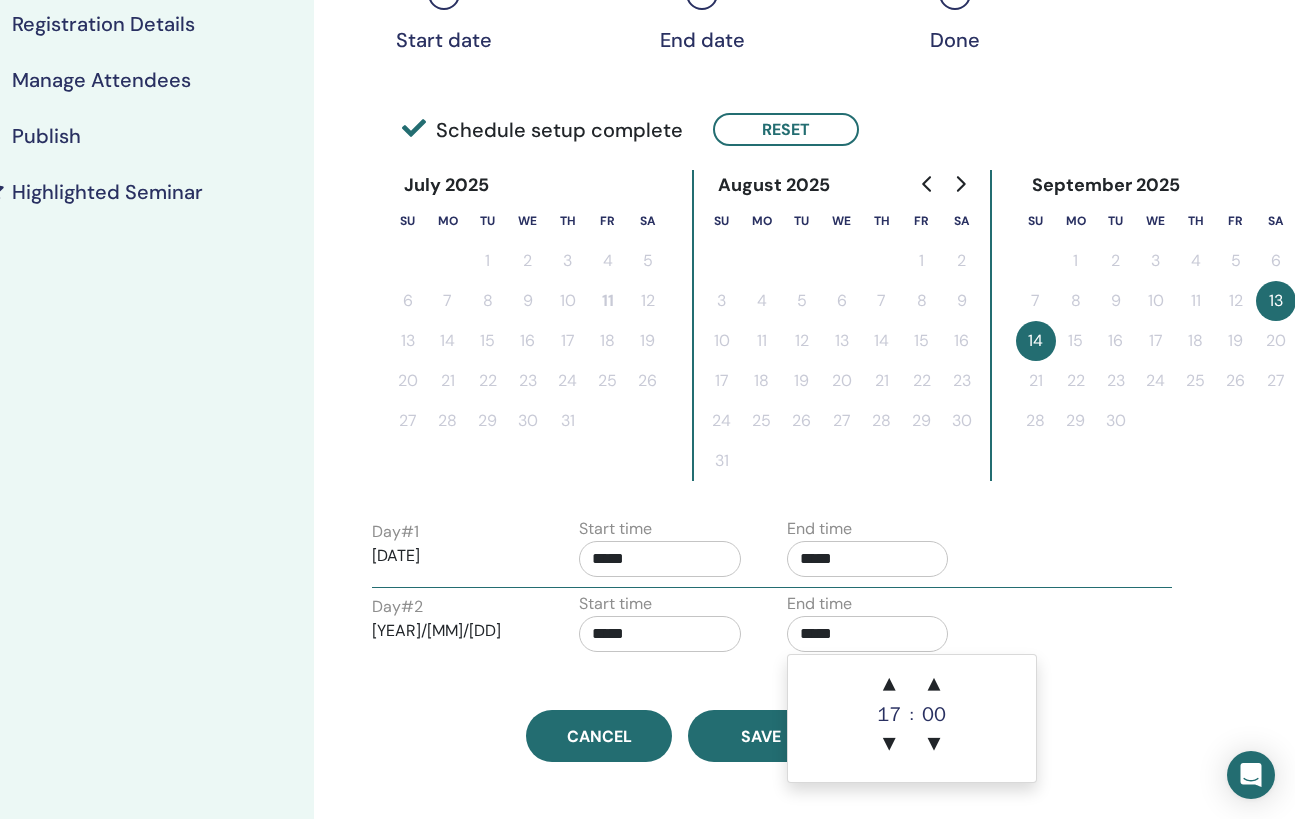 click on "Day  # 2 2025/09/14 Start time ***** End time *****" at bounding box center [772, 627] 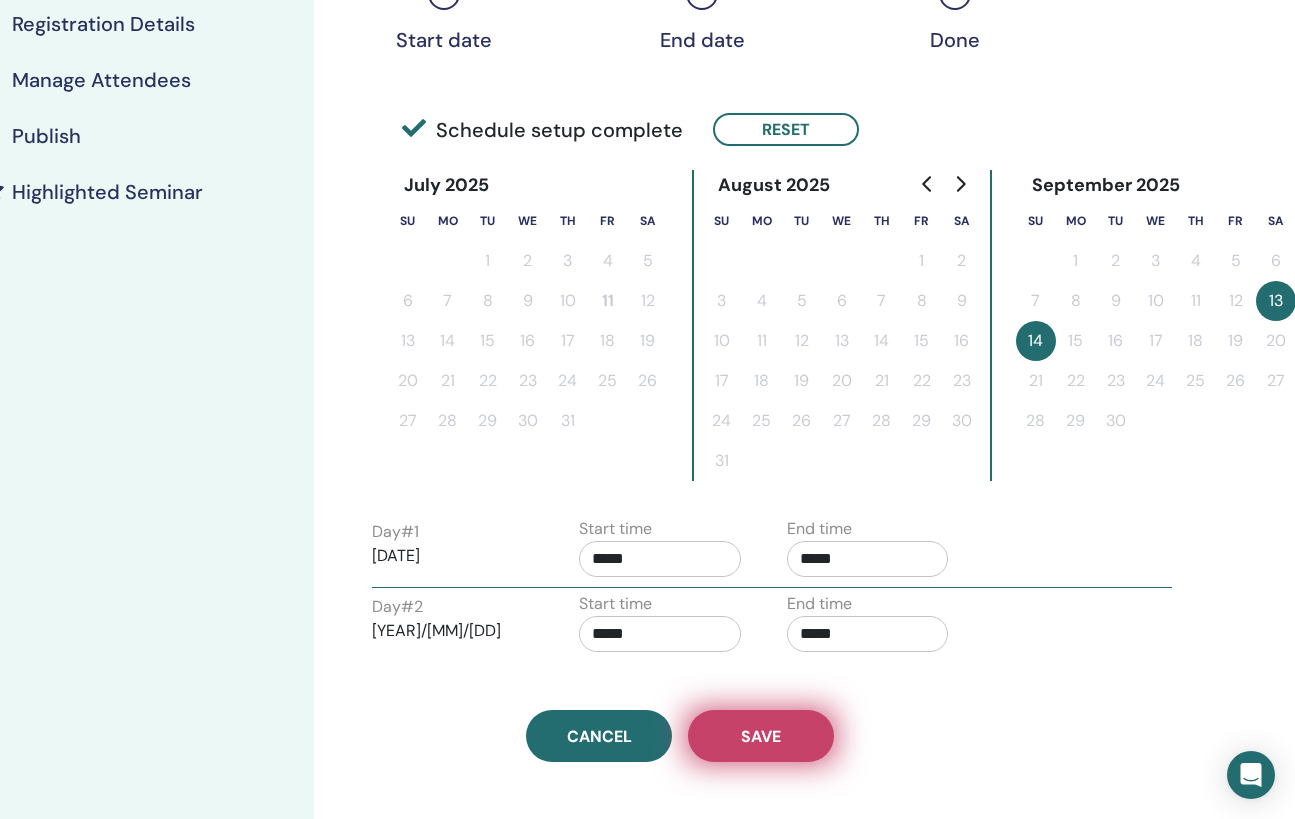 click on "Save" at bounding box center [761, 736] 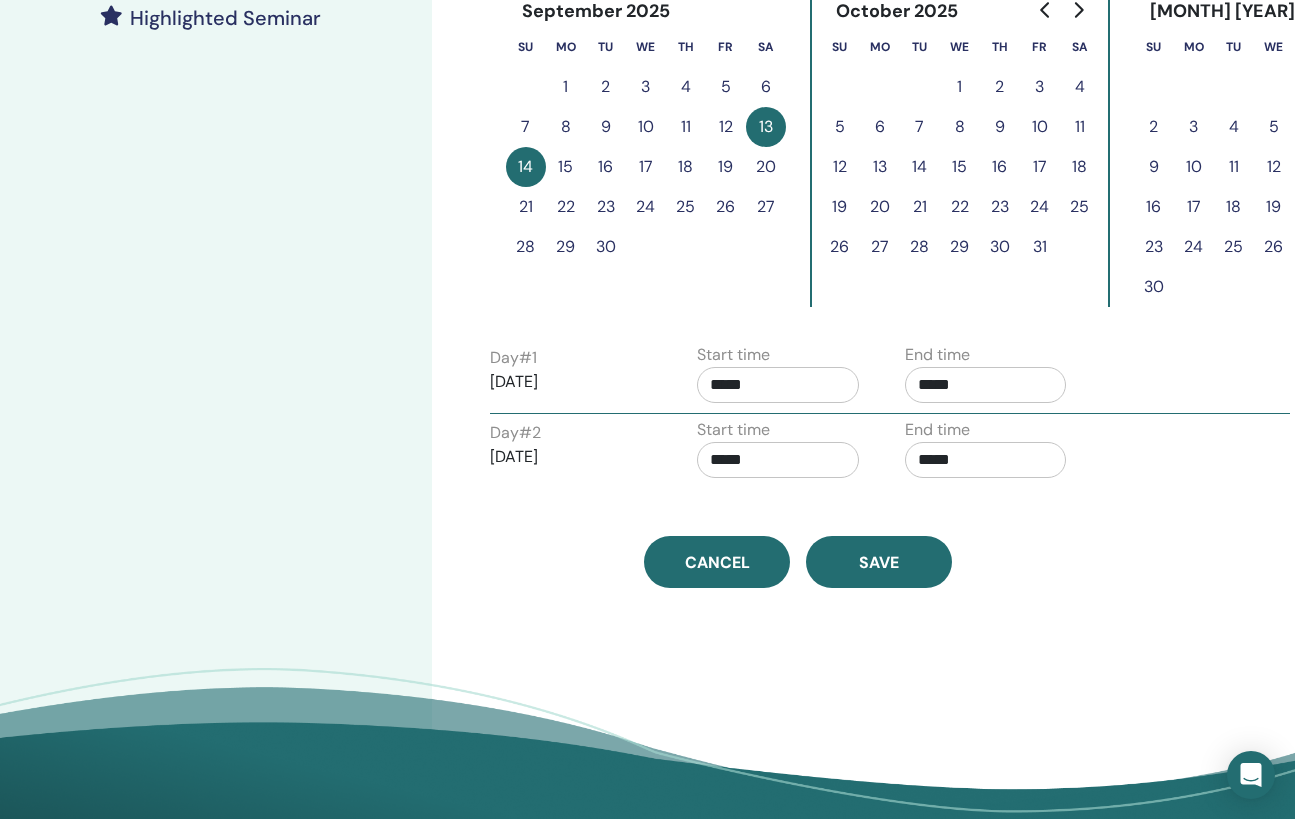 scroll, scrollTop: 585, scrollLeft: 0, axis: vertical 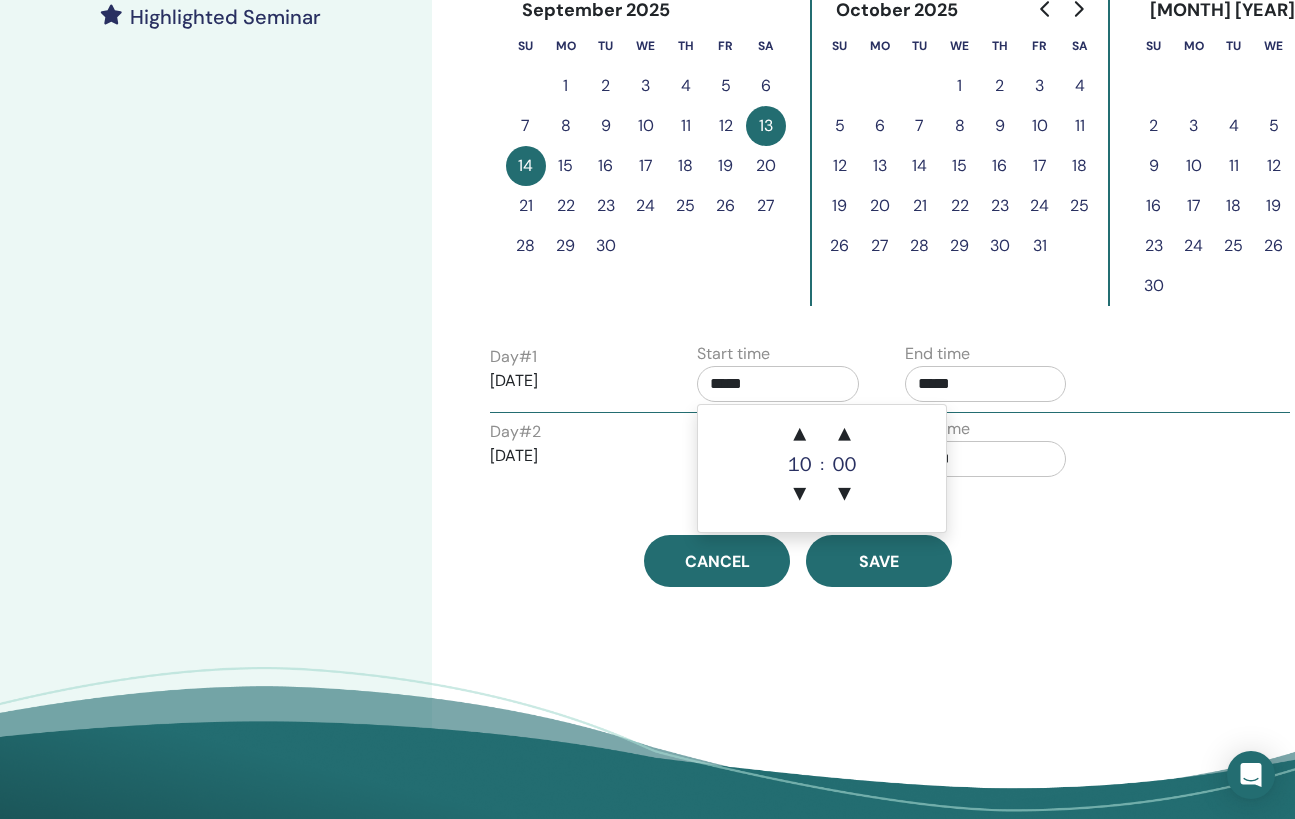 click on "*****" at bounding box center [778, 384] 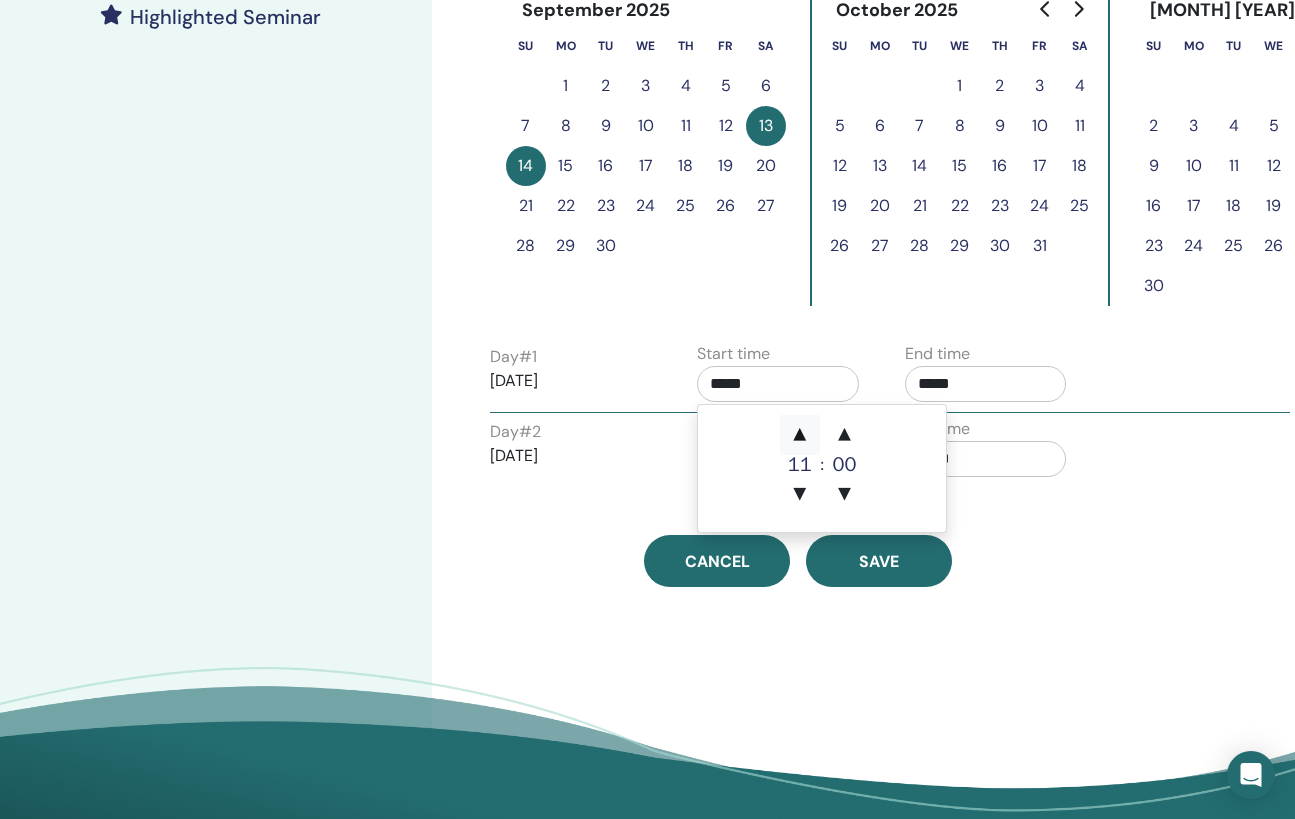 click on "▲" at bounding box center [800, 435] 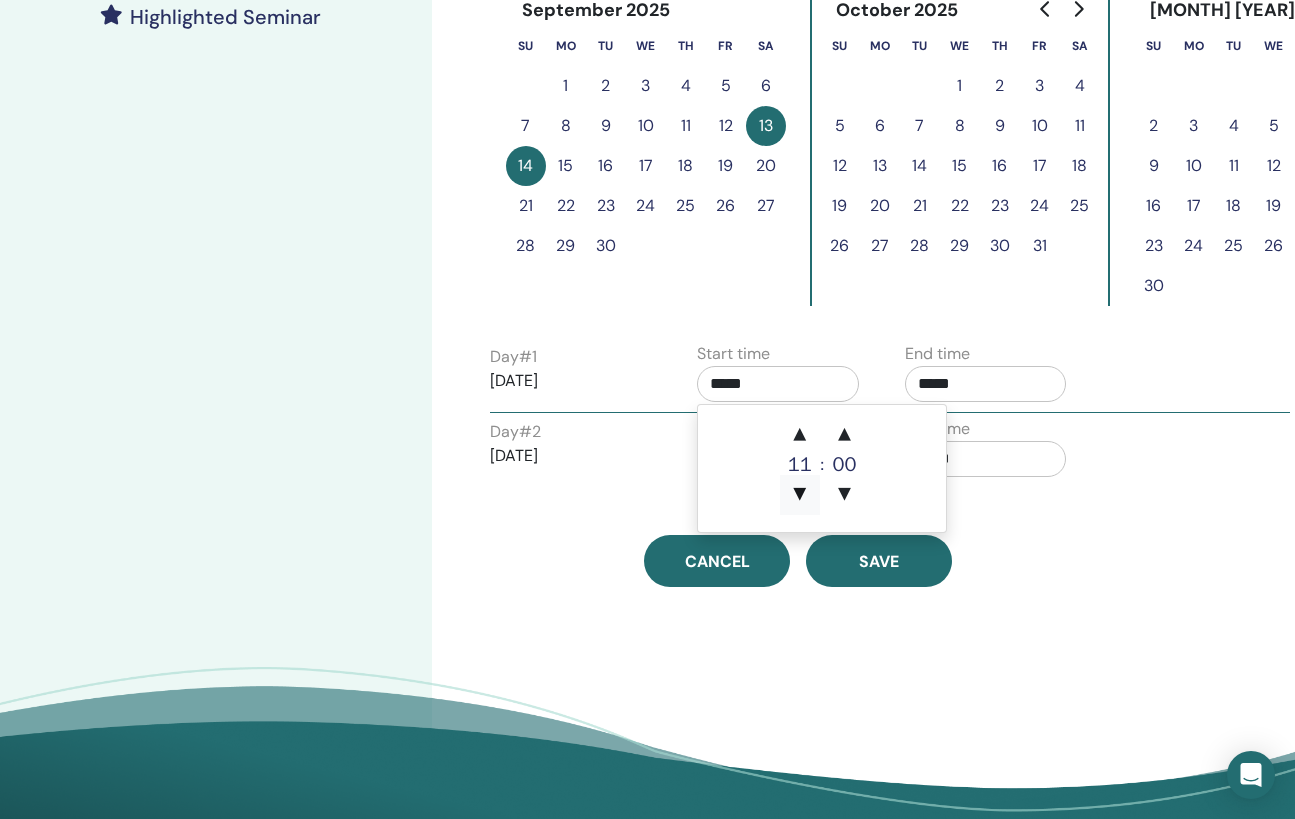 click on "▼" at bounding box center [800, 495] 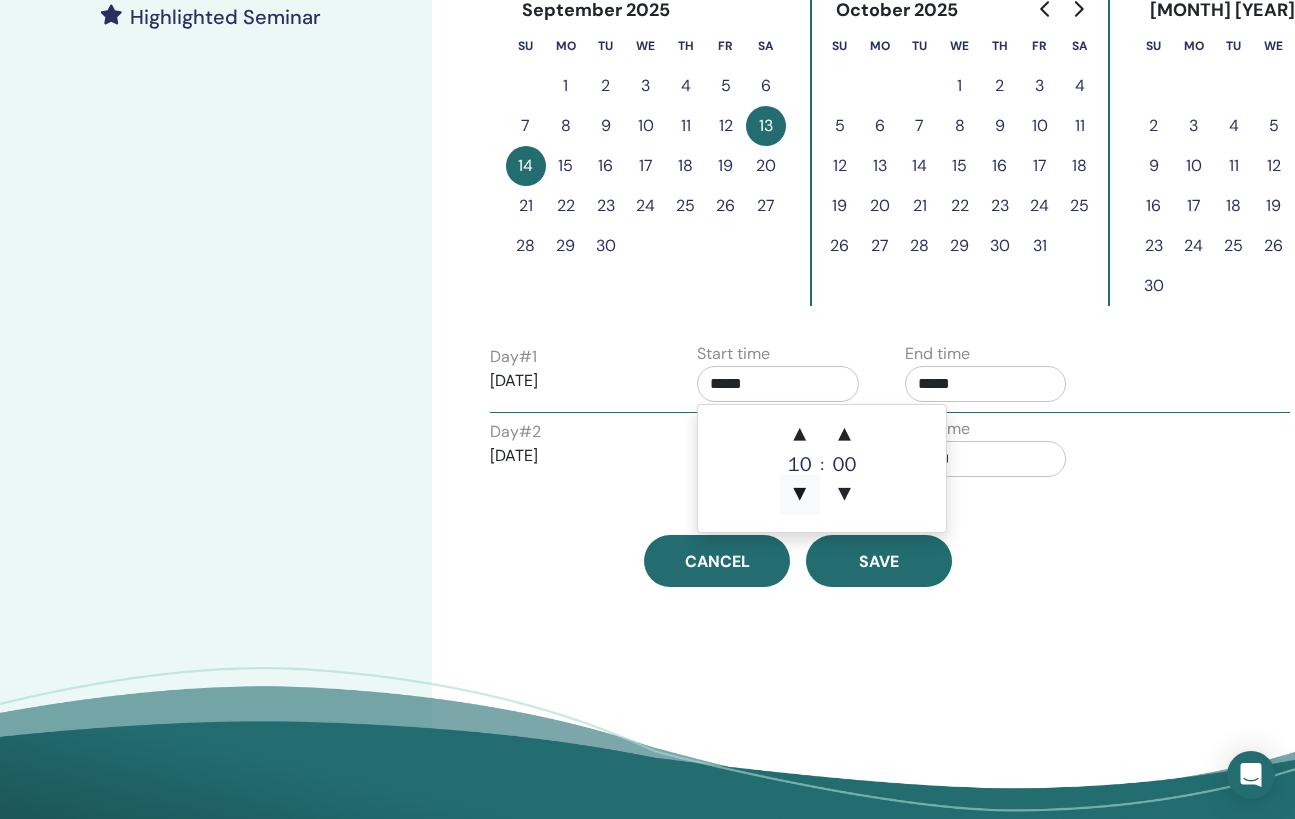 click on "▼" at bounding box center (800, 495) 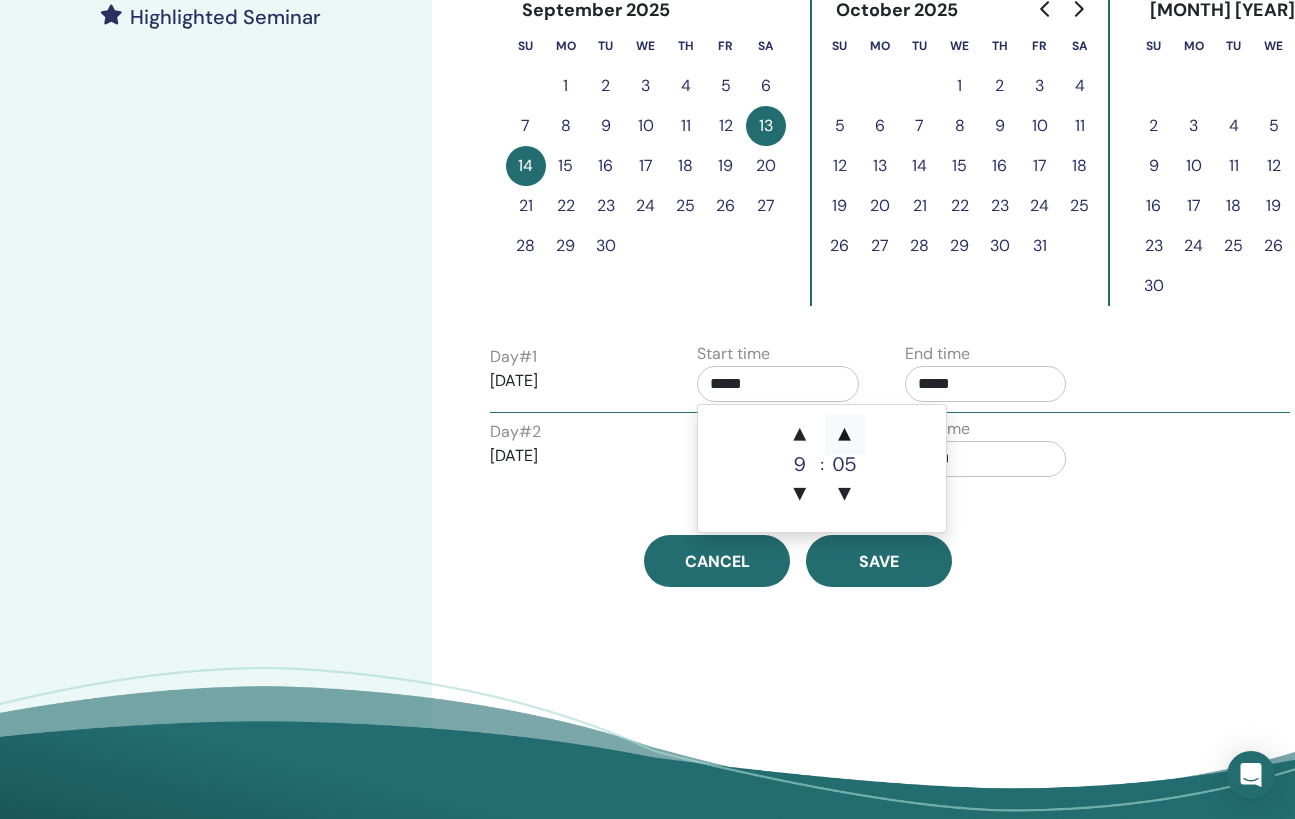 click on "▲" at bounding box center [845, 435] 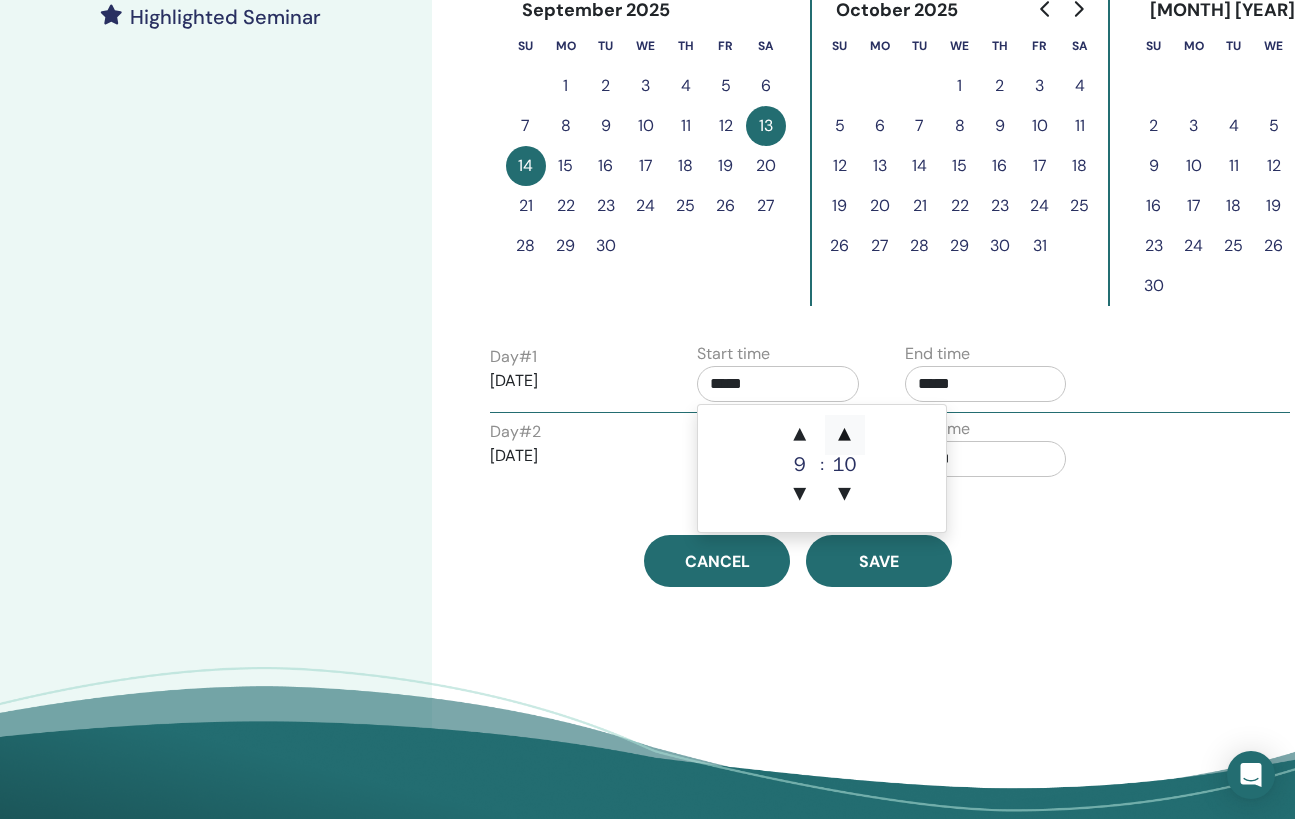 click on "▲" at bounding box center [845, 435] 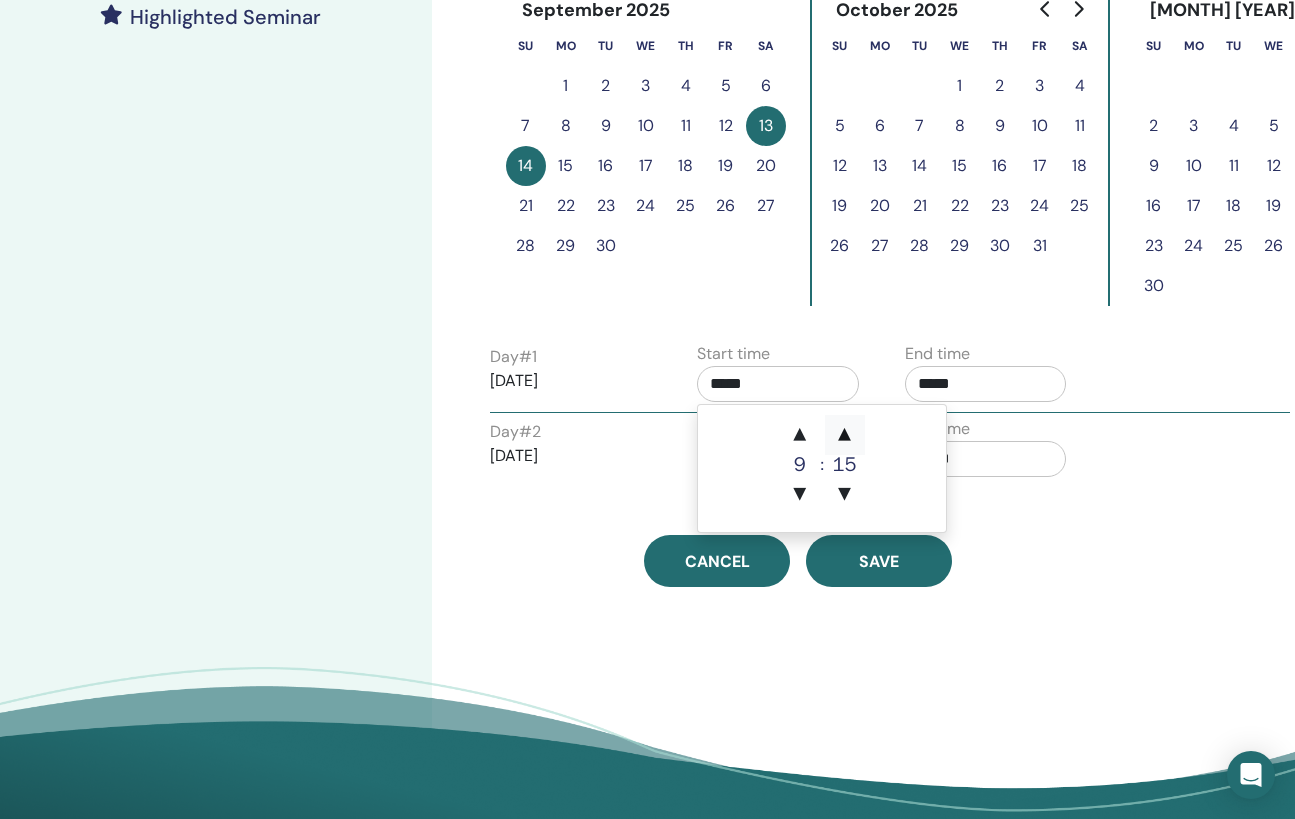 click on "▲" at bounding box center (845, 435) 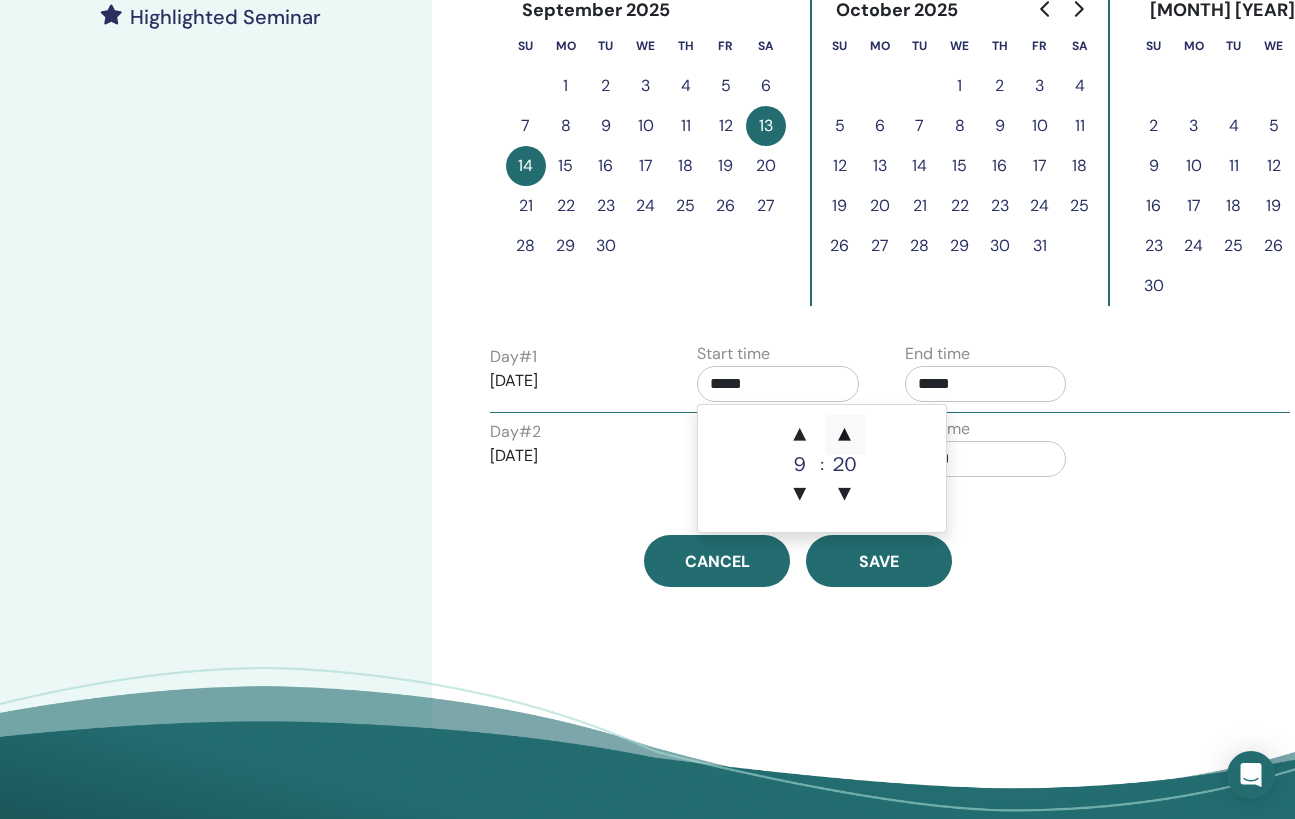 click on "▲" at bounding box center [845, 435] 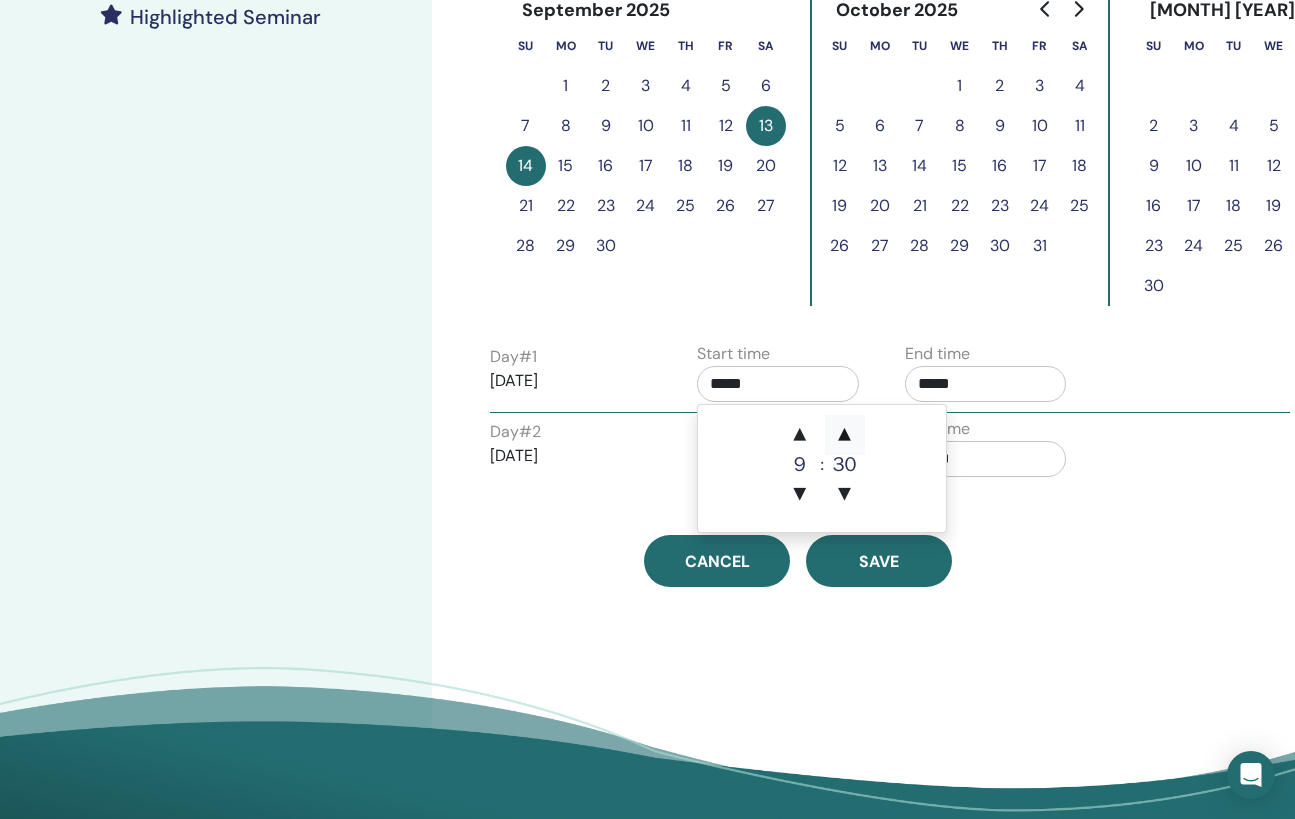 click on "▲" at bounding box center [845, 435] 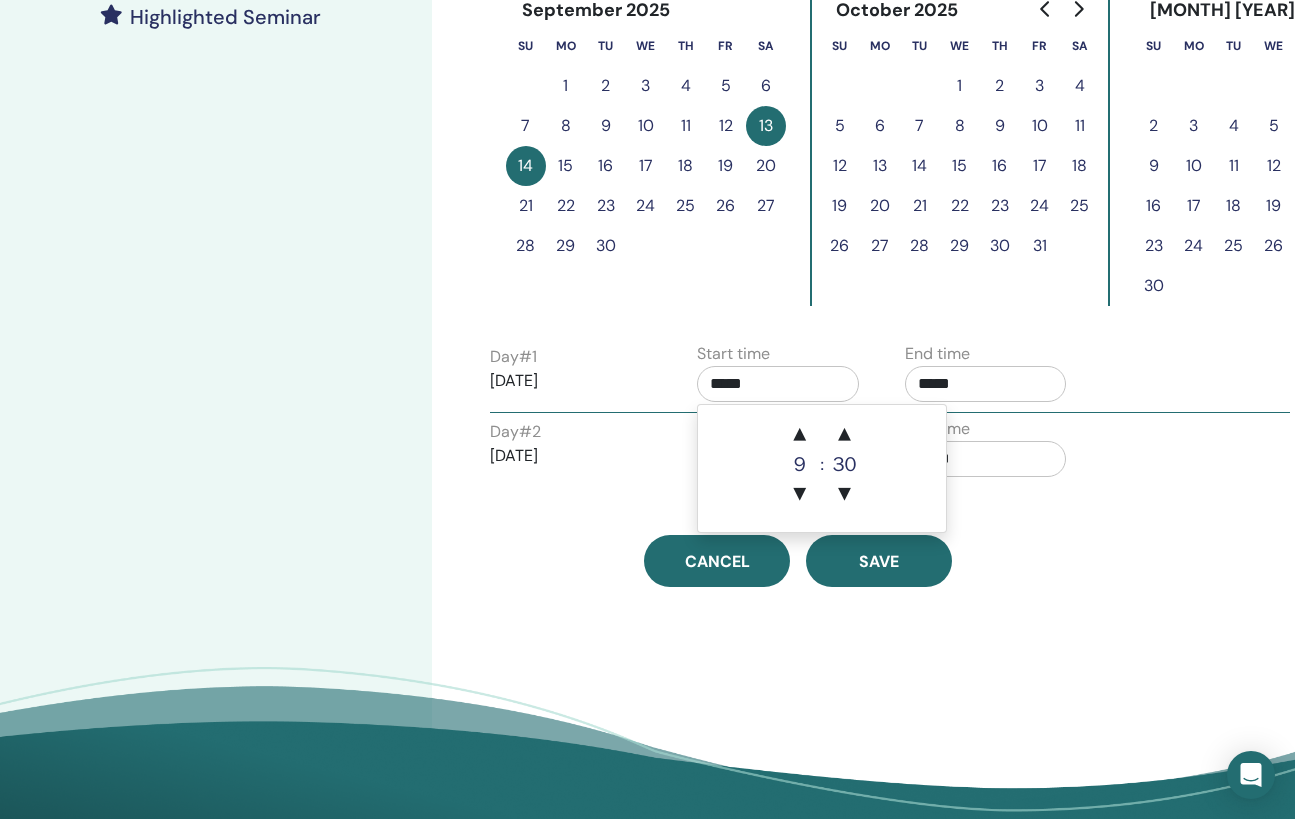 click on "*****" at bounding box center [986, 384] 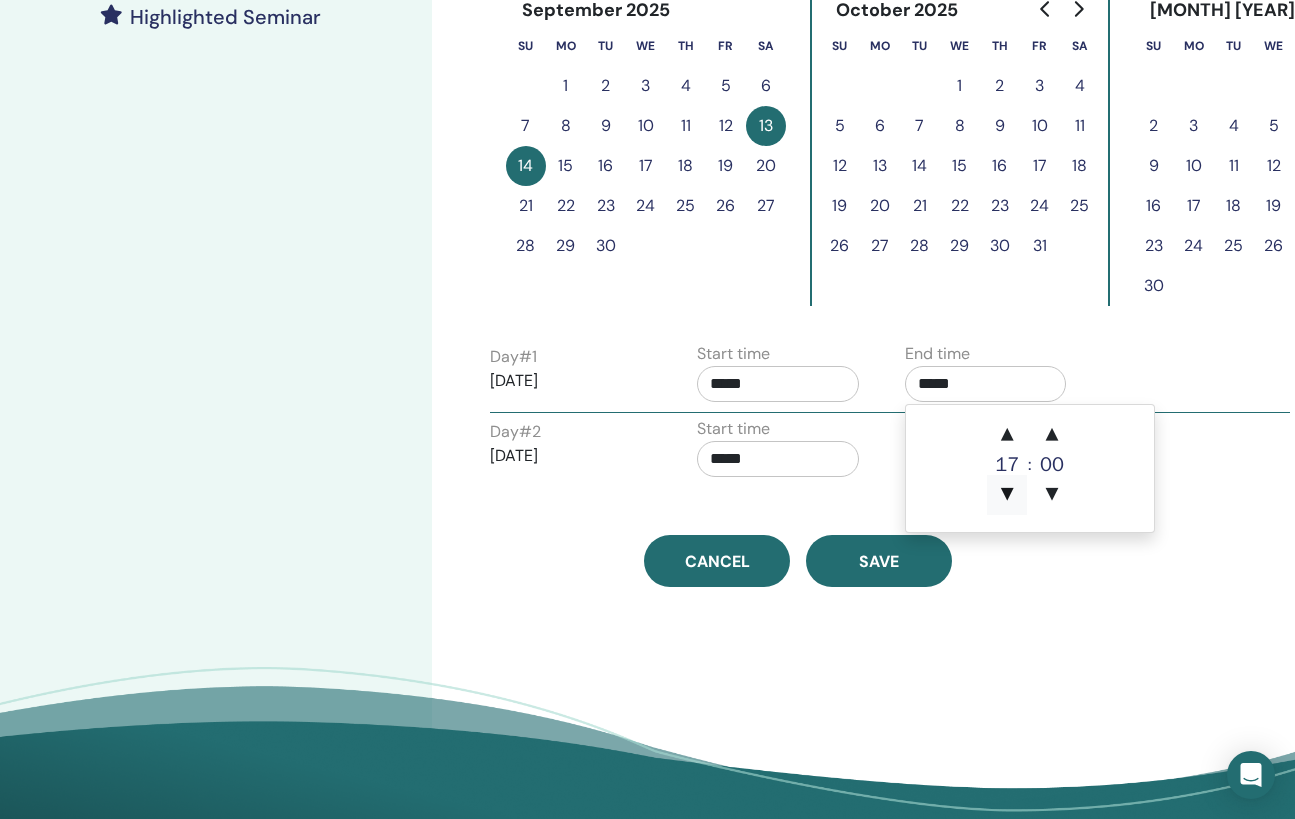 click on "▼" at bounding box center (1007, 495) 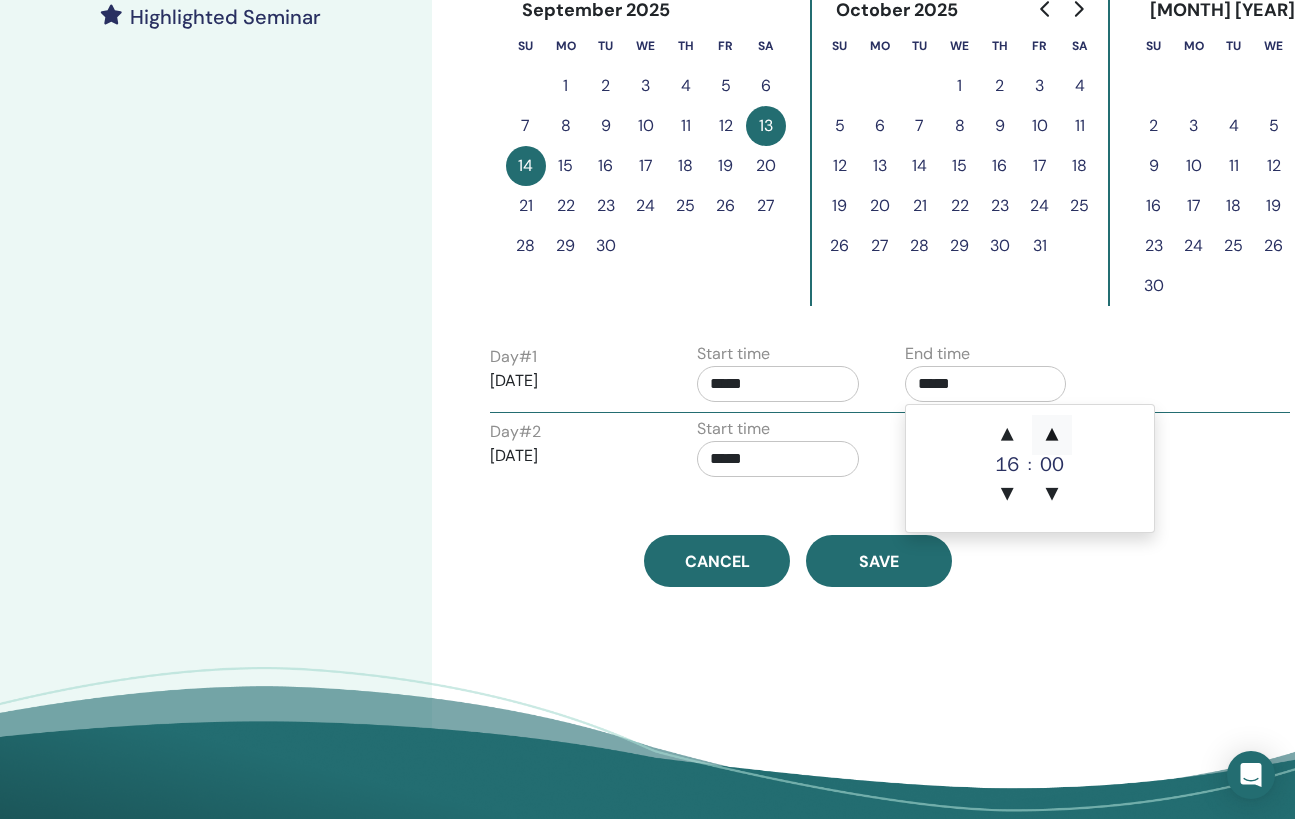 click on "▲" at bounding box center [1052, 435] 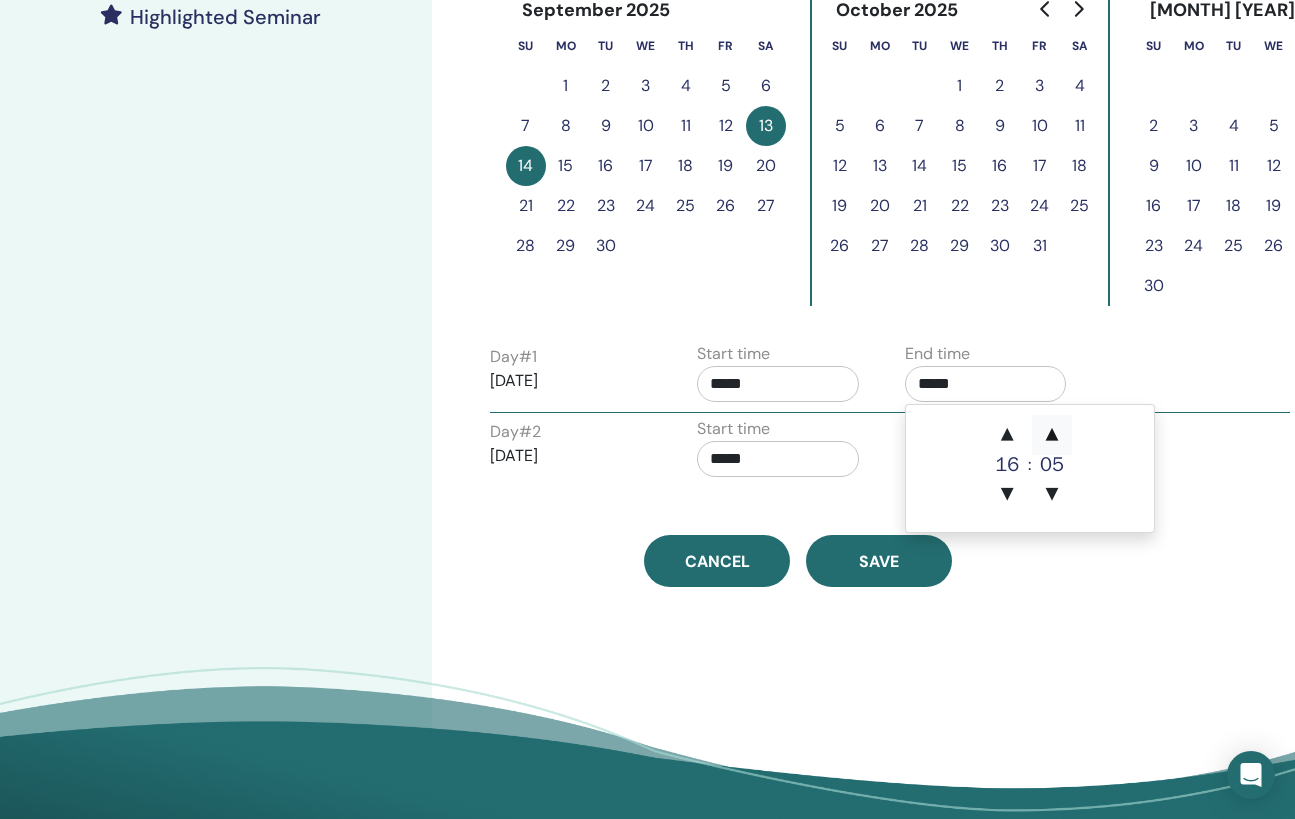 click on "▲" at bounding box center [1052, 435] 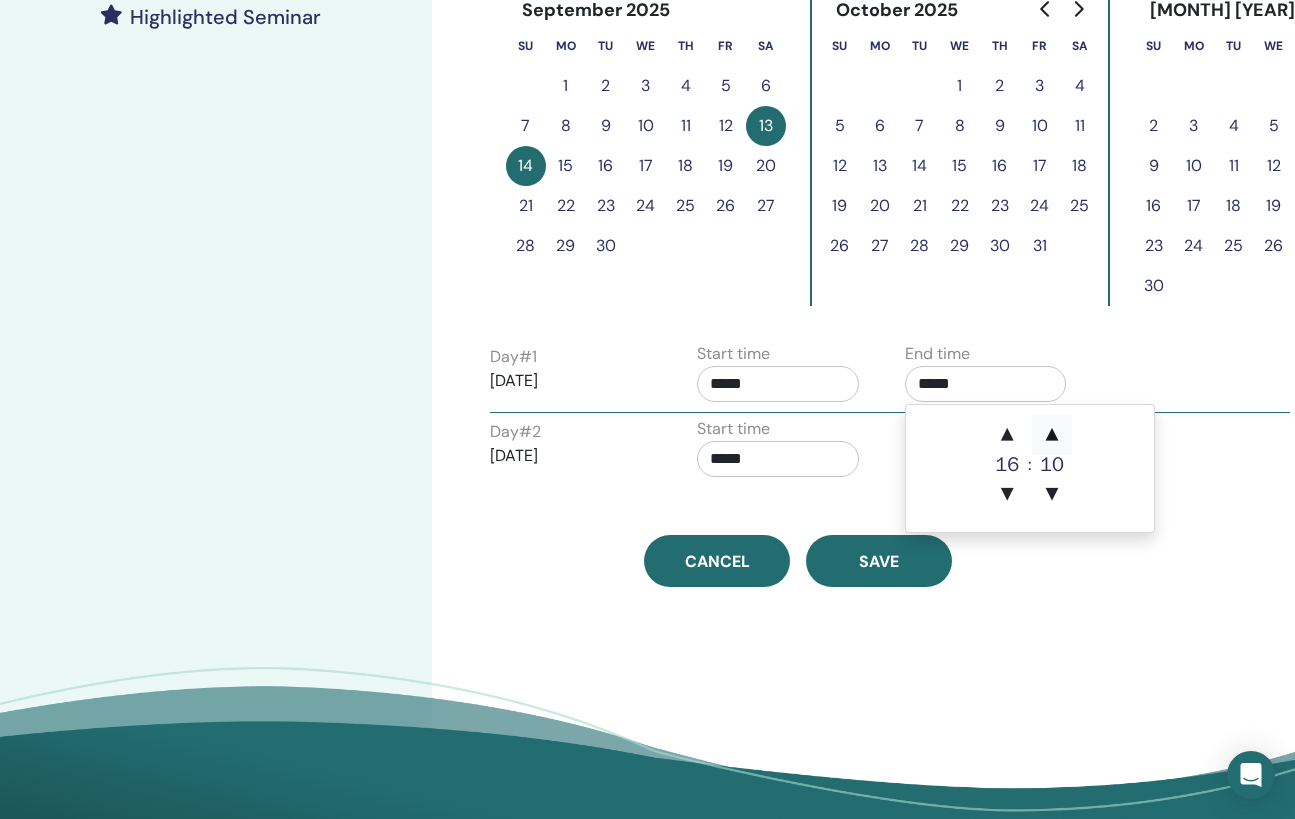 click on "▲" at bounding box center (1052, 435) 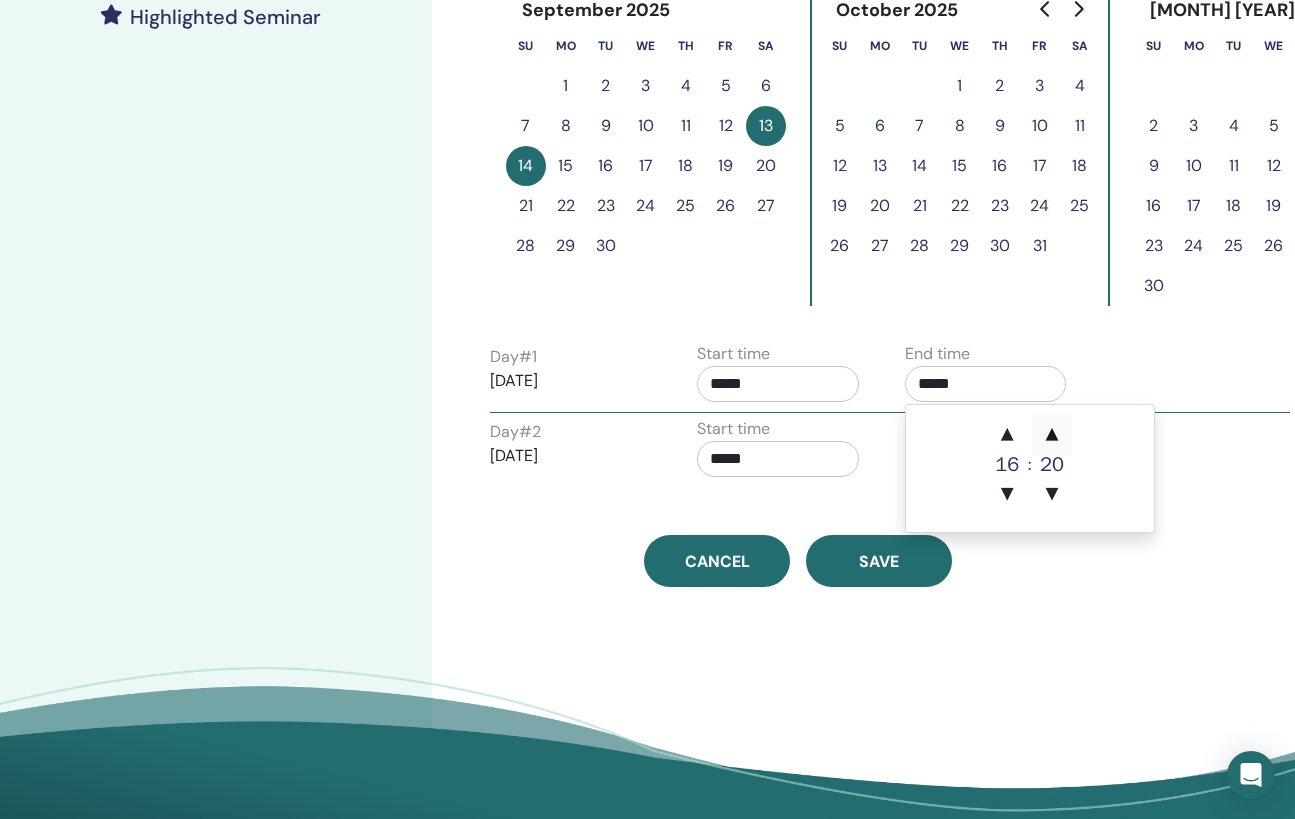 click on "▲" at bounding box center [1052, 435] 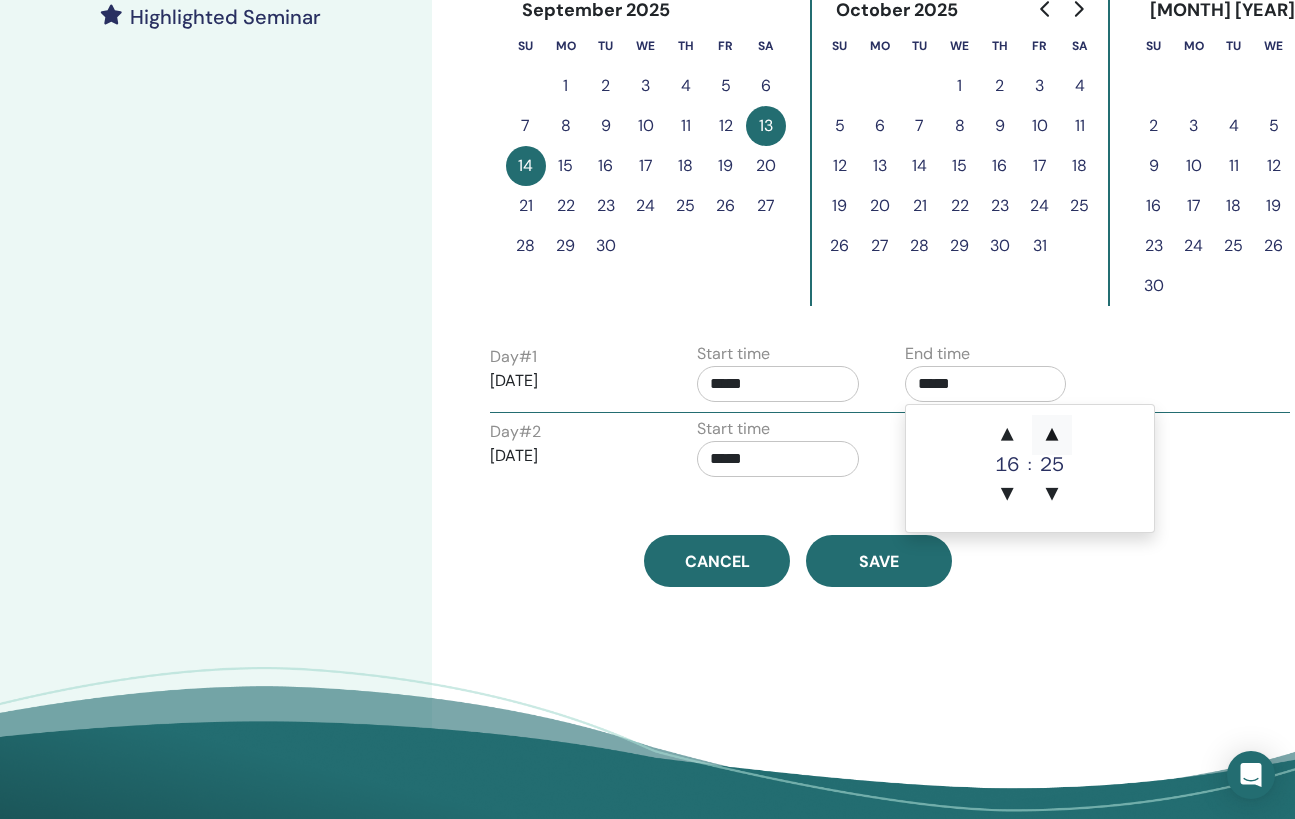 click on "▲" at bounding box center (1052, 435) 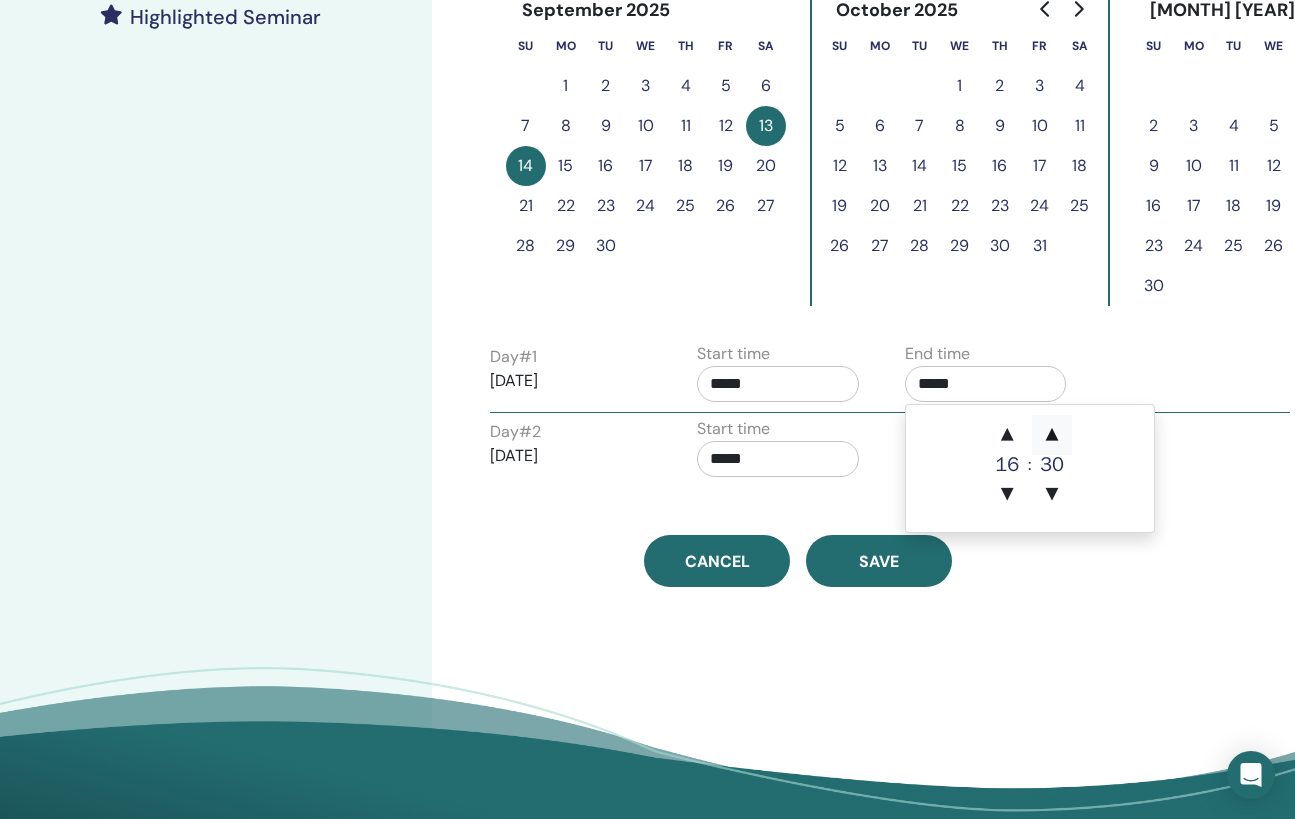 click on "▲" at bounding box center [1052, 435] 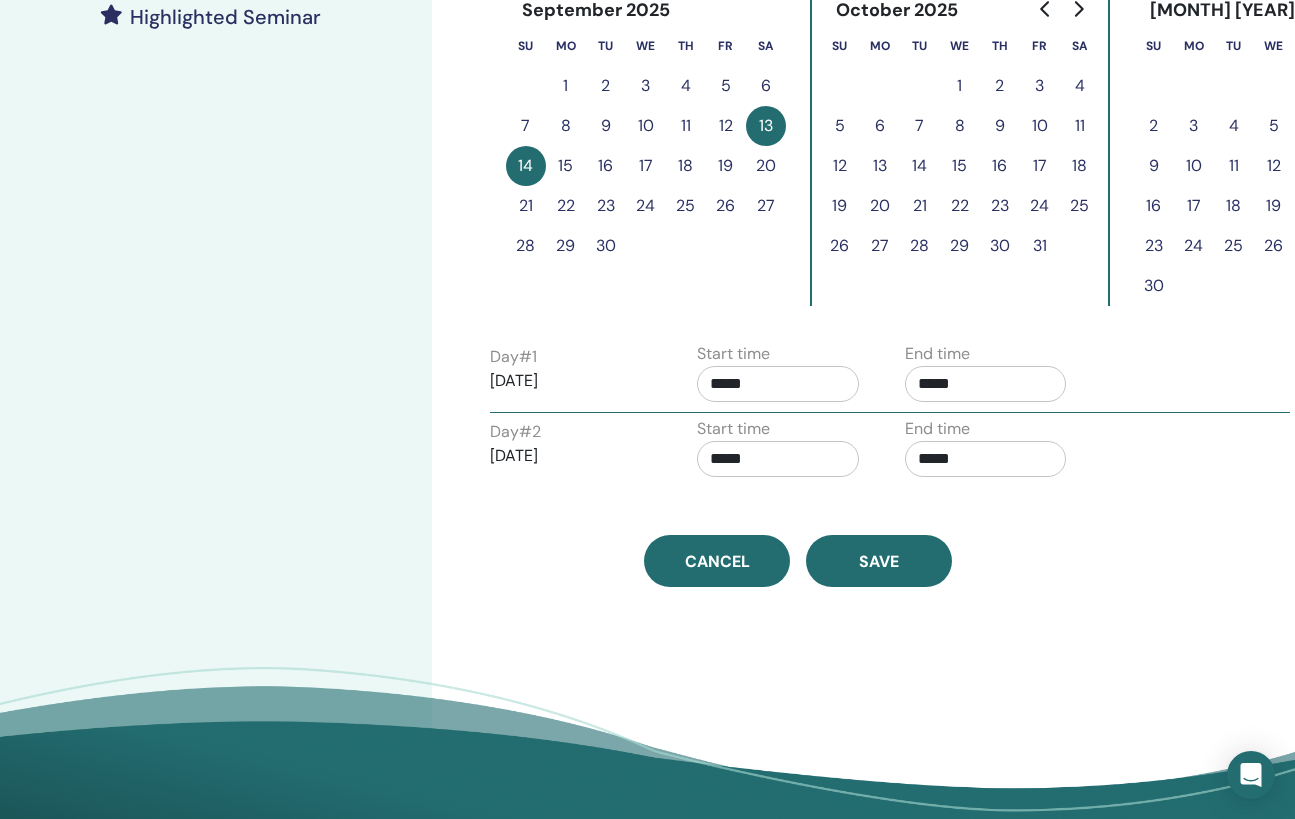 click on "Day  # 1 2025/09/13 Start time ***** End time *****" at bounding box center (890, 377) 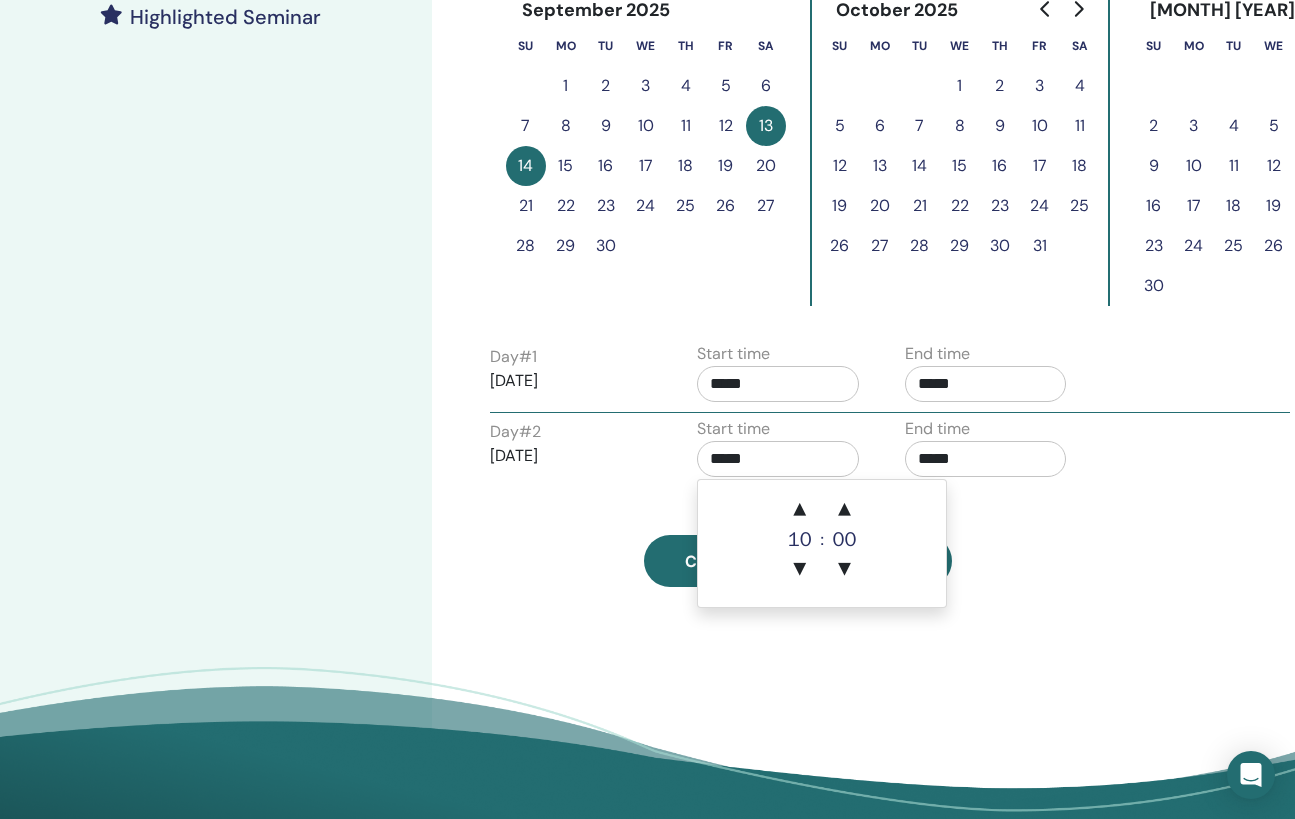 click on "*****" at bounding box center [778, 459] 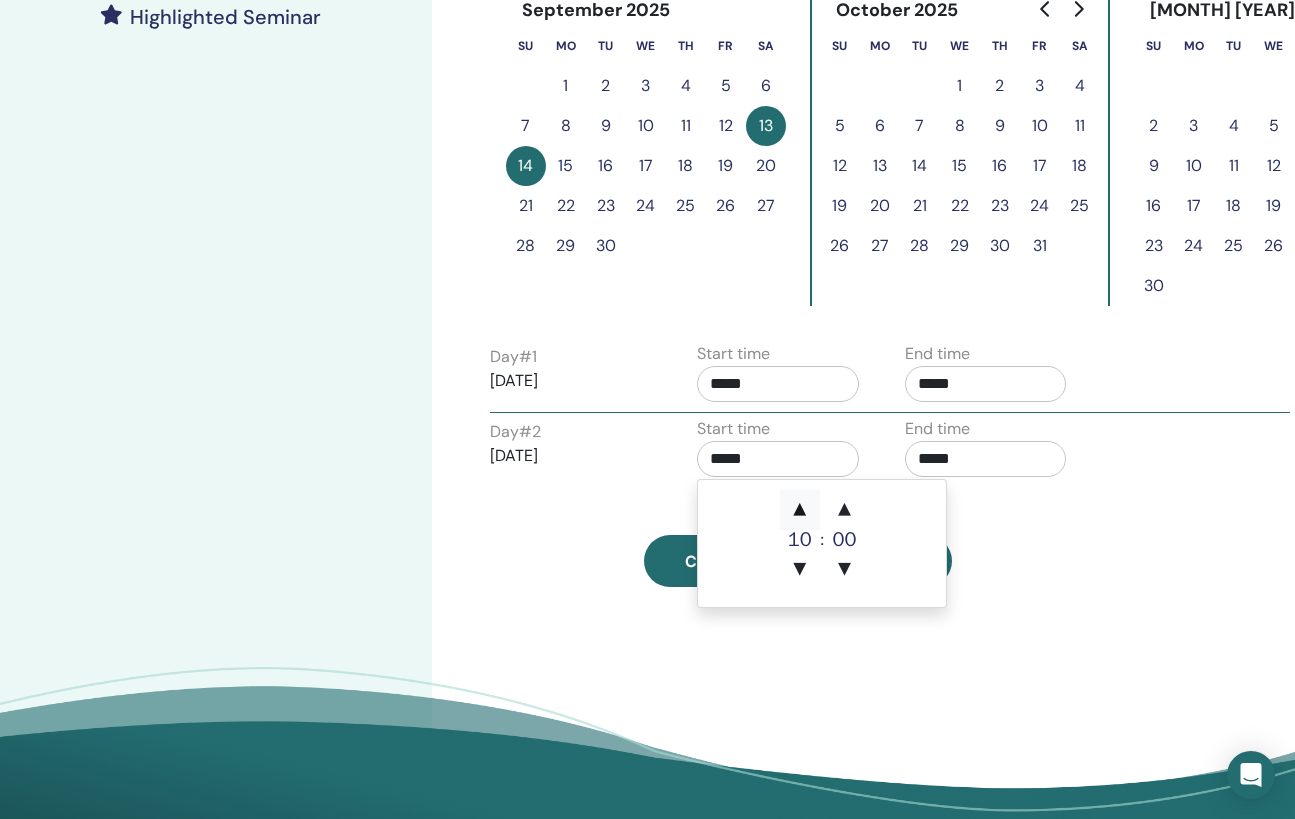 click on "▲" at bounding box center (800, 510) 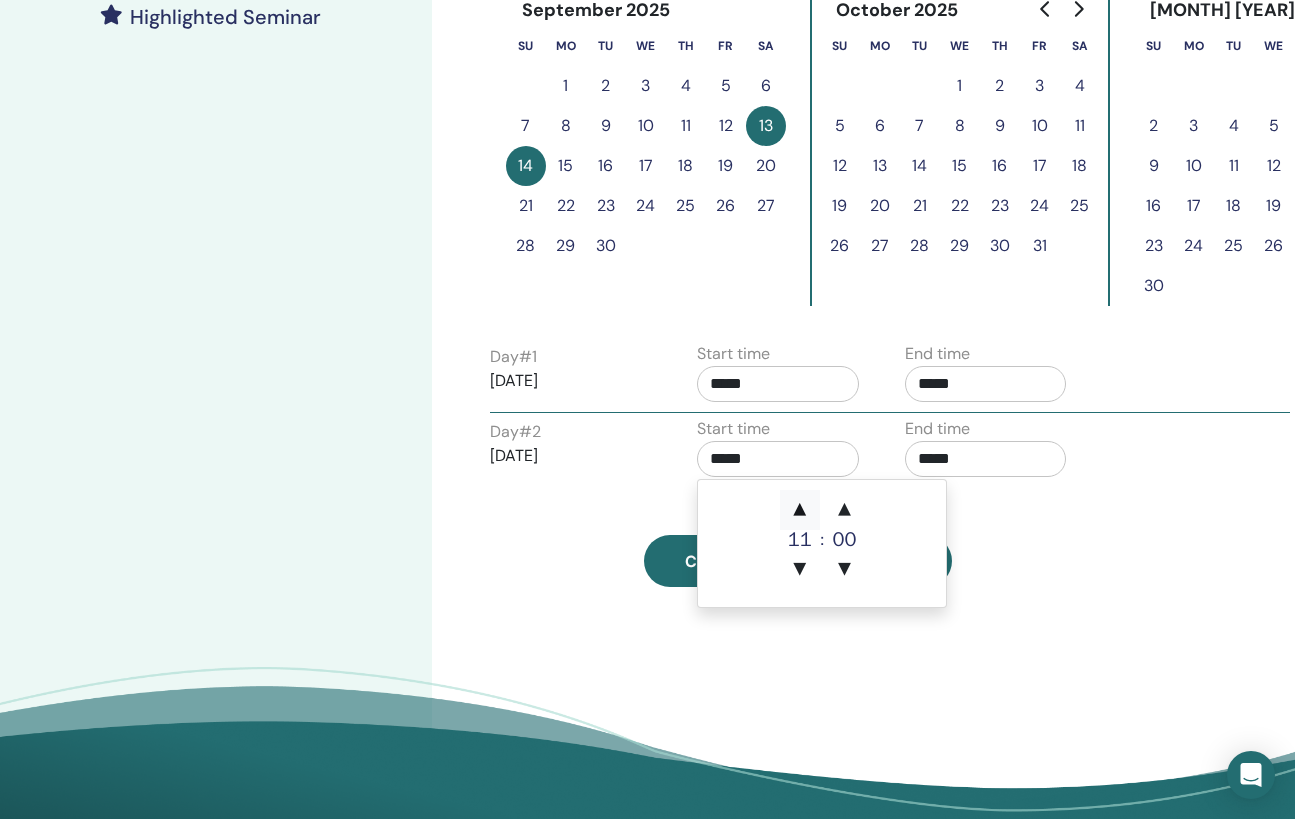 click on "▲" at bounding box center (800, 510) 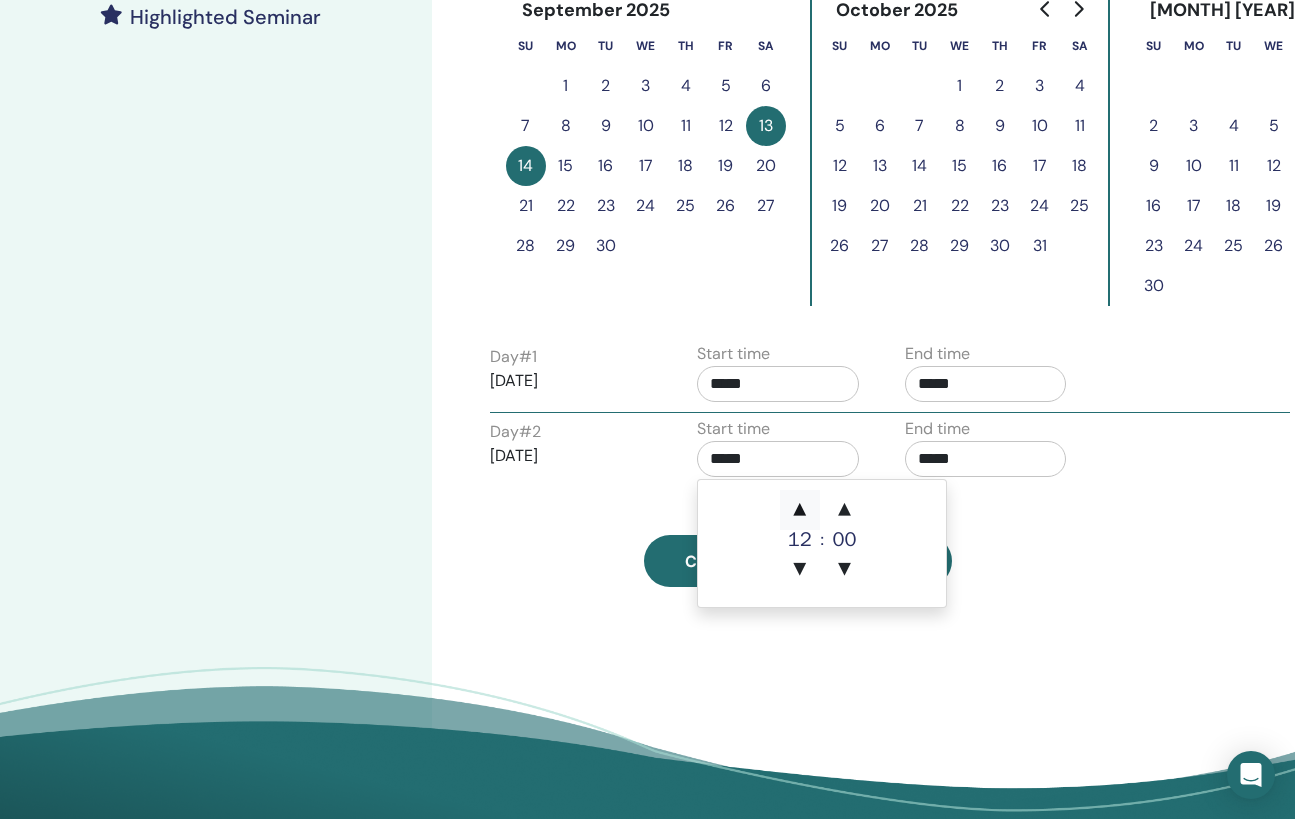 click on "▲" at bounding box center [800, 510] 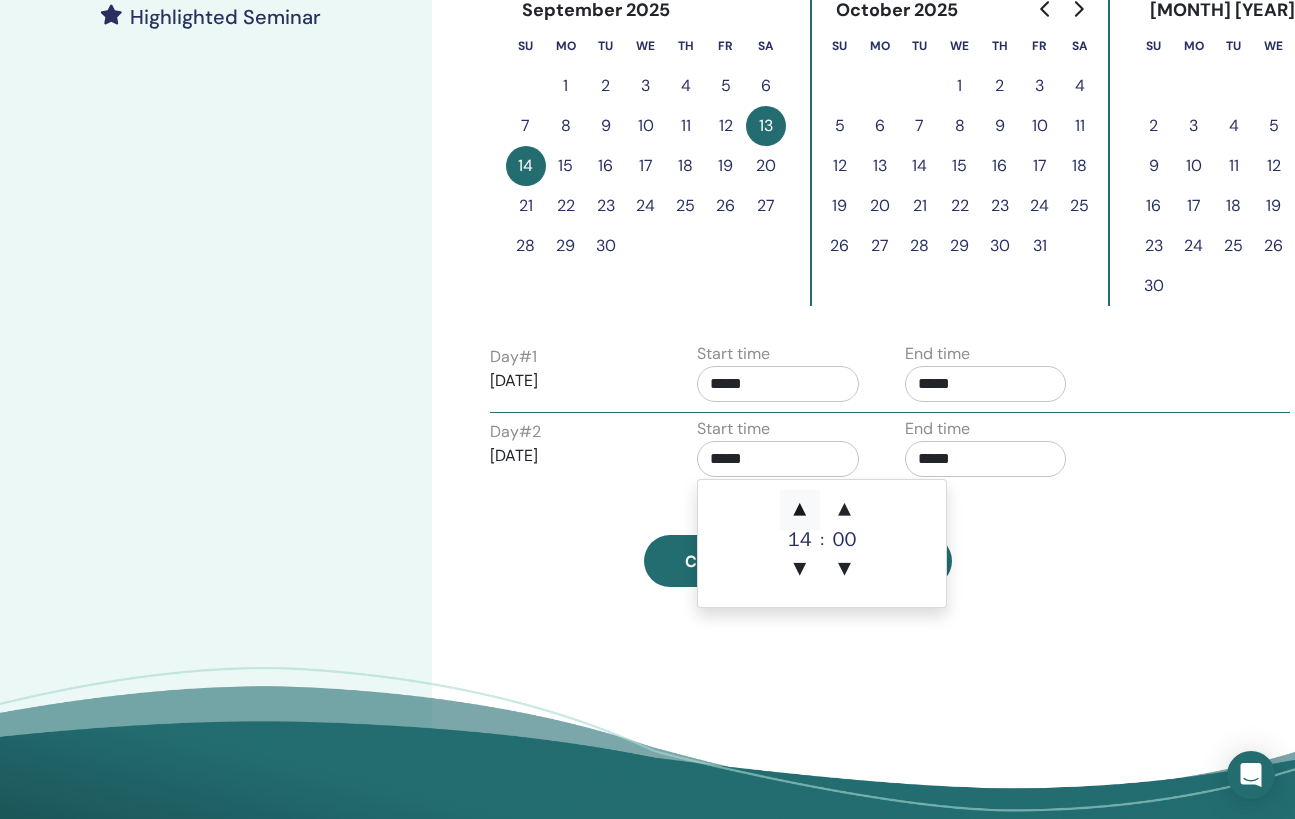 click on "▲" at bounding box center [800, 510] 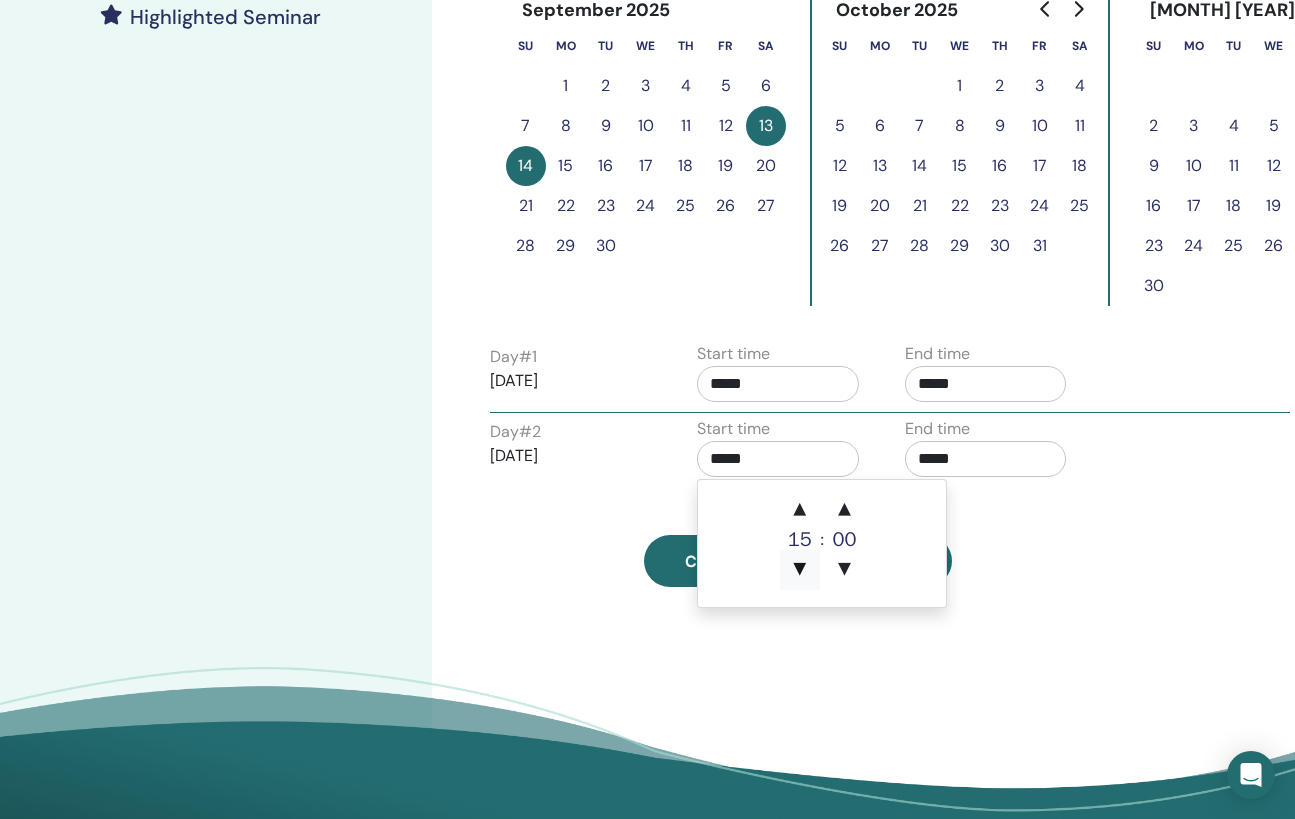 click on "▼" at bounding box center (800, 570) 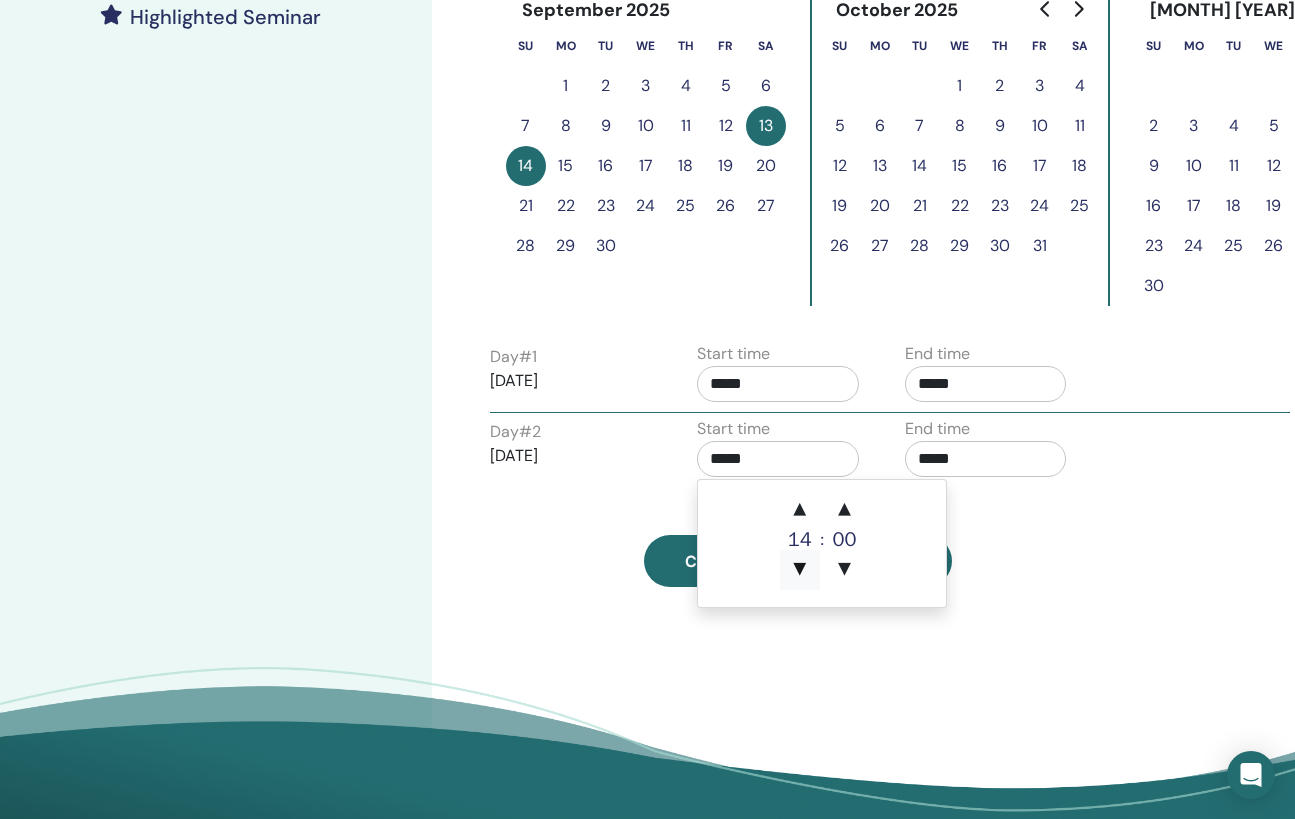 click on "▼" at bounding box center (800, 570) 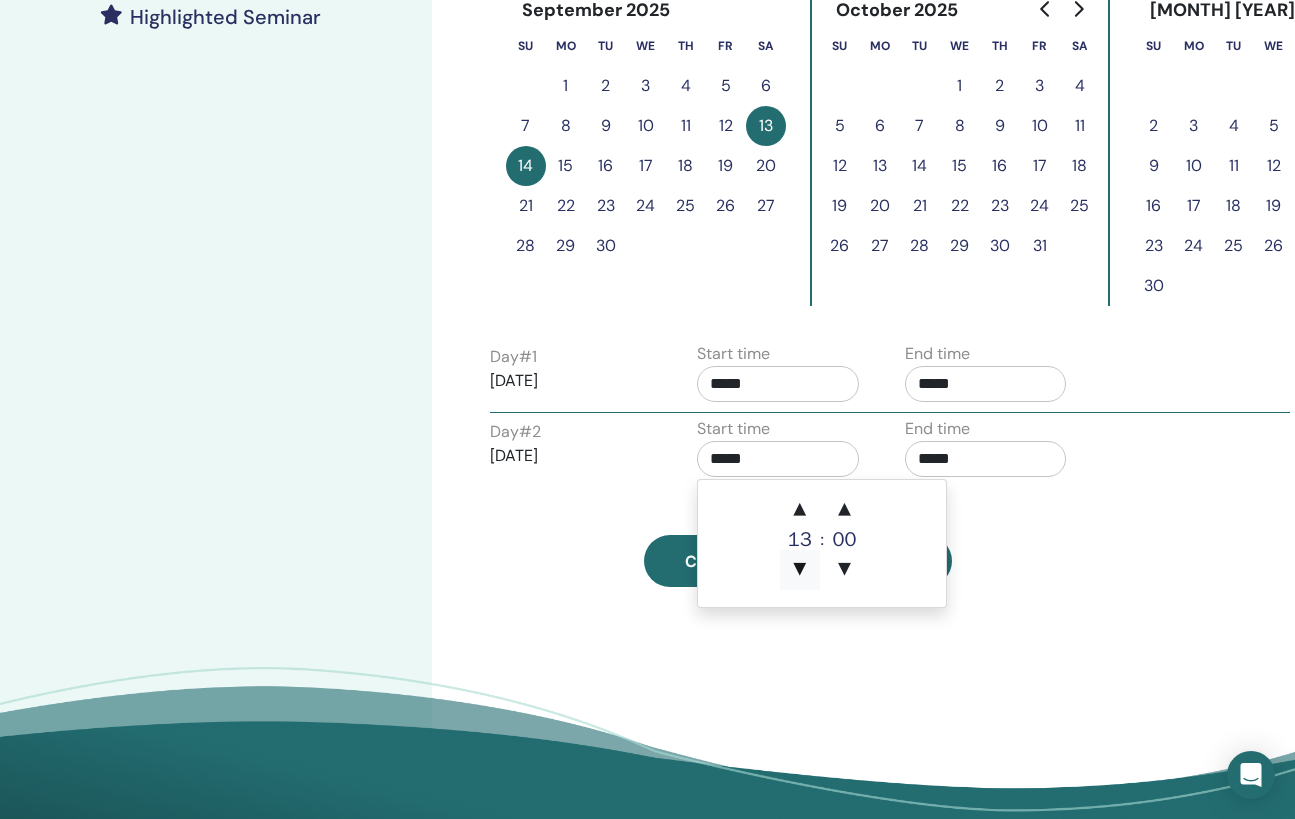 click on "▼" at bounding box center [800, 570] 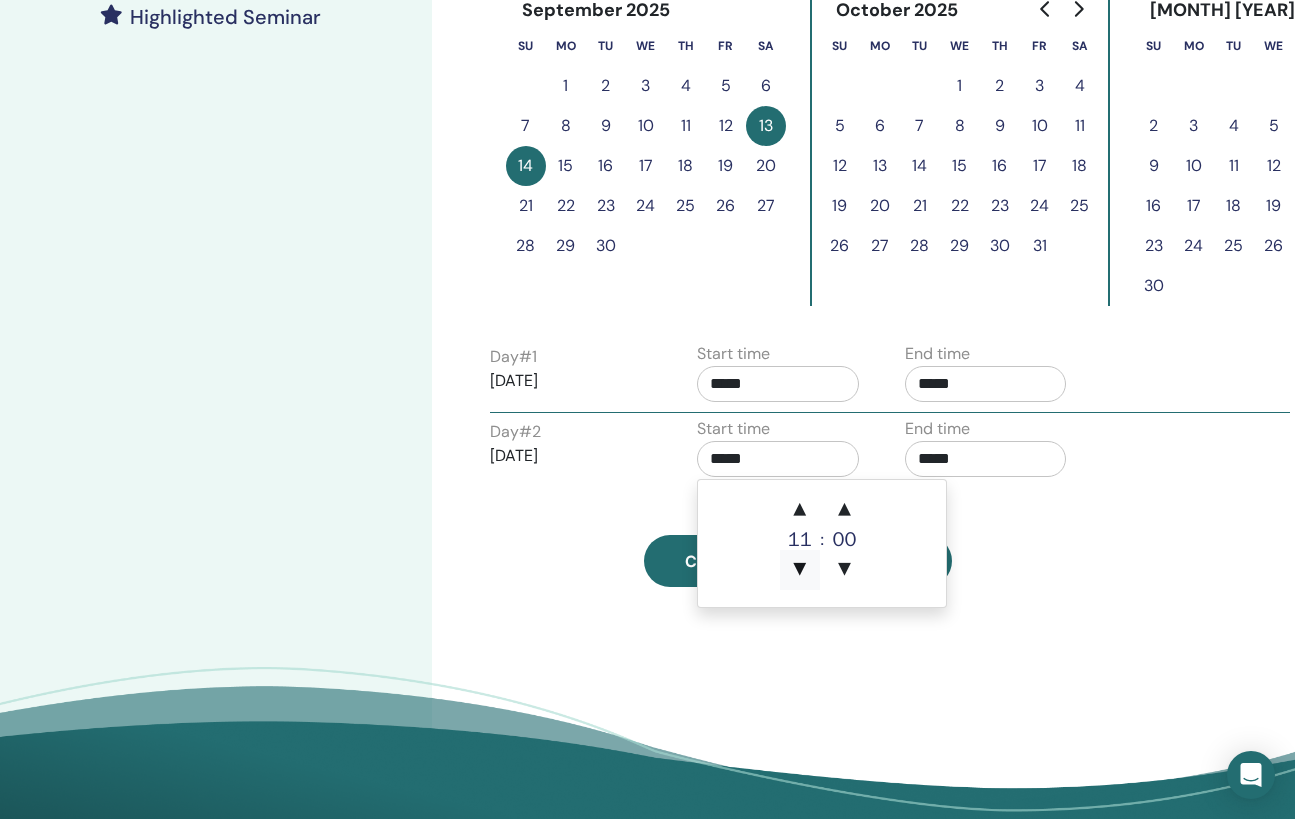 click on "▼" at bounding box center (800, 570) 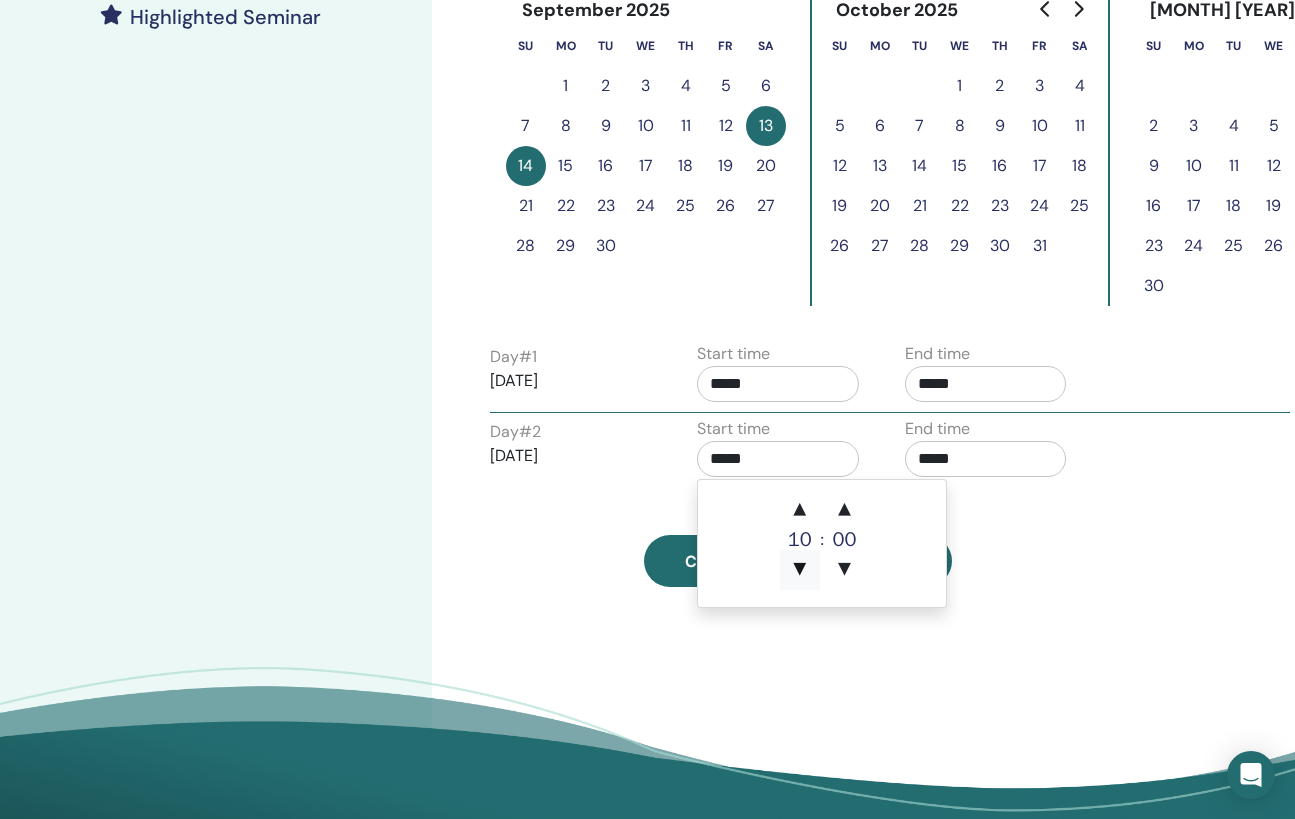click on "▼" at bounding box center [800, 570] 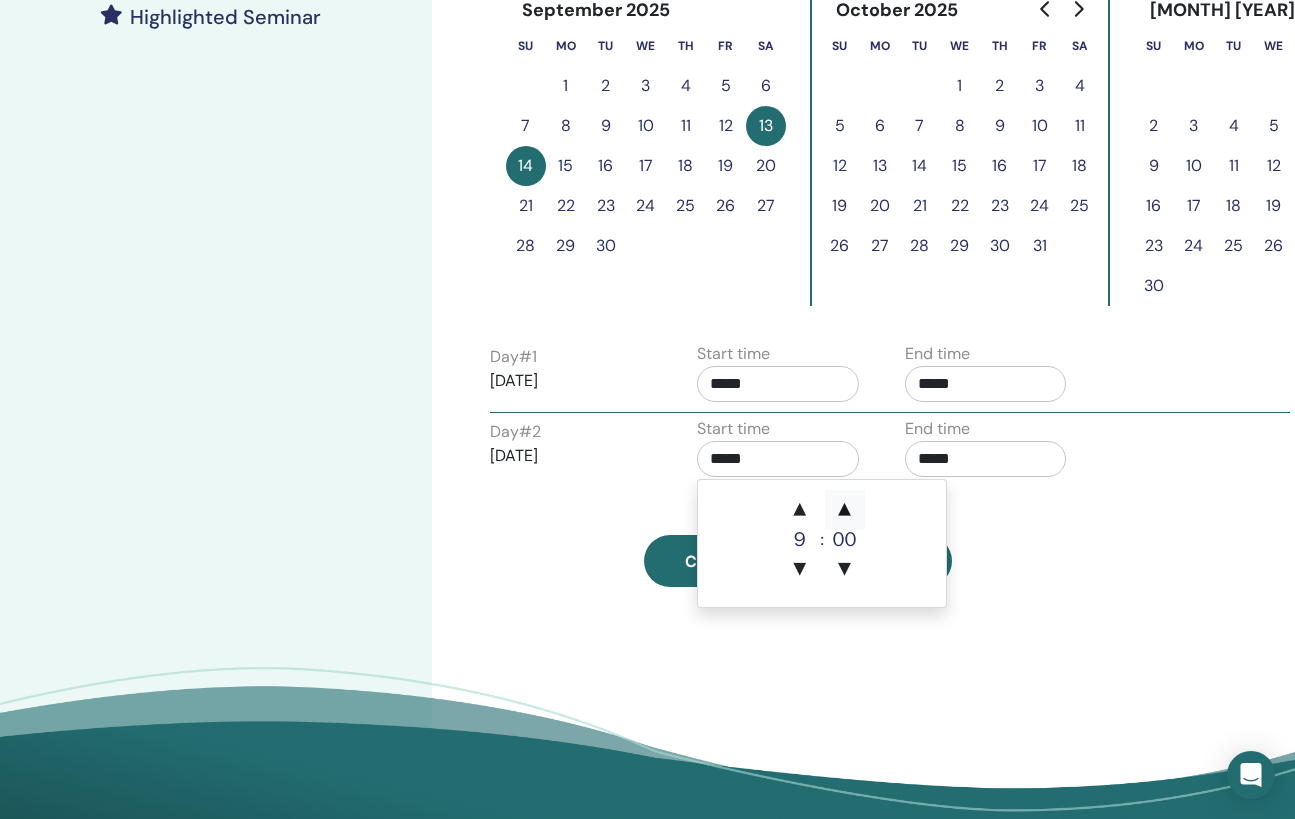 click on "▲" at bounding box center (845, 510) 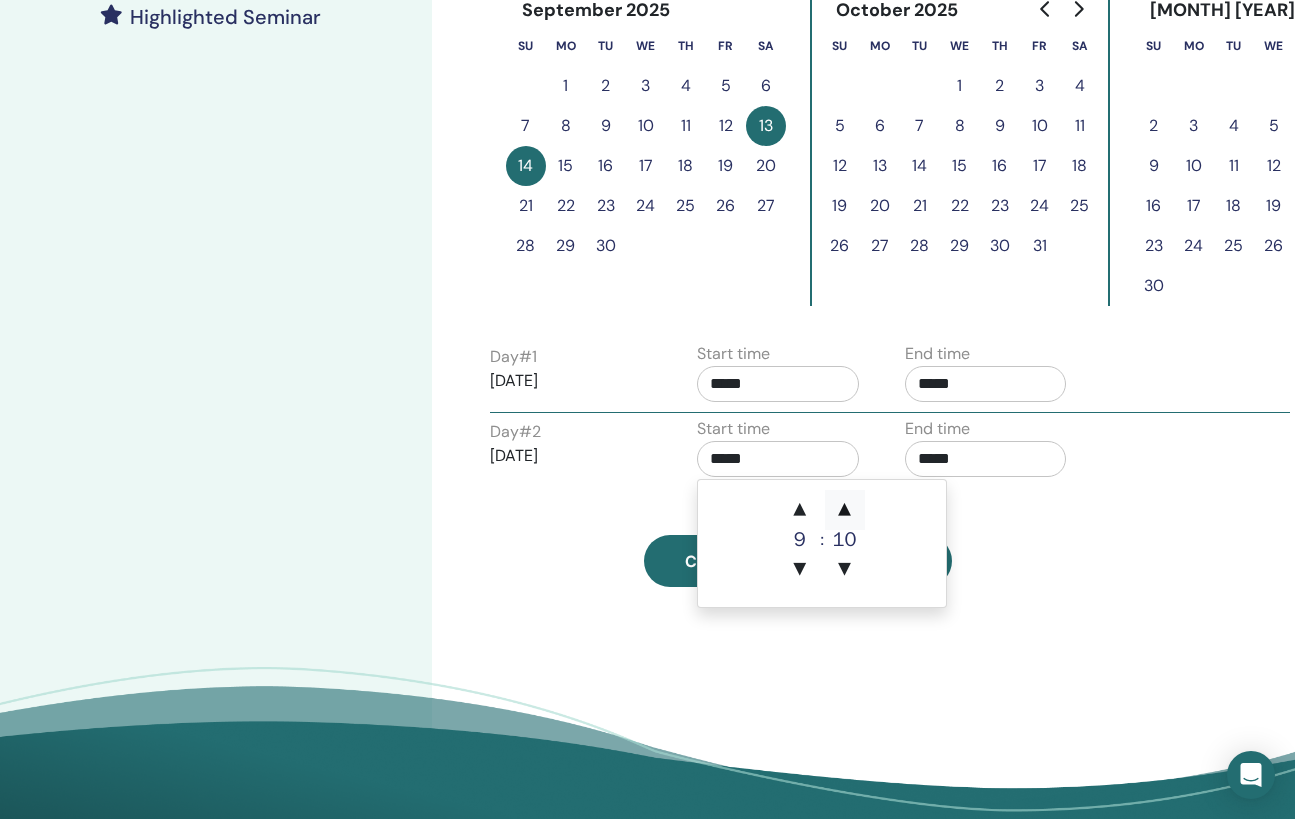 click on "▲" at bounding box center [845, 510] 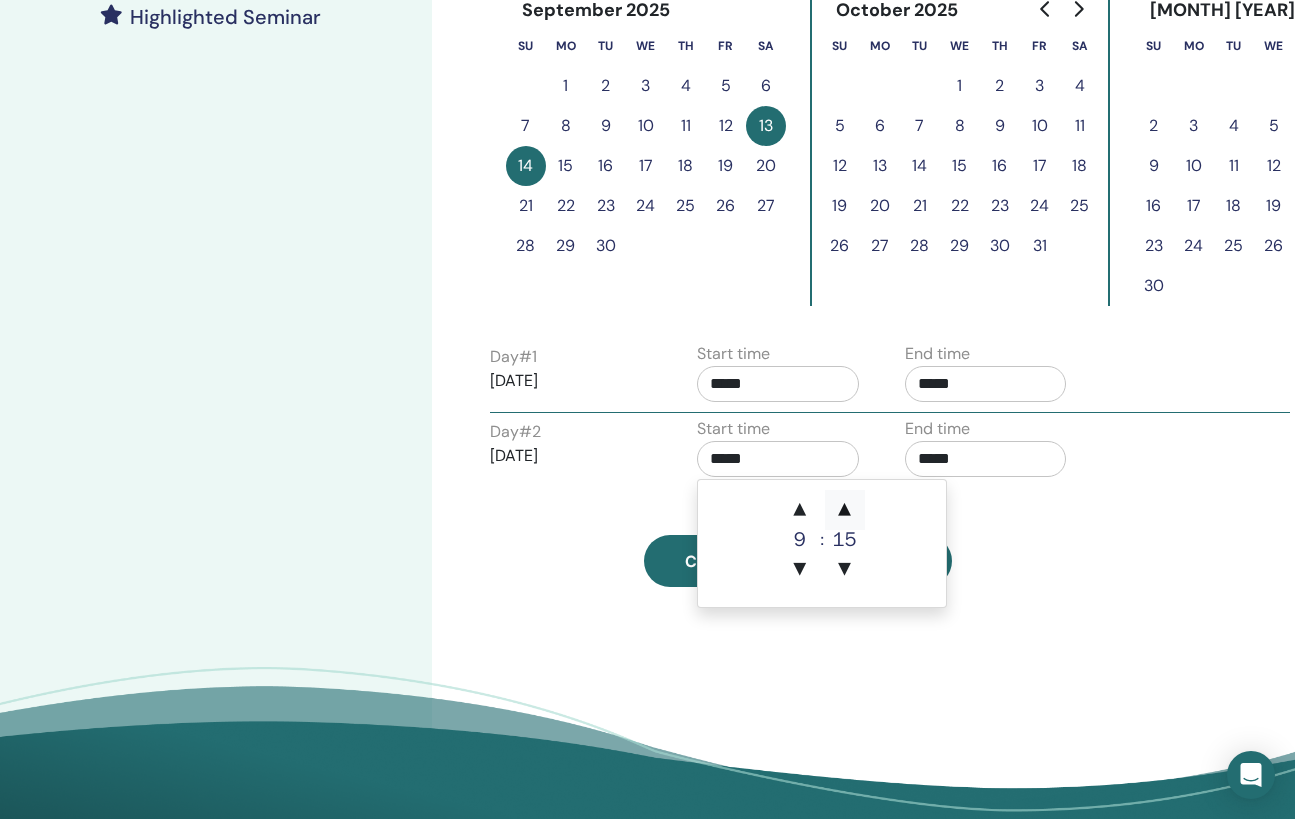 click on "▲" at bounding box center [845, 510] 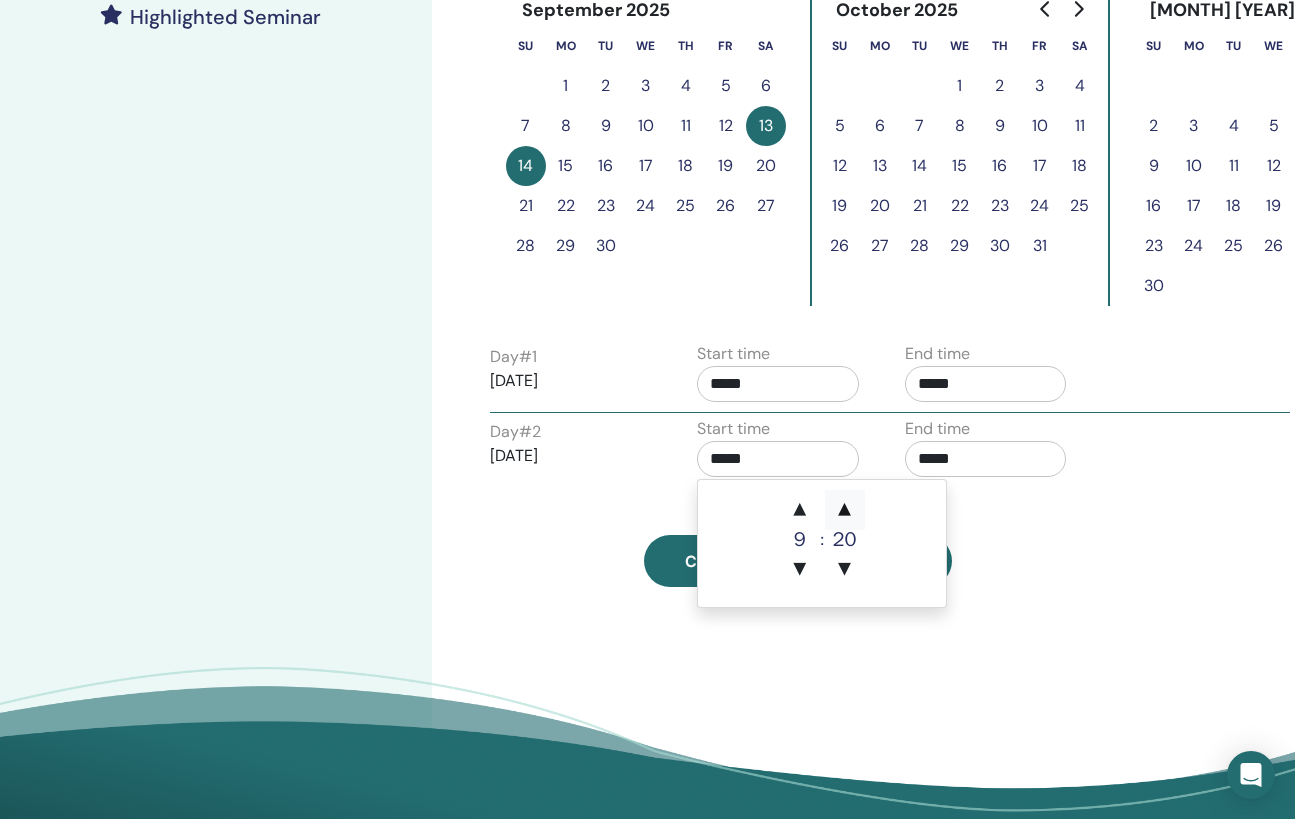 click on "▲" at bounding box center (845, 510) 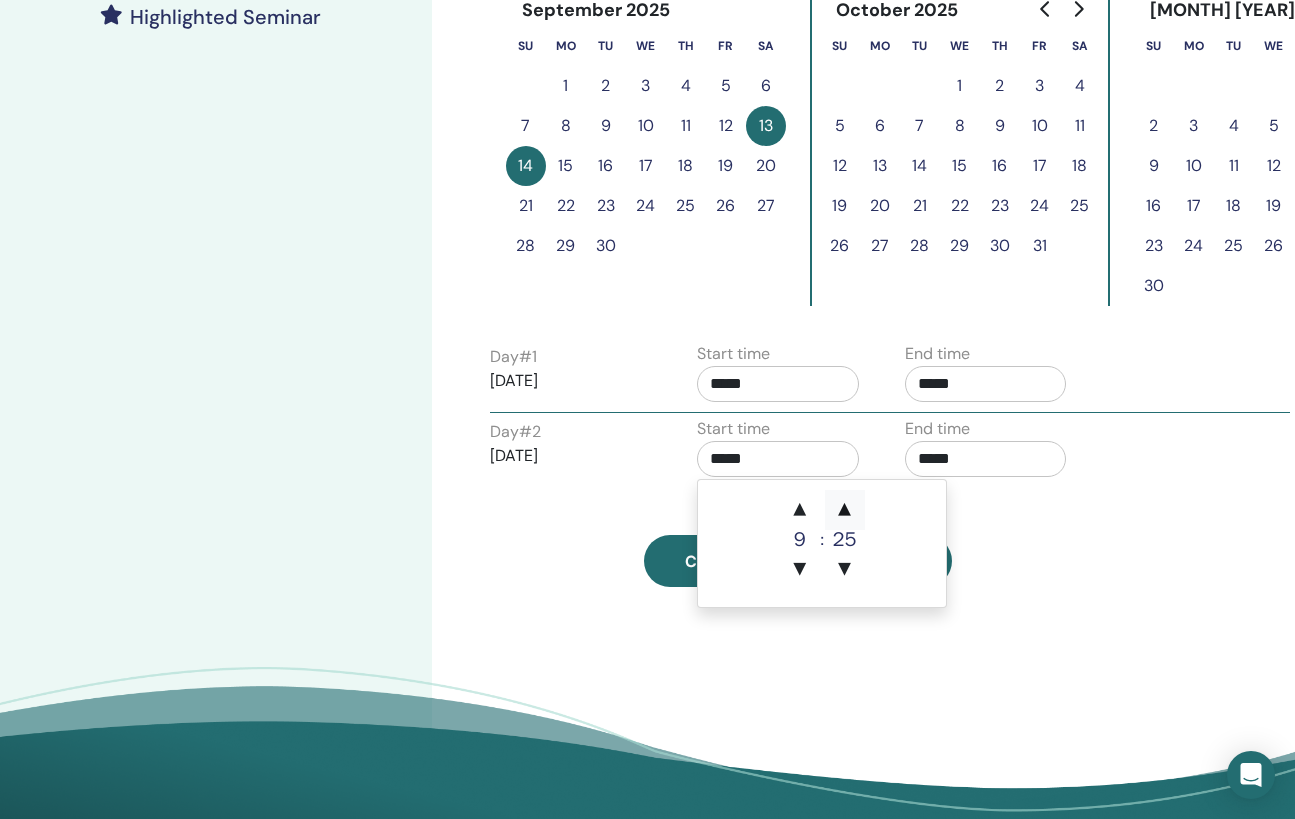 click on "▲" at bounding box center (845, 510) 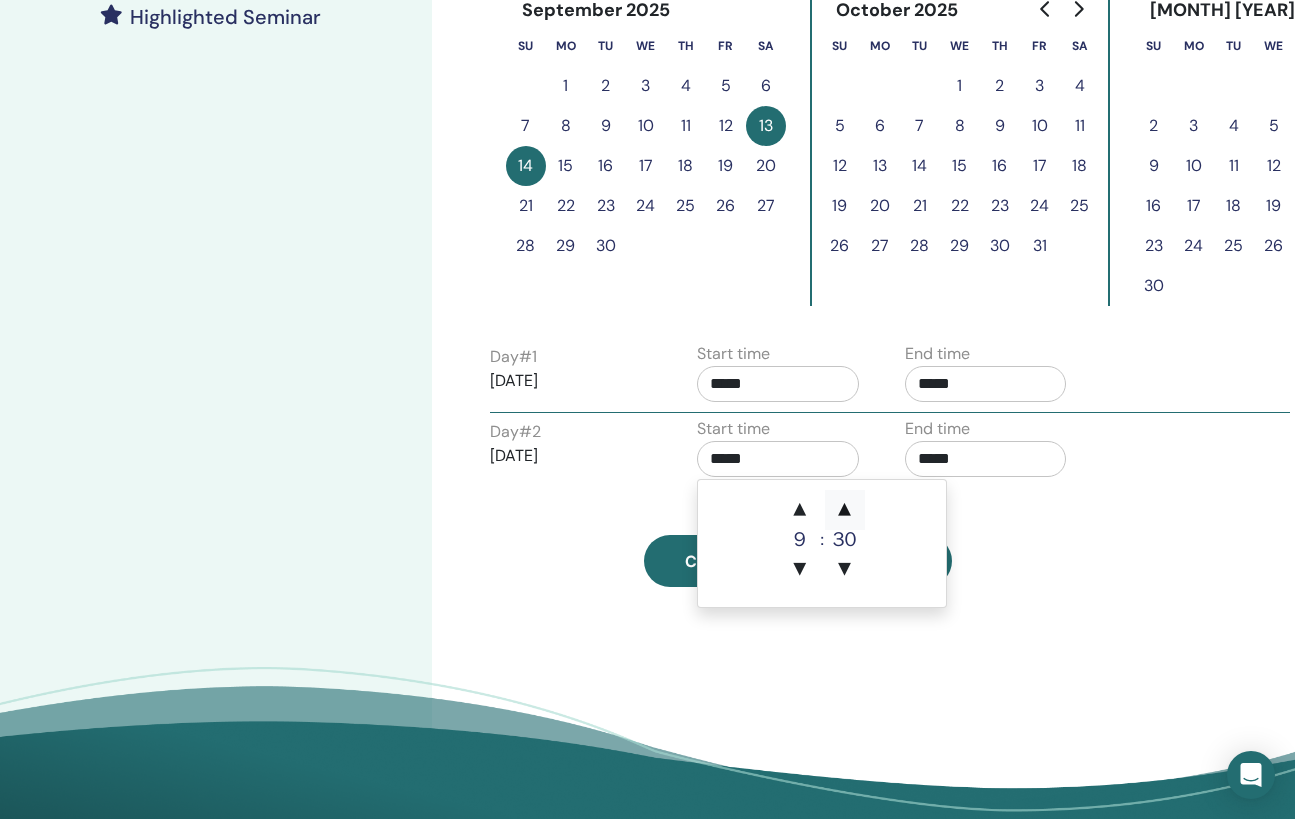 click on "▲" at bounding box center [845, 510] 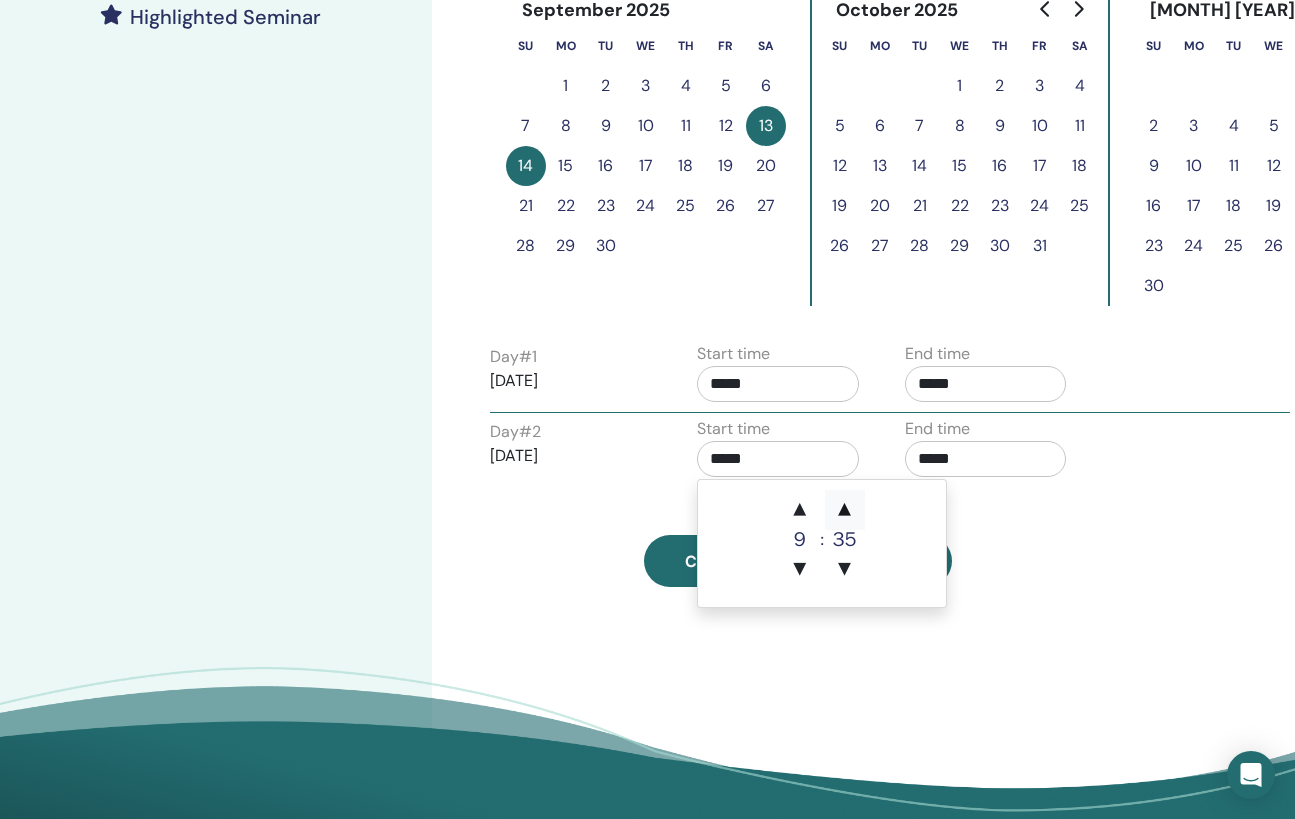 click on "▲" at bounding box center [845, 510] 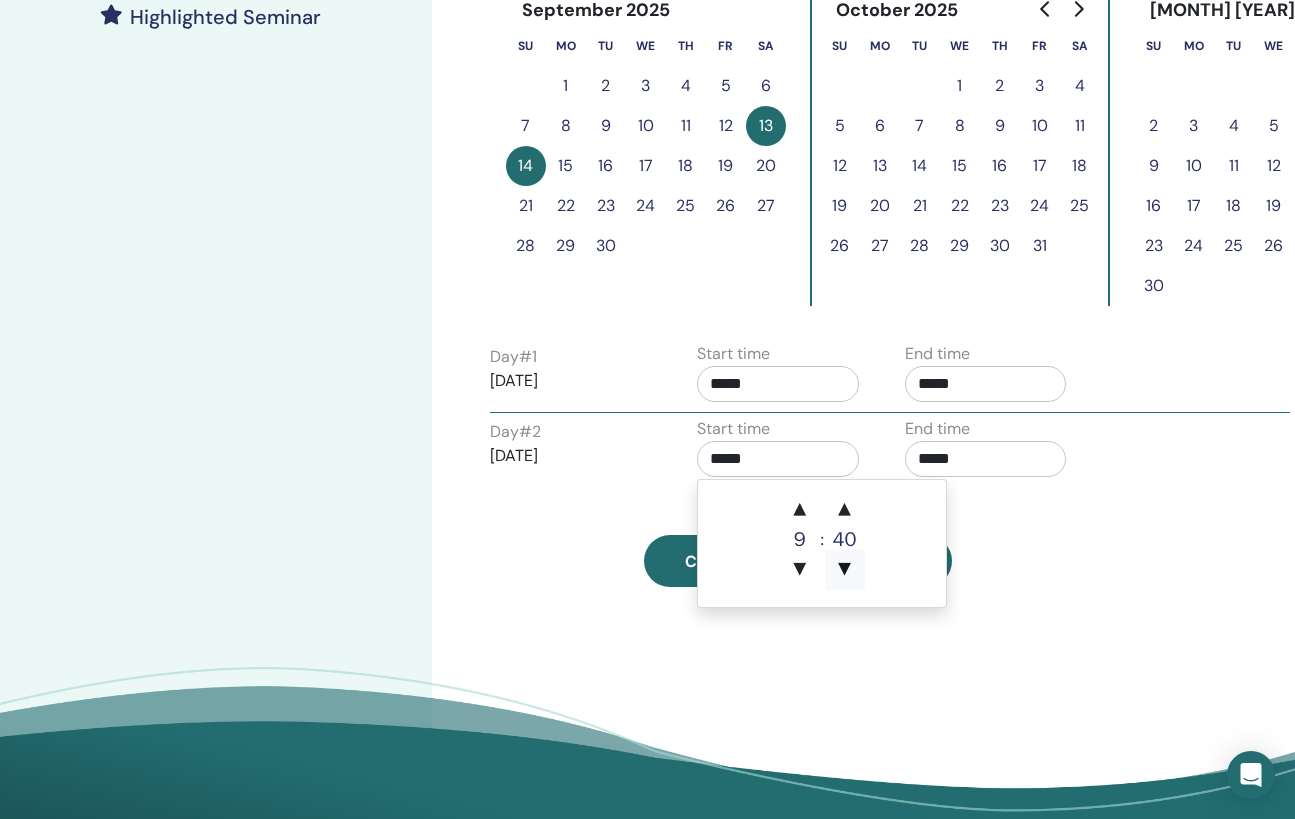 click on "▼" at bounding box center [845, 570] 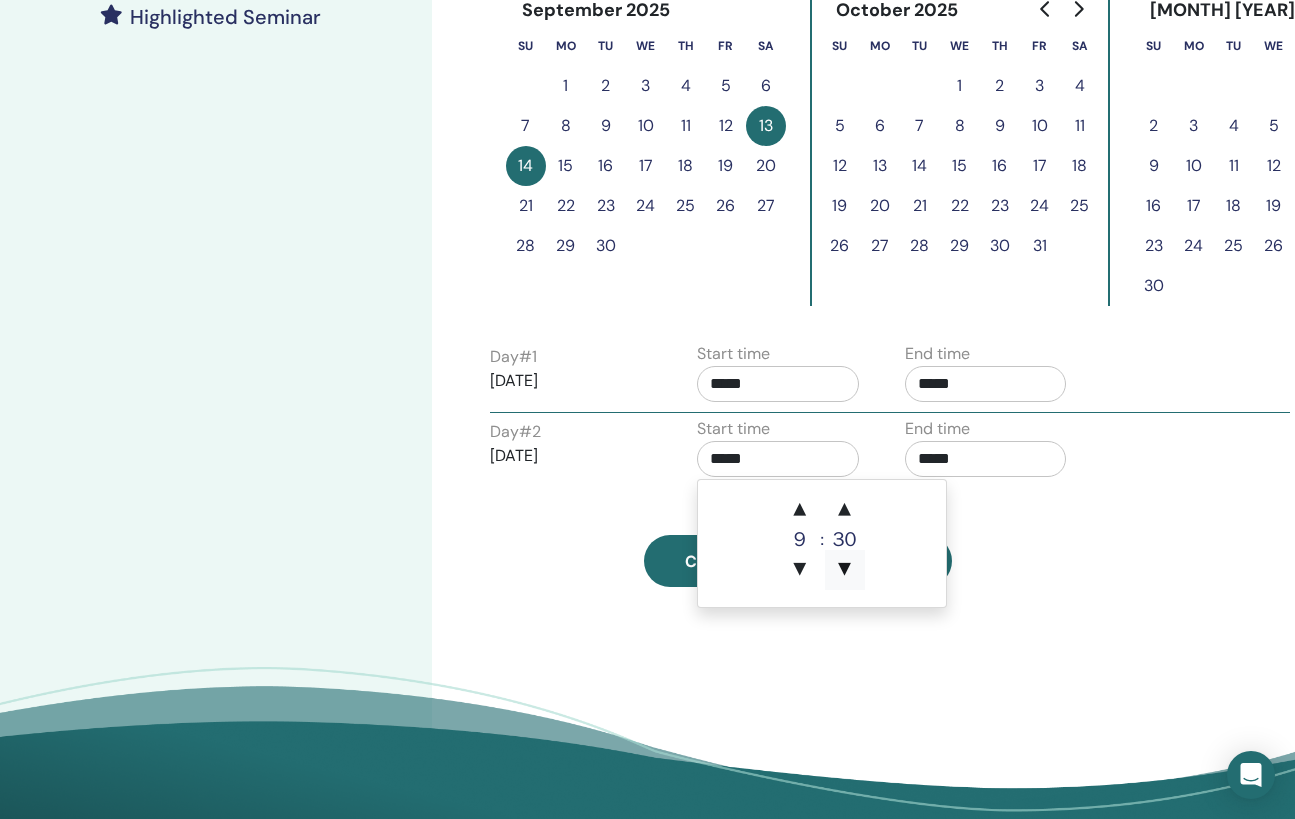 click on "▼" at bounding box center [845, 570] 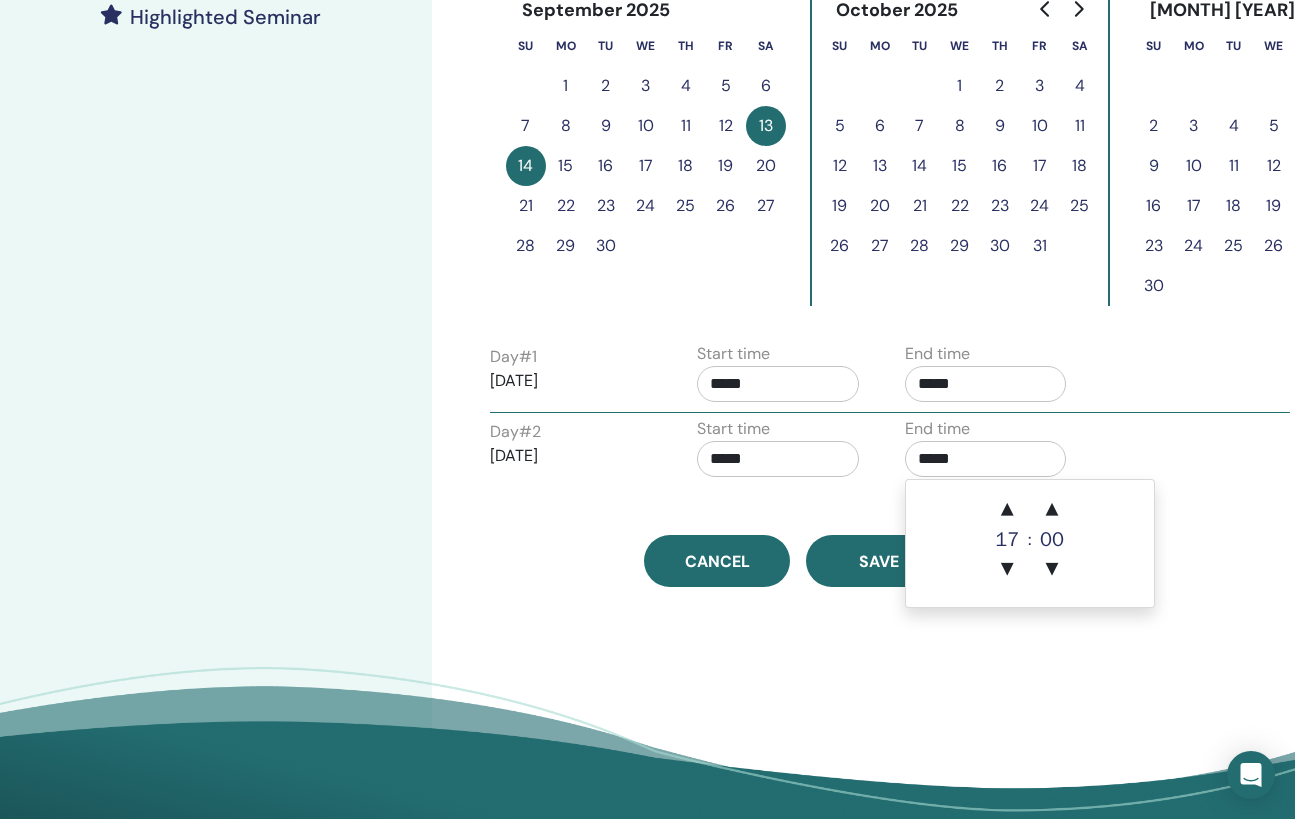click on "*****" at bounding box center (986, 459) 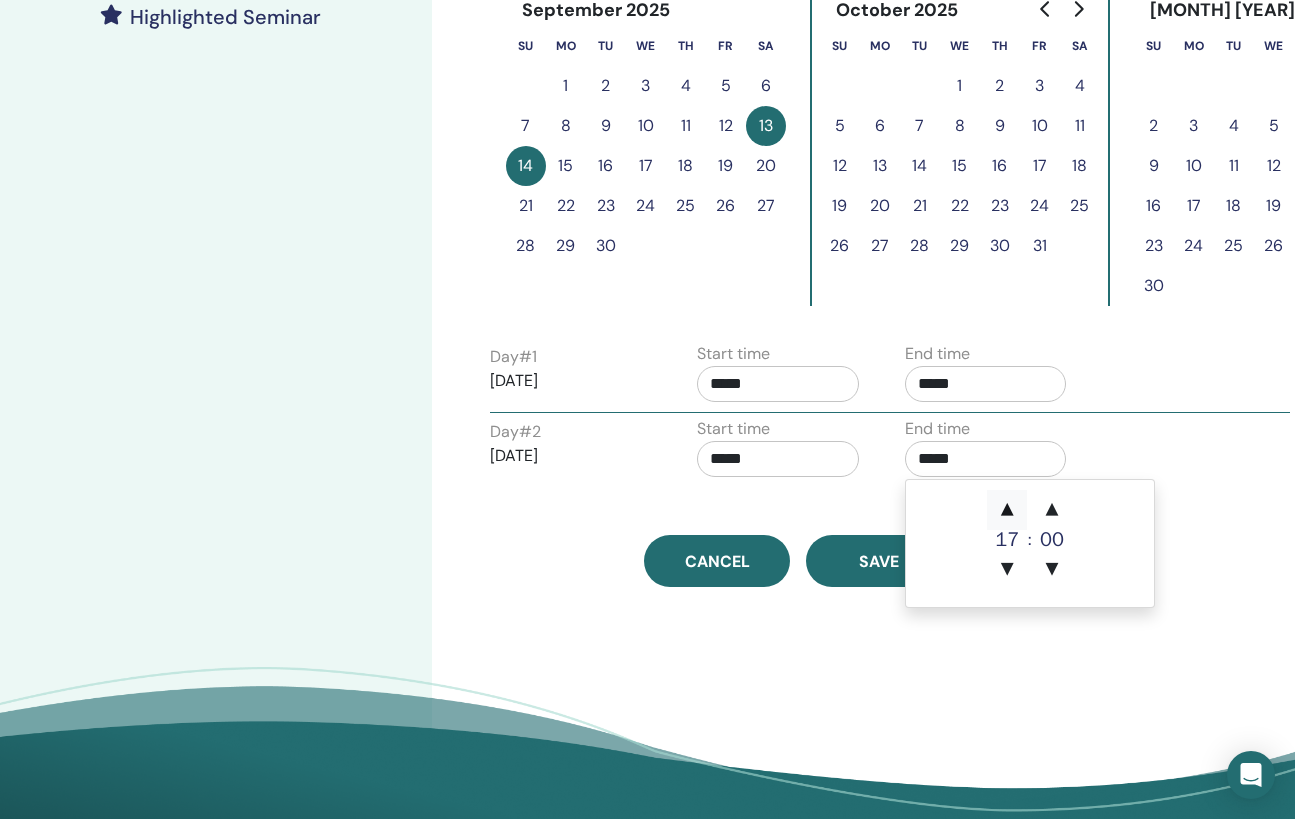 click on "▲" at bounding box center [1007, 510] 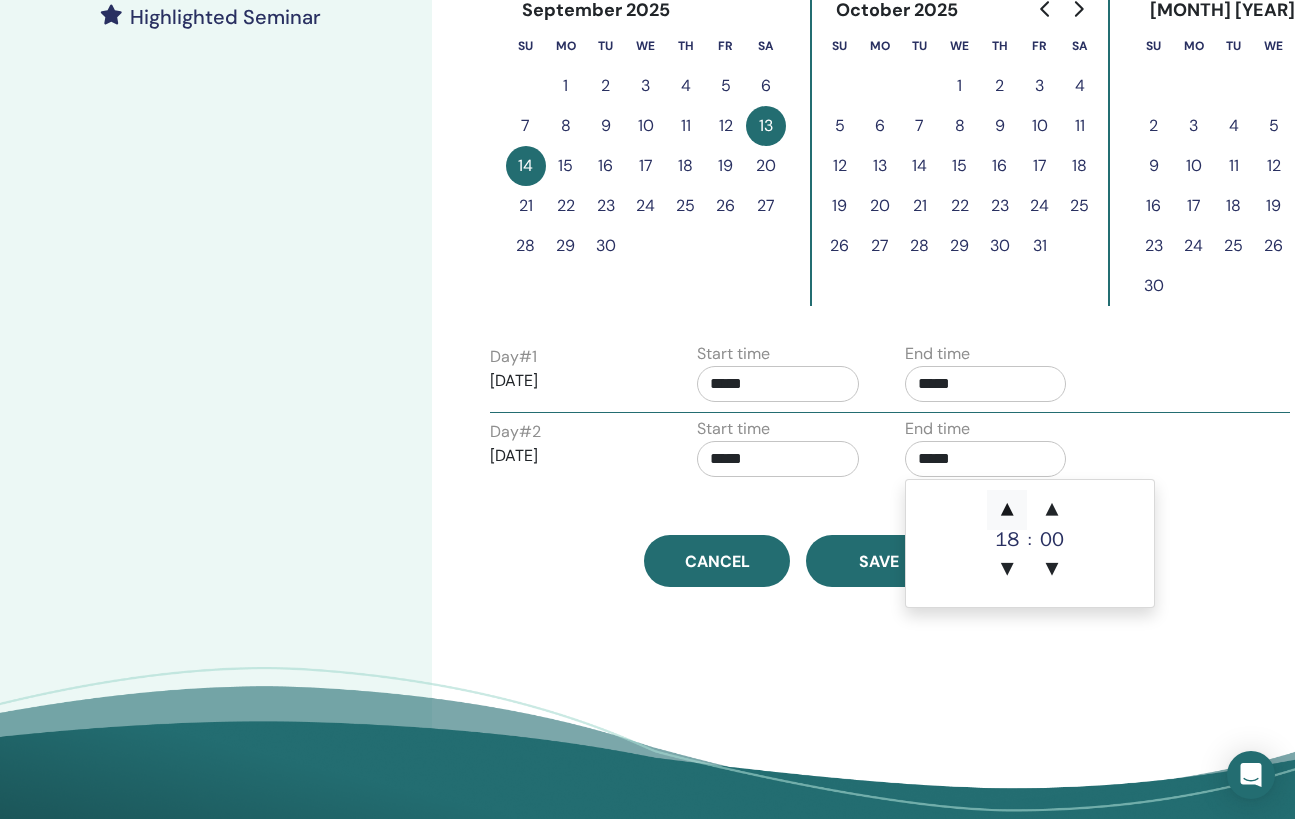 click on "▲" at bounding box center (1007, 510) 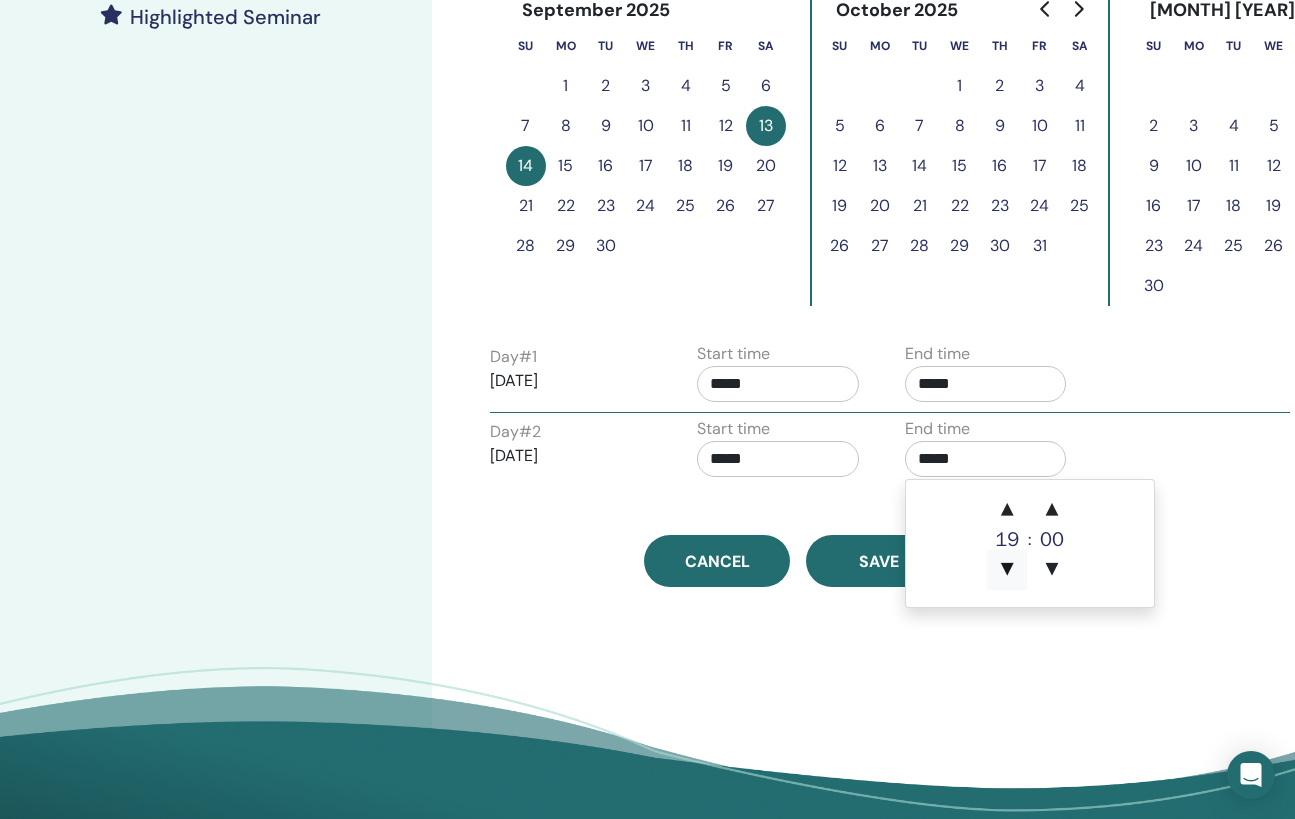 click on "▼" at bounding box center [1007, 570] 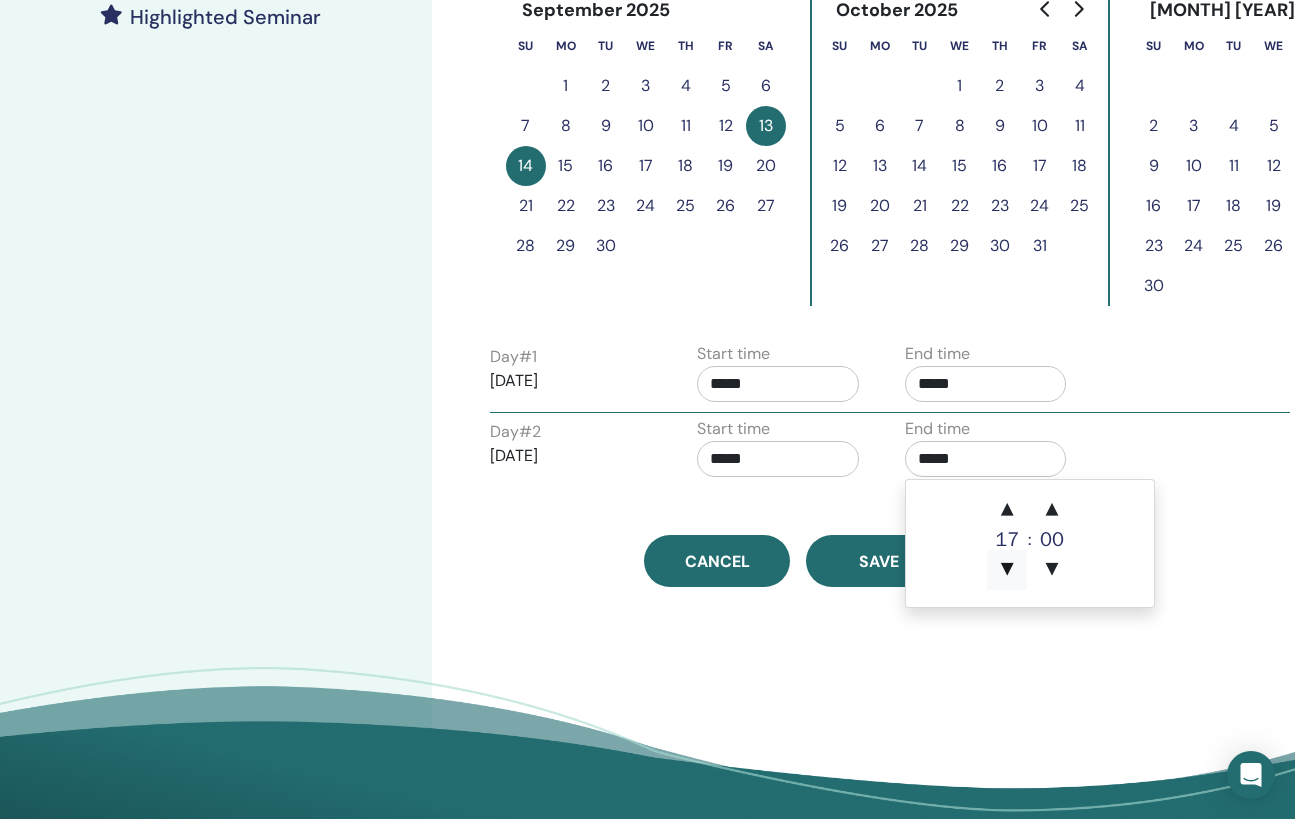 click on "▼" at bounding box center [1007, 570] 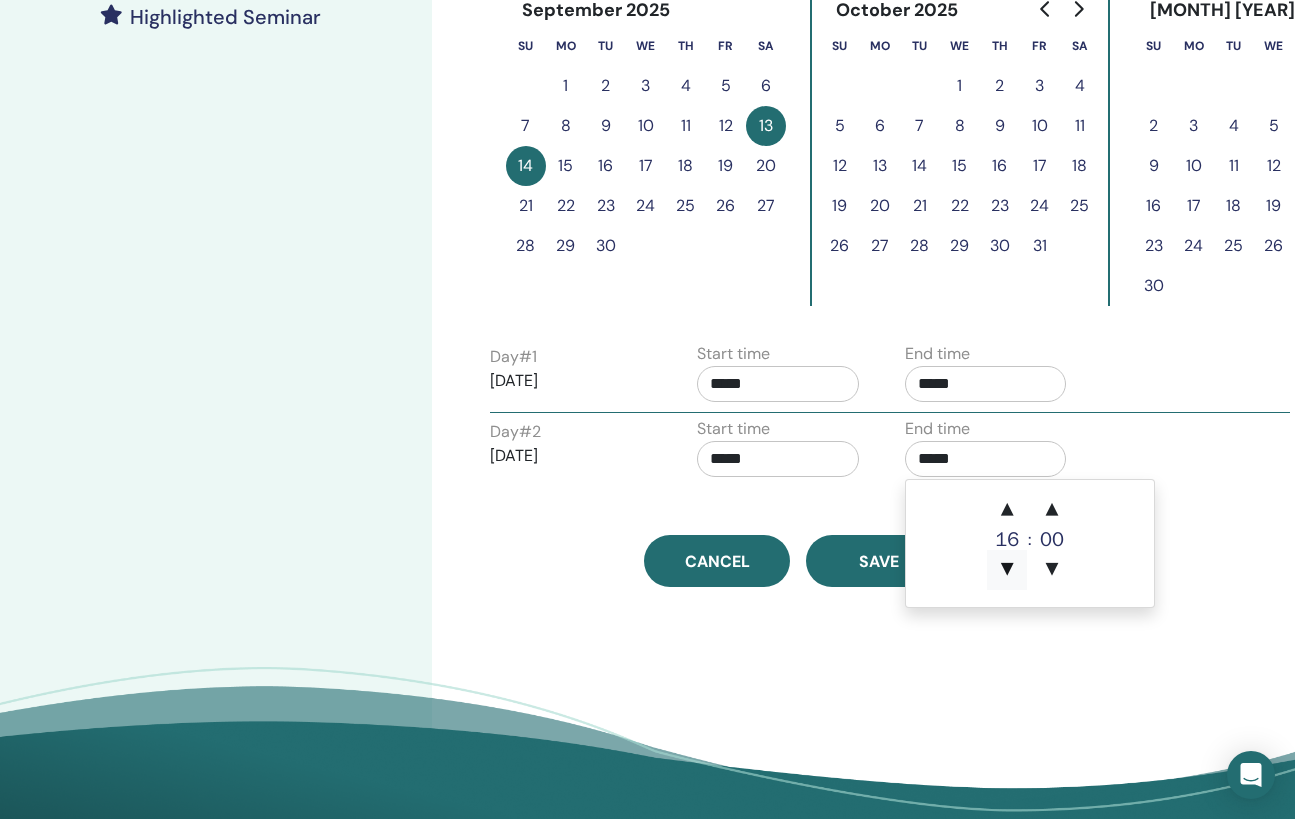 click on "▼" at bounding box center (1007, 570) 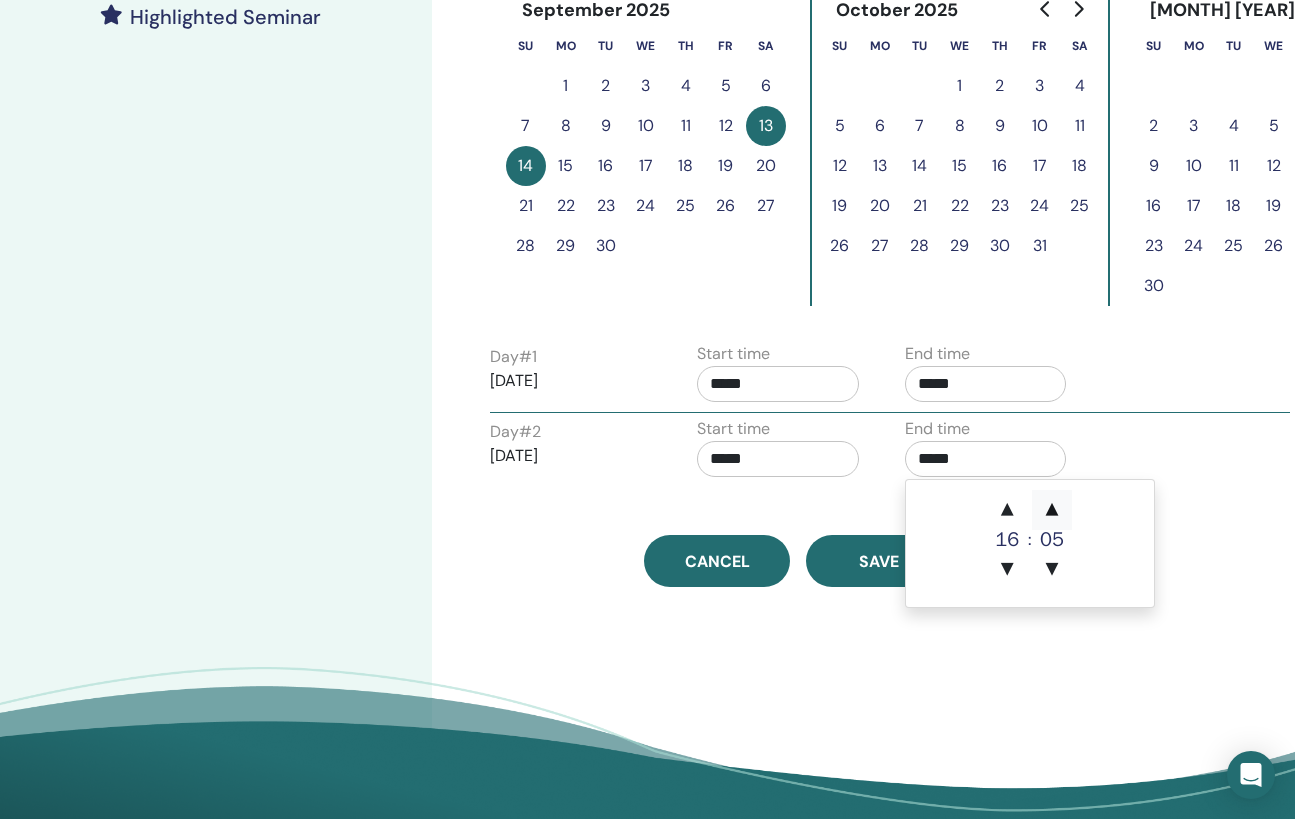 click on "▲" at bounding box center [1052, 510] 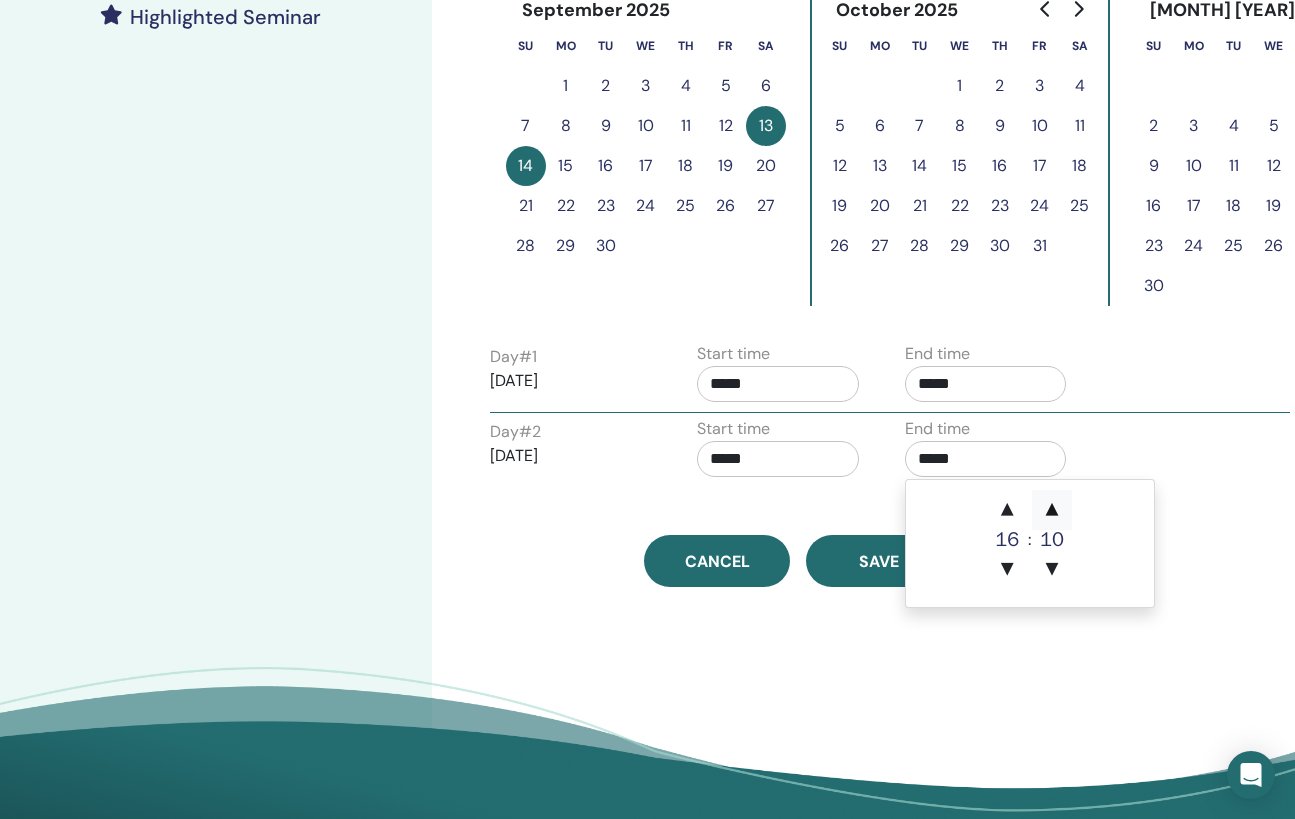 click on "▲" at bounding box center [1052, 510] 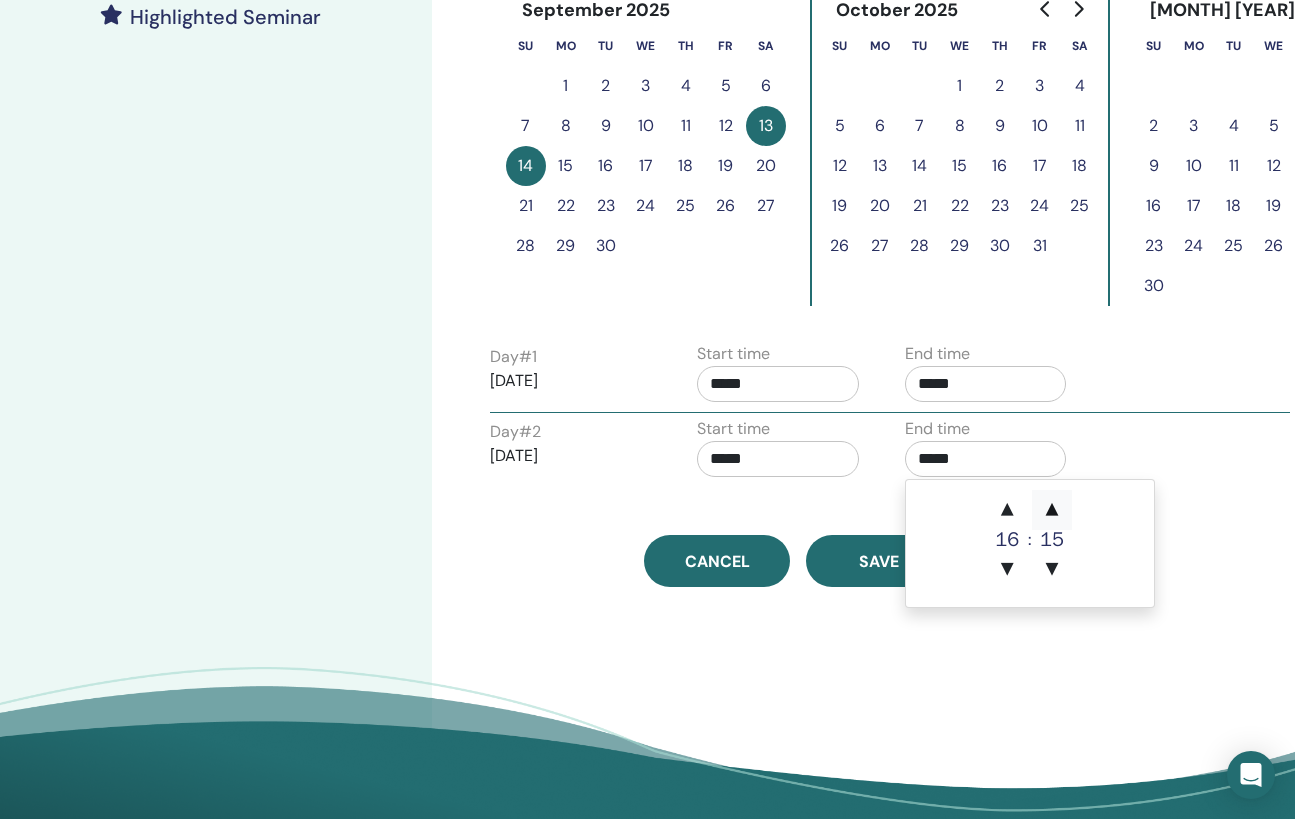 click on "▲" at bounding box center (1052, 510) 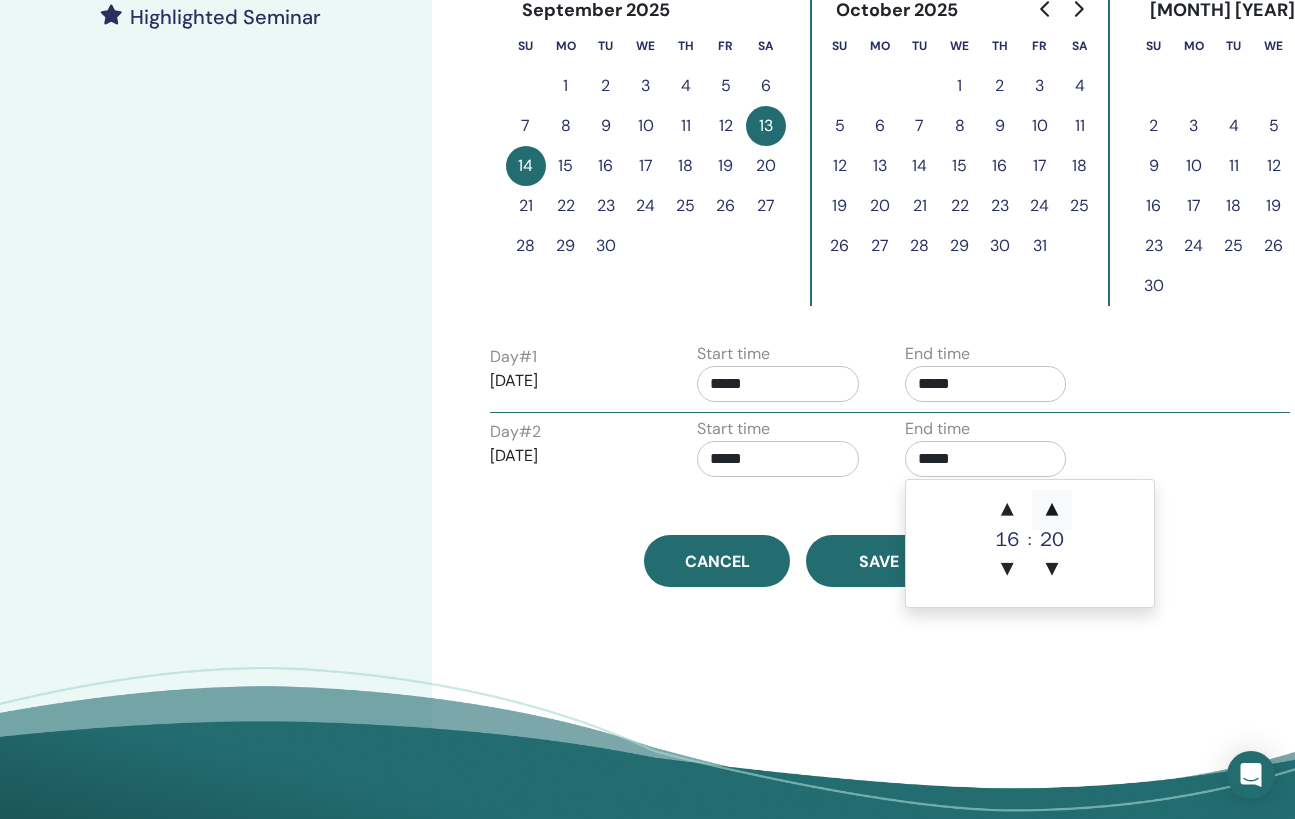 click on "▲" at bounding box center (1052, 510) 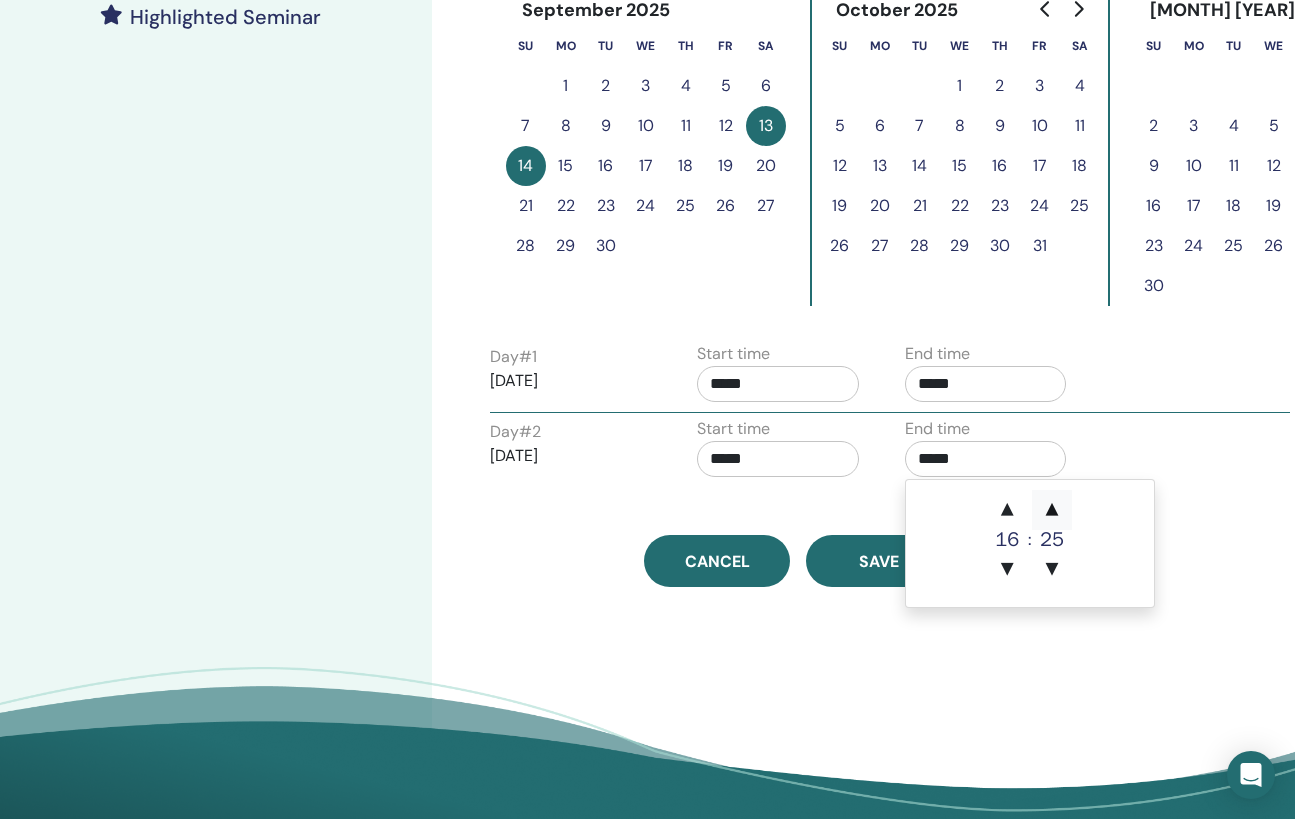 click on "▲" at bounding box center (1052, 510) 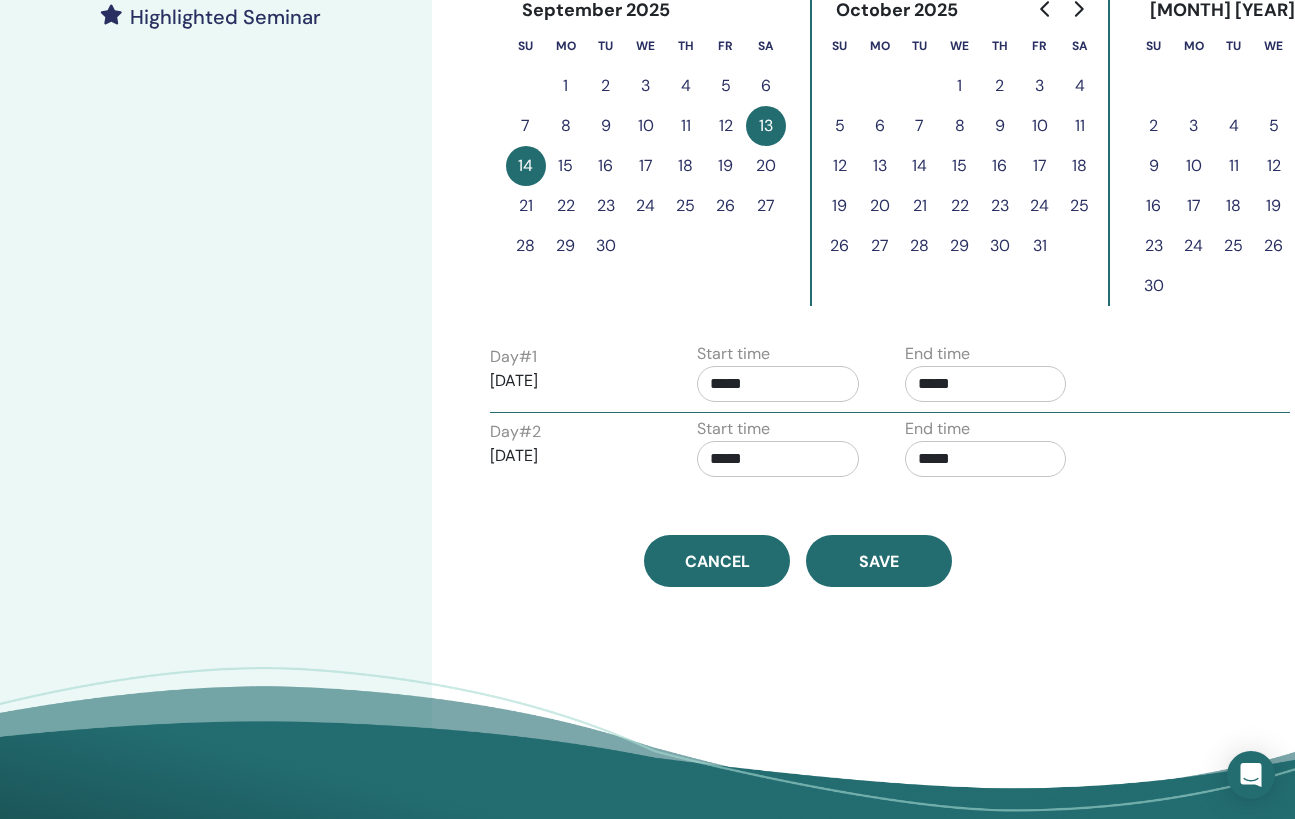 click on "Day  # 2 2025/09/14 Start time ***** End time *****" at bounding box center (890, 452) 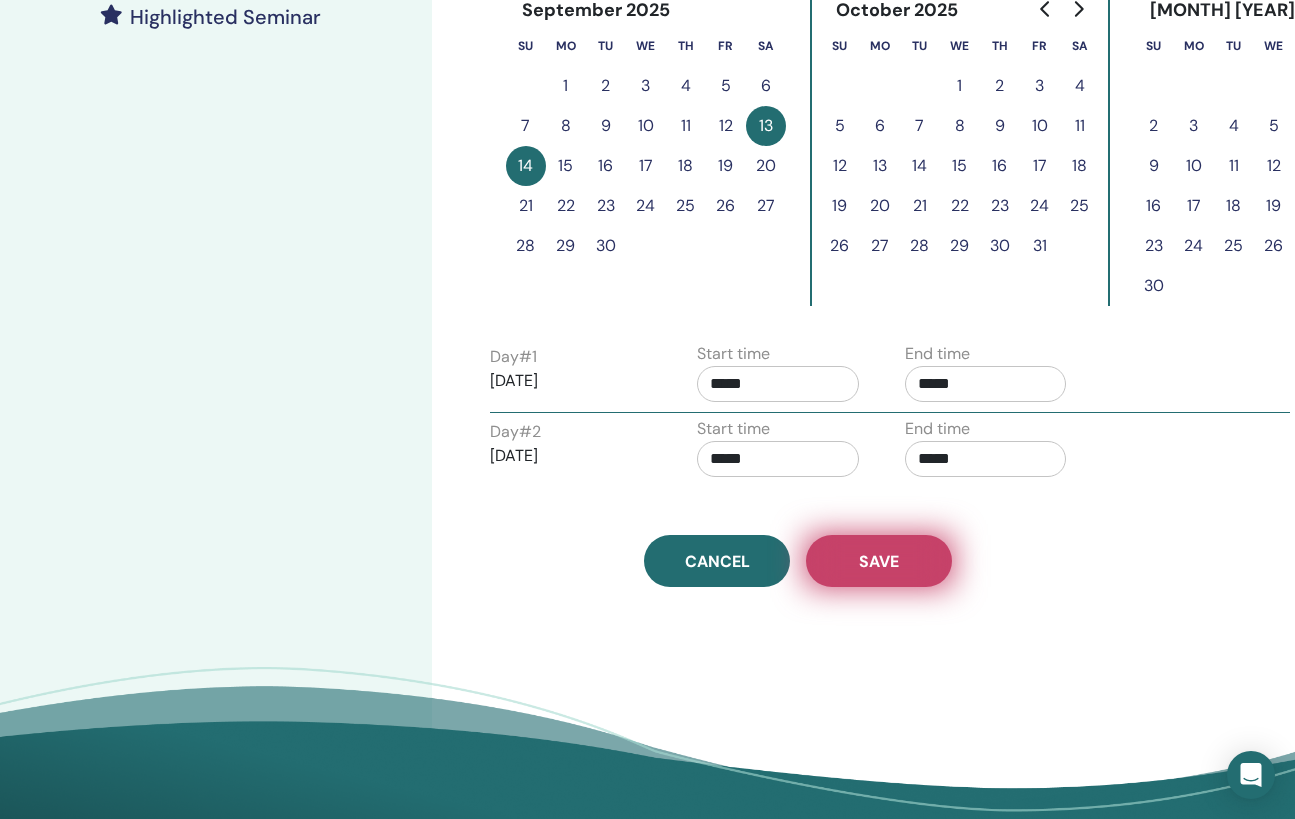 click on "Save" at bounding box center (879, 561) 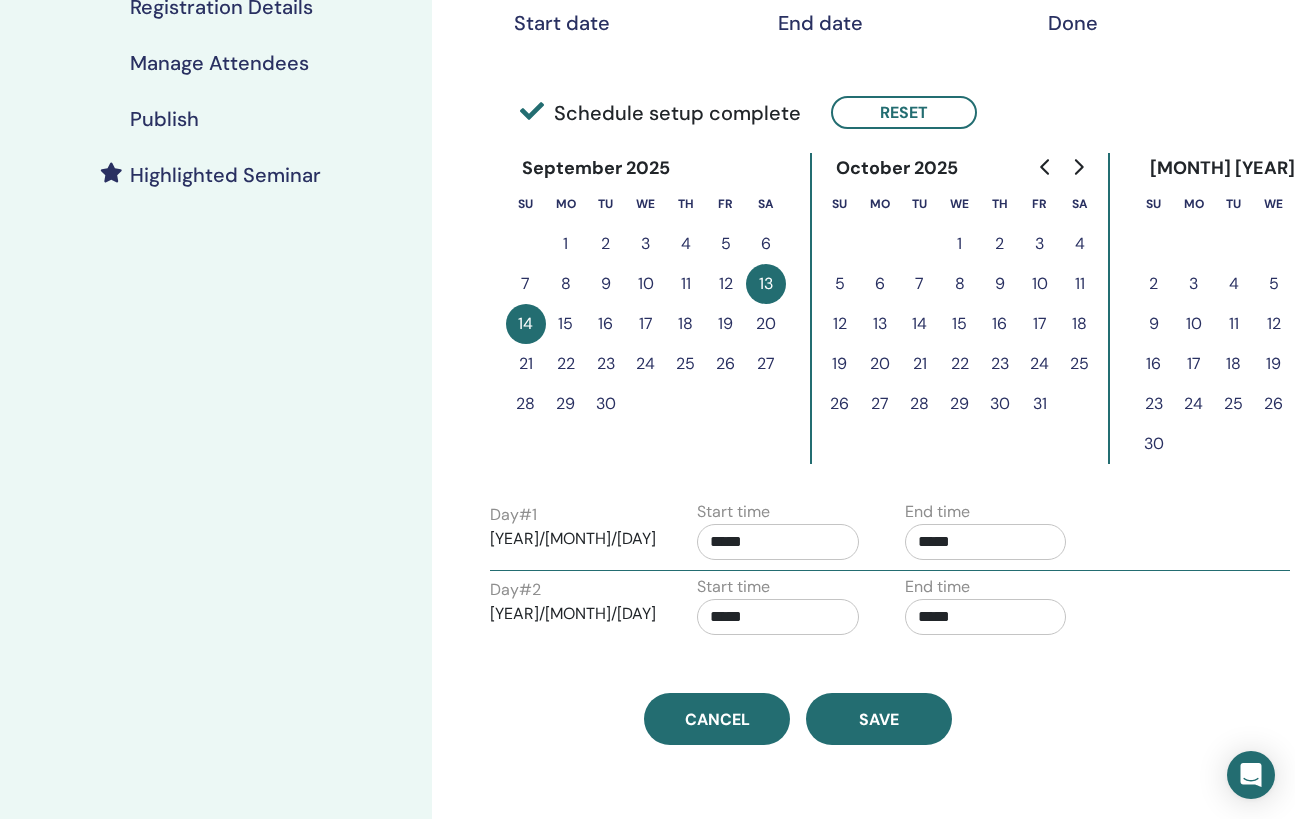 scroll, scrollTop: 476, scrollLeft: 0, axis: vertical 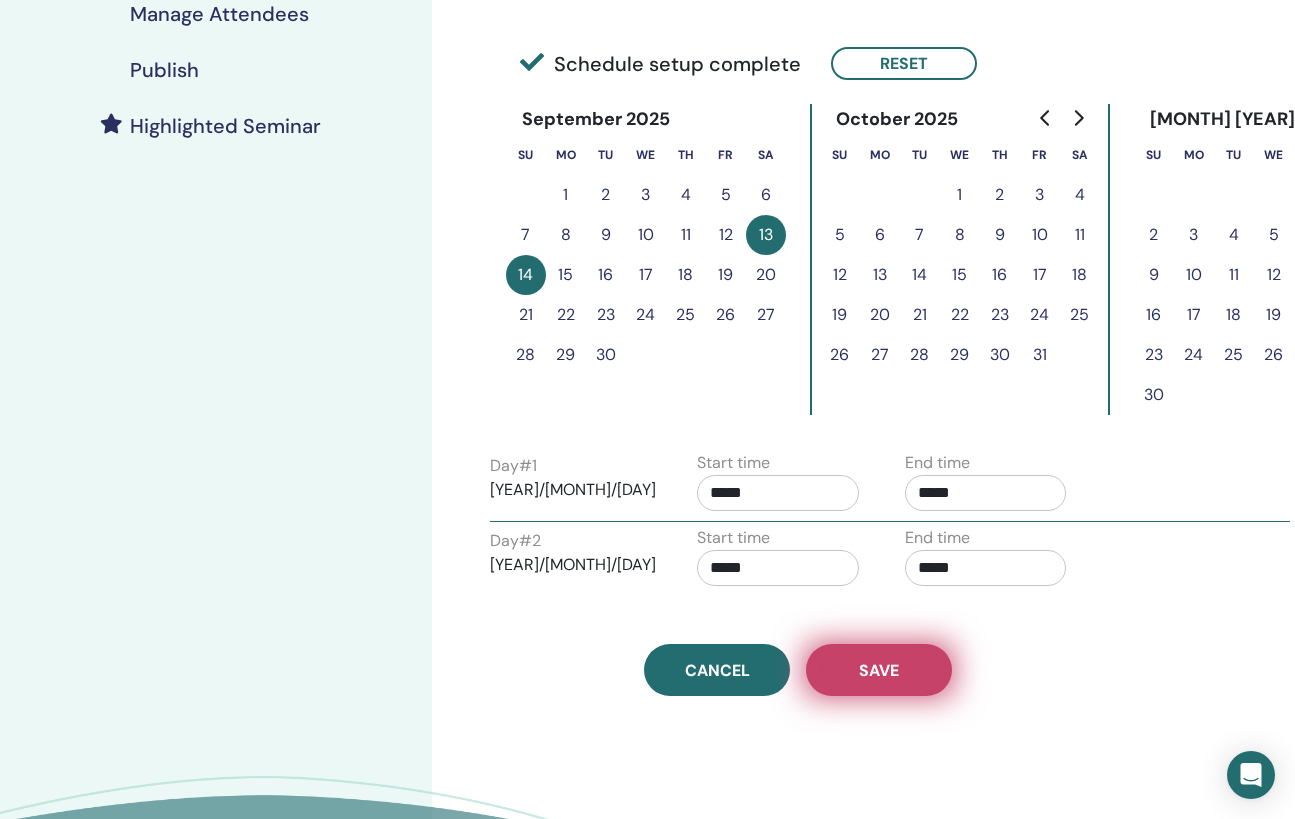 click on "Save" at bounding box center (879, 670) 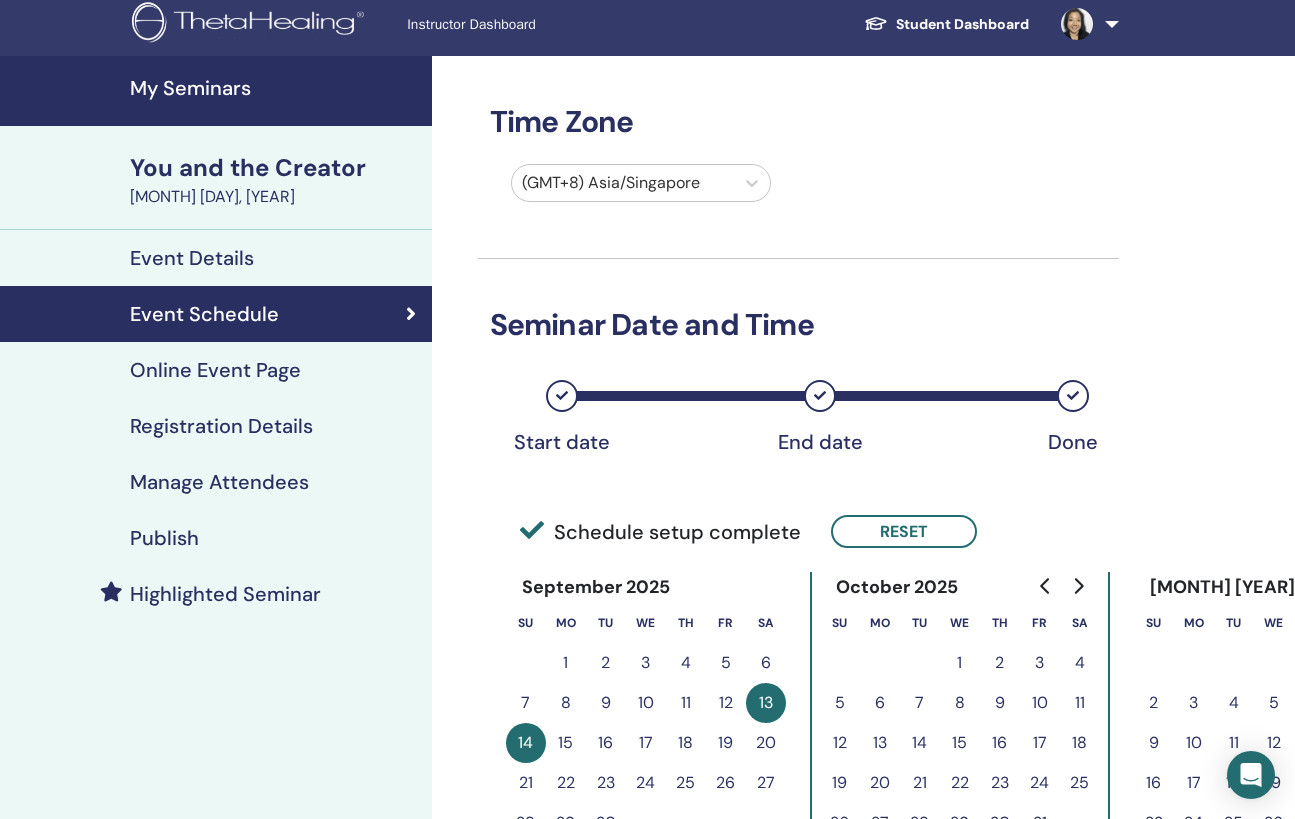 scroll, scrollTop: 0, scrollLeft: 0, axis: both 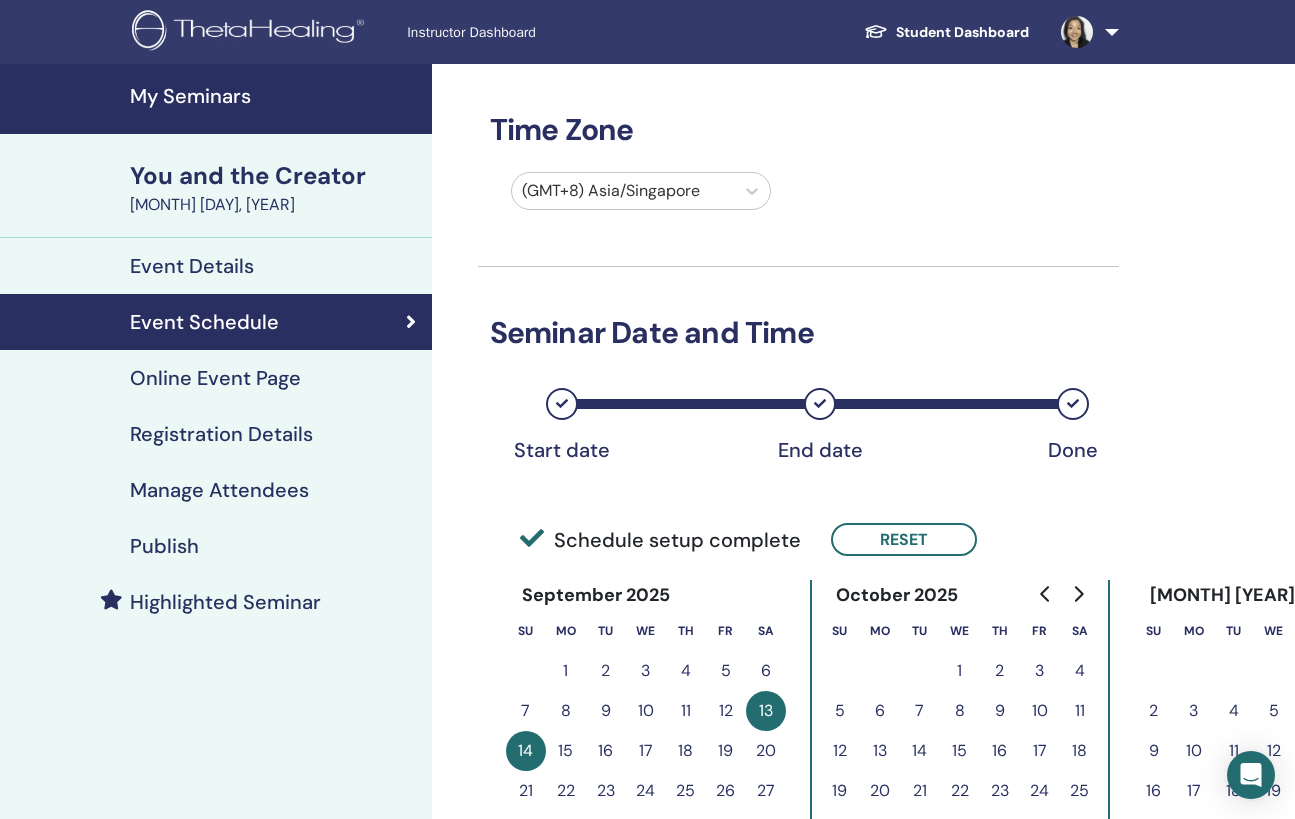 click on "Publish" at bounding box center (164, 546) 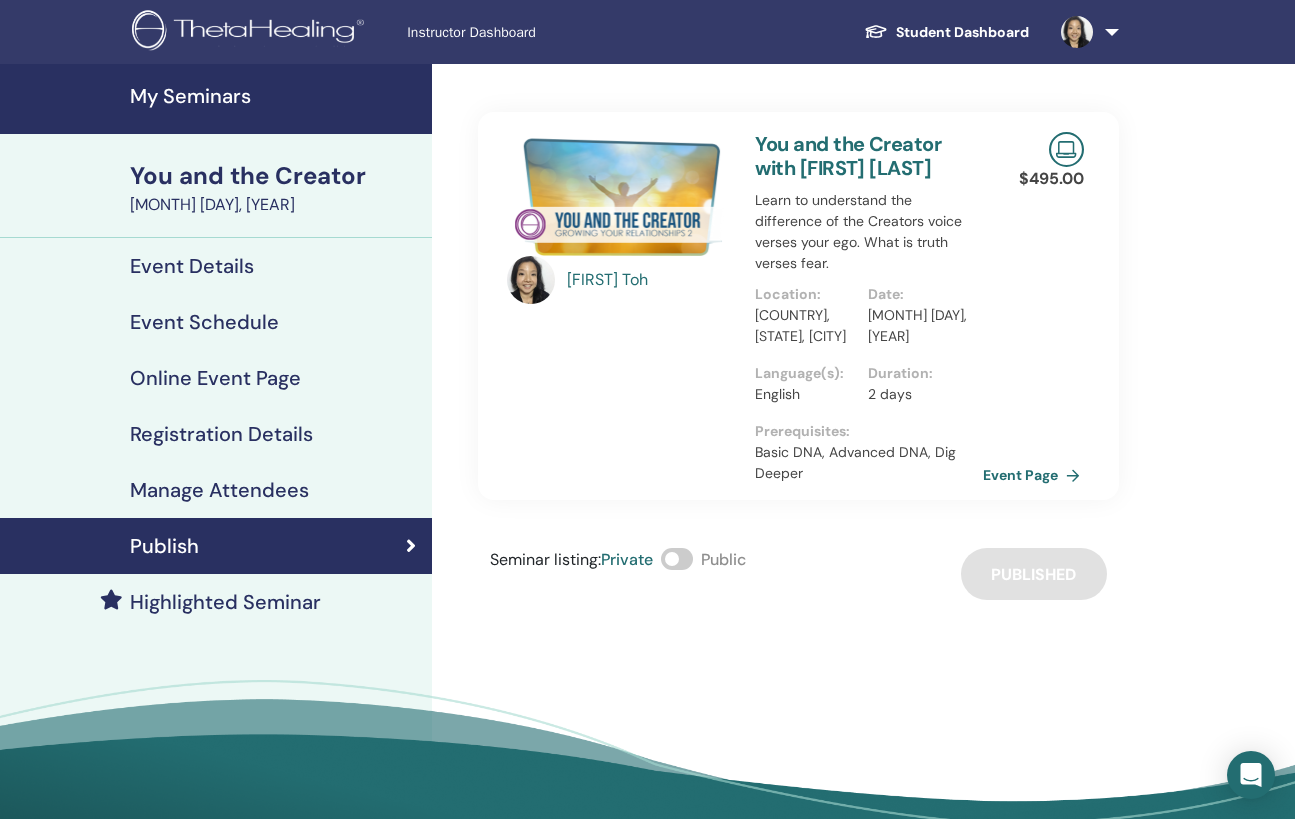 click on "Event Page" at bounding box center (1035, 475) 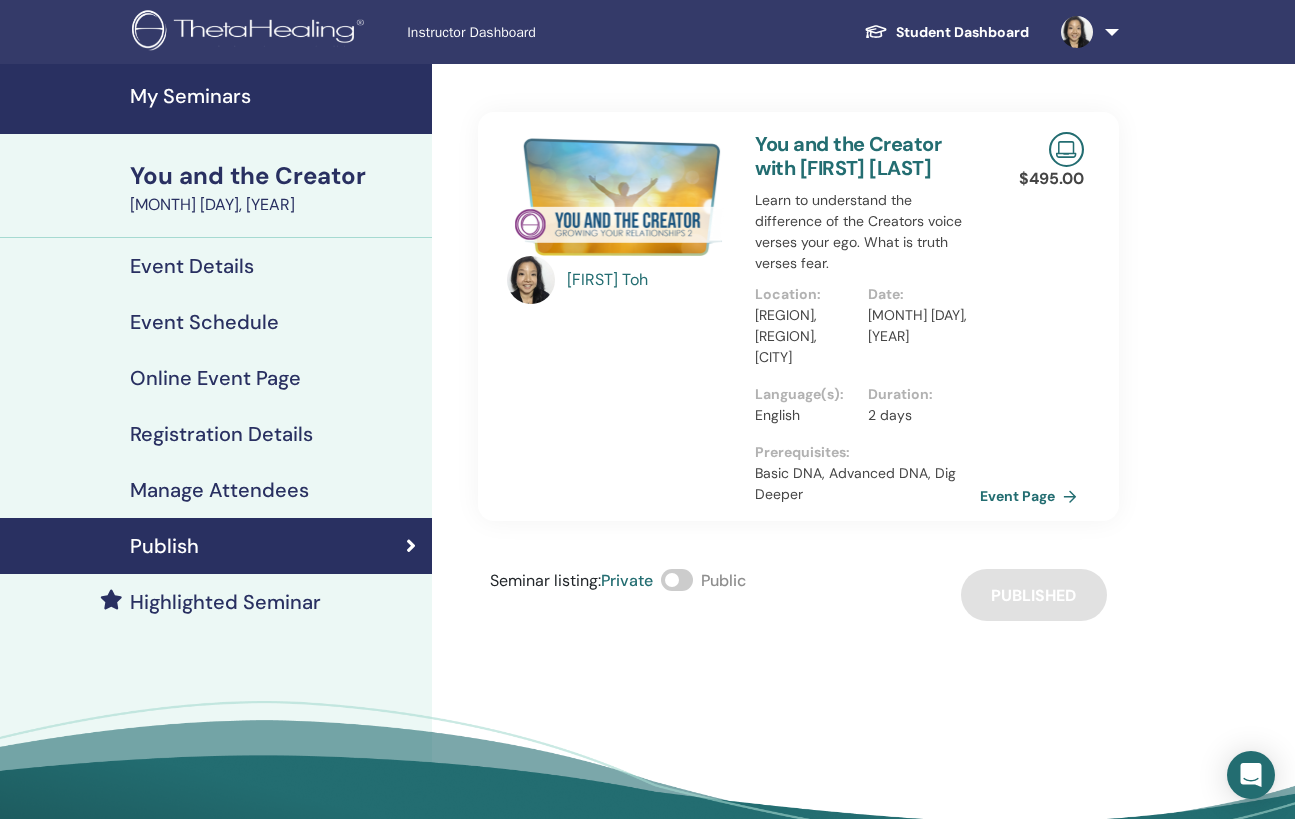 scroll, scrollTop: 0, scrollLeft: 0, axis: both 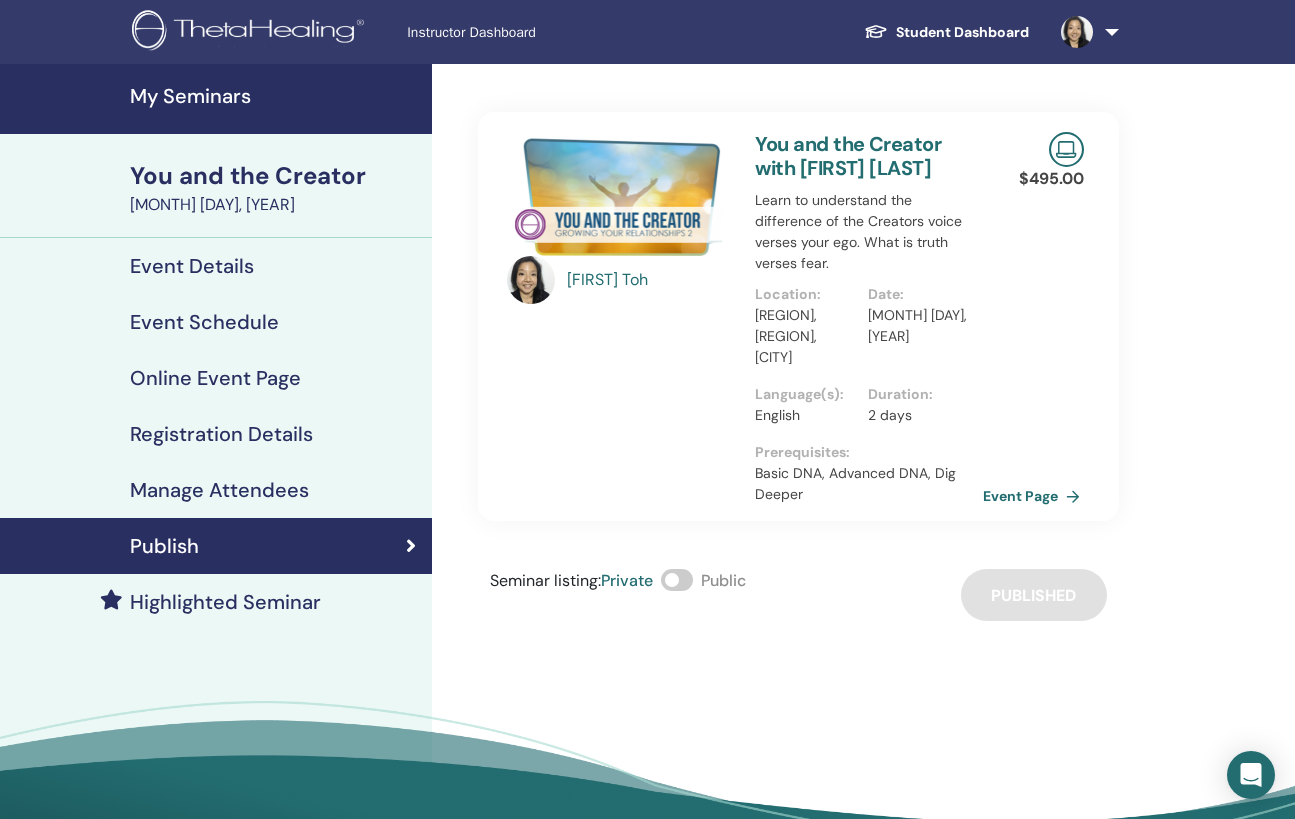 click on "Event Page" at bounding box center (1035, 496) 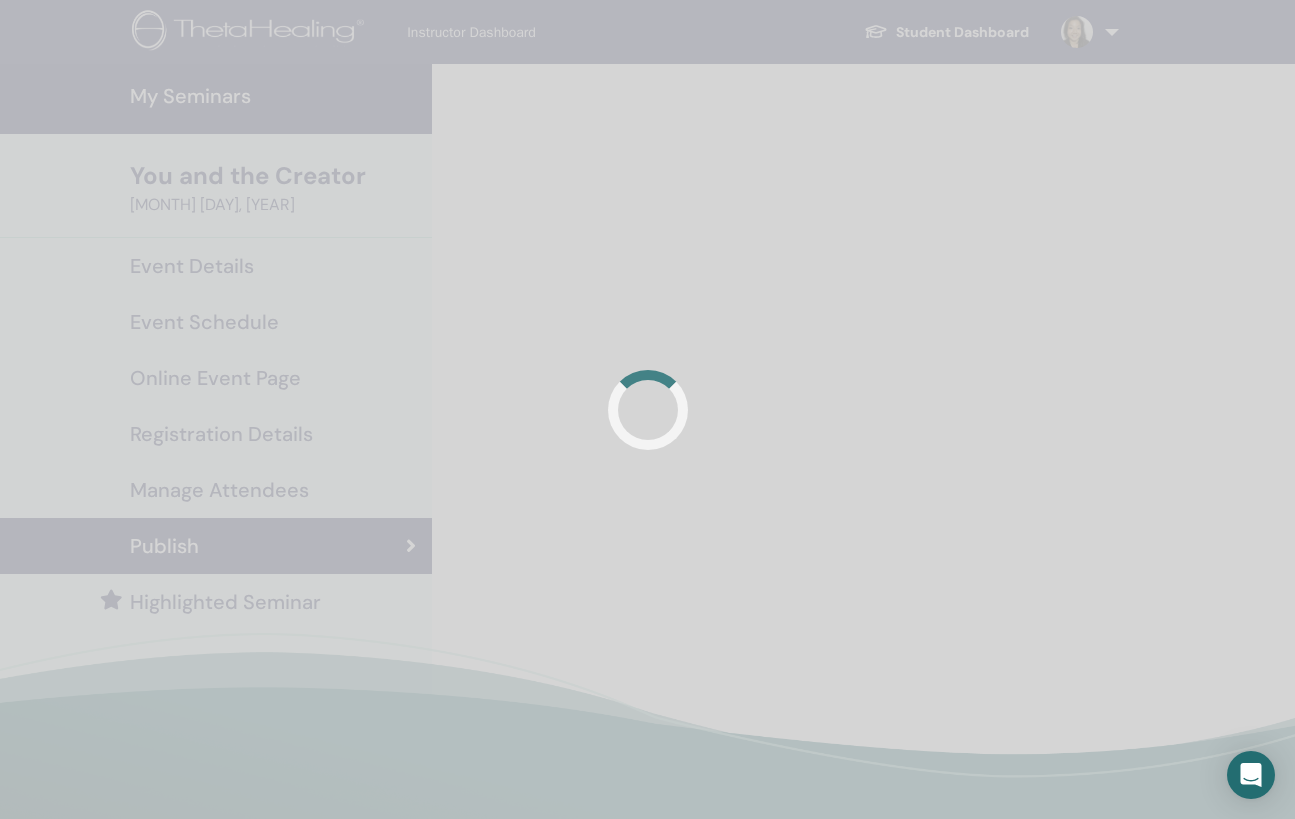 scroll, scrollTop: 0, scrollLeft: 0, axis: both 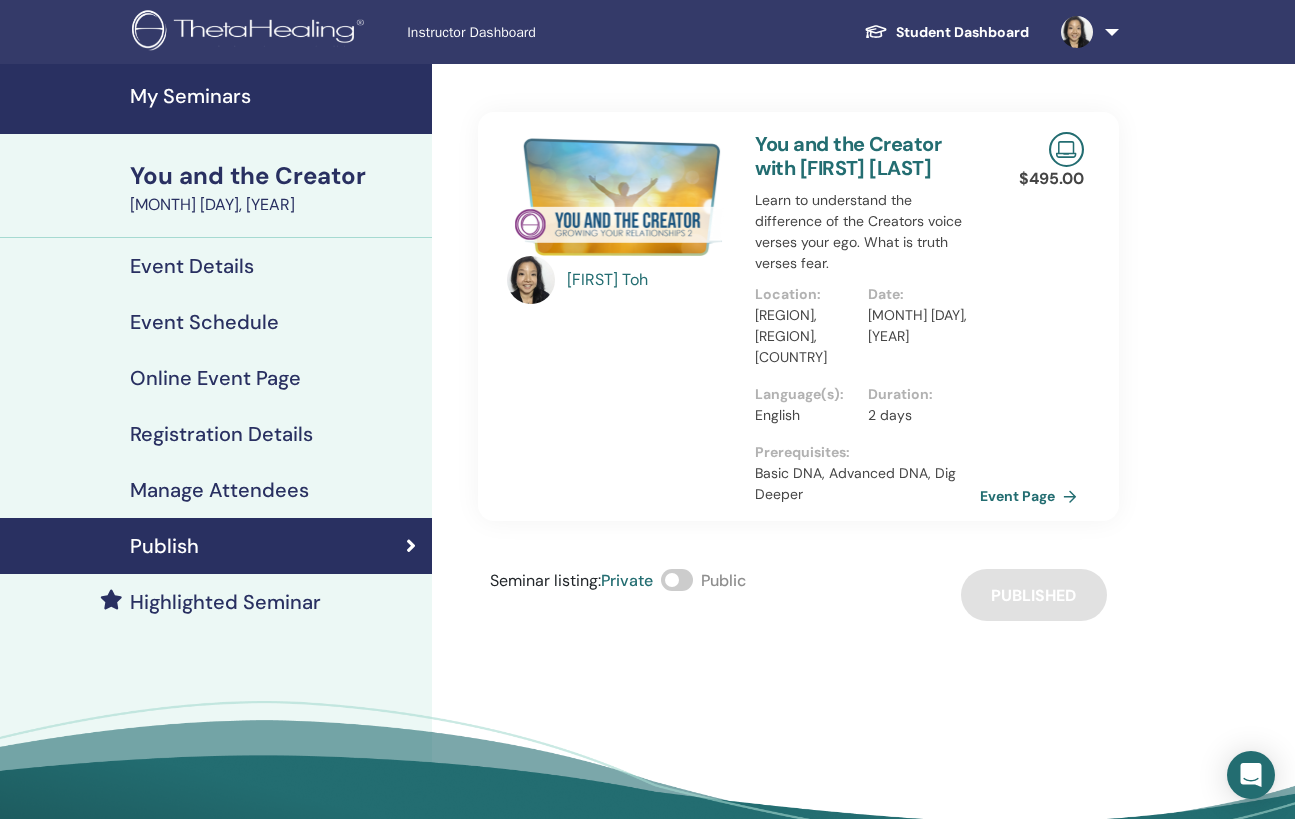 click on "Registration Details" at bounding box center [221, 434] 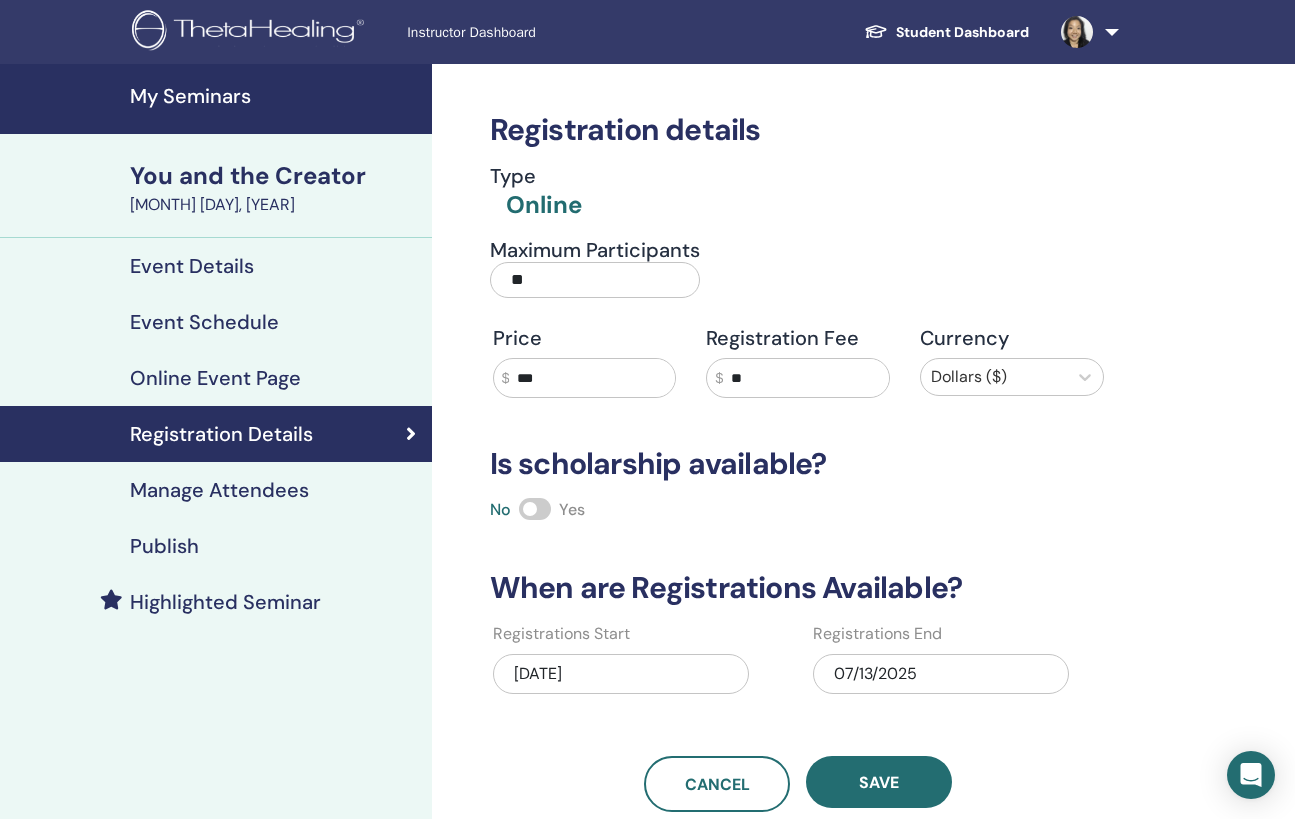click on "07/13/2025" at bounding box center (941, 674) 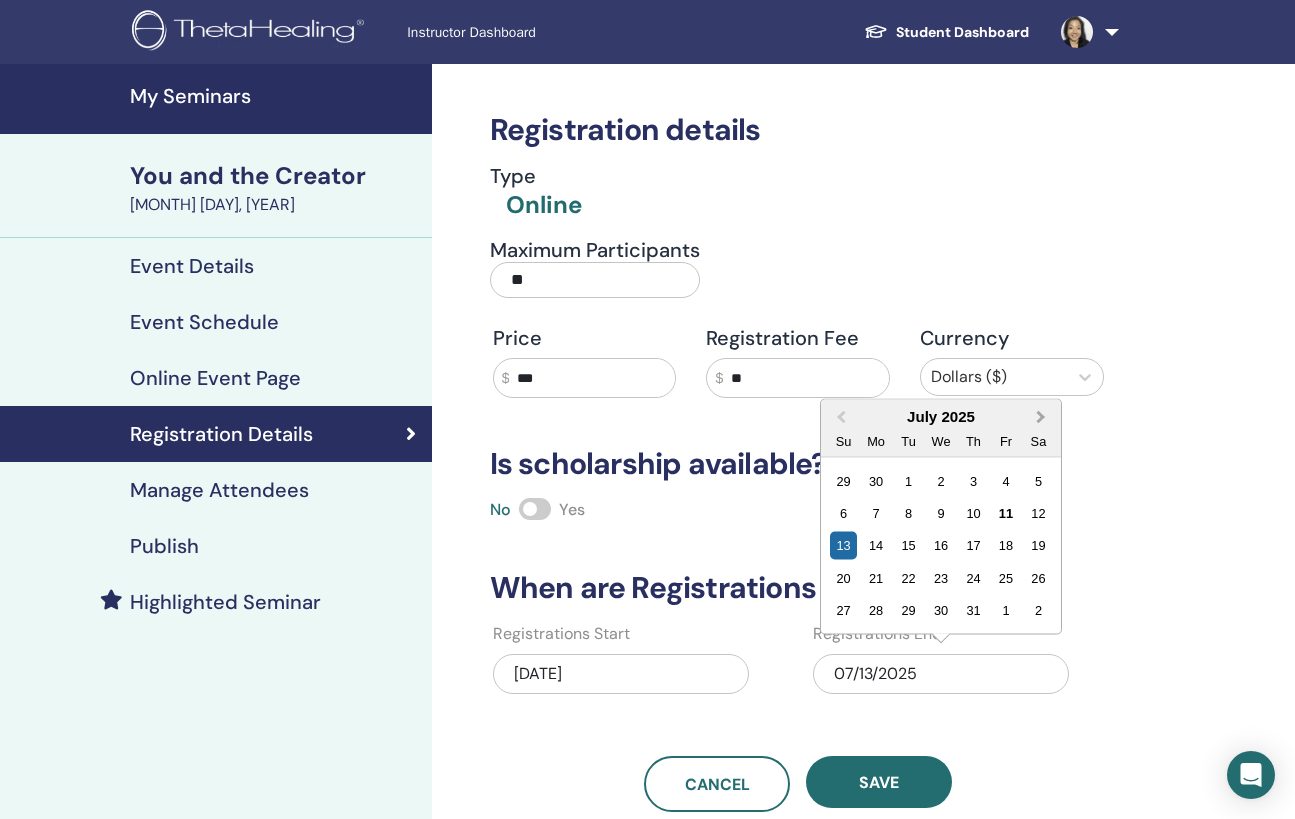 click on "Next Month" at bounding box center (1041, 416) 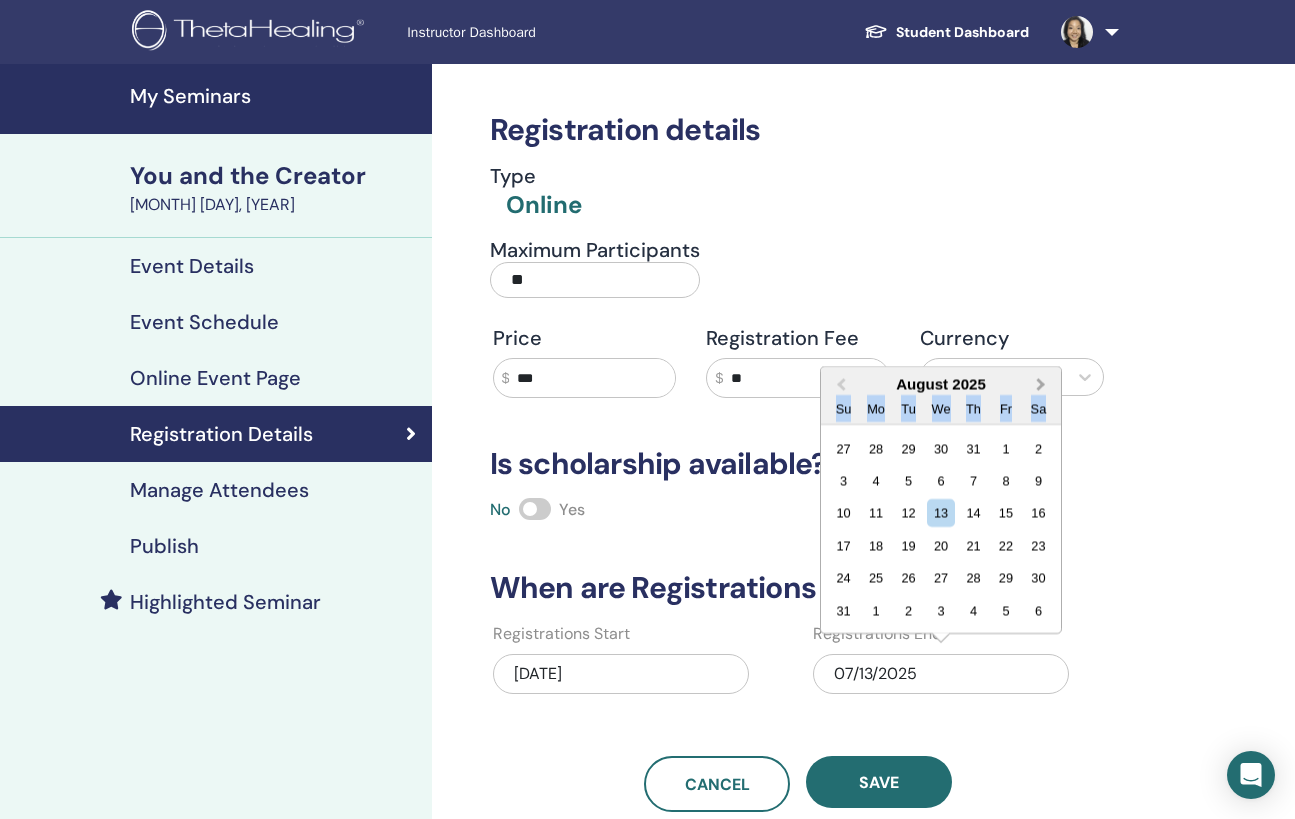 click on "Sa" at bounding box center (1038, 408) 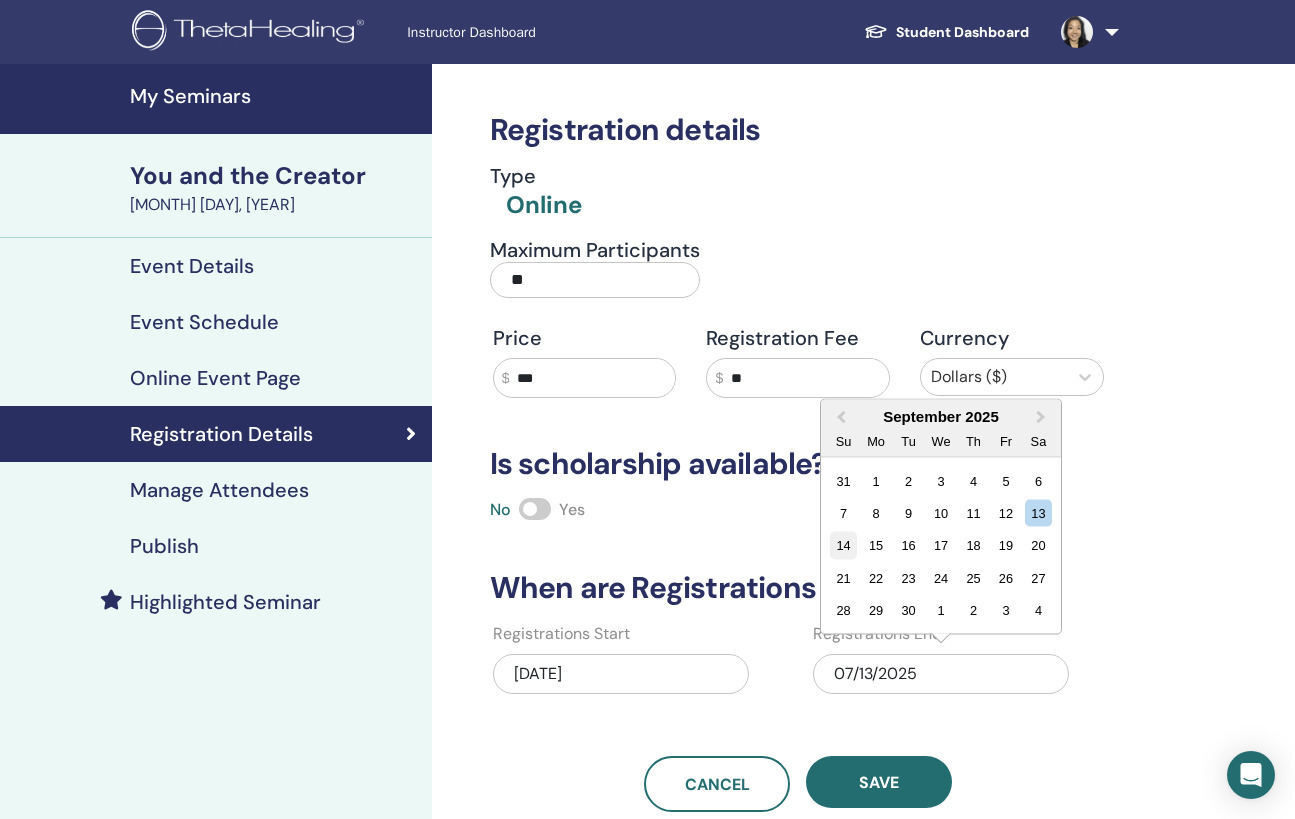 click on "14" at bounding box center (843, 545) 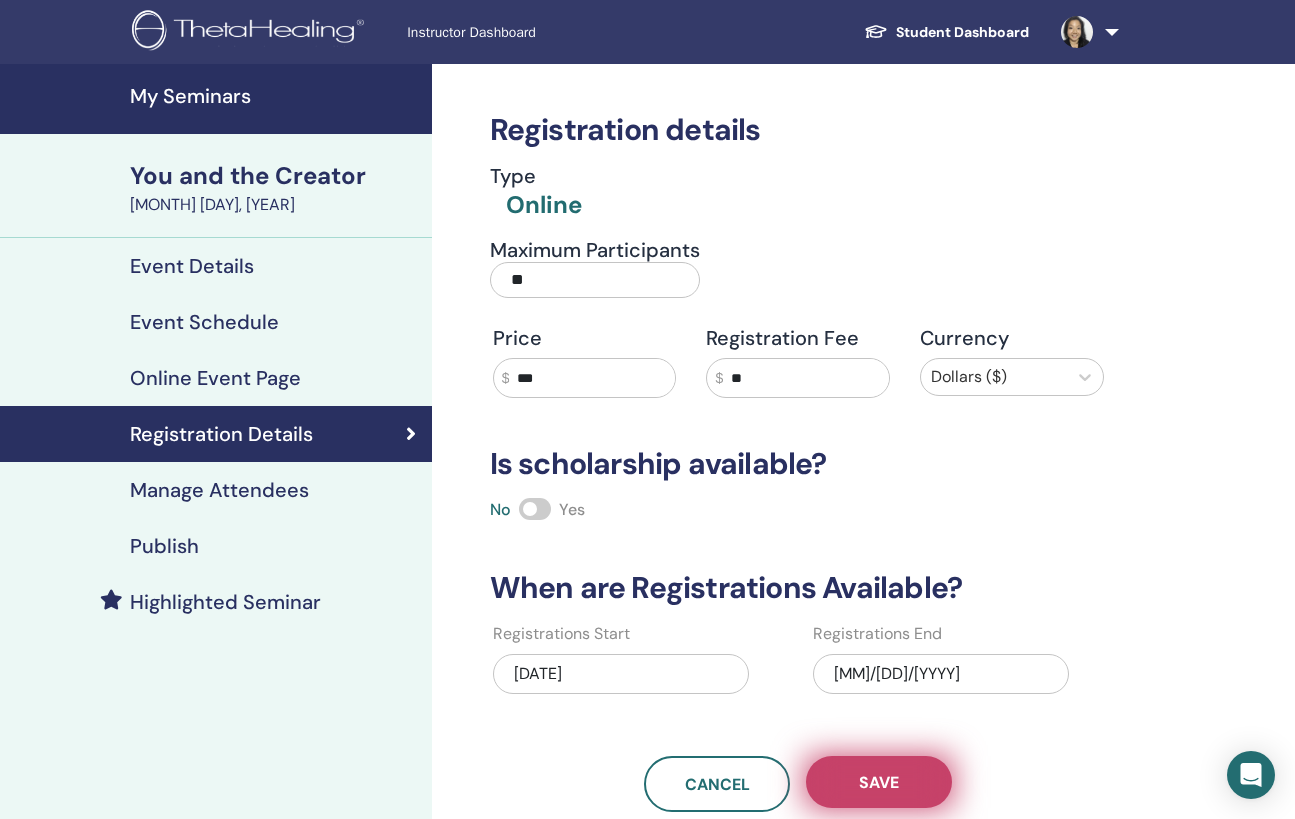 click on "Save" at bounding box center (879, 782) 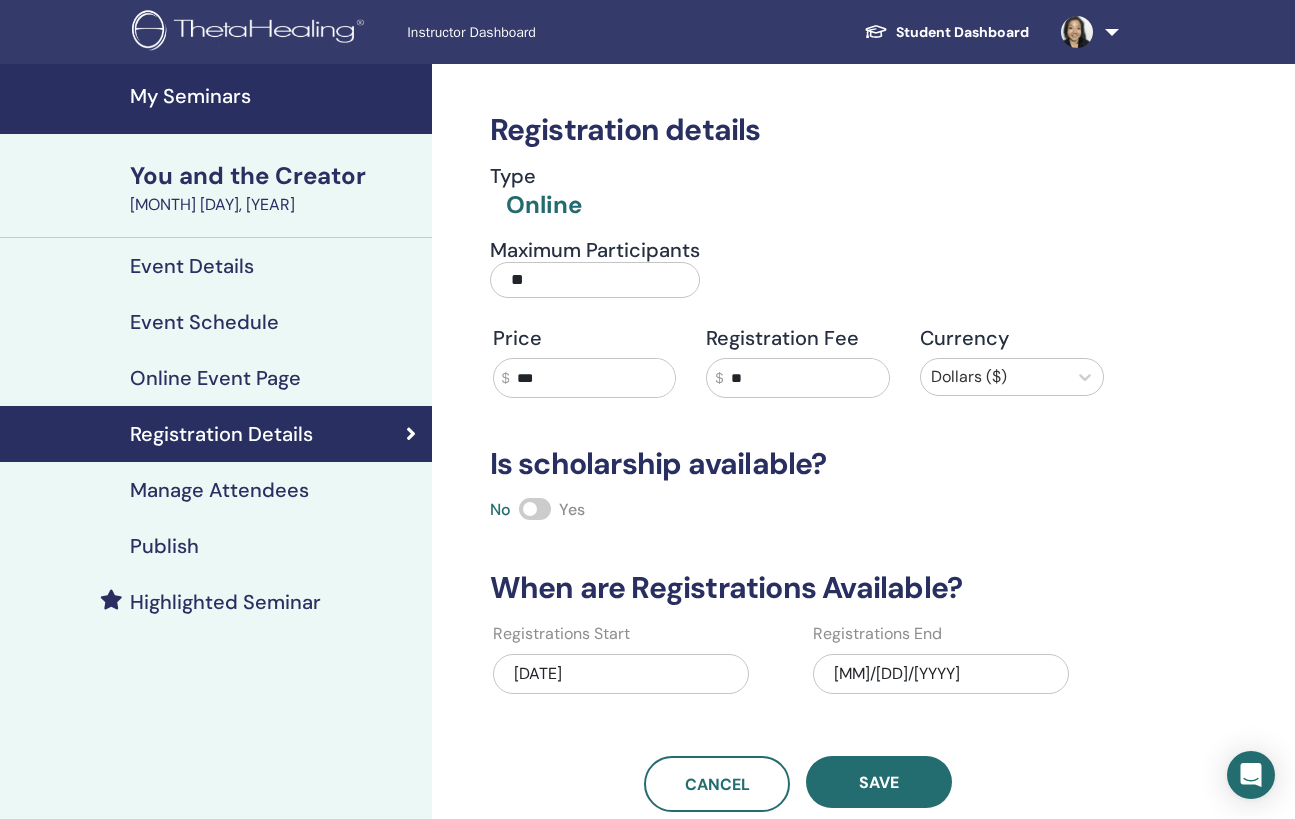 click on "Manage Attendees" at bounding box center (216, 490) 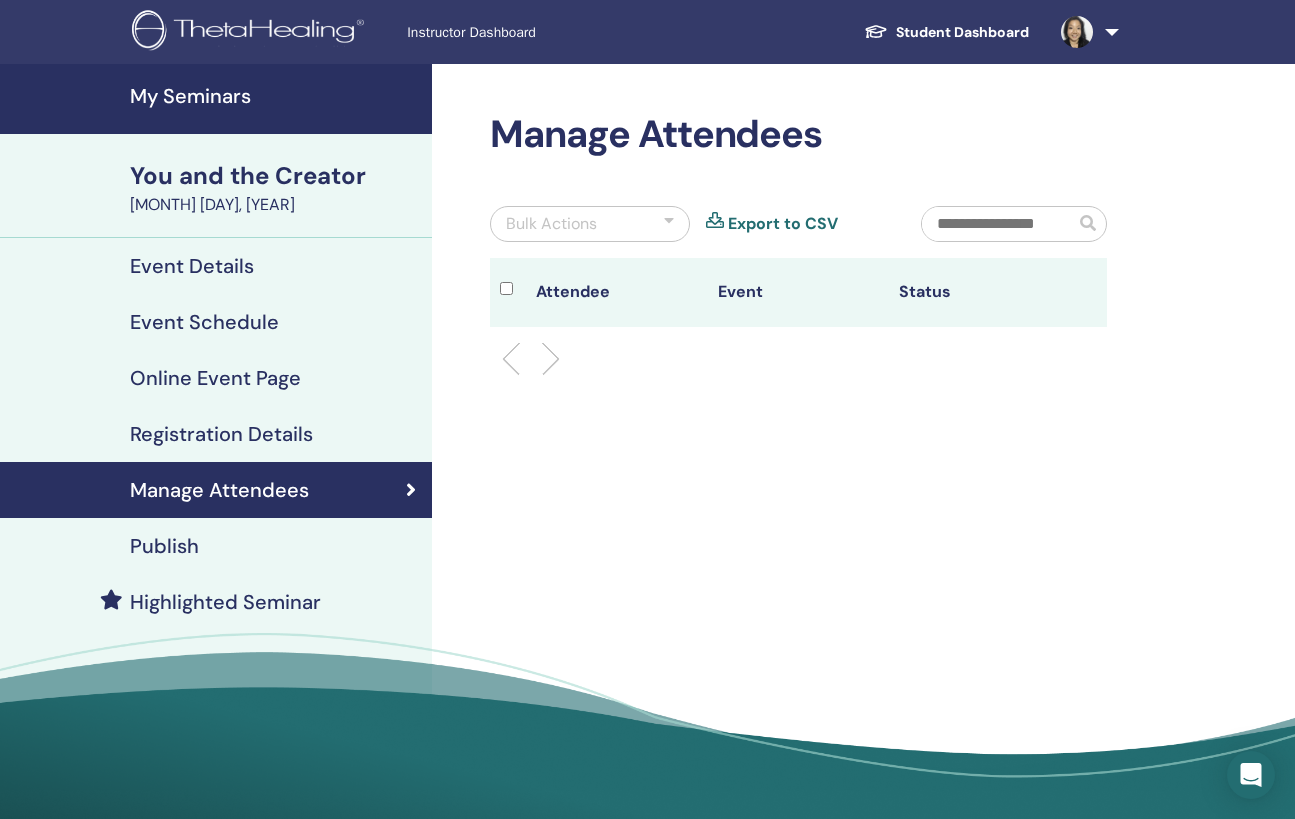 click on "Publish" at bounding box center [164, 546] 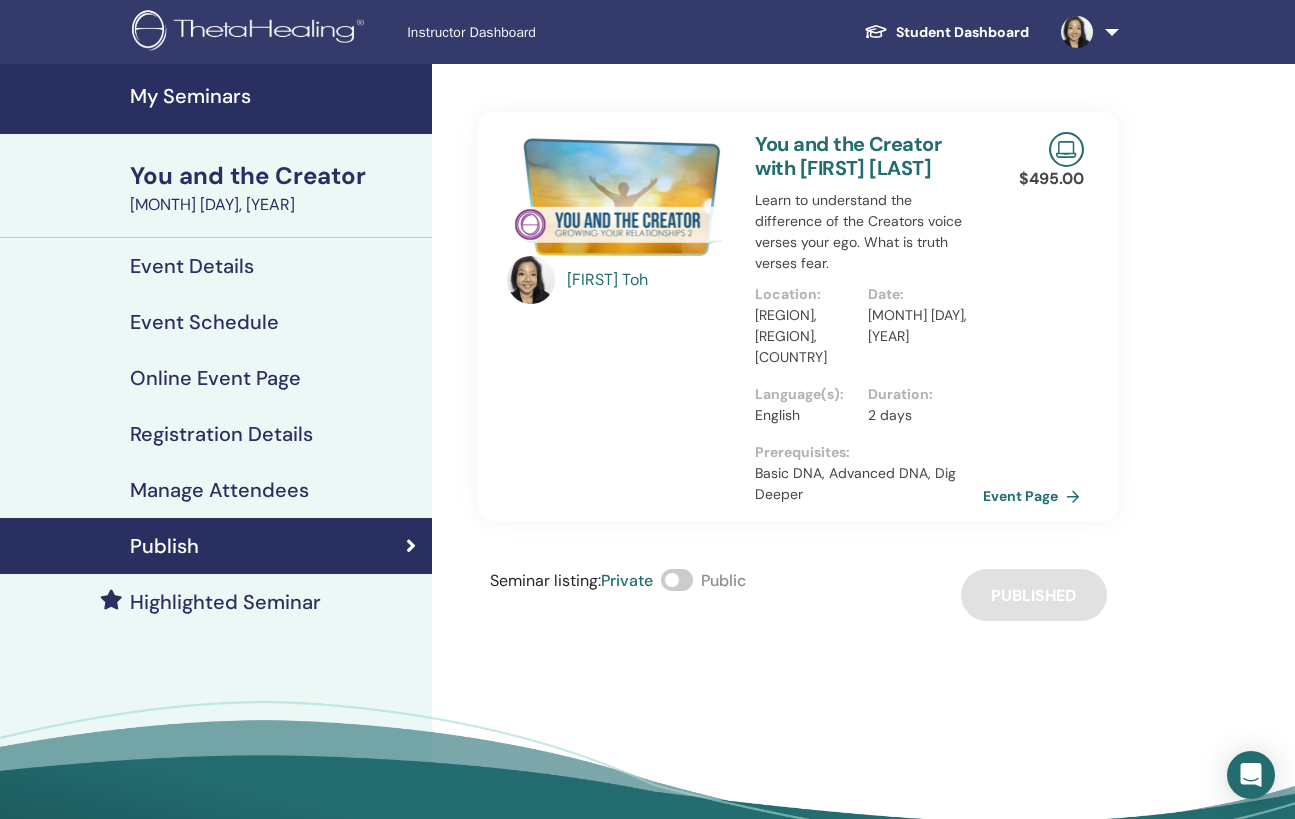 click on "Event Page" at bounding box center [1035, 496] 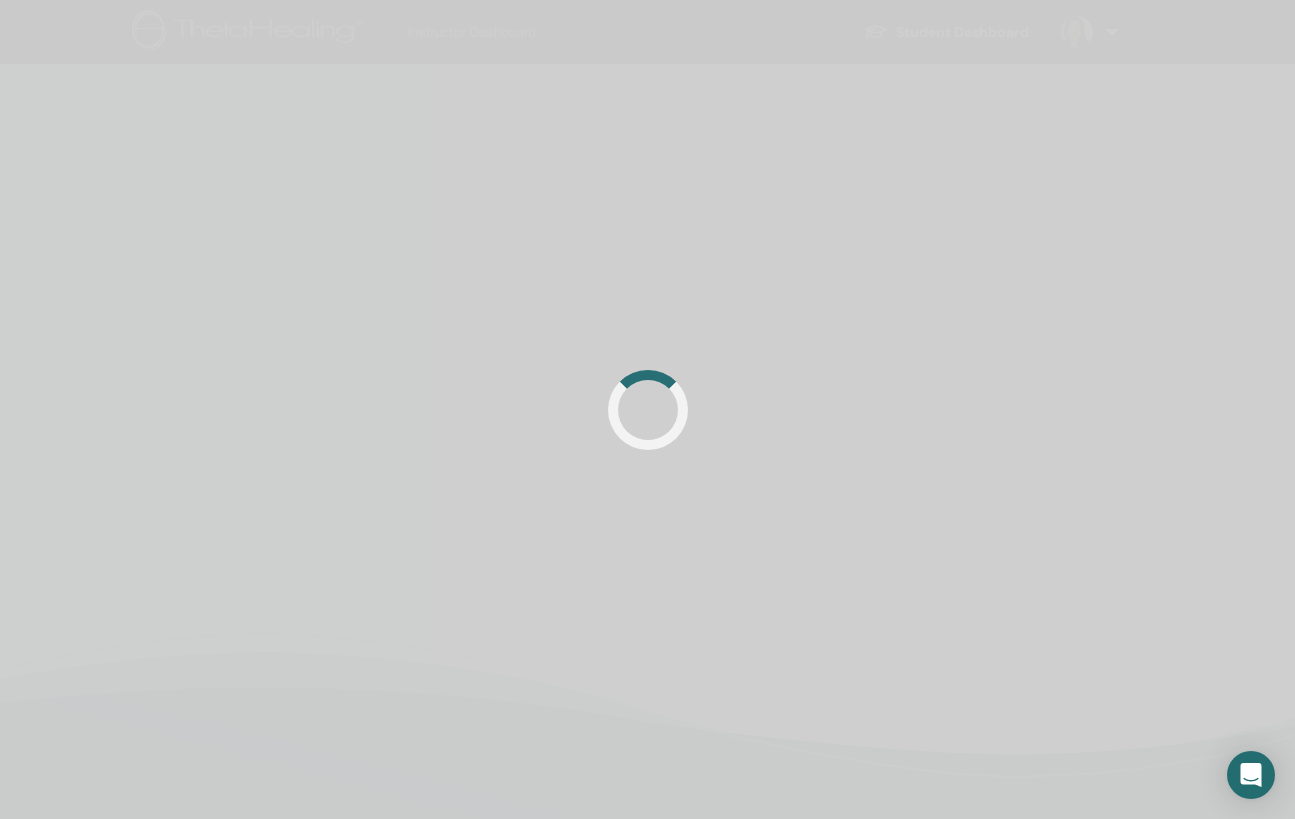 scroll, scrollTop: 0, scrollLeft: 0, axis: both 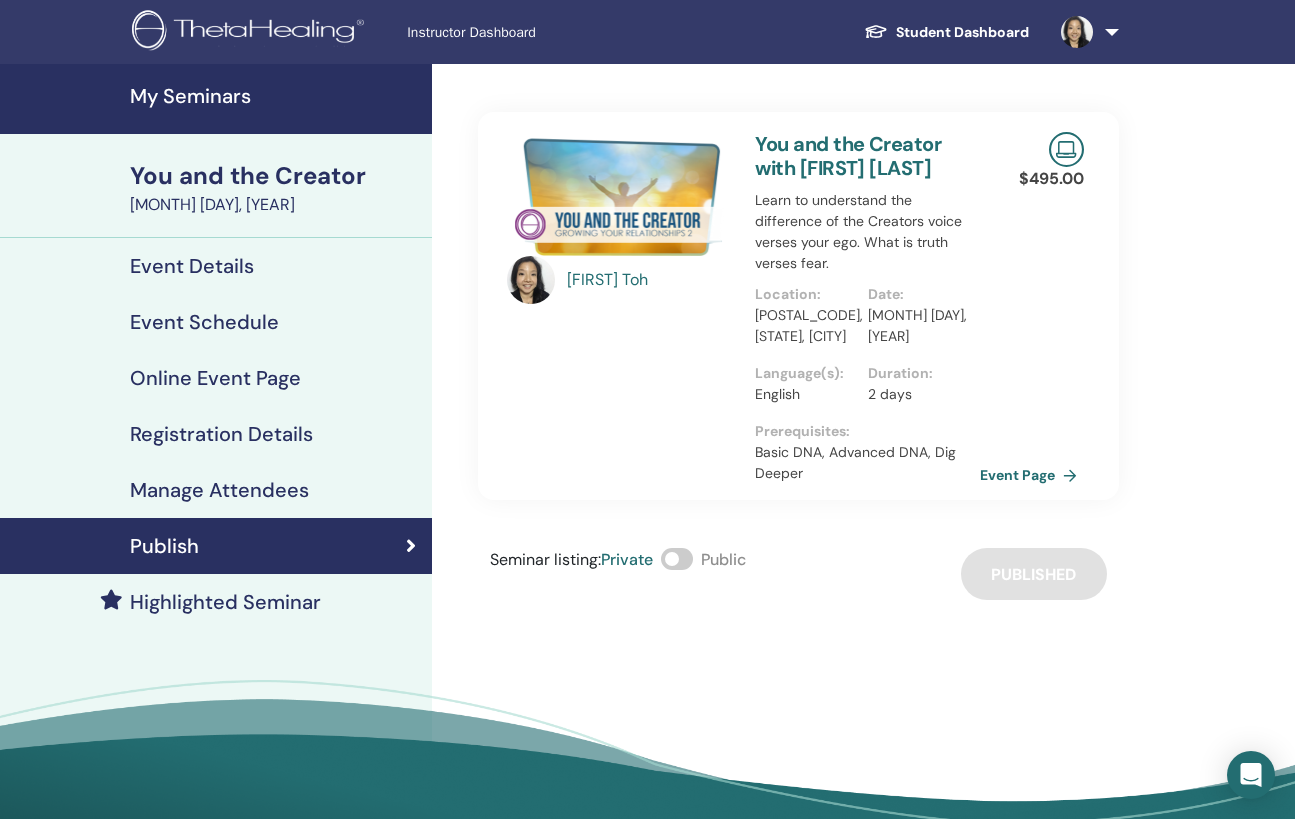 click on "Event Details" at bounding box center (192, 266) 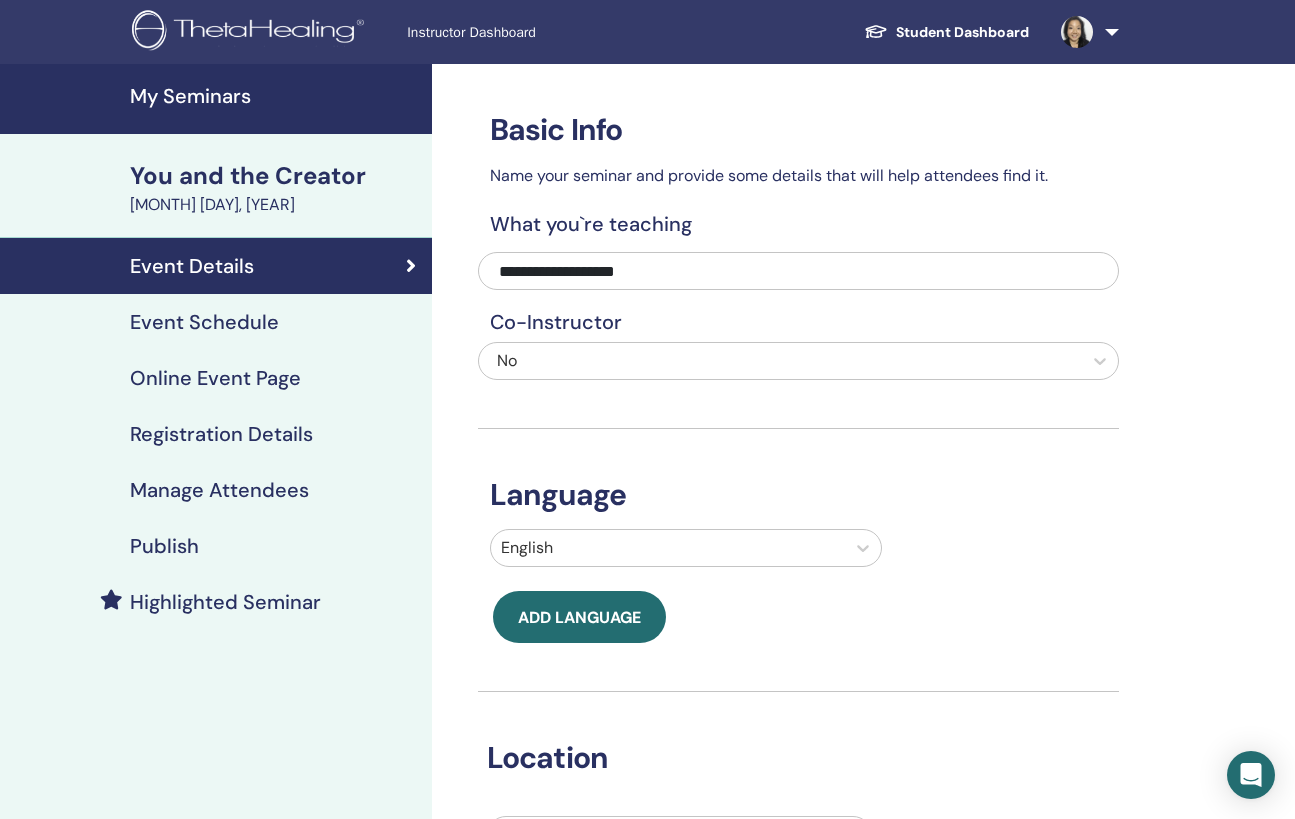 click on "Event Schedule" at bounding box center (204, 322) 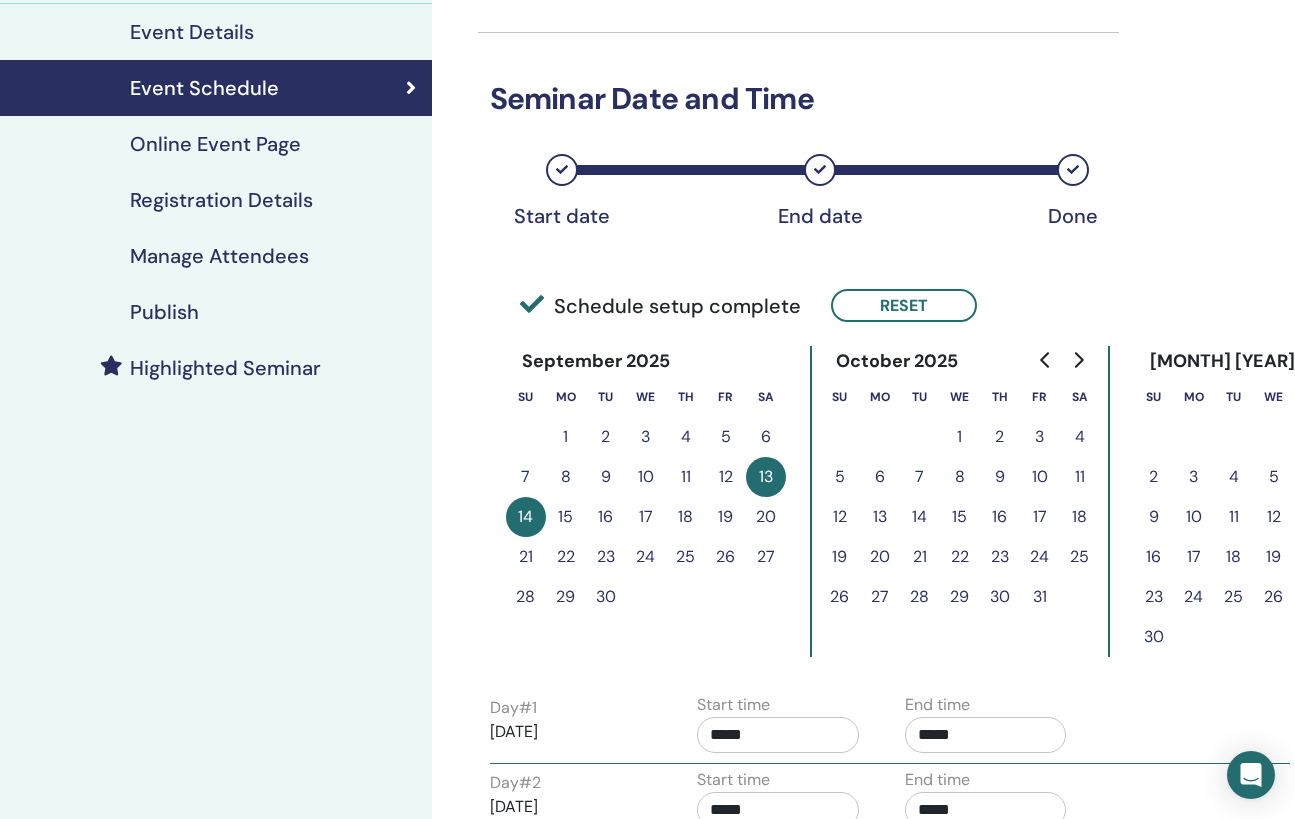 scroll, scrollTop: 263, scrollLeft: 0, axis: vertical 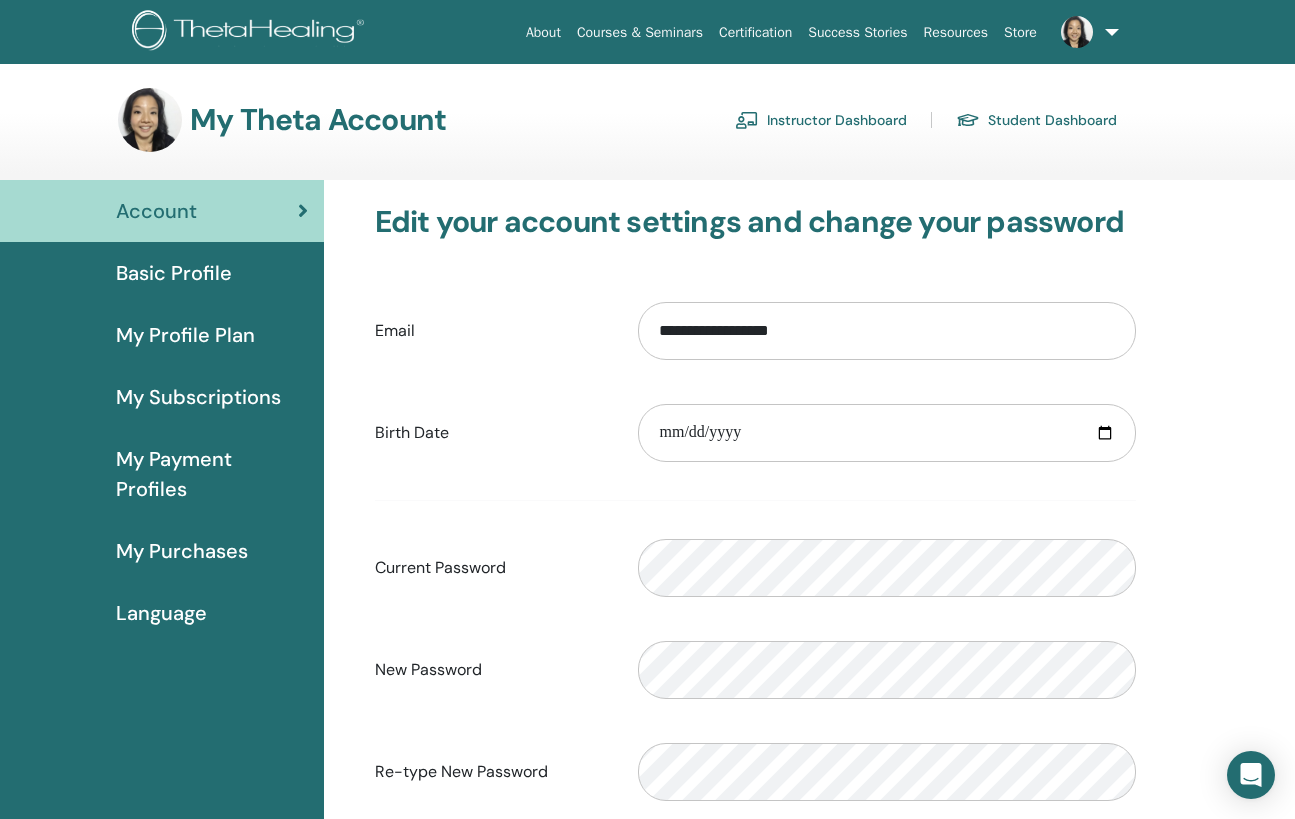 click on "Instructor Dashboard" at bounding box center (821, 120) 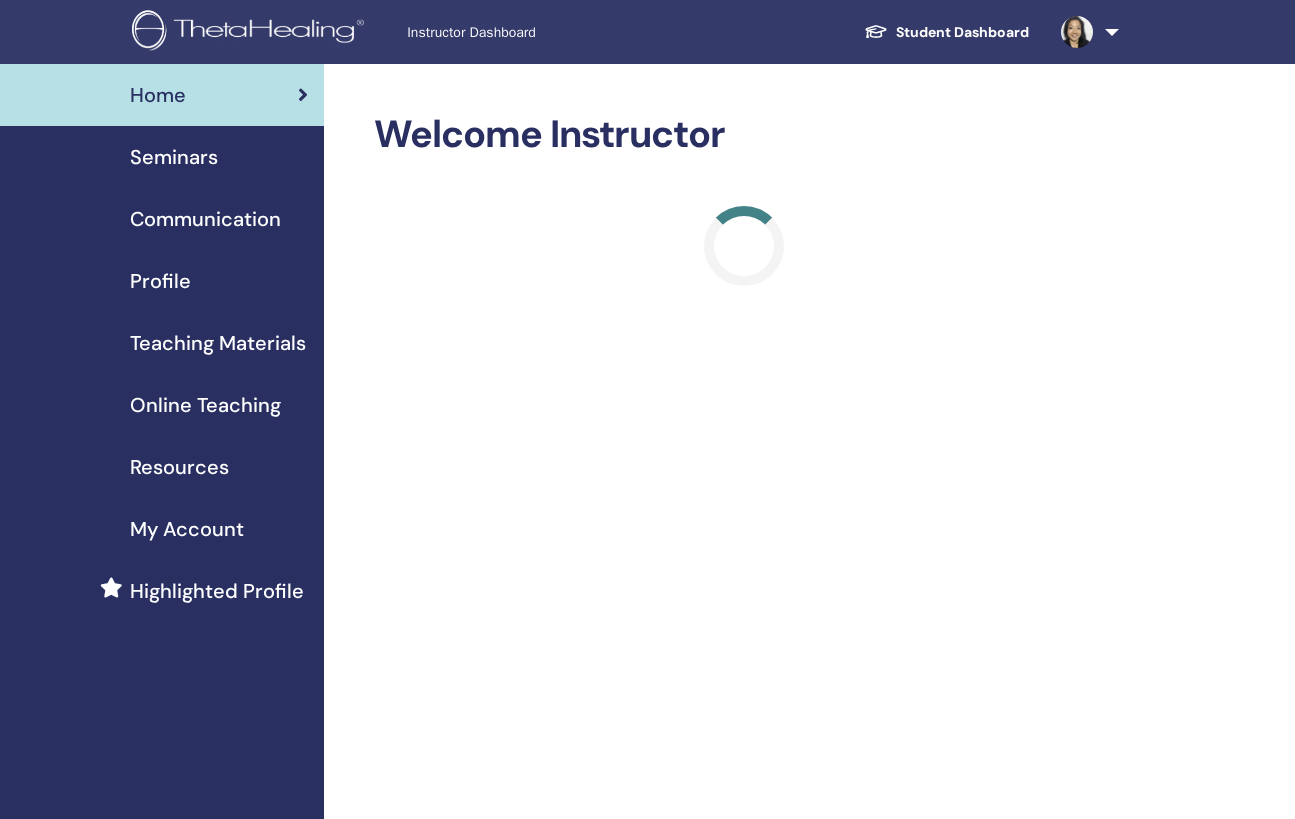scroll, scrollTop: 0, scrollLeft: 0, axis: both 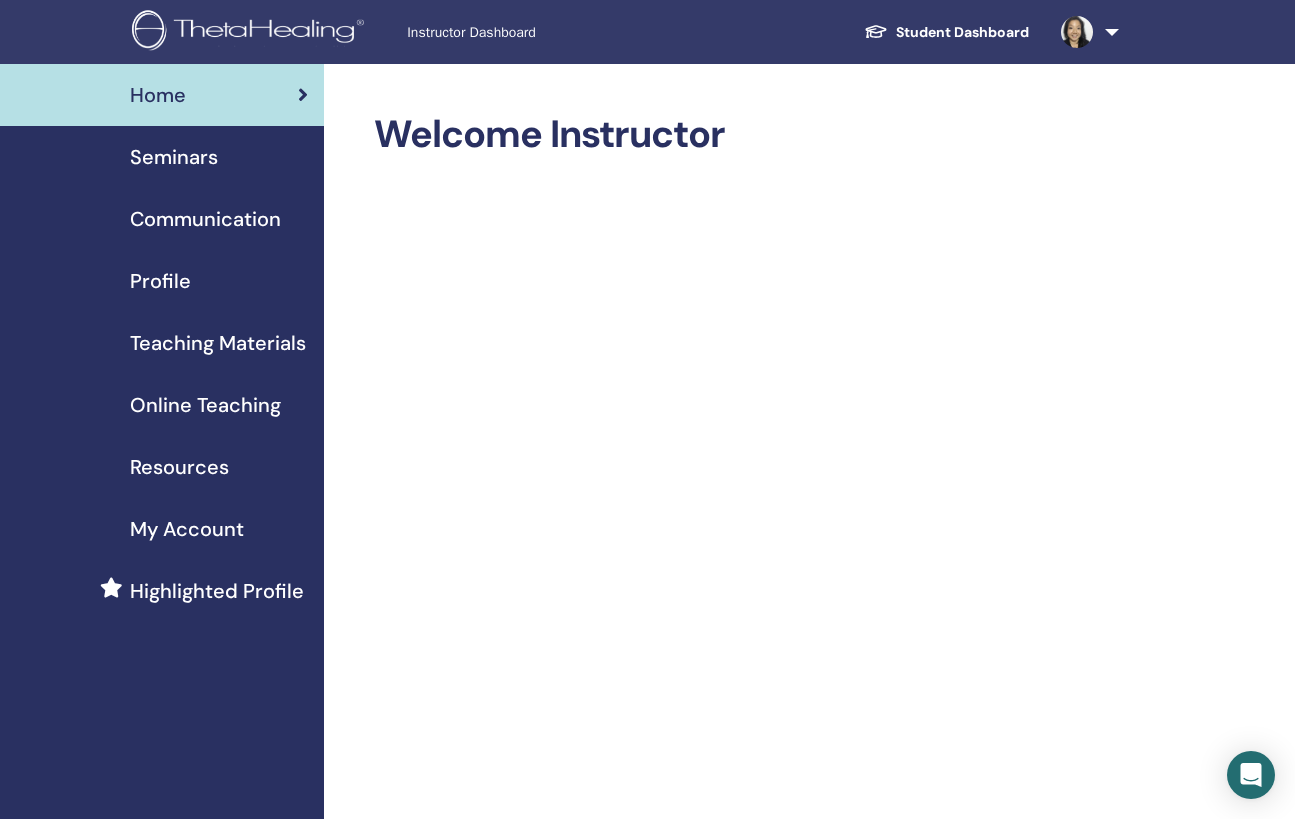 click on "Seminars" at bounding box center [174, 157] 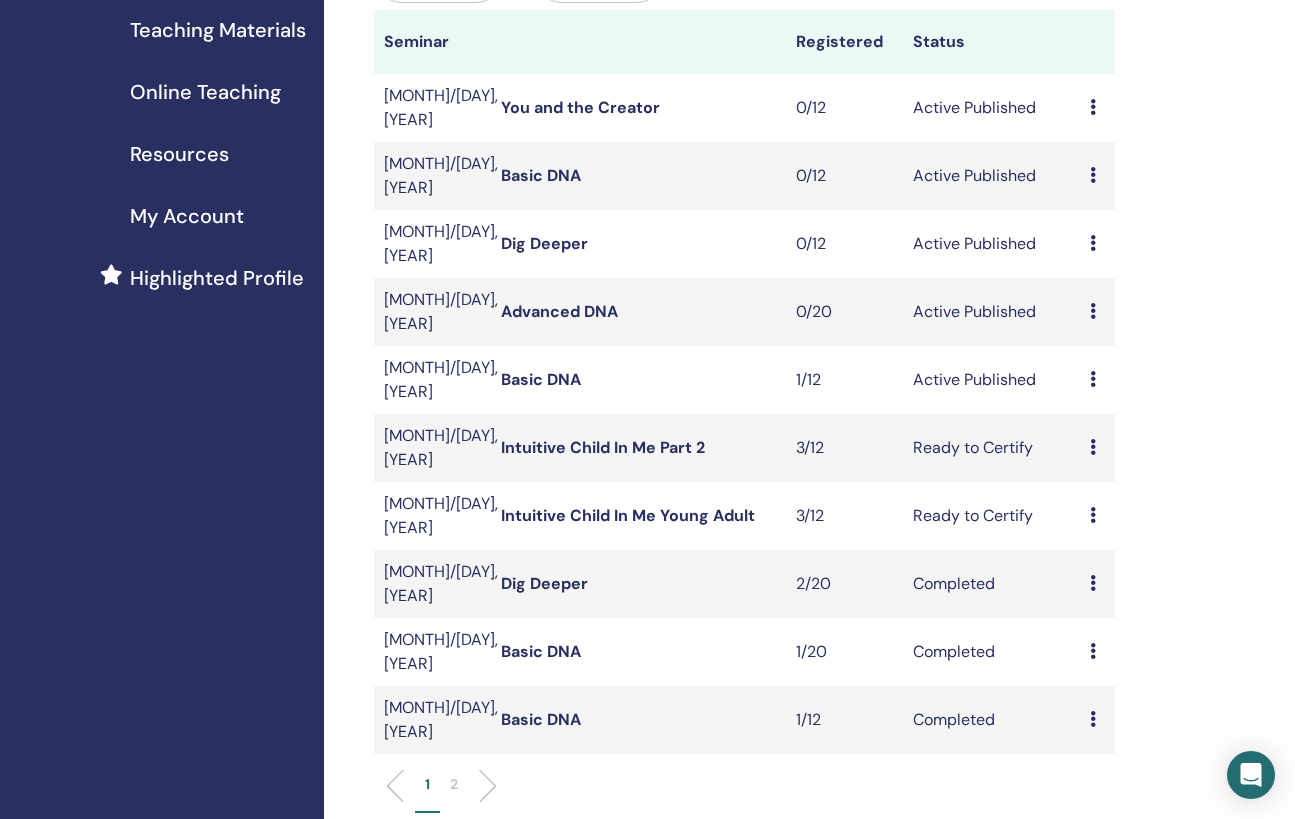 scroll, scrollTop: 318, scrollLeft: 0, axis: vertical 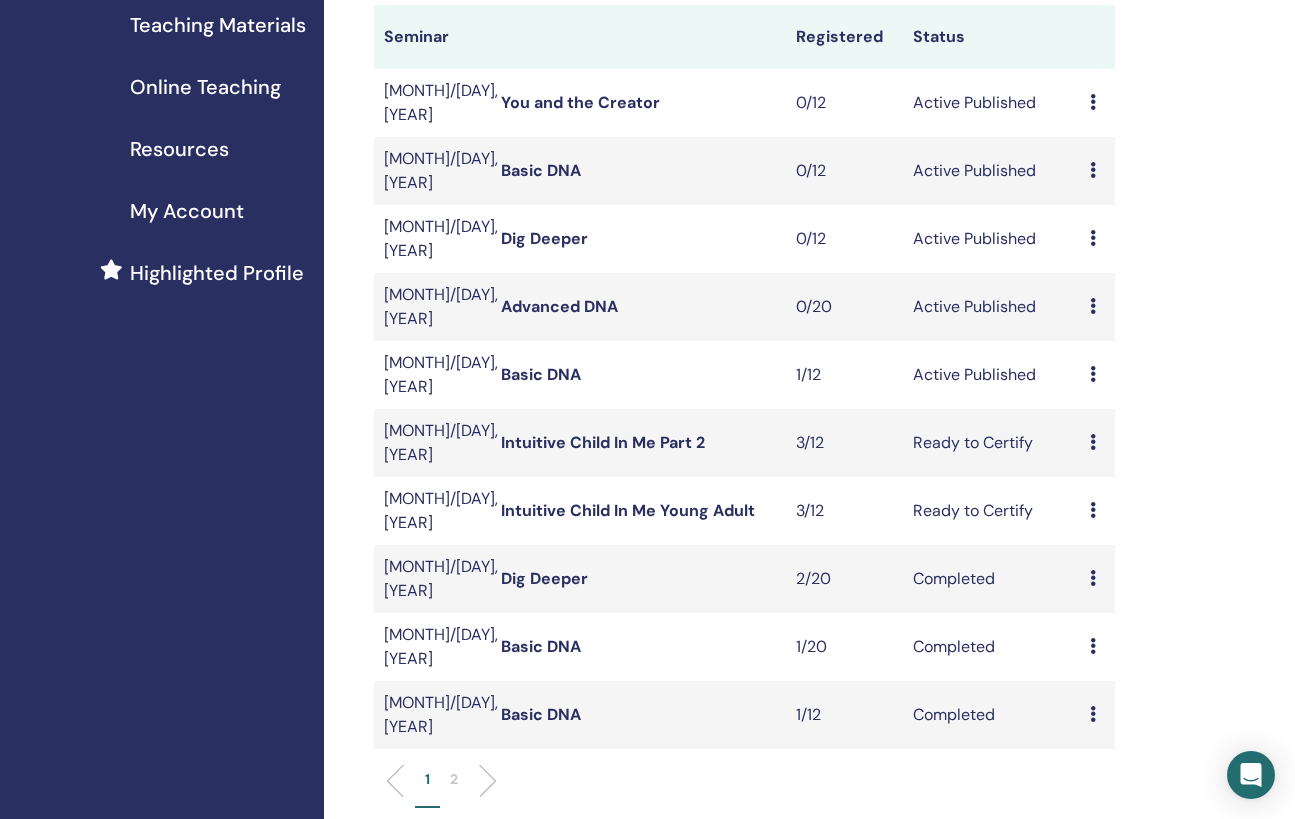 click on "You and the Creator" at bounding box center [580, 102] 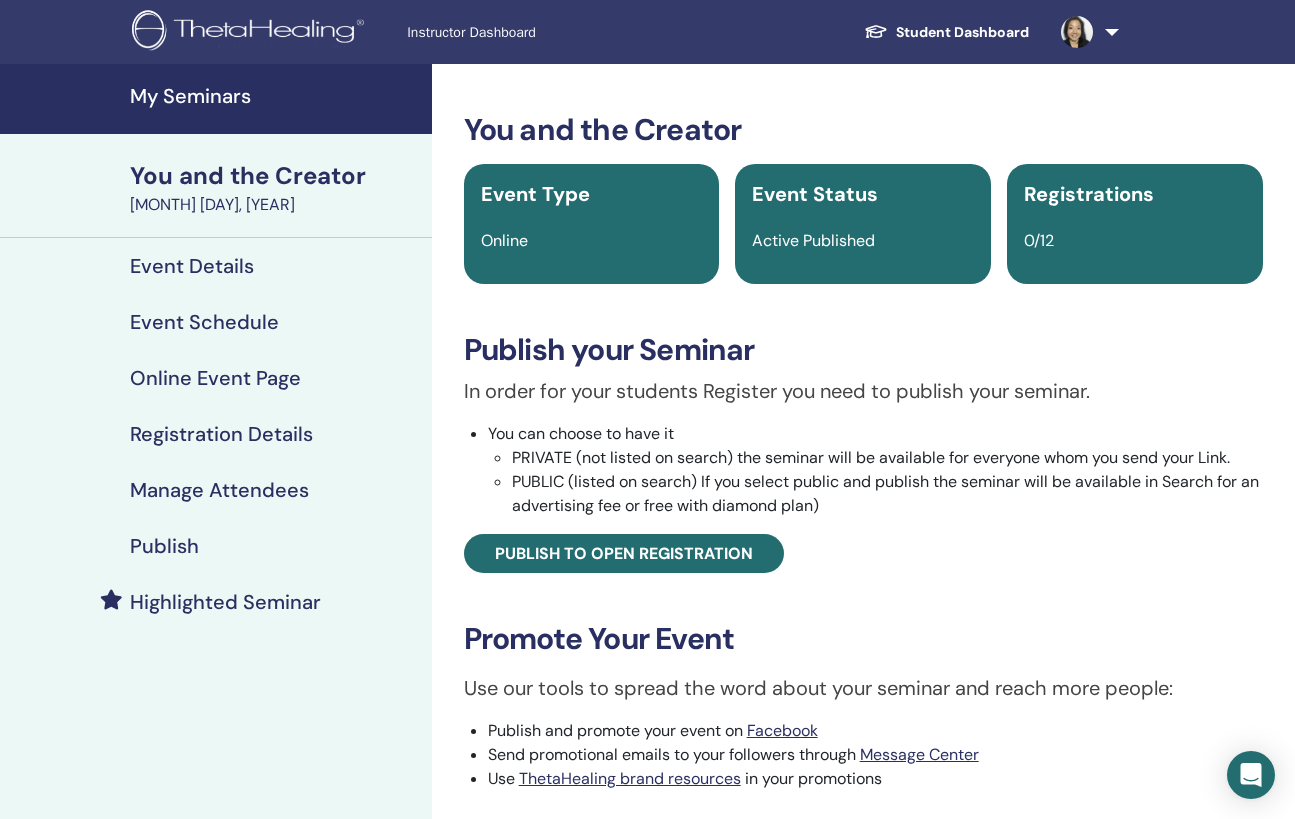 scroll, scrollTop: 0, scrollLeft: 0, axis: both 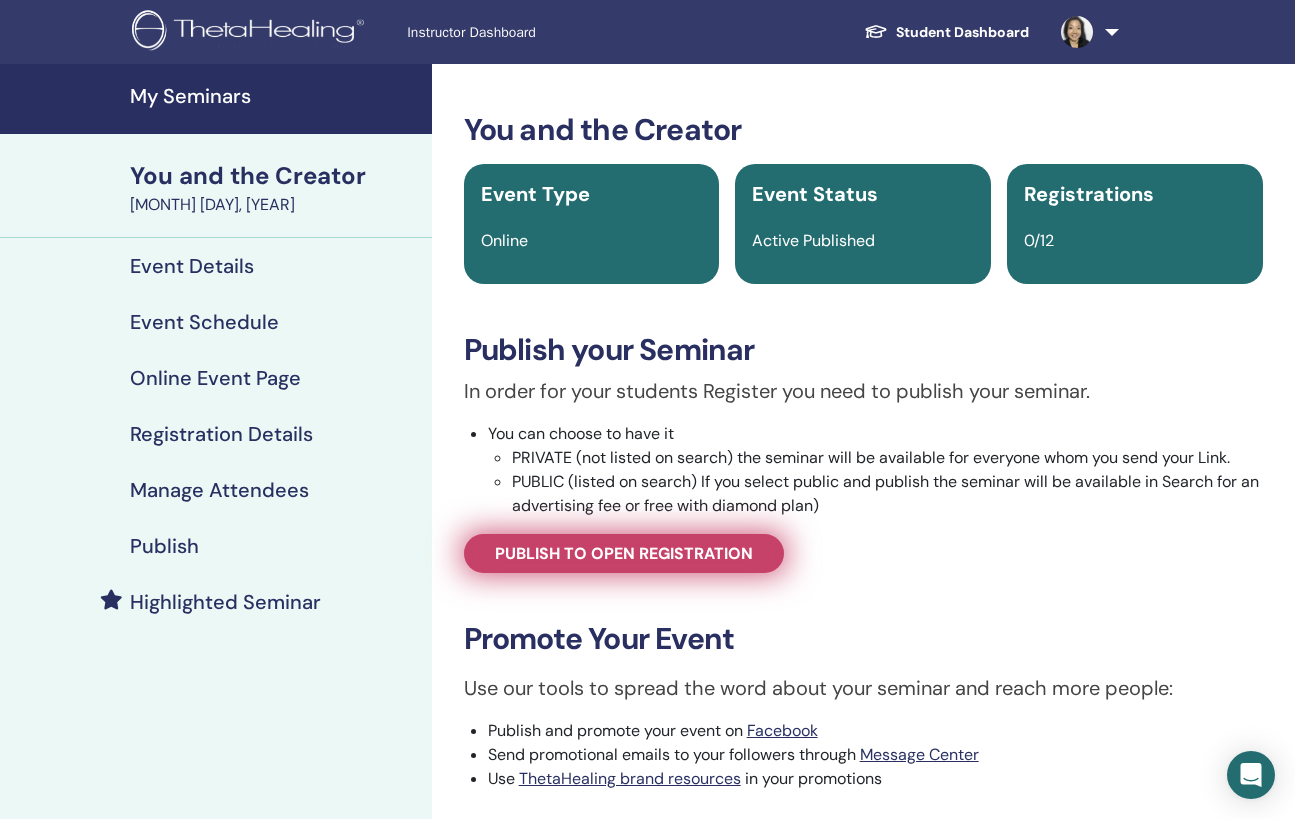 click on "Publish to open registration" at bounding box center [624, 553] 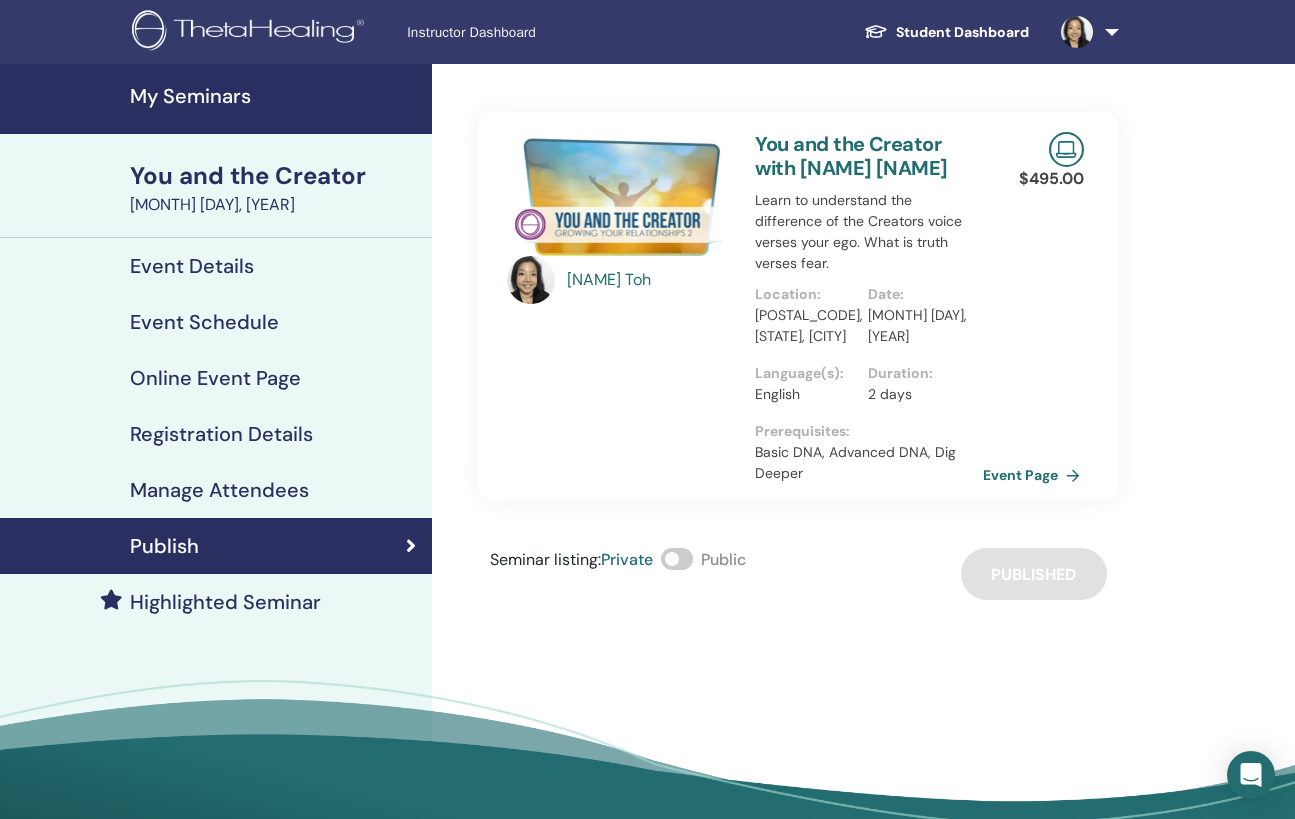 click on "Event Page" at bounding box center [1035, 475] 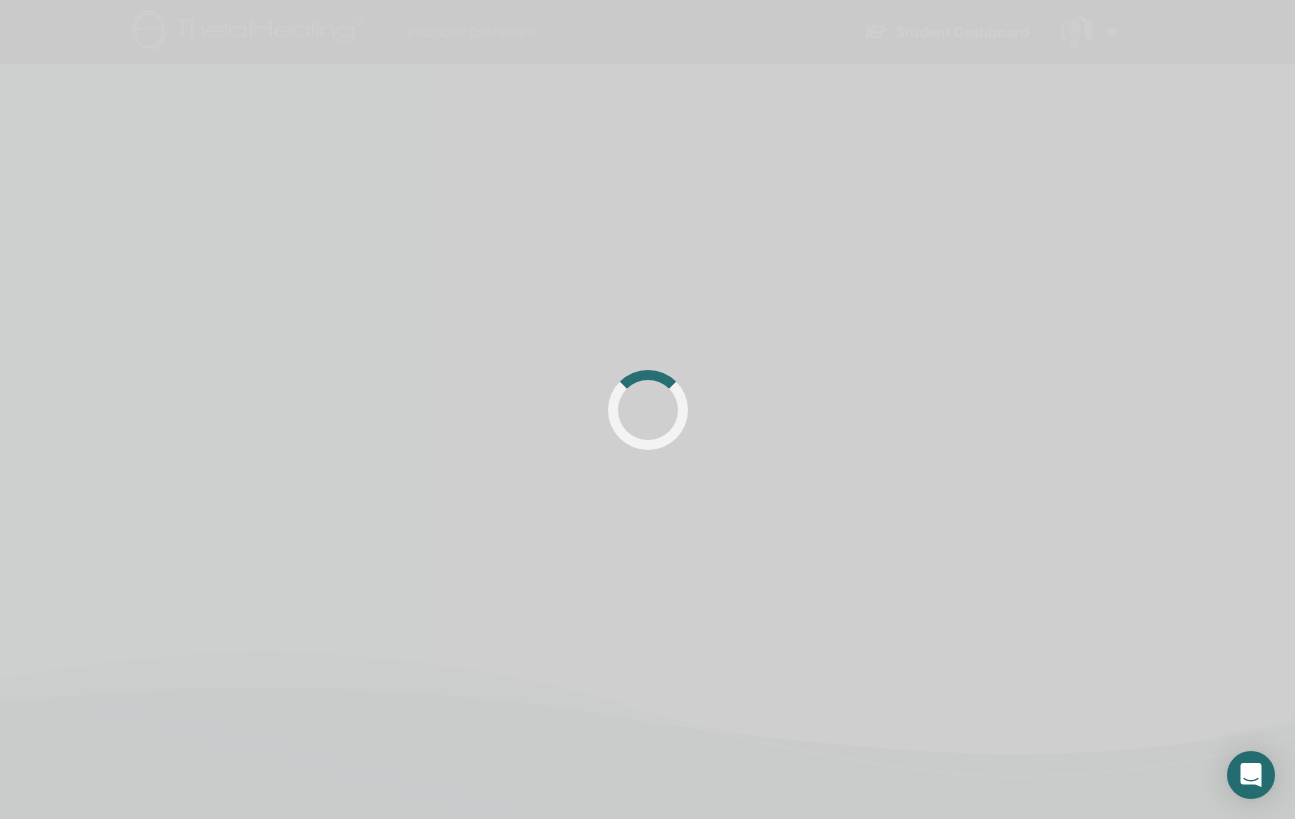 scroll, scrollTop: 0, scrollLeft: 0, axis: both 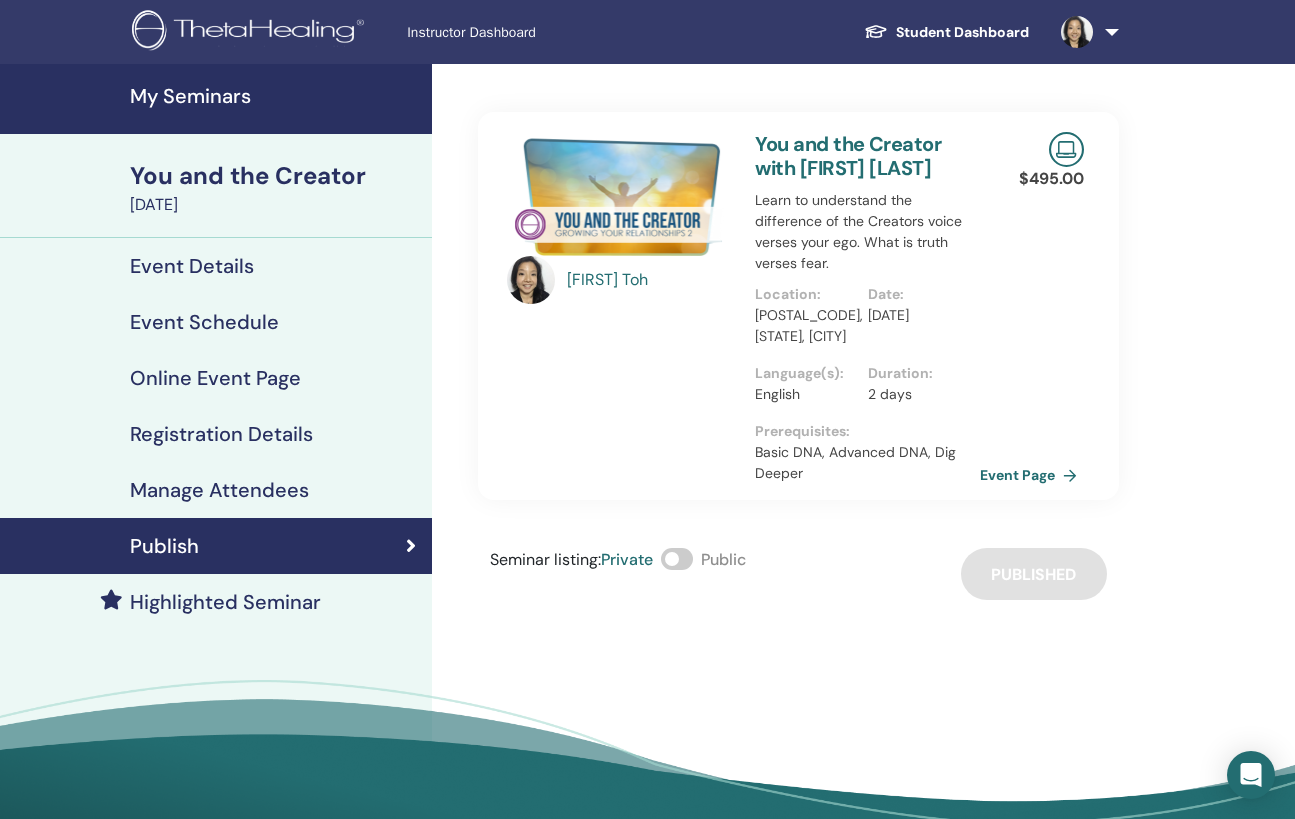 click on "Instructor Dashboard" at bounding box center [557, 32] 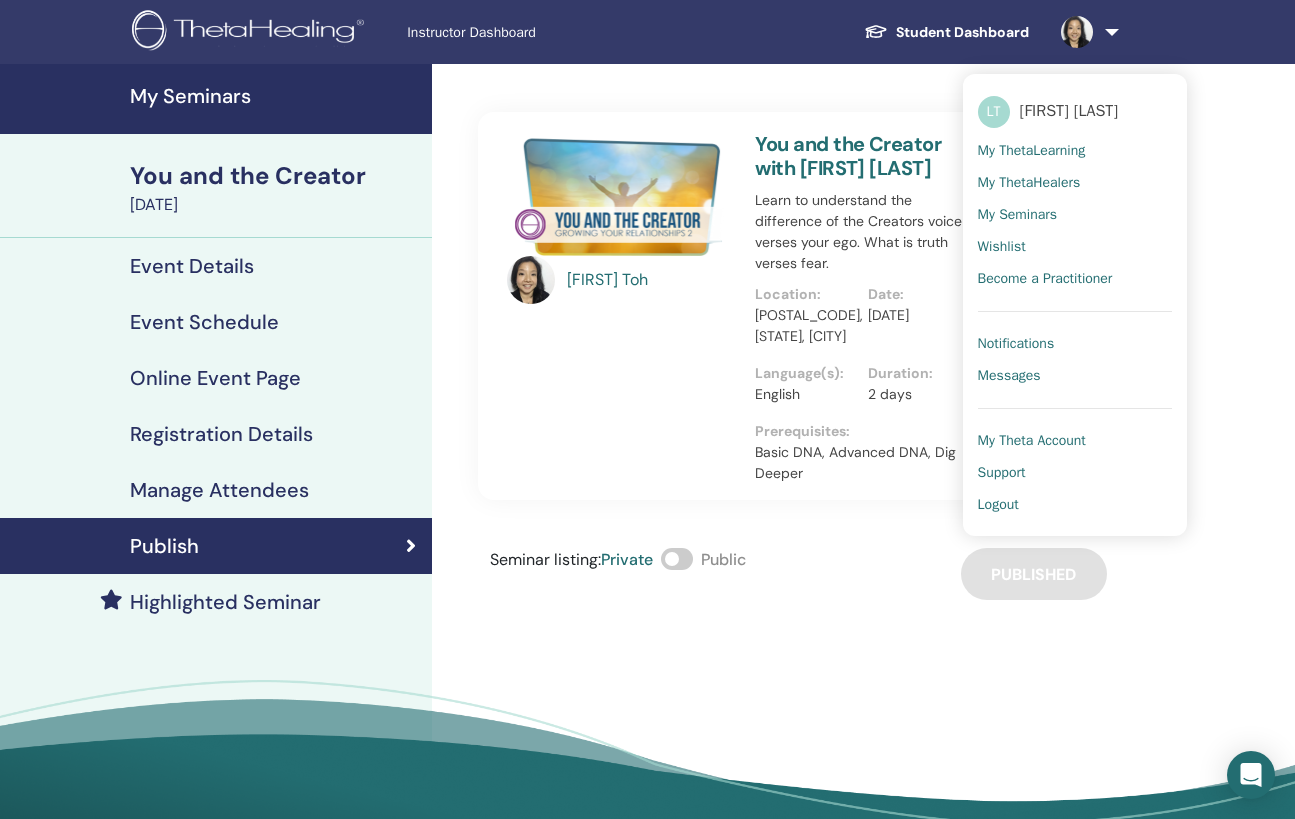 click on "My Theta Account" at bounding box center (1032, 441) 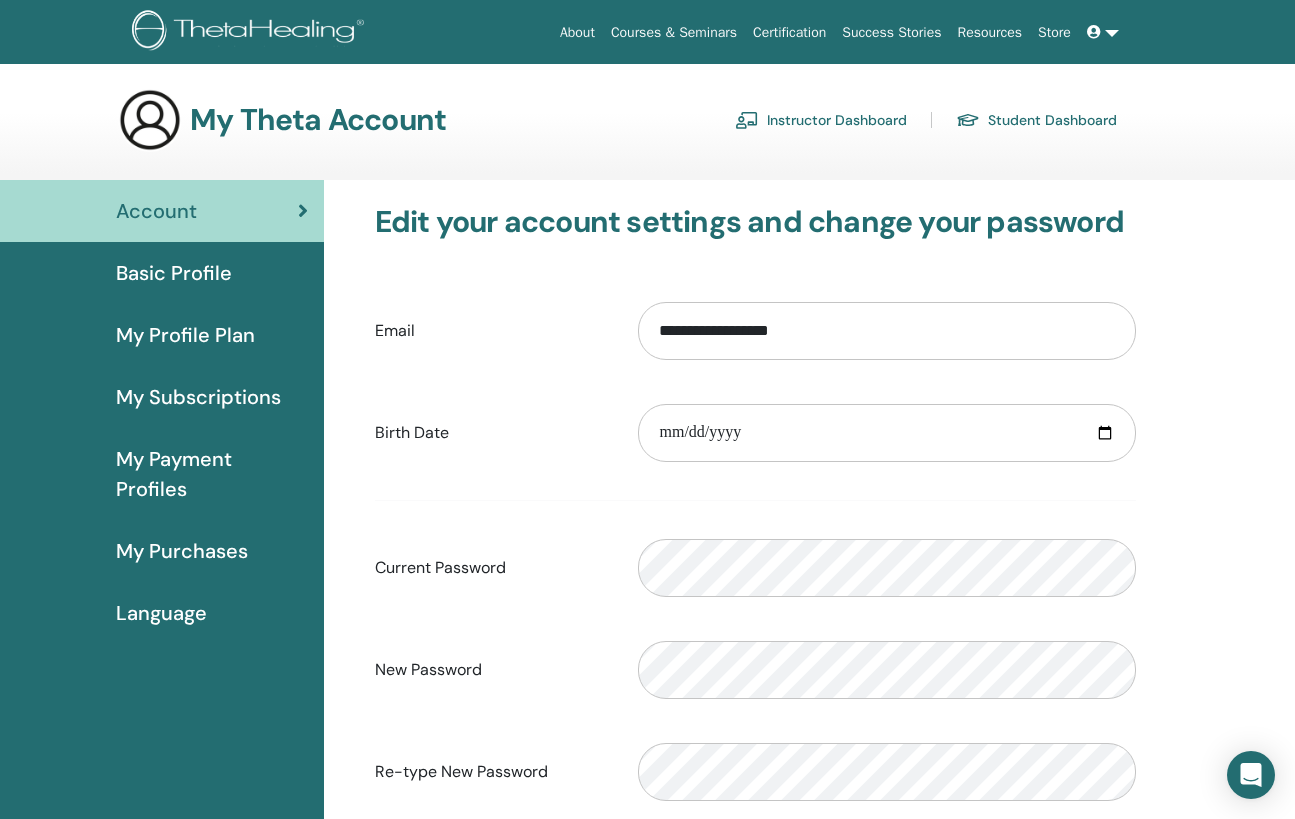 scroll, scrollTop: 0, scrollLeft: 0, axis: both 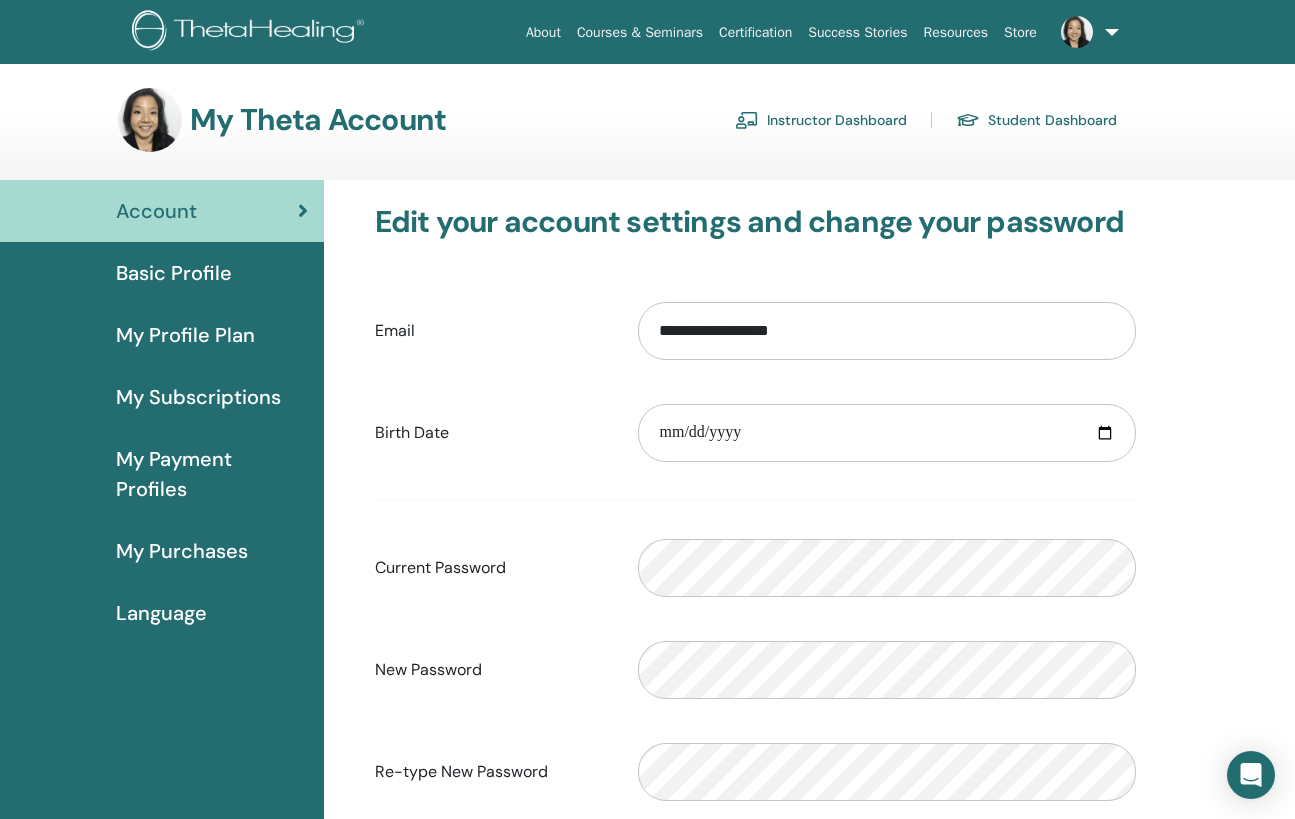 click on "Instructor Dashboard" at bounding box center [821, 120] 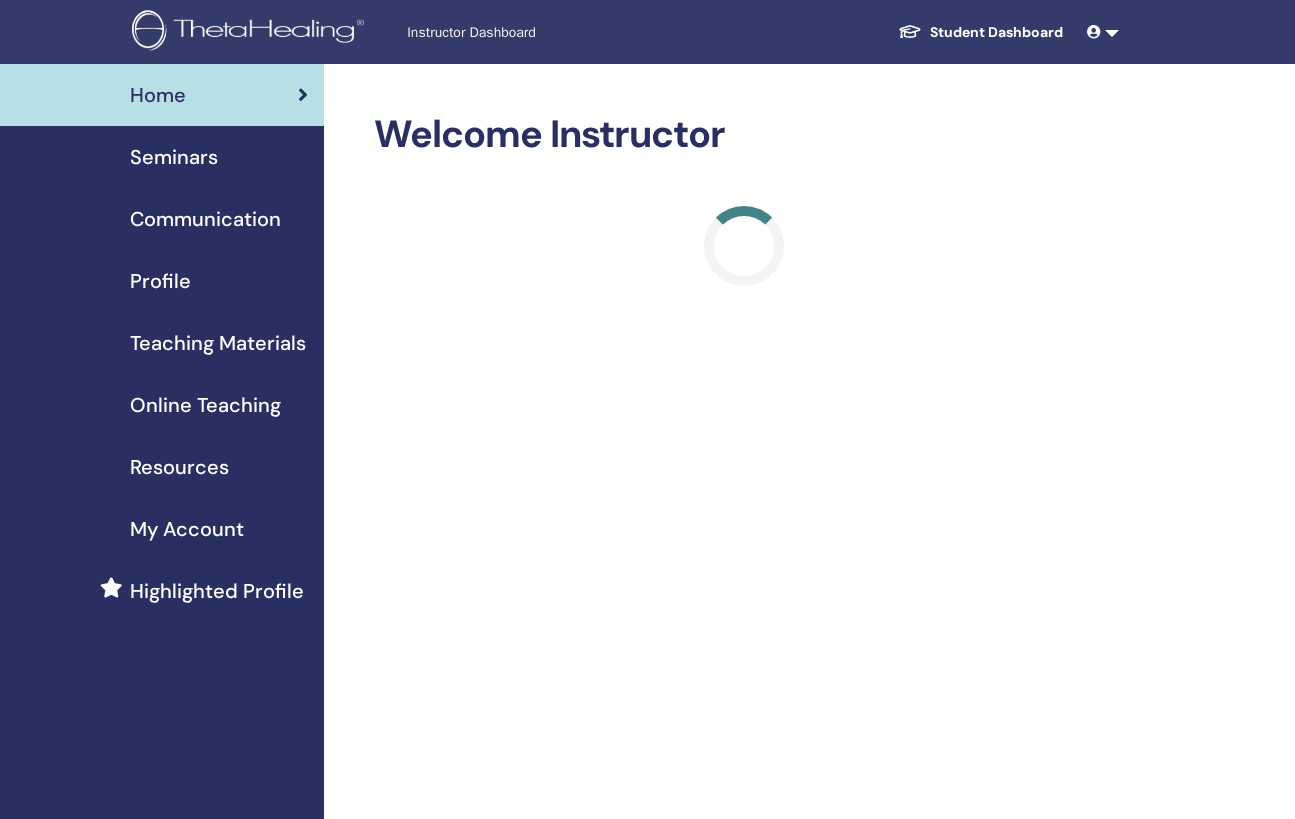 scroll, scrollTop: 0, scrollLeft: 0, axis: both 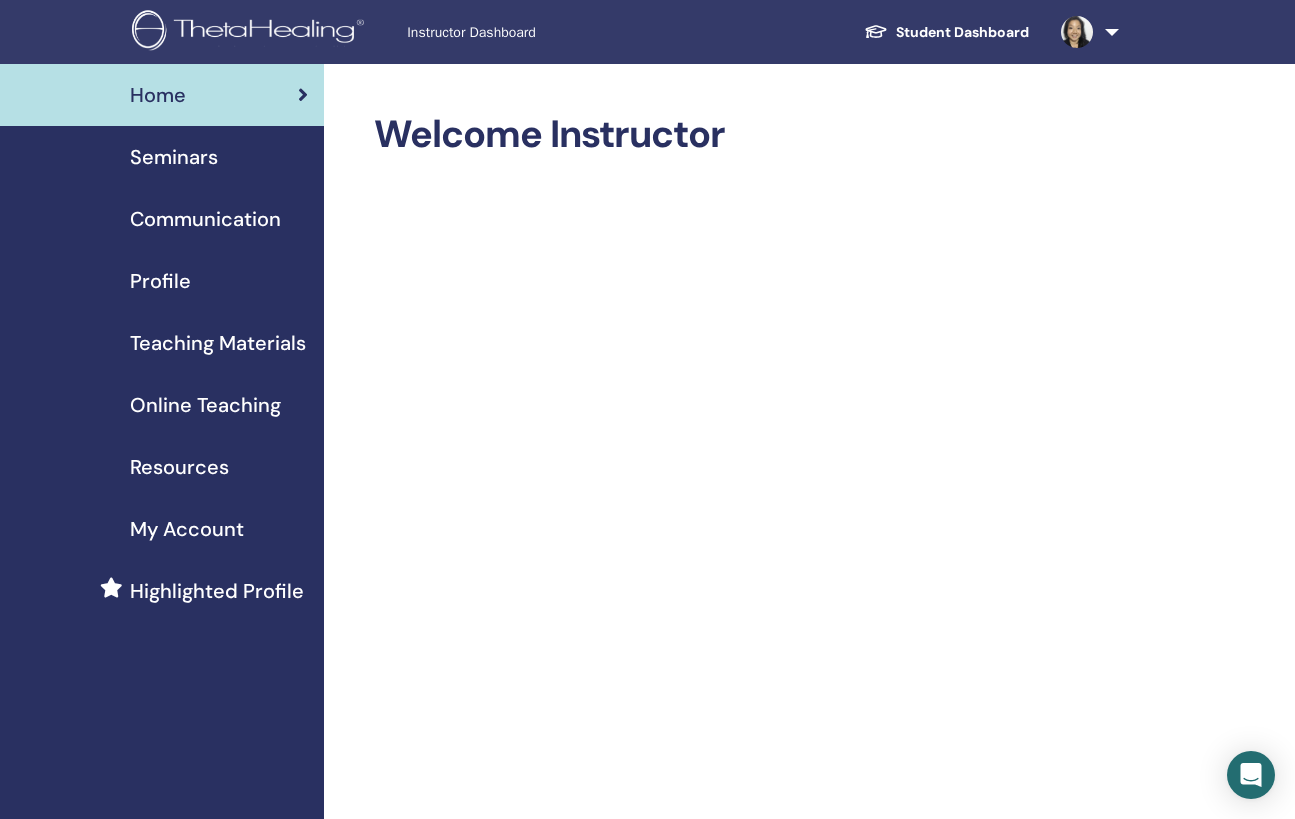 click on "Seminars" at bounding box center (162, 157) 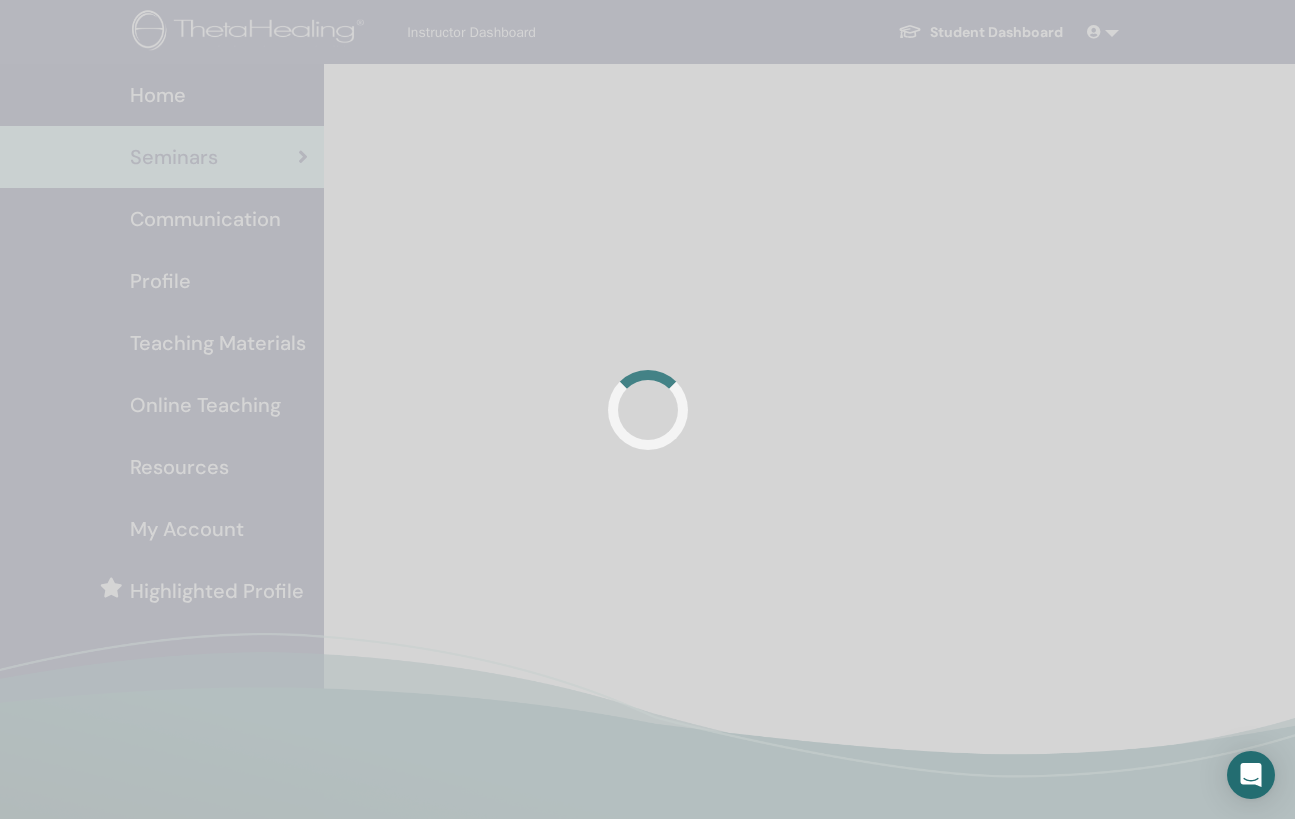 scroll, scrollTop: 0, scrollLeft: 0, axis: both 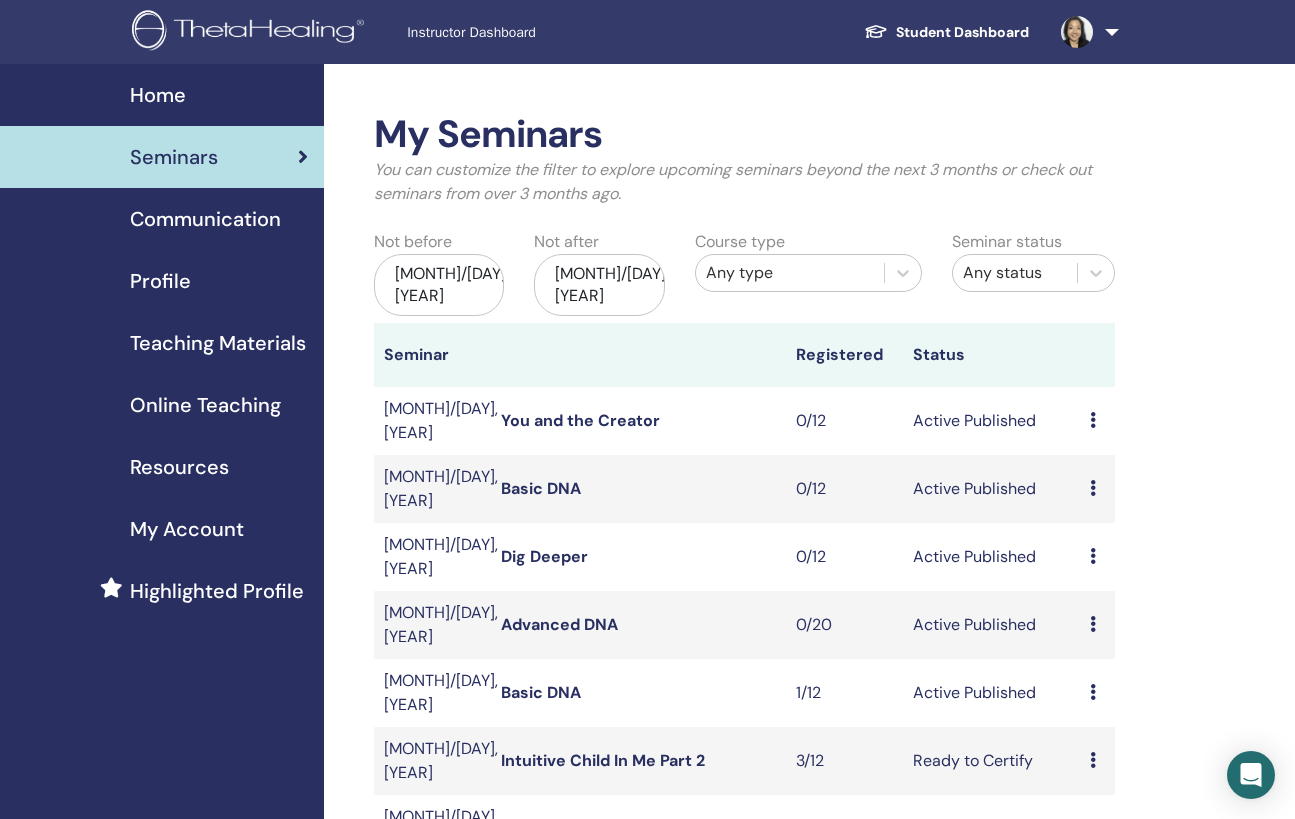 click on "Preview Edit Attendees Cancel" at bounding box center (1097, 421) 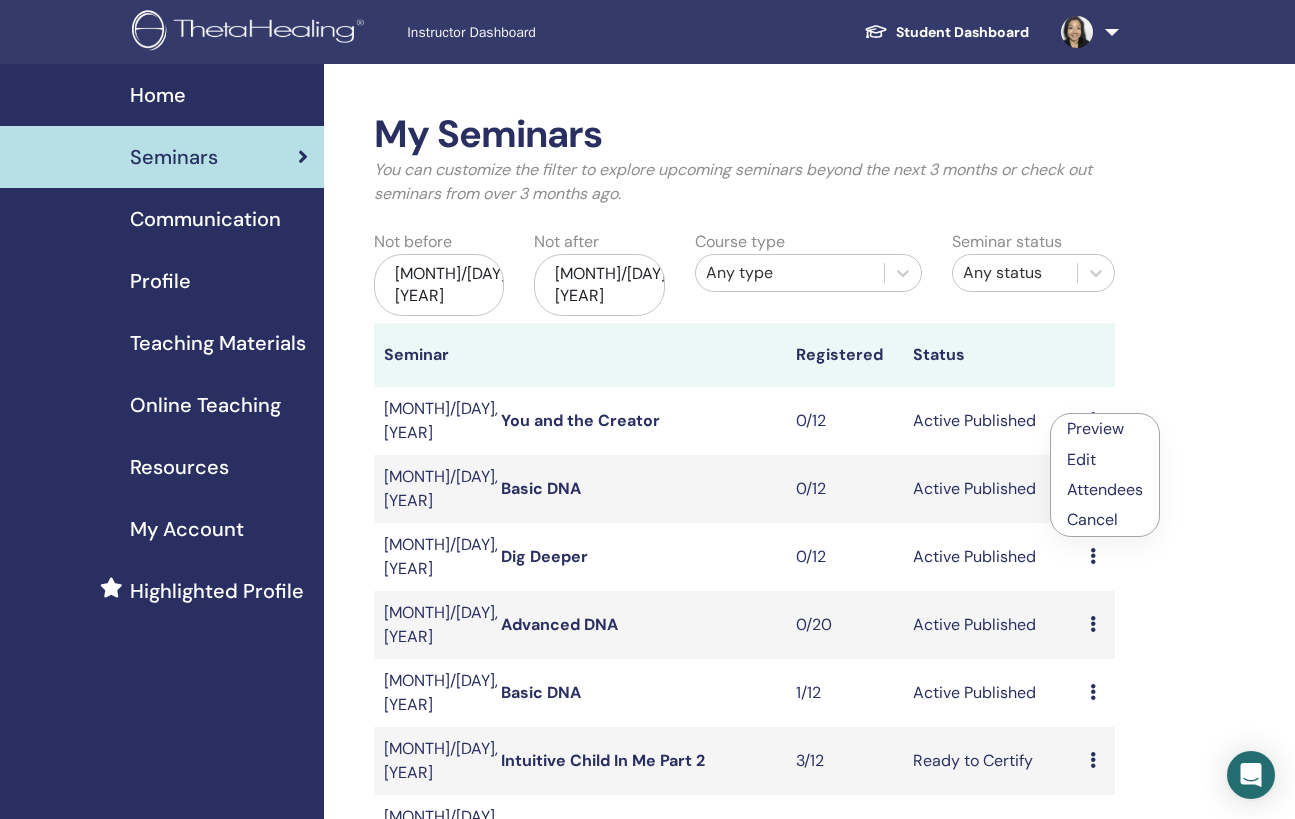 click on "Cancel" at bounding box center [1105, 520] 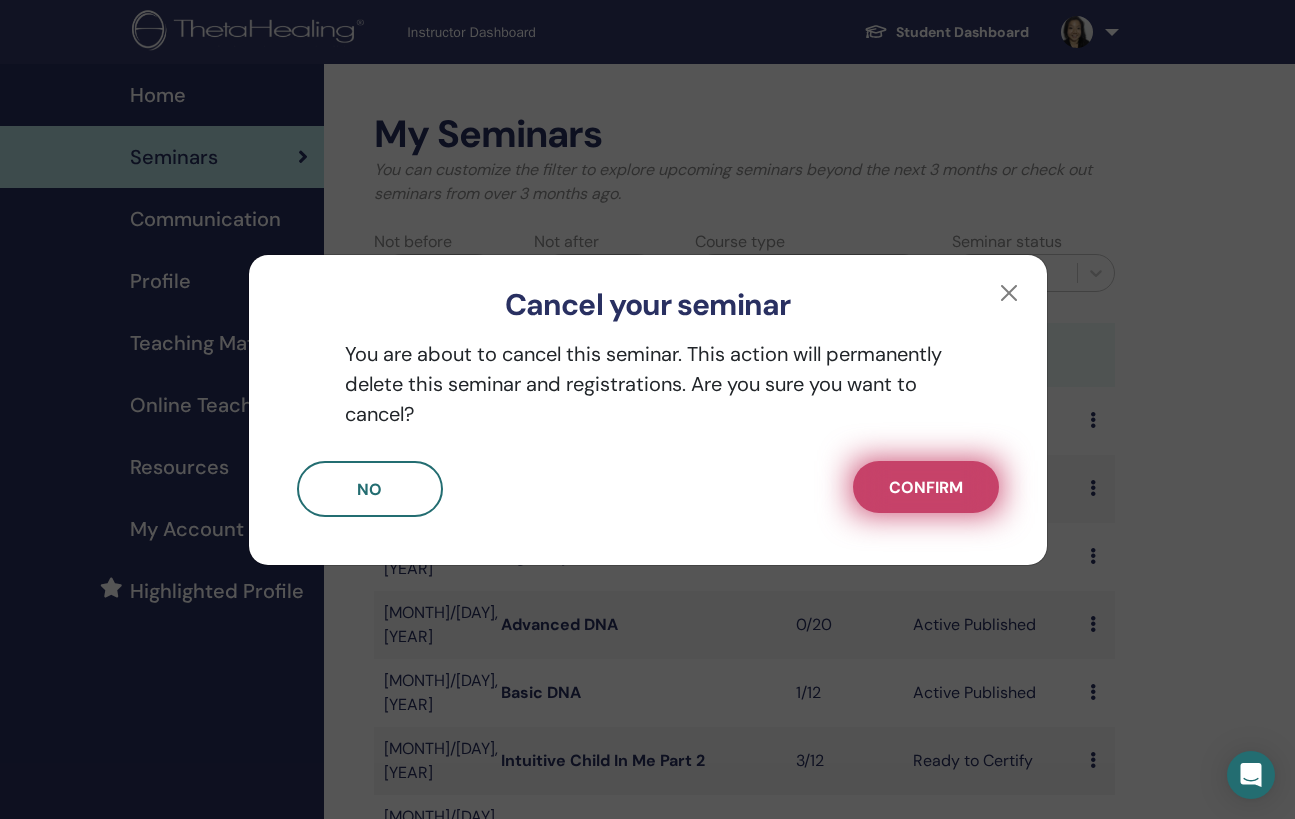 click on "Confirm" at bounding box center (926, 487) 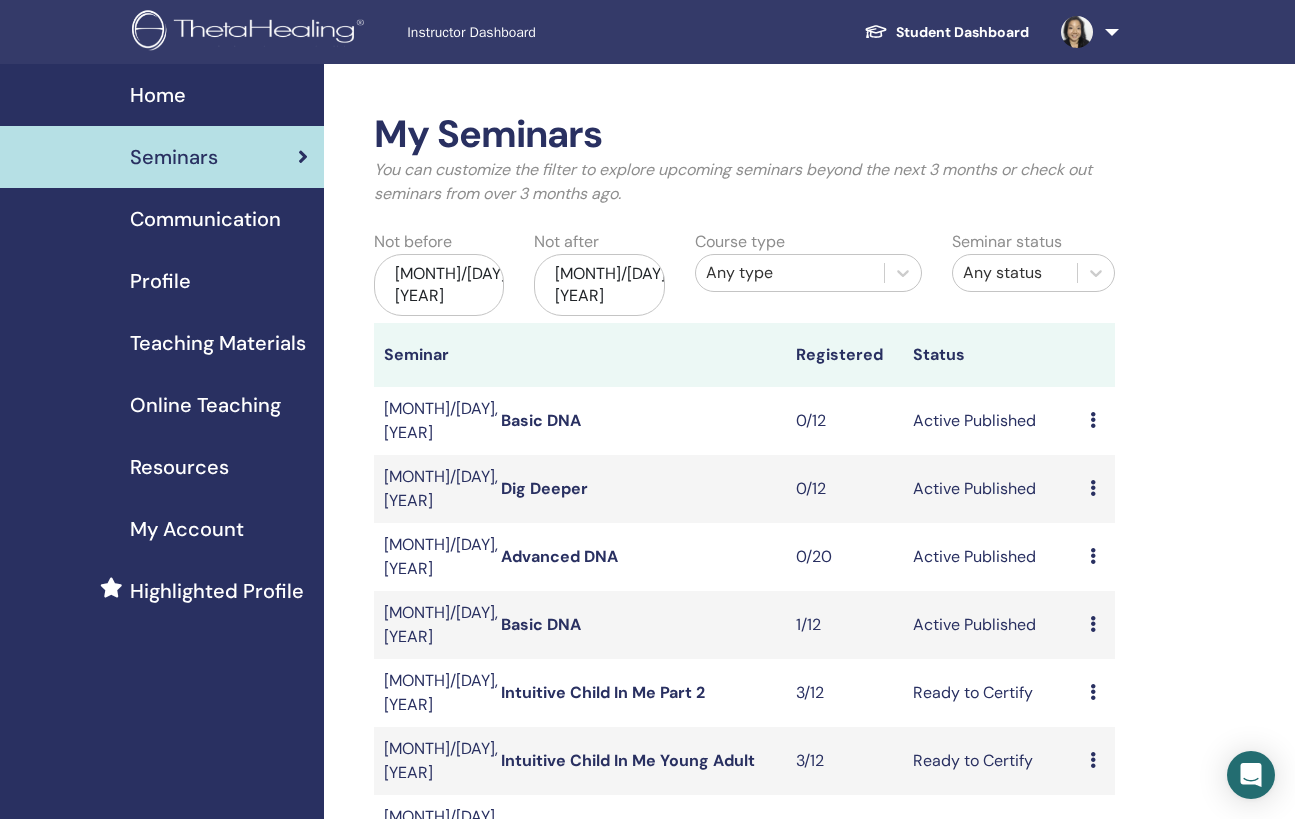 click on "Home" at bounding box center (158, 95) 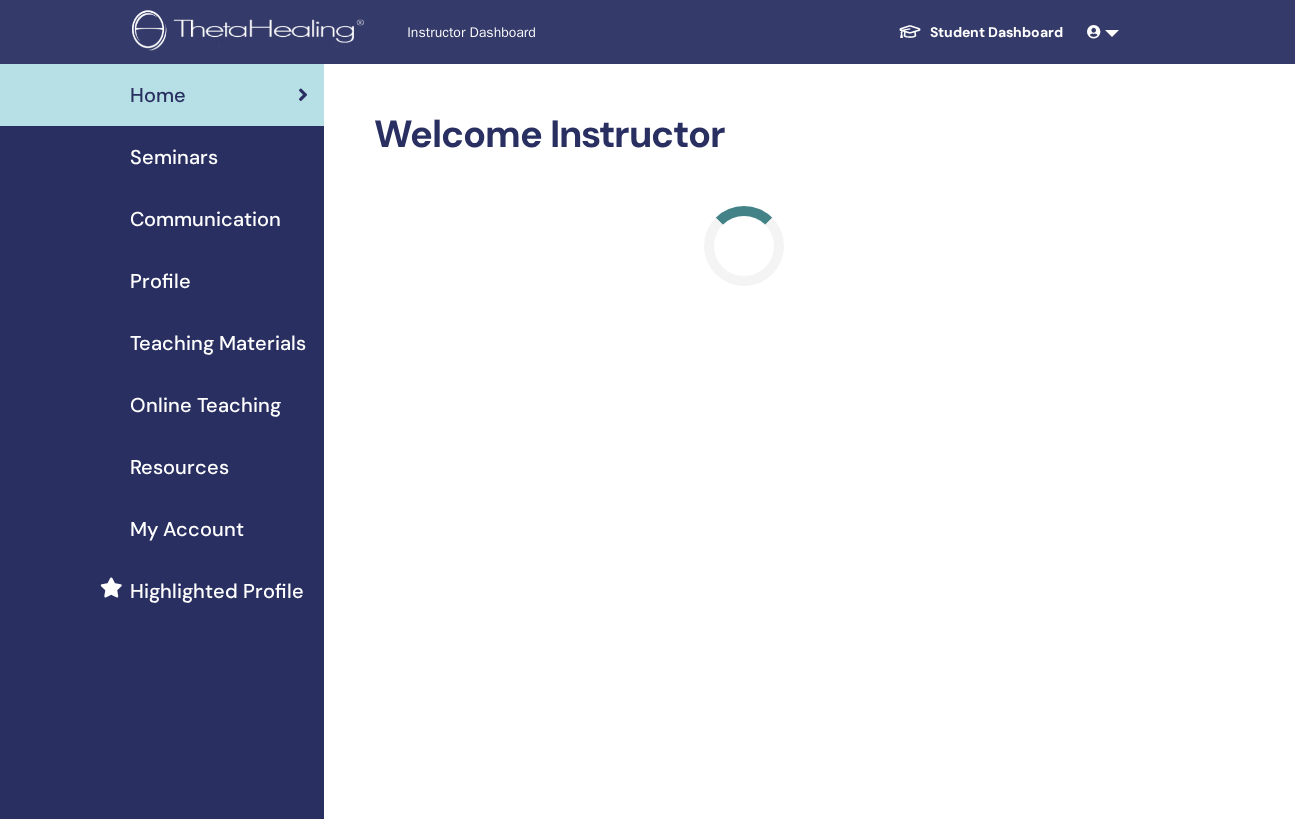 scroll, scrollTop: 0, scrollLeft: 0, axis: both 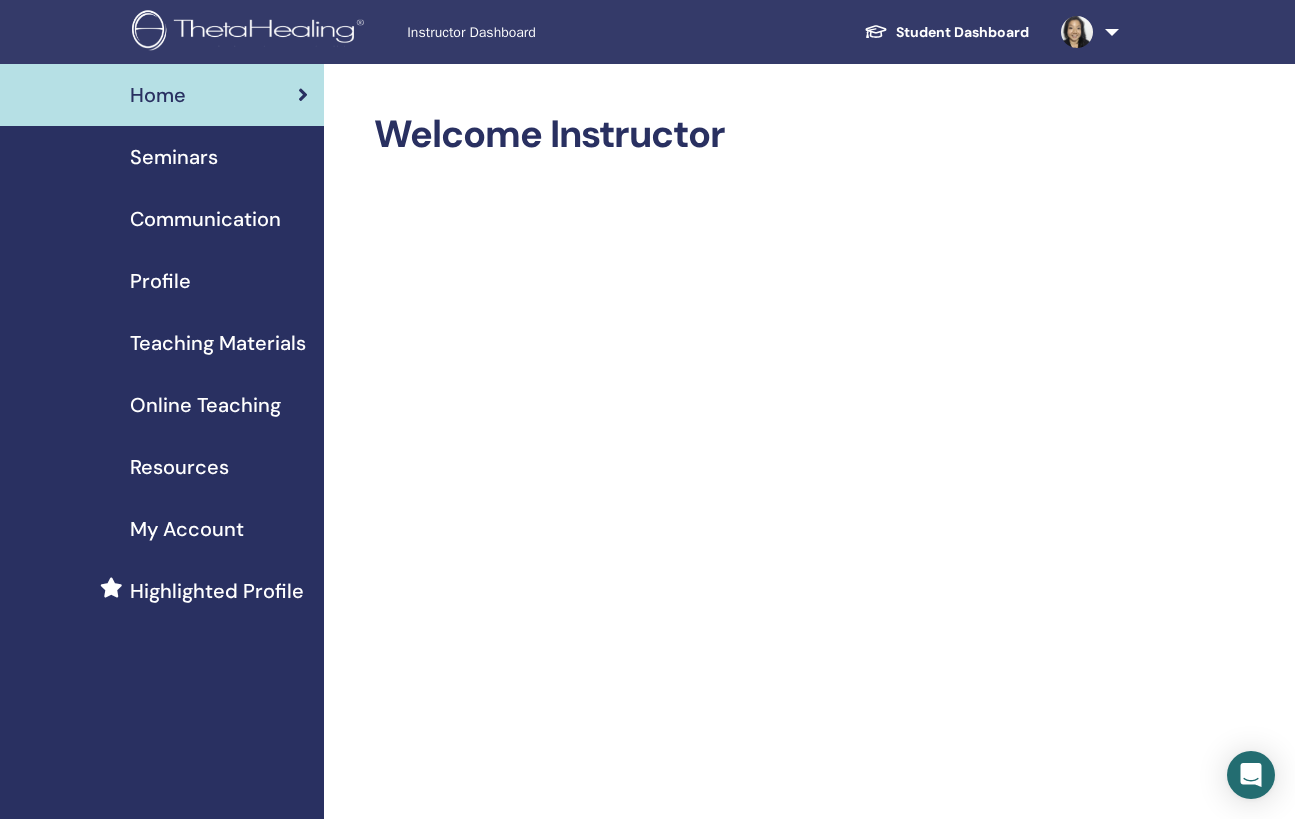 click on "Seminars" at bounding box center [174, 157] 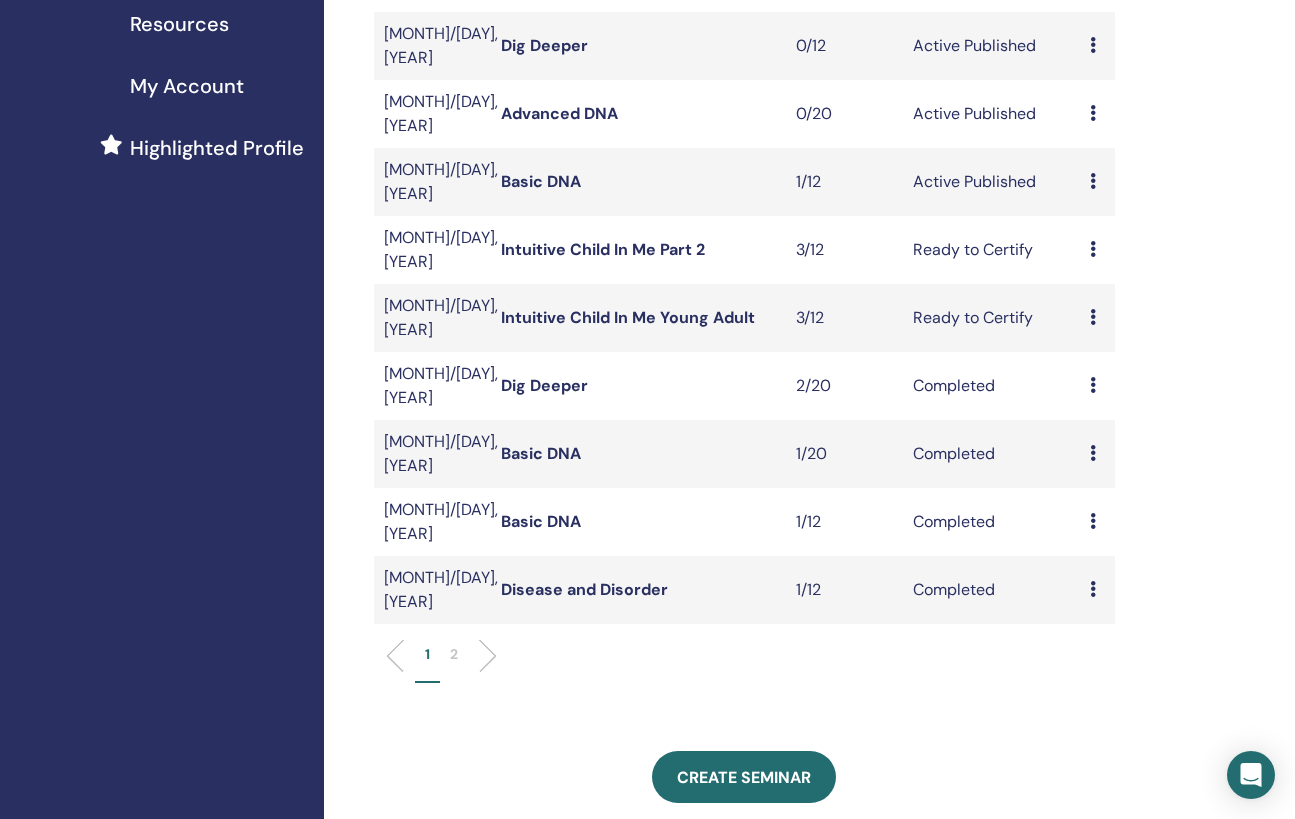 scroll, scrollTop: 449, scrollLeft: 0, axis: vertical 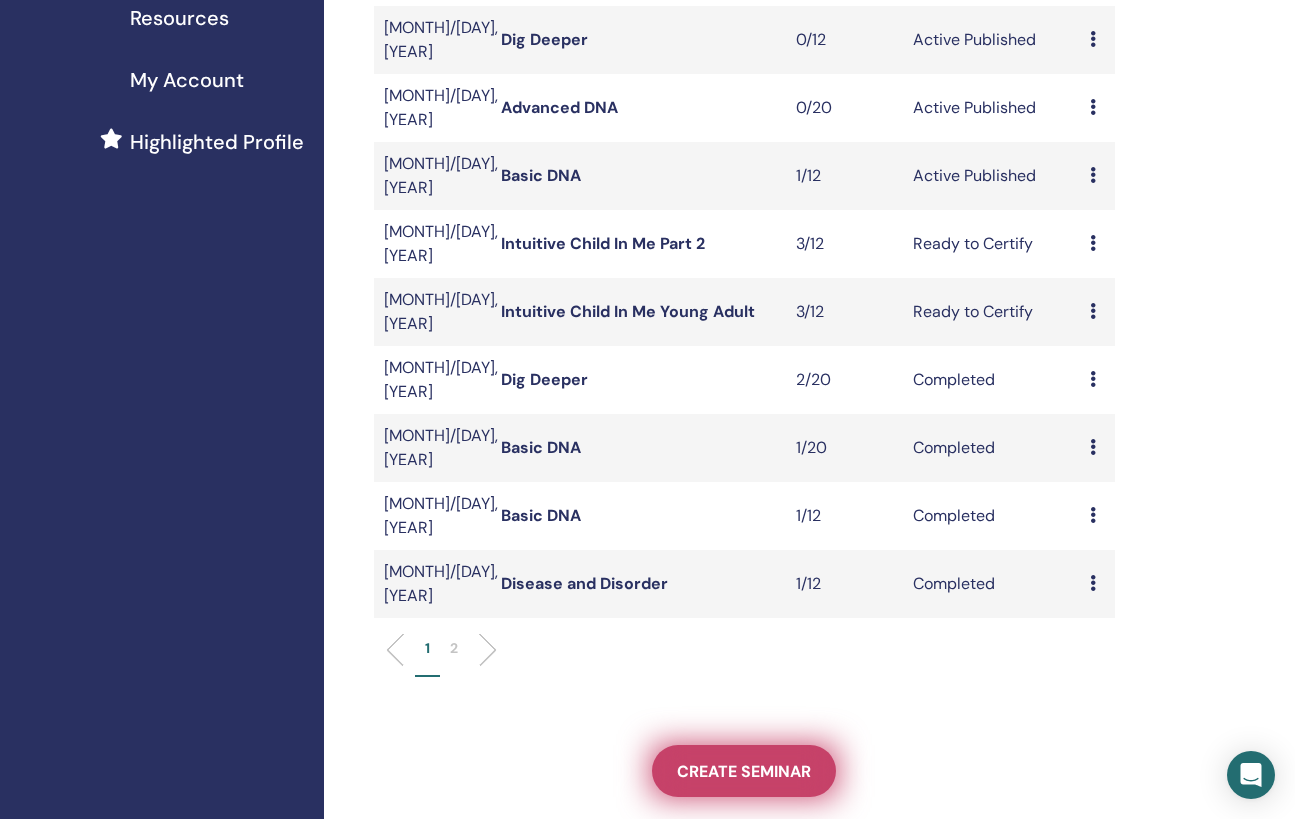 click on "Create seminar" at bounding box center [744, 771] 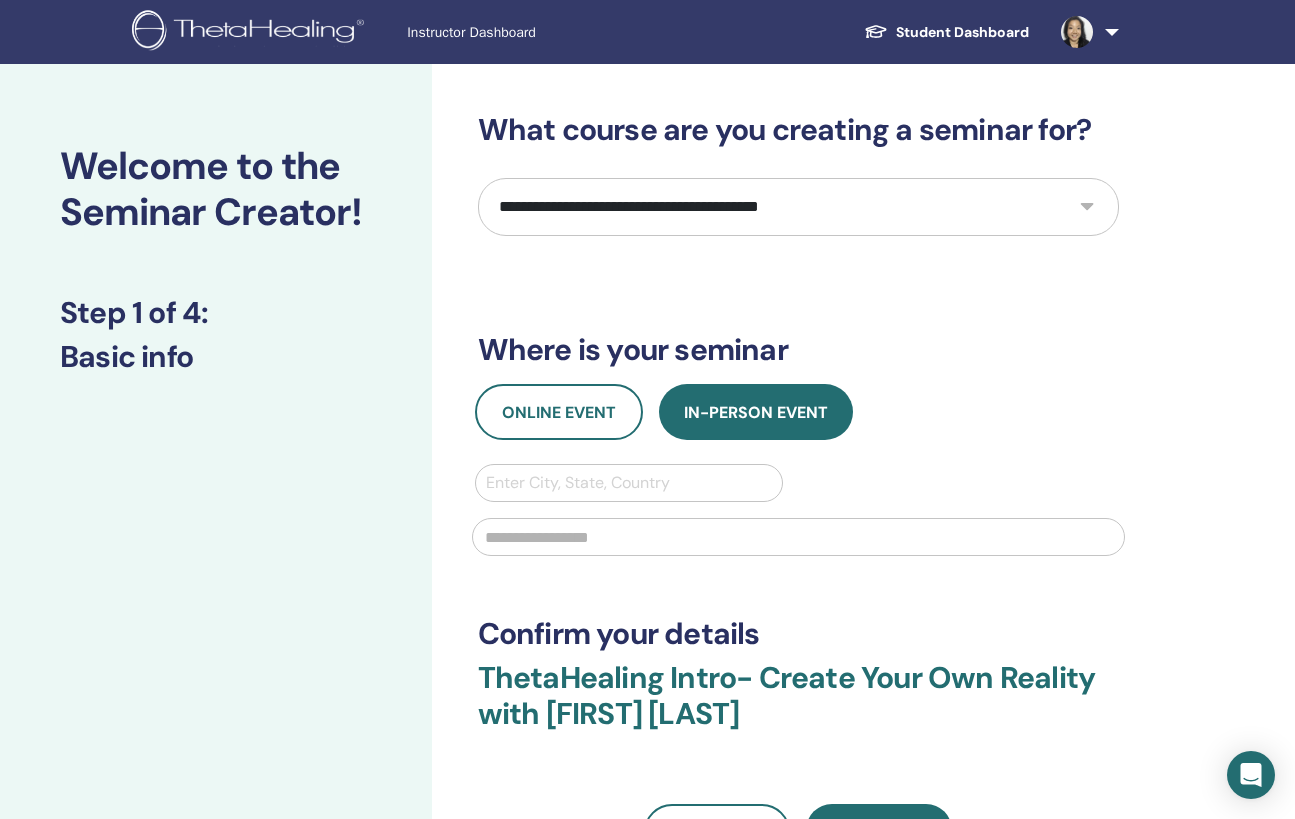 scroll, scrollTop: 0, scrollLeft: 0, axis: both 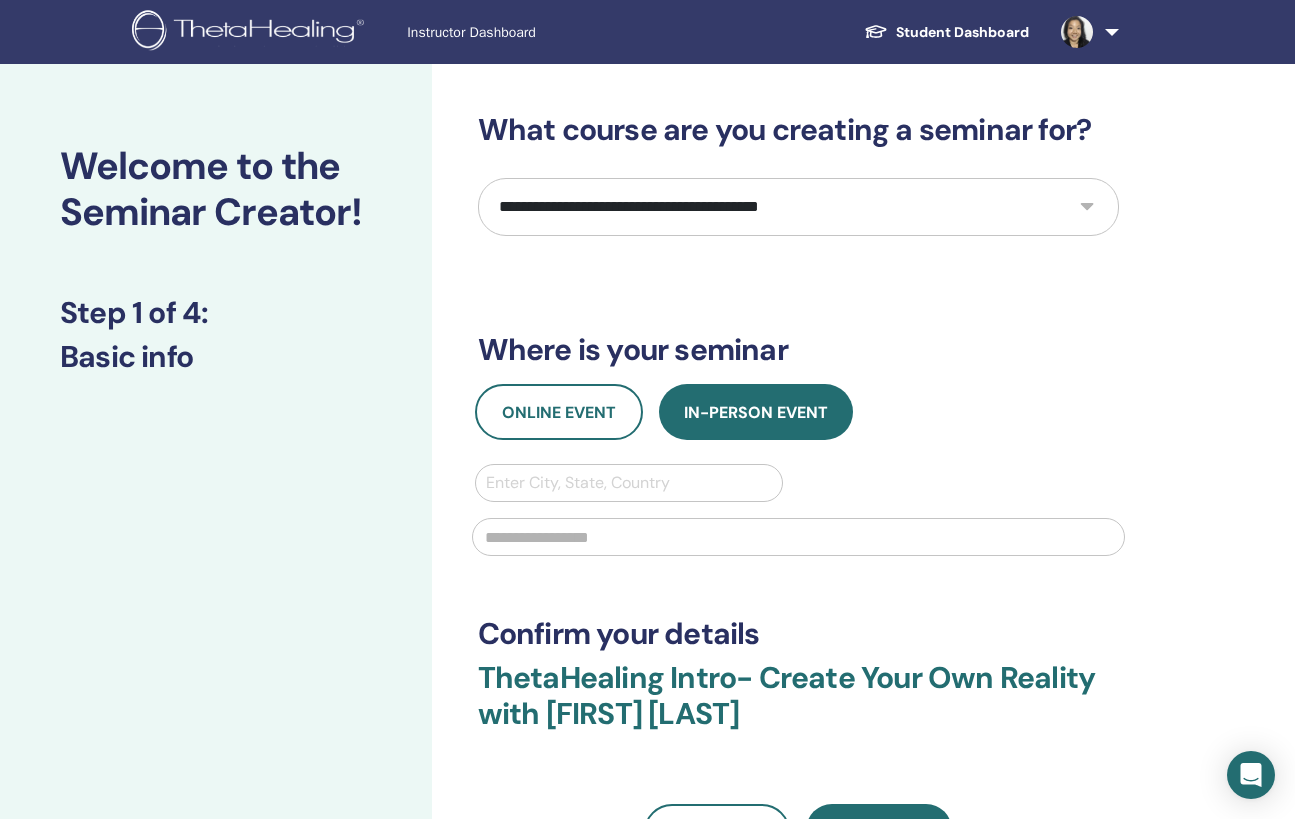click on "**********" at bounding box center [798, 207] 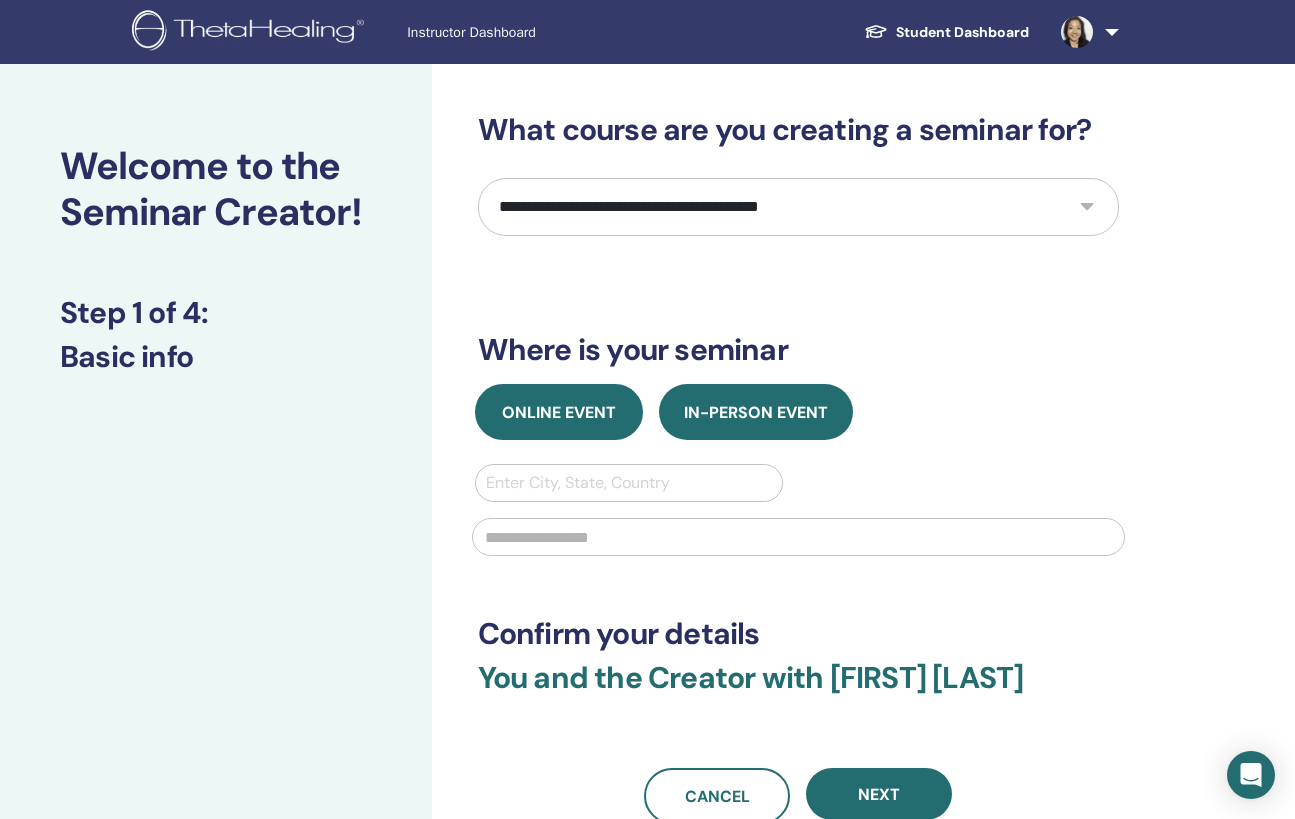 click on "Online Event" at bounding box center (559, 412) 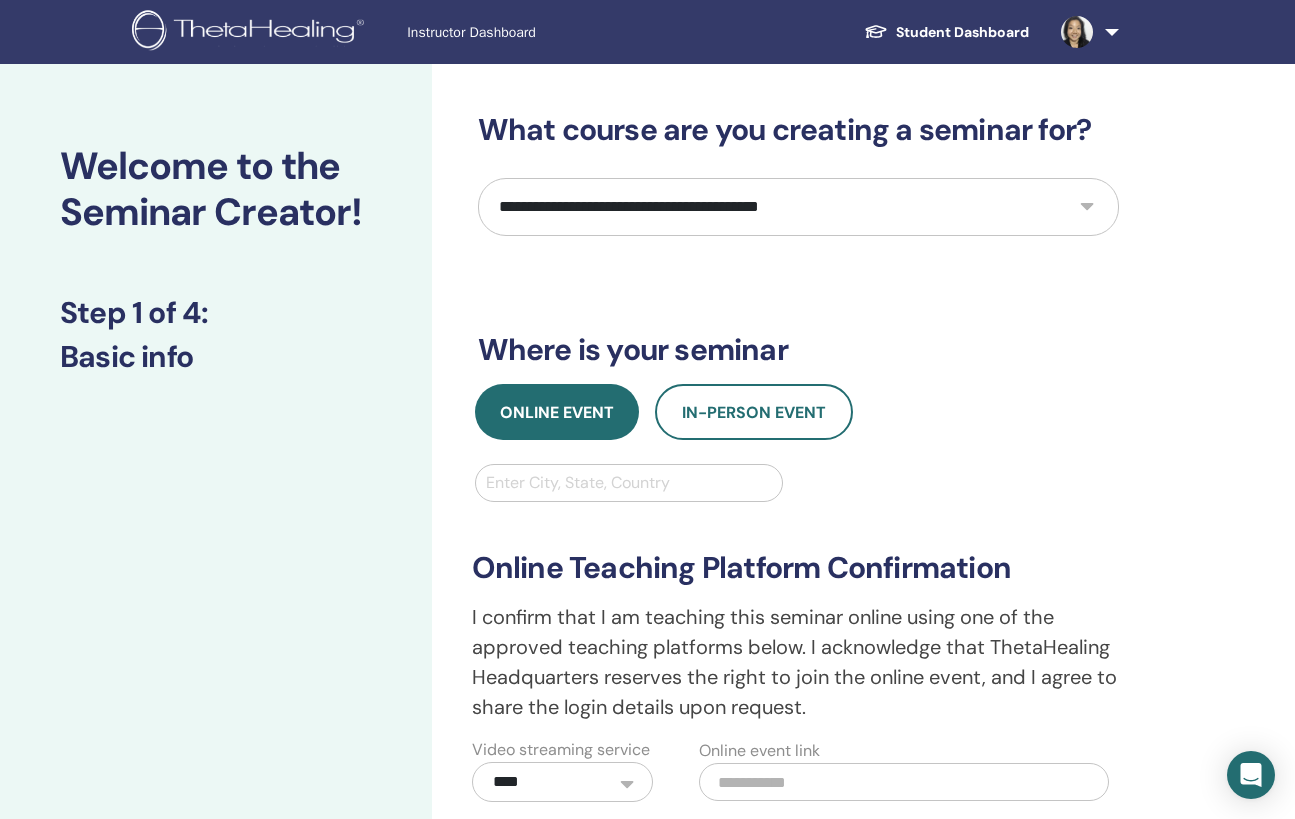 click at bounding box center [629, 483] 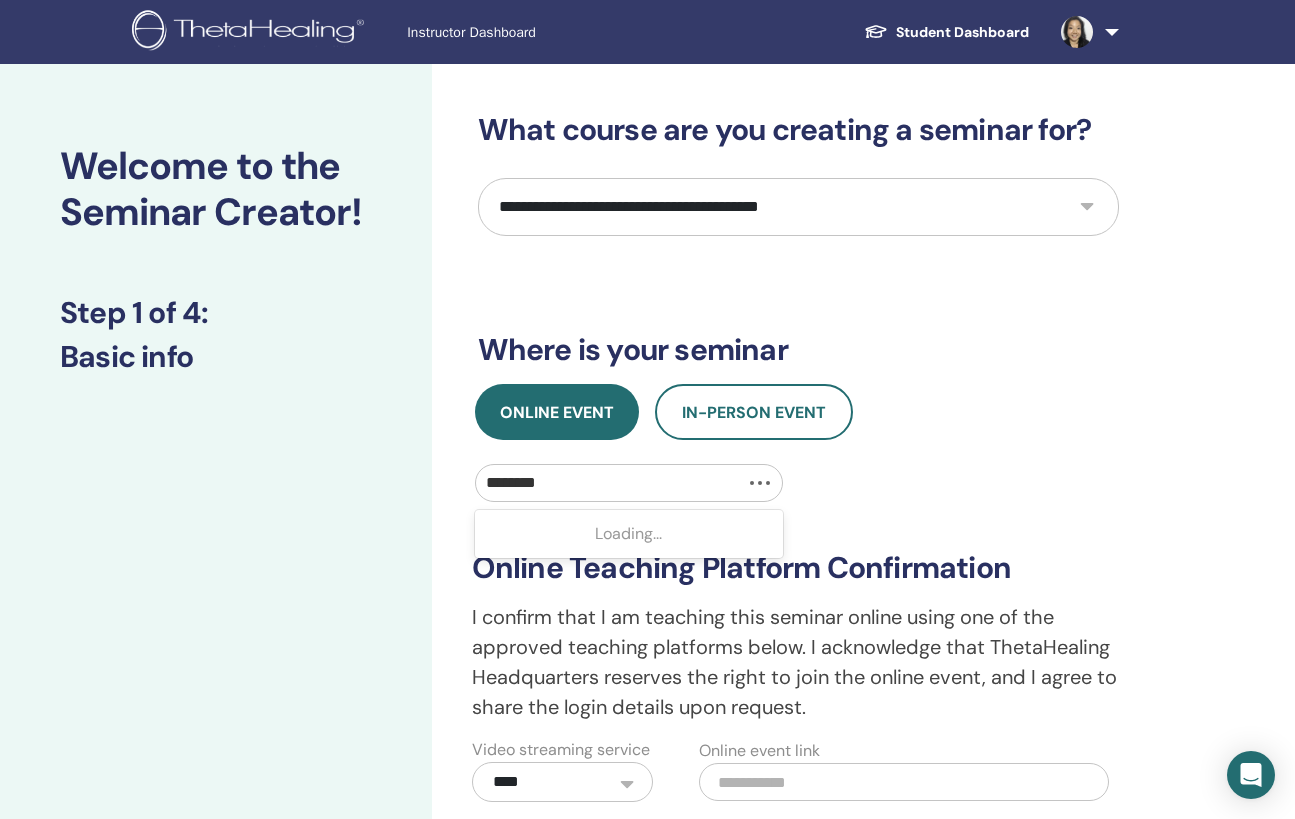 type on "*********" 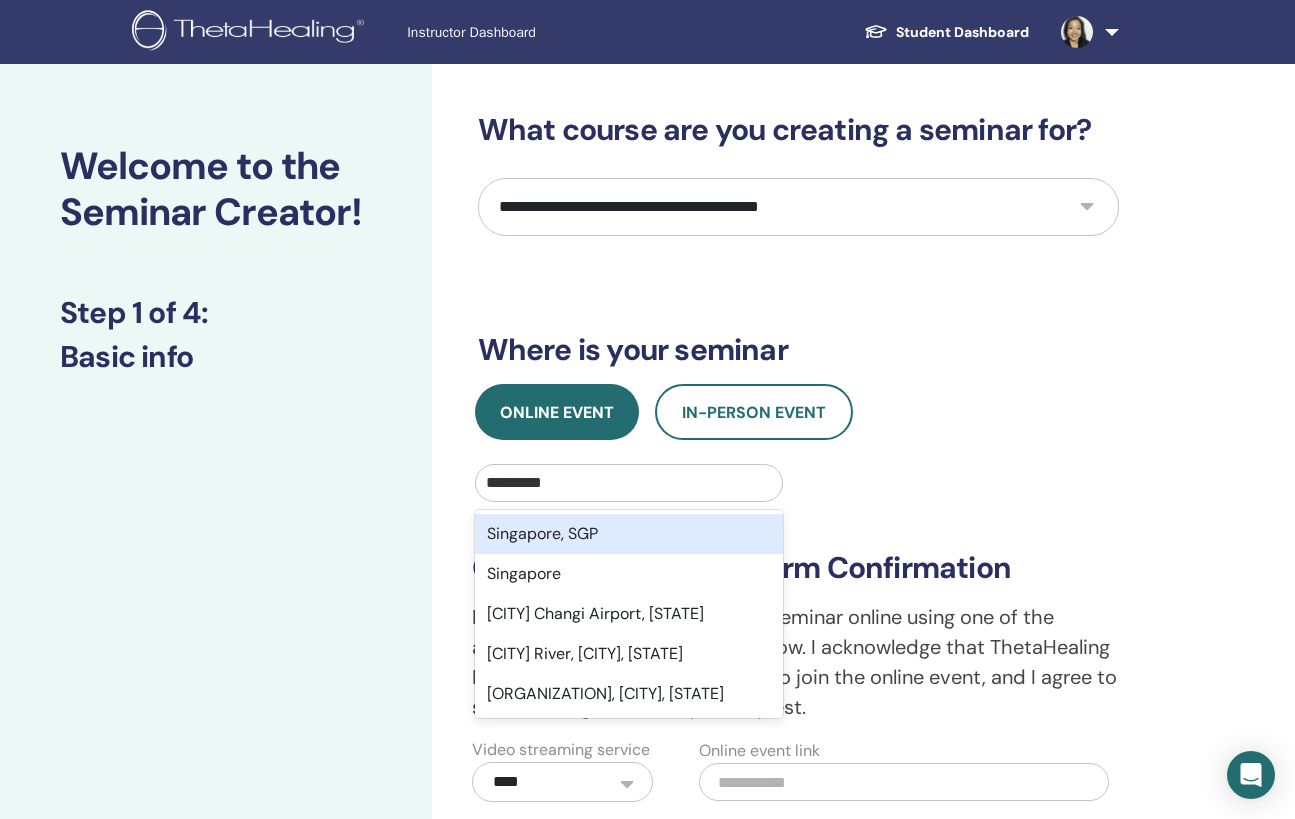 click on "Singapore, SGP" at bounding box center (629, 534) 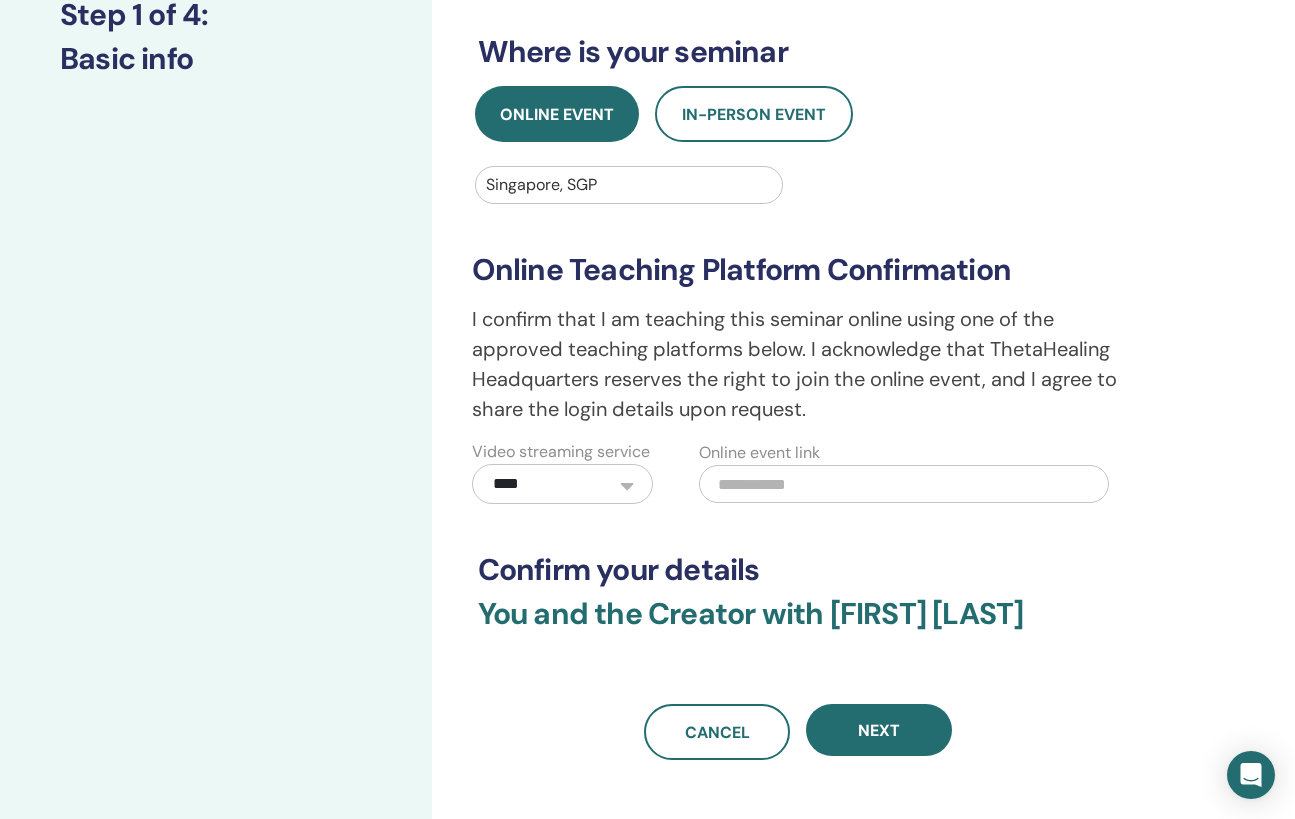 scroll, scrollTop: 301, scrollLeft: 0, axis: vertical 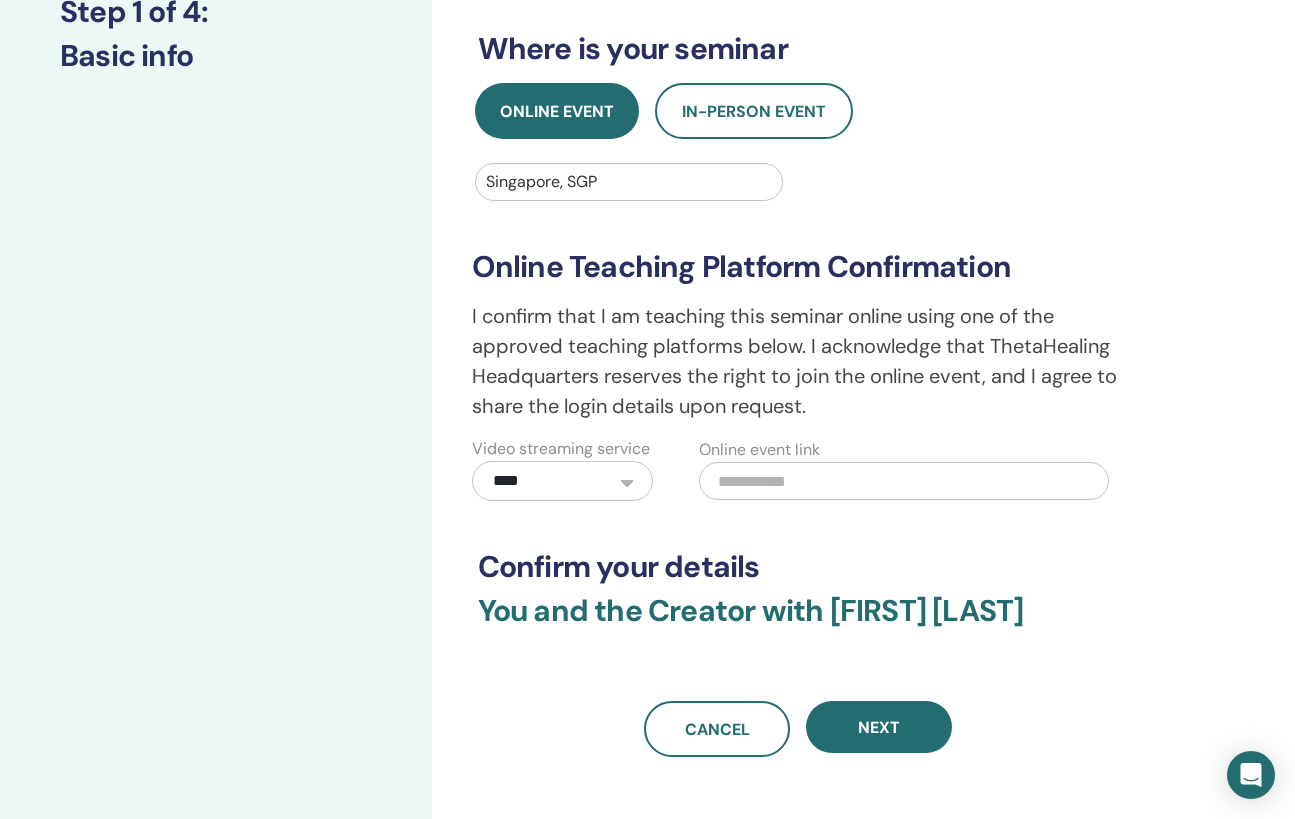 click at bounding box center (904, 481) 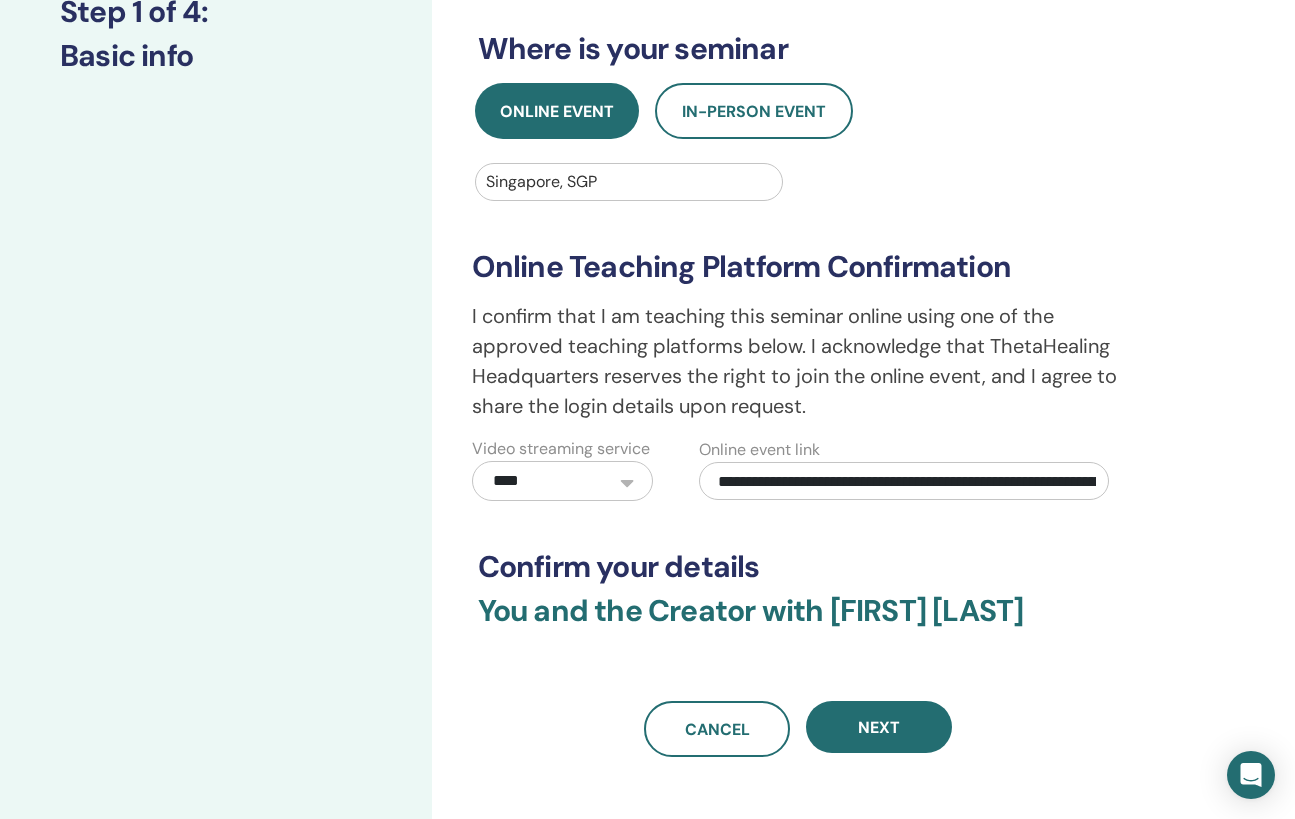 scroll, scrollTop: 0, scrollLeft: 222, axis: horizontal 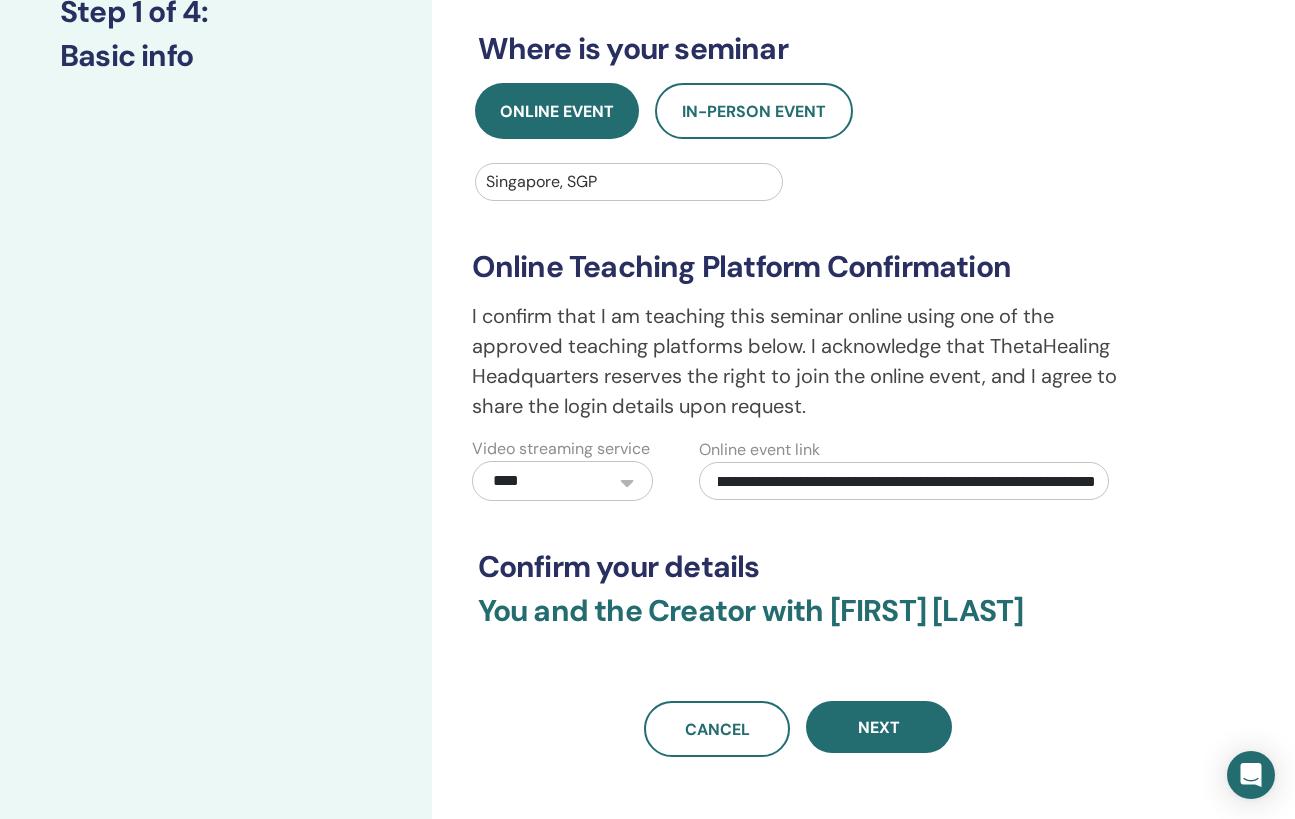 drag, startPoint x: 797, startPoint y: 478, endPoint x: 1149, endPoint y: 487, distance: 352.11505 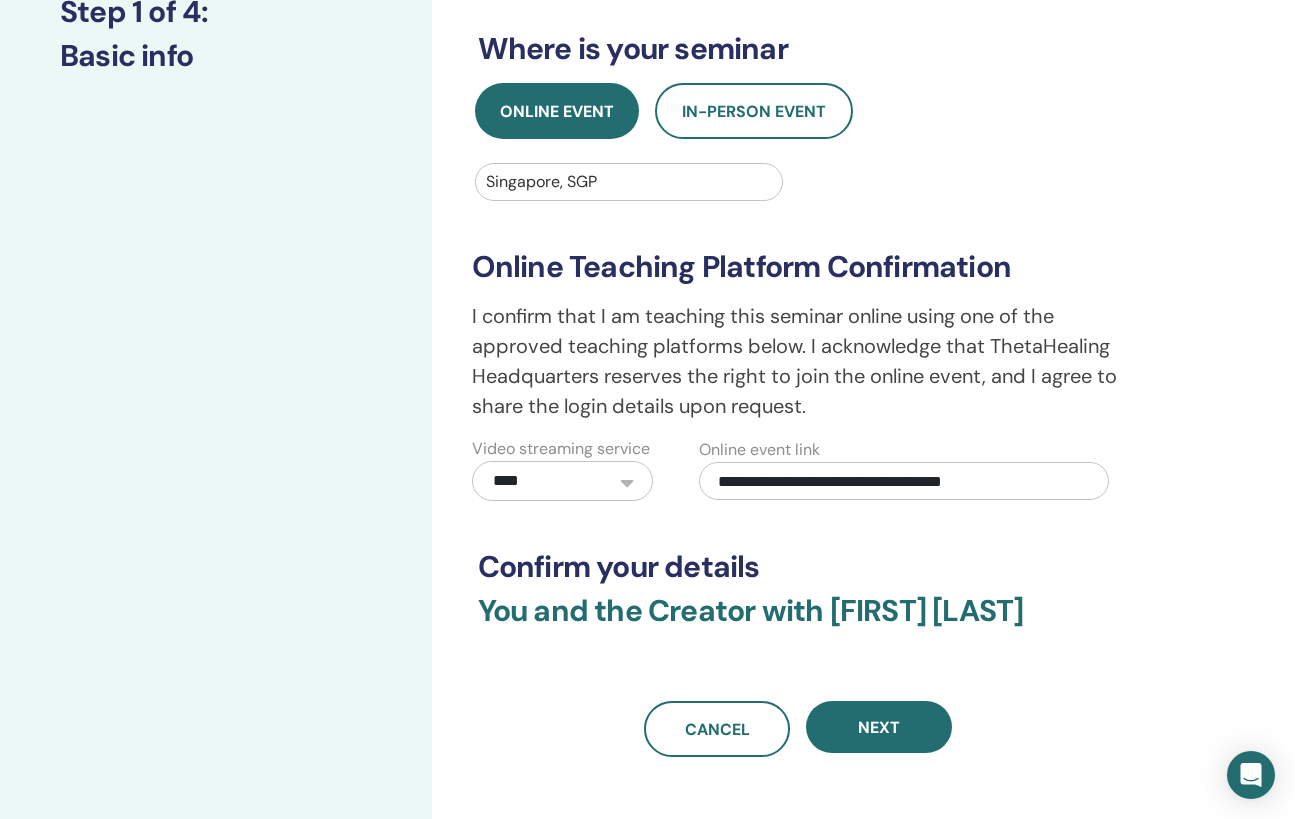 scroll, scrollTop: 0, scrollLeft: 0, axis: both 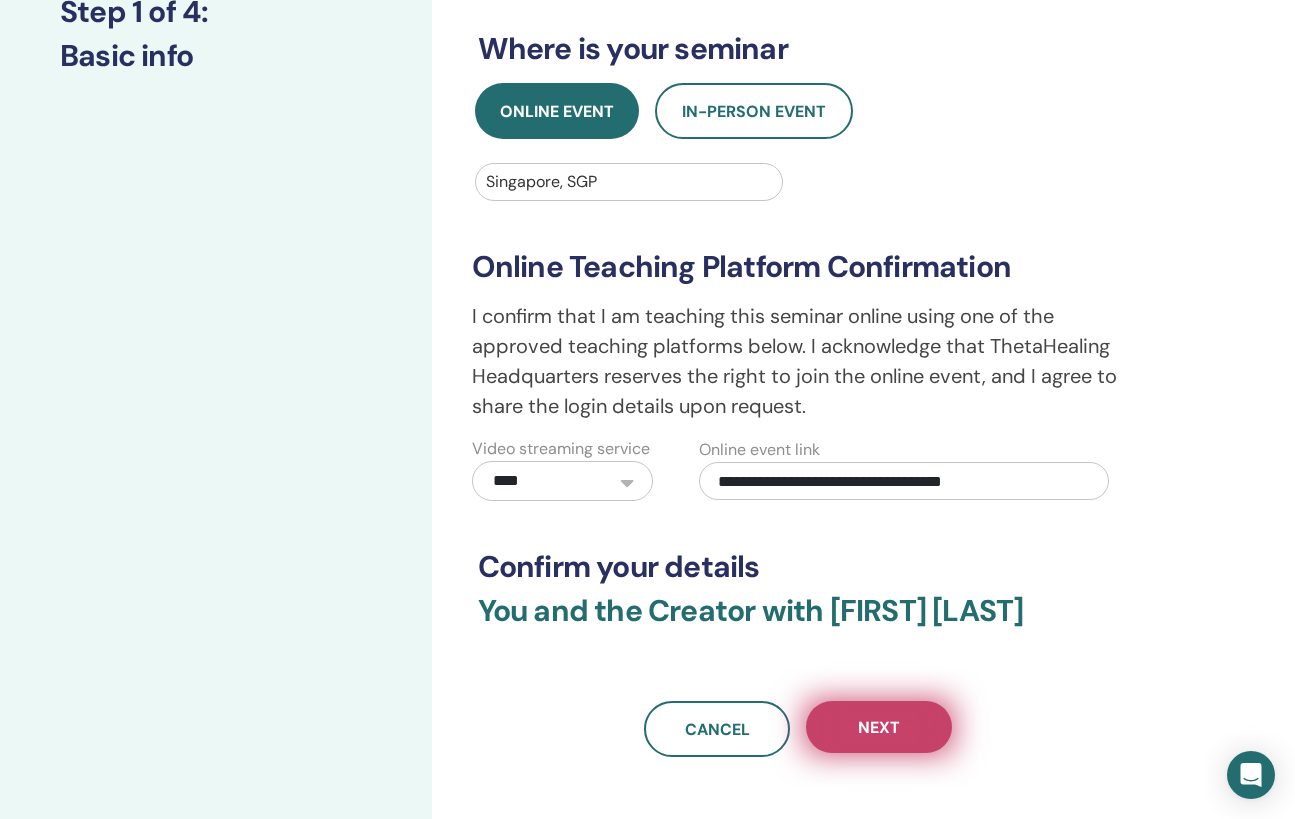 type on "**********" 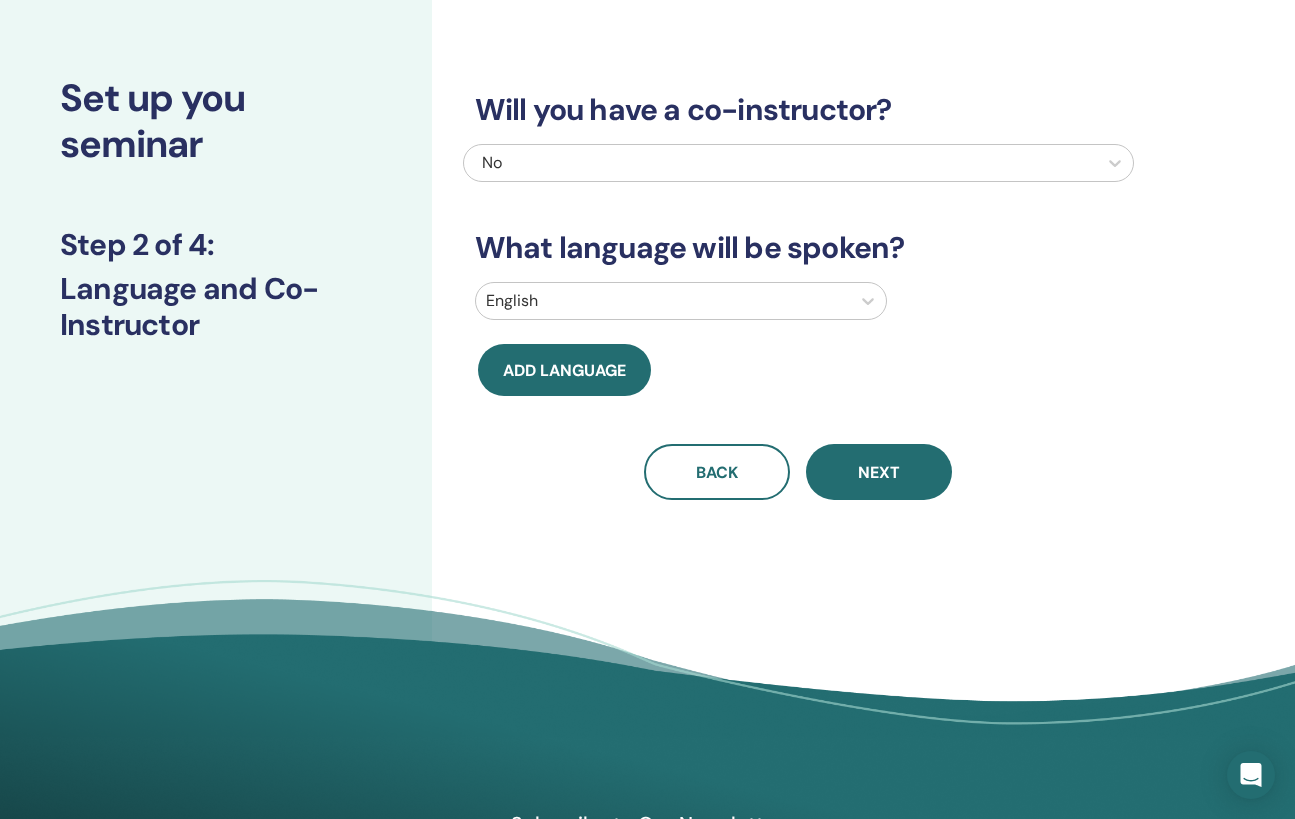 scroll, scrollTop: 0, scrollLeft: 0, axis: both 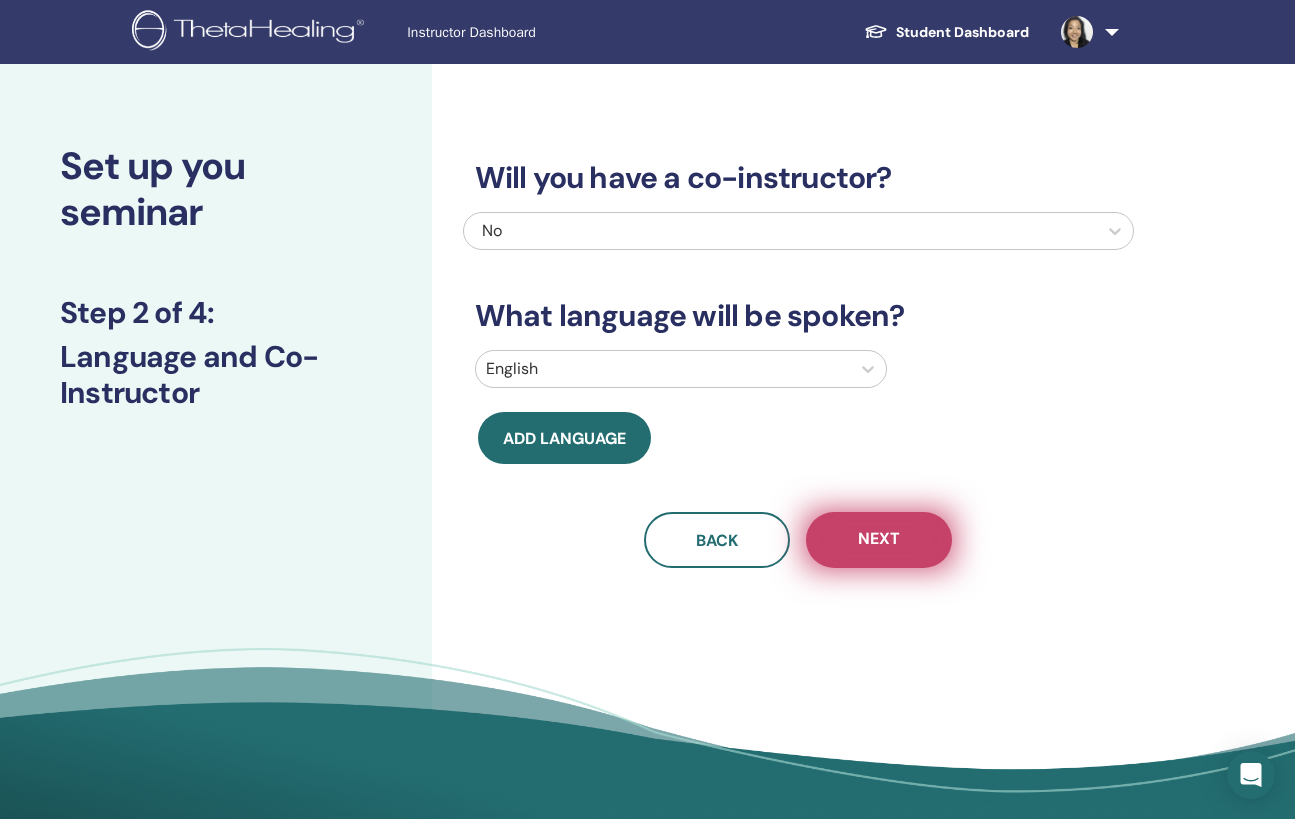 click on "Next" at bounding box center [879, 540] 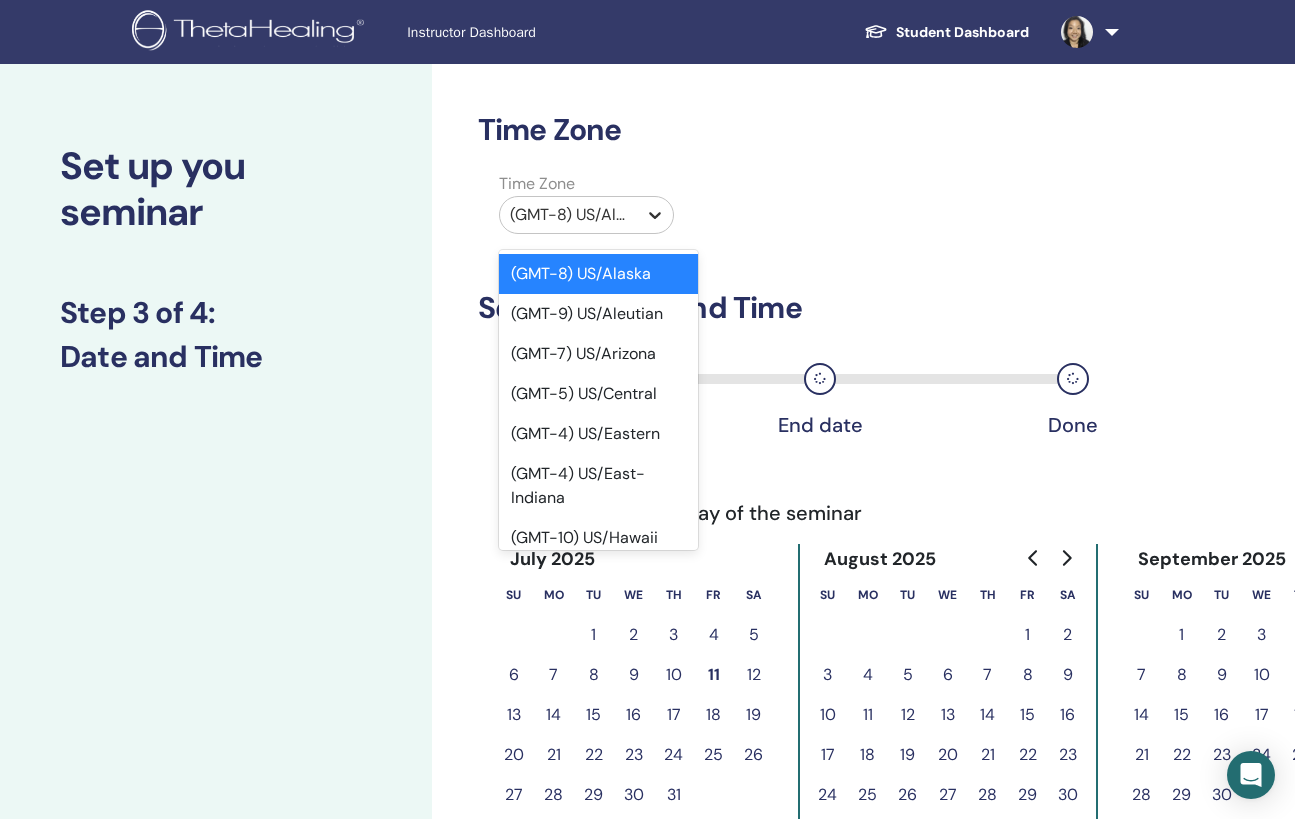click 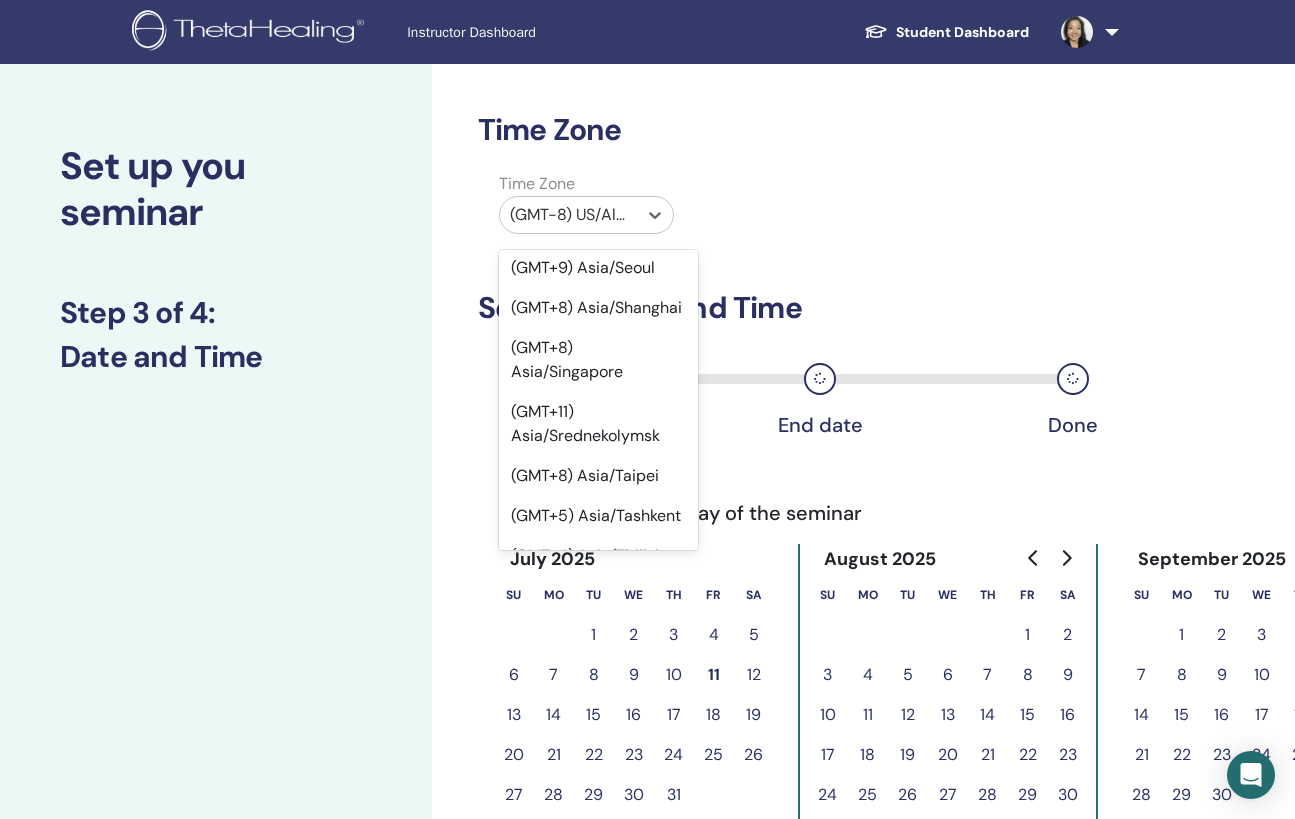 scroll, scrollTop: 20027, scrollLeft: 0, axis: vertical 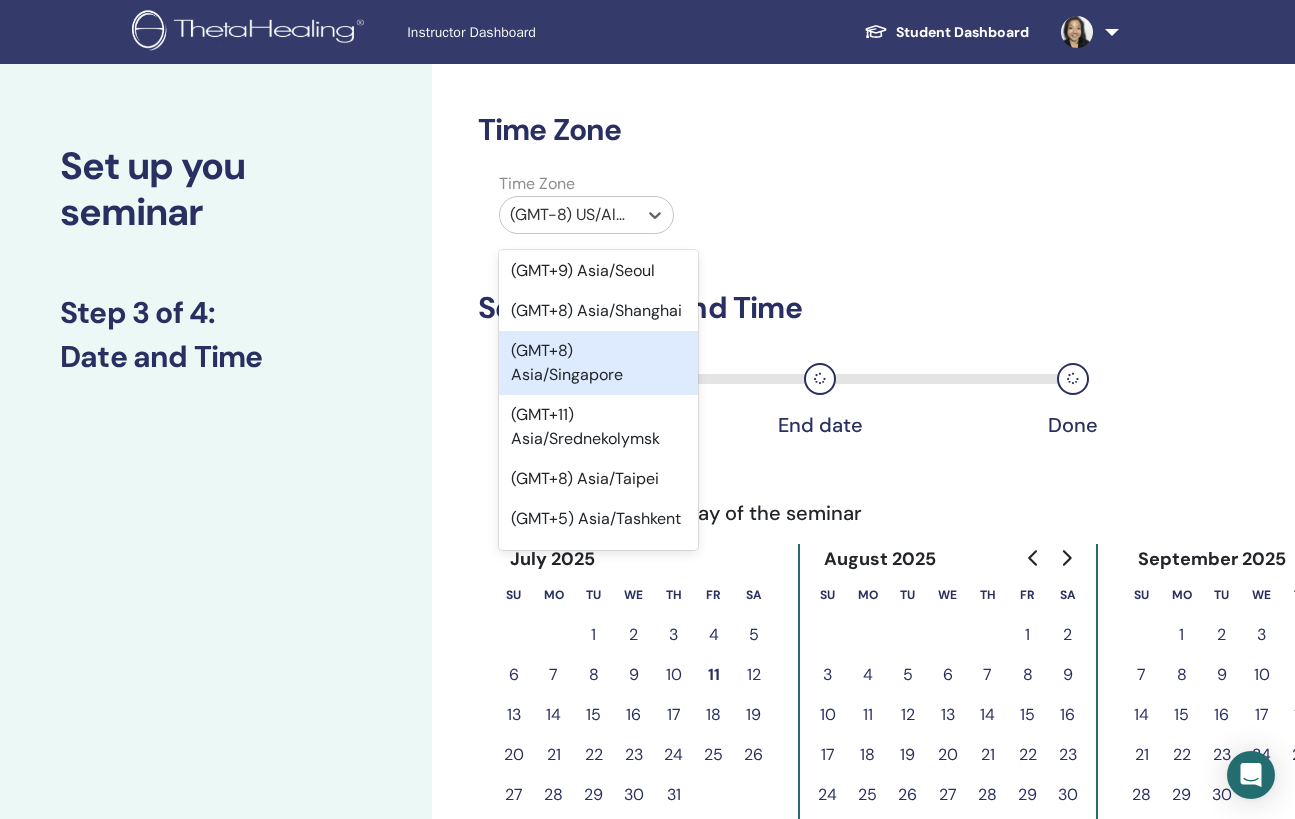 click on "(GMT+8) Asia/Singapore" at bounding box center [599, 363] 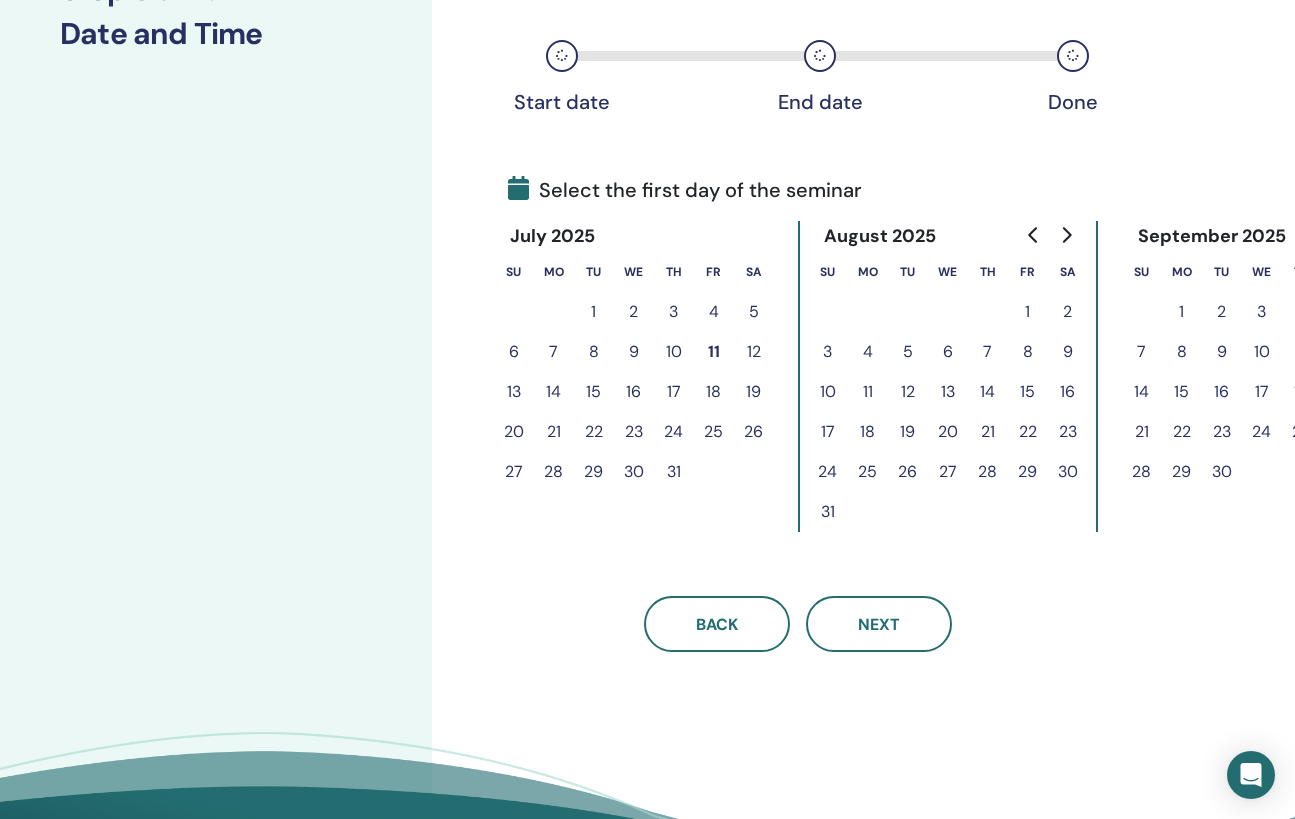 scroll, scrollTop: 327, scrollLeft: 0, axis: vertical 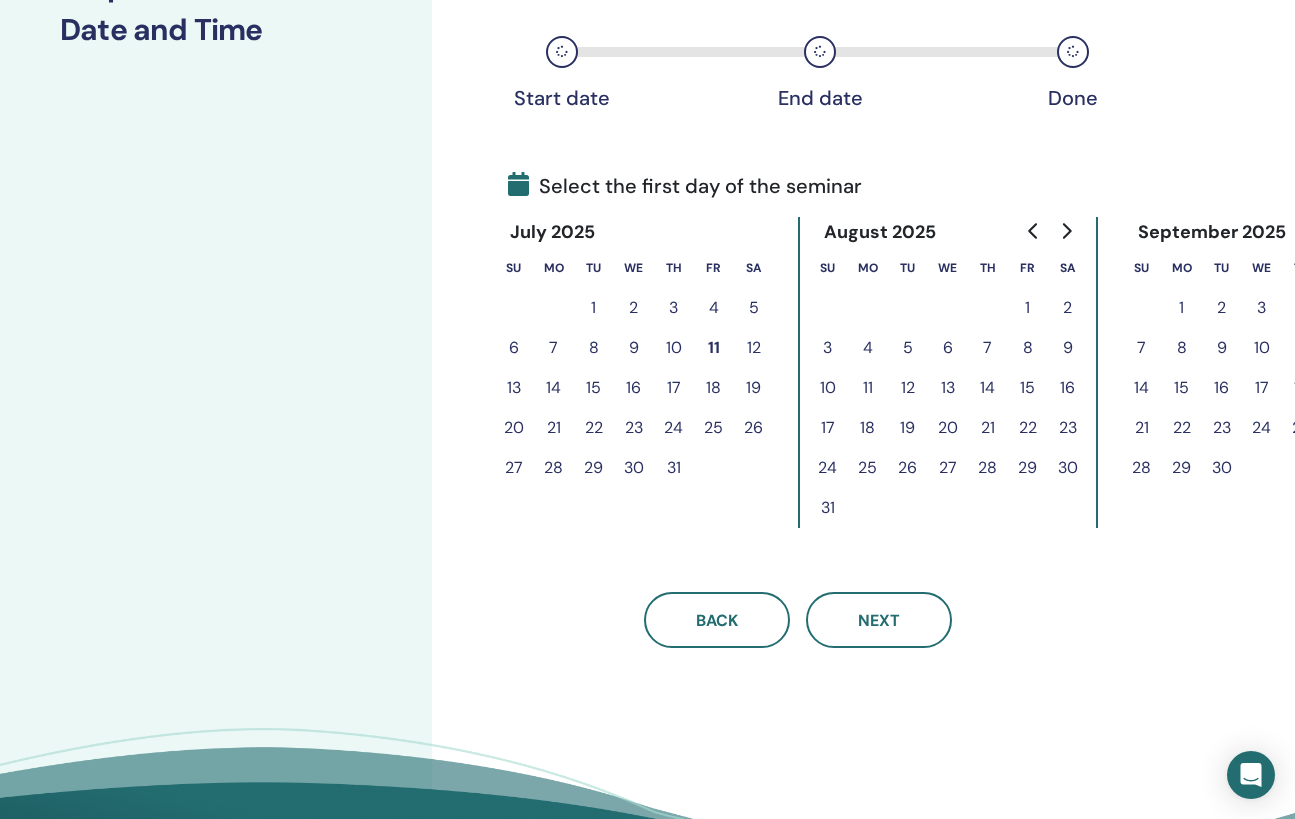 click on "14" at bounding box center (1142, 388) 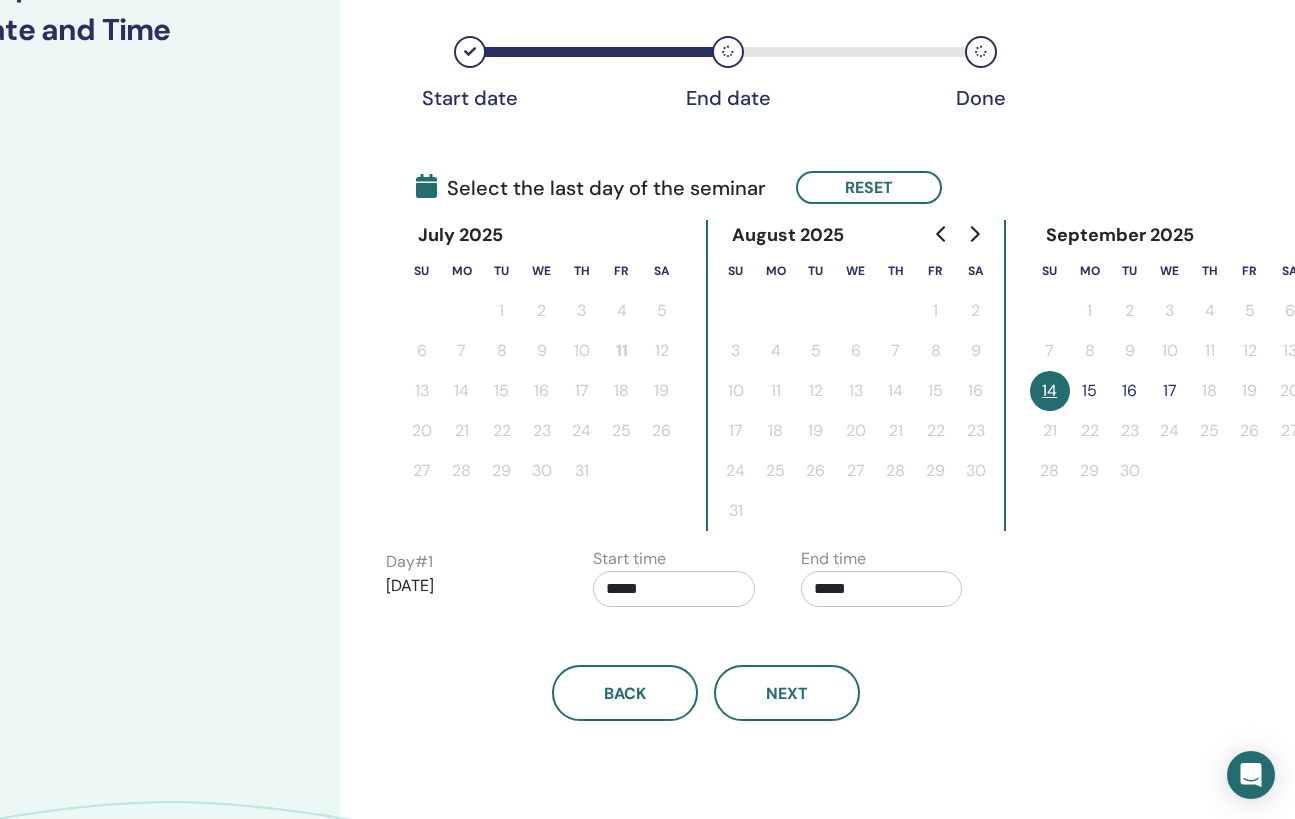 scroll, scrollTop: 327, scrollLeft: 106, axis: both 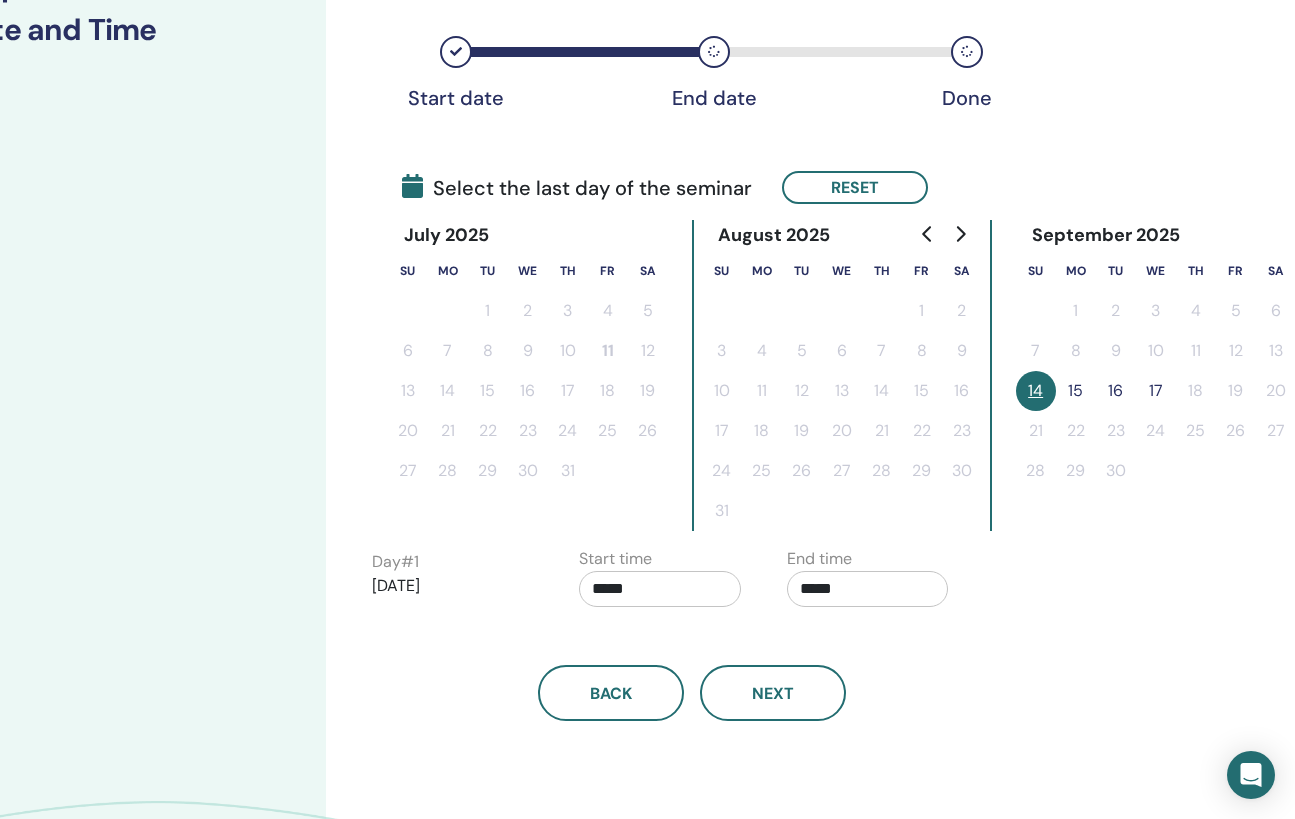 click on "14" at bounding box center (1036, 391) 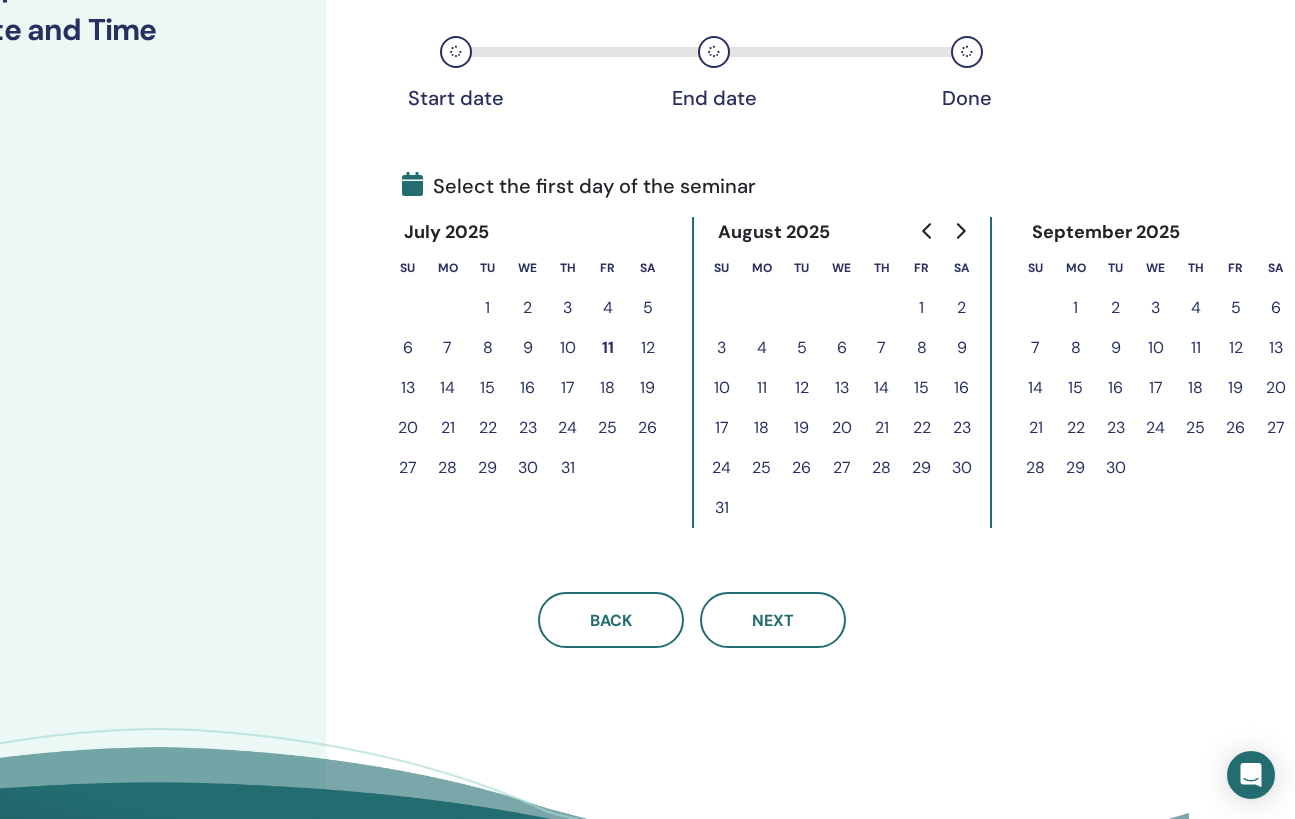 click on "13" at bounding box center (1276, 348) 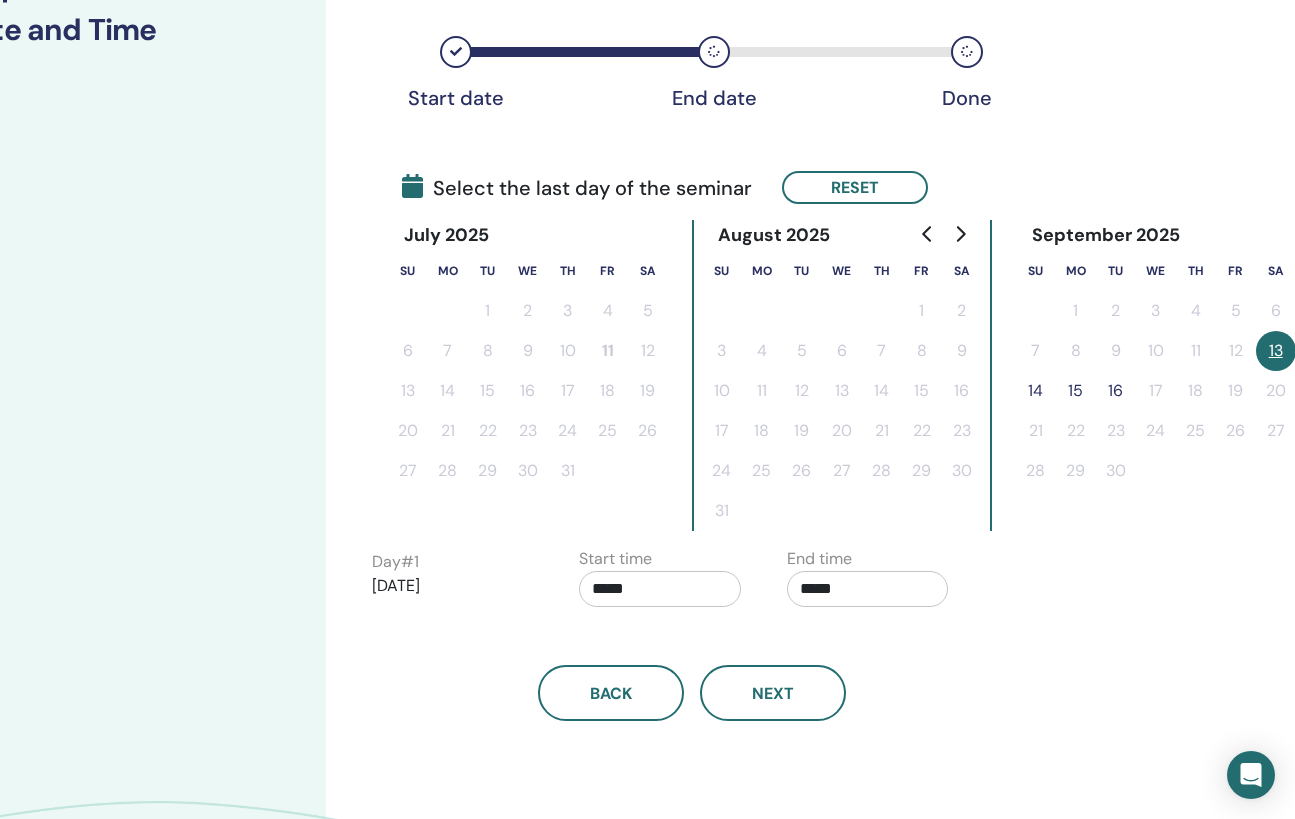 click on "14" at bounding box center [1036, 391] 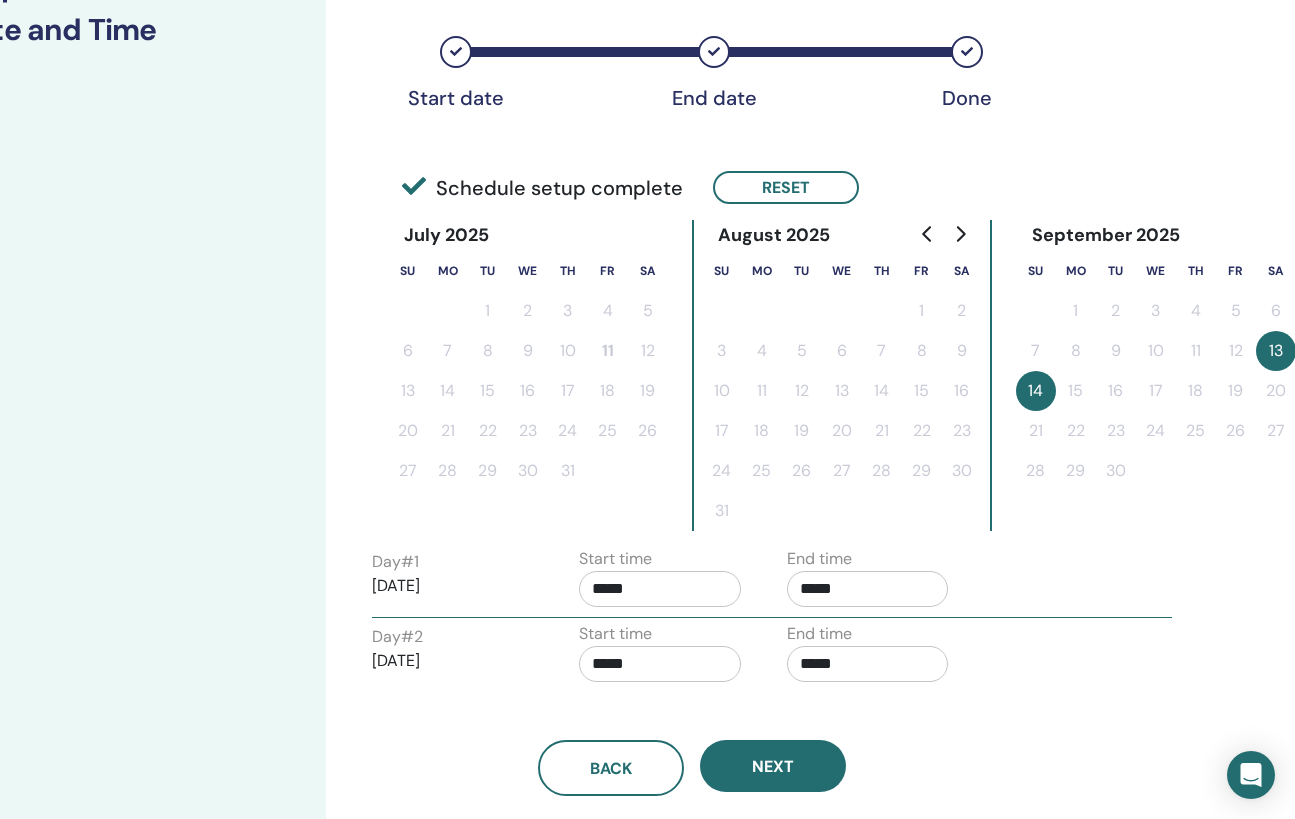 click on "*****" at bounding box center [660, 589] 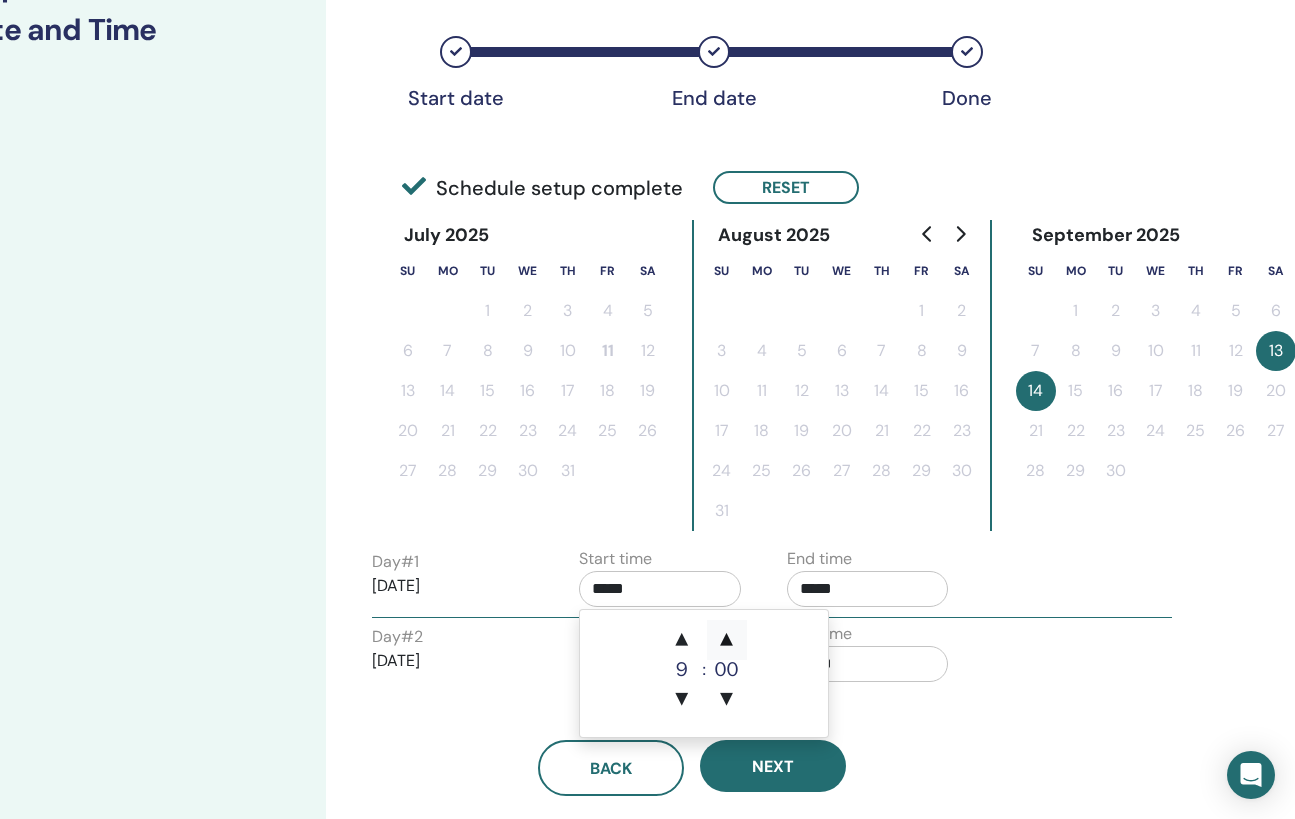 click on "▲" at bounding box center [727, 640] 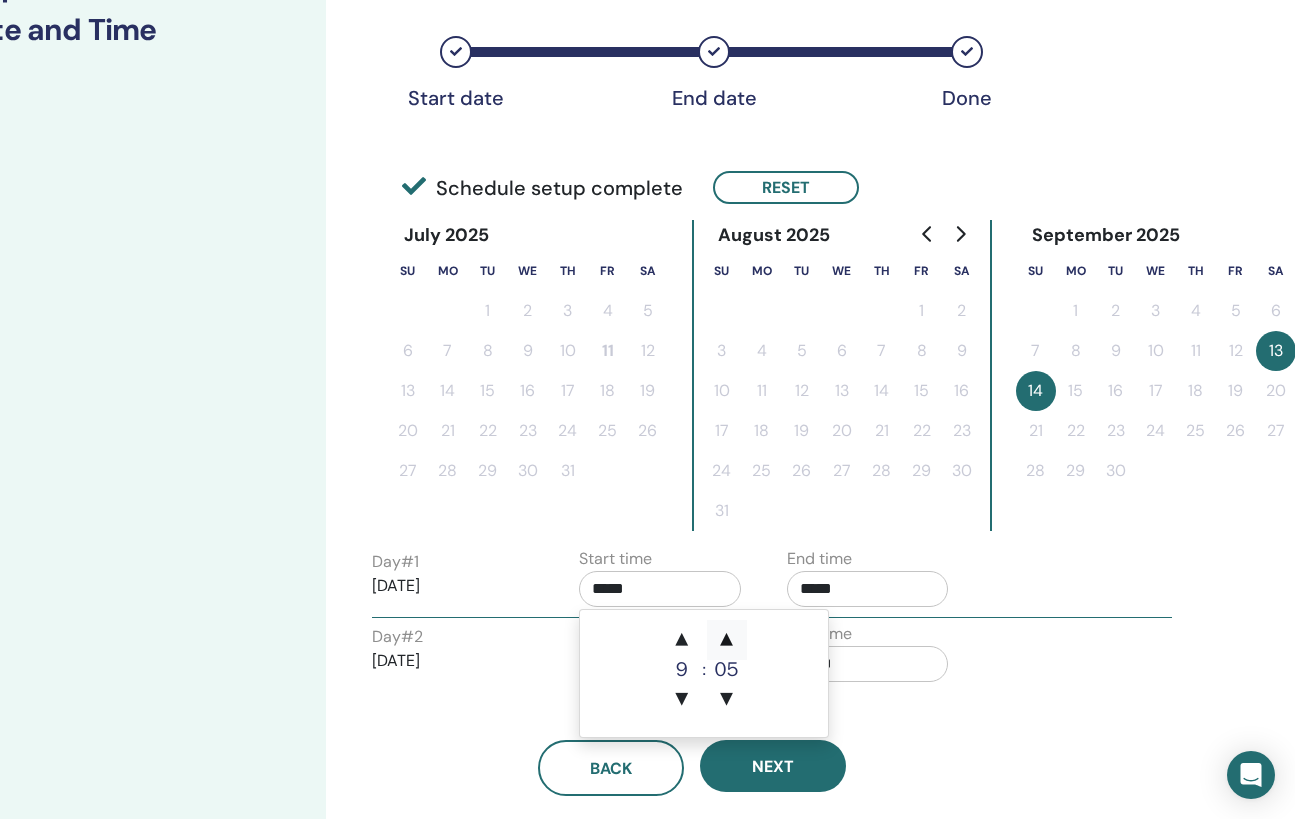 click on "▲" at bounding box center [727, 640] 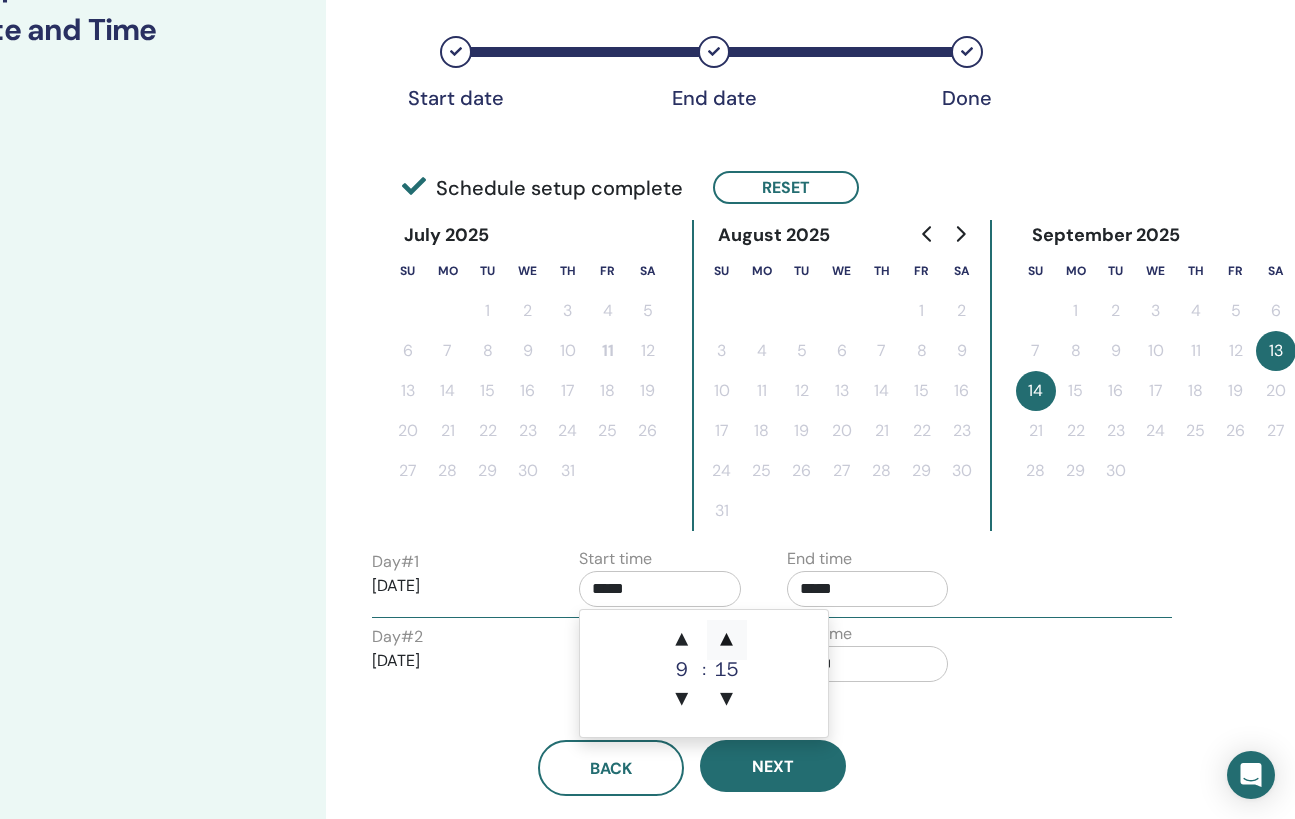 click on "▲" at bounding box center [727, 640] 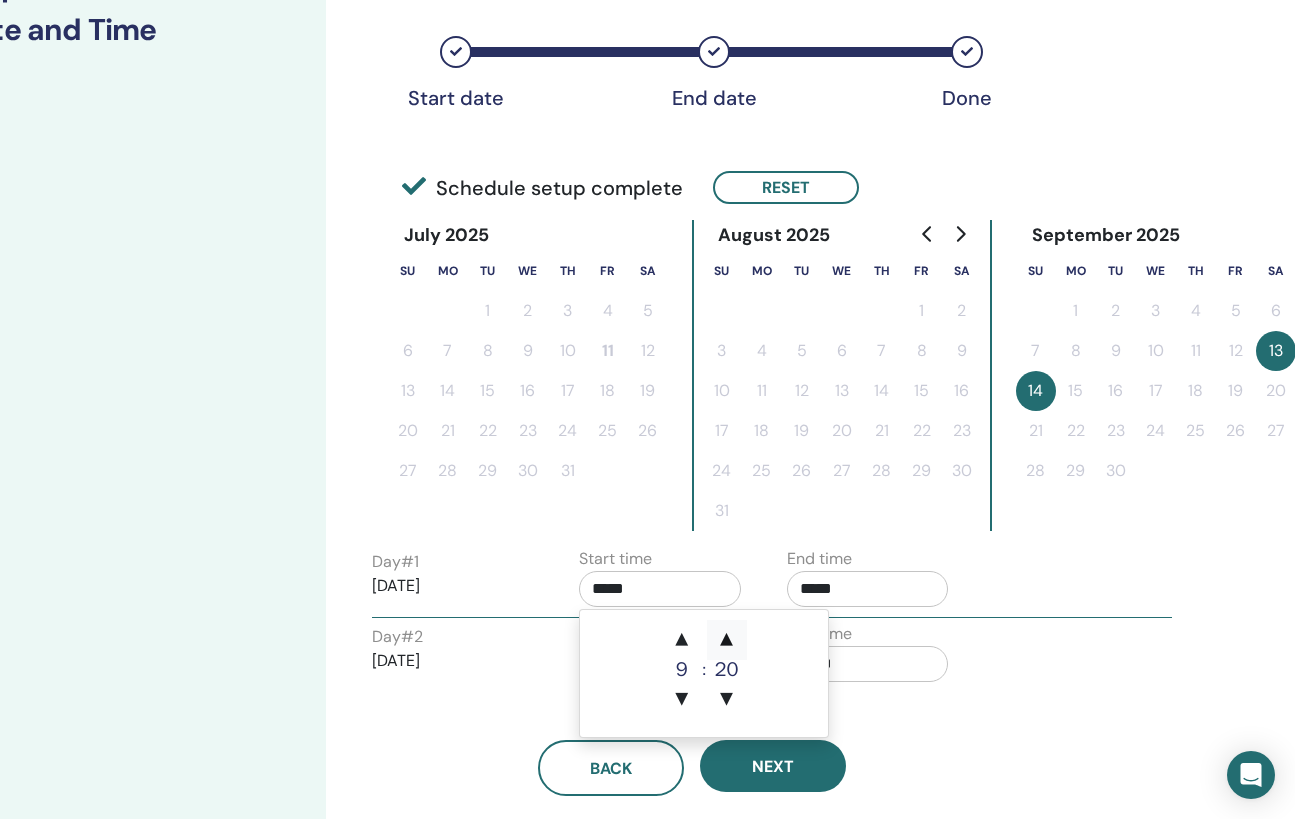 click on "▲" at bounding box center (727, 640) 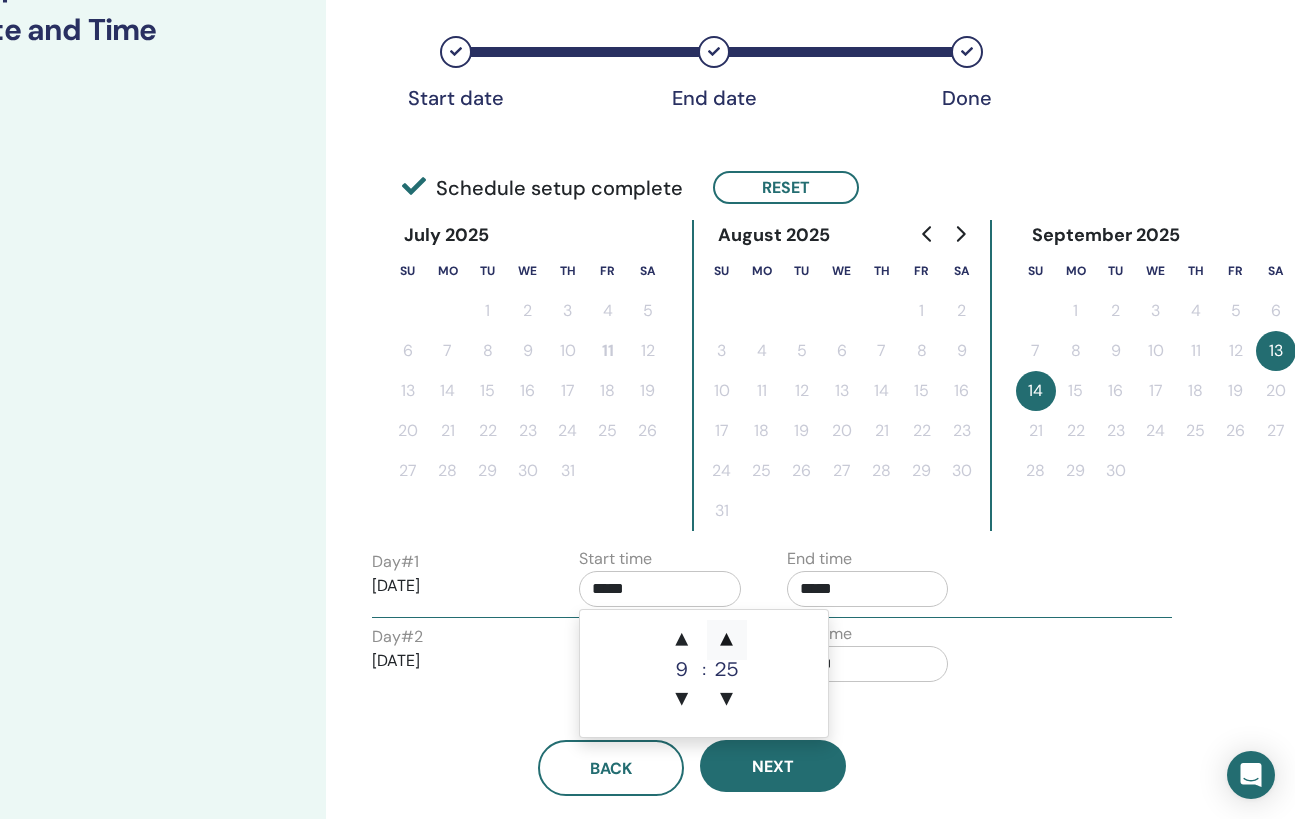 click on "▲" at bounding box center (727, 640) 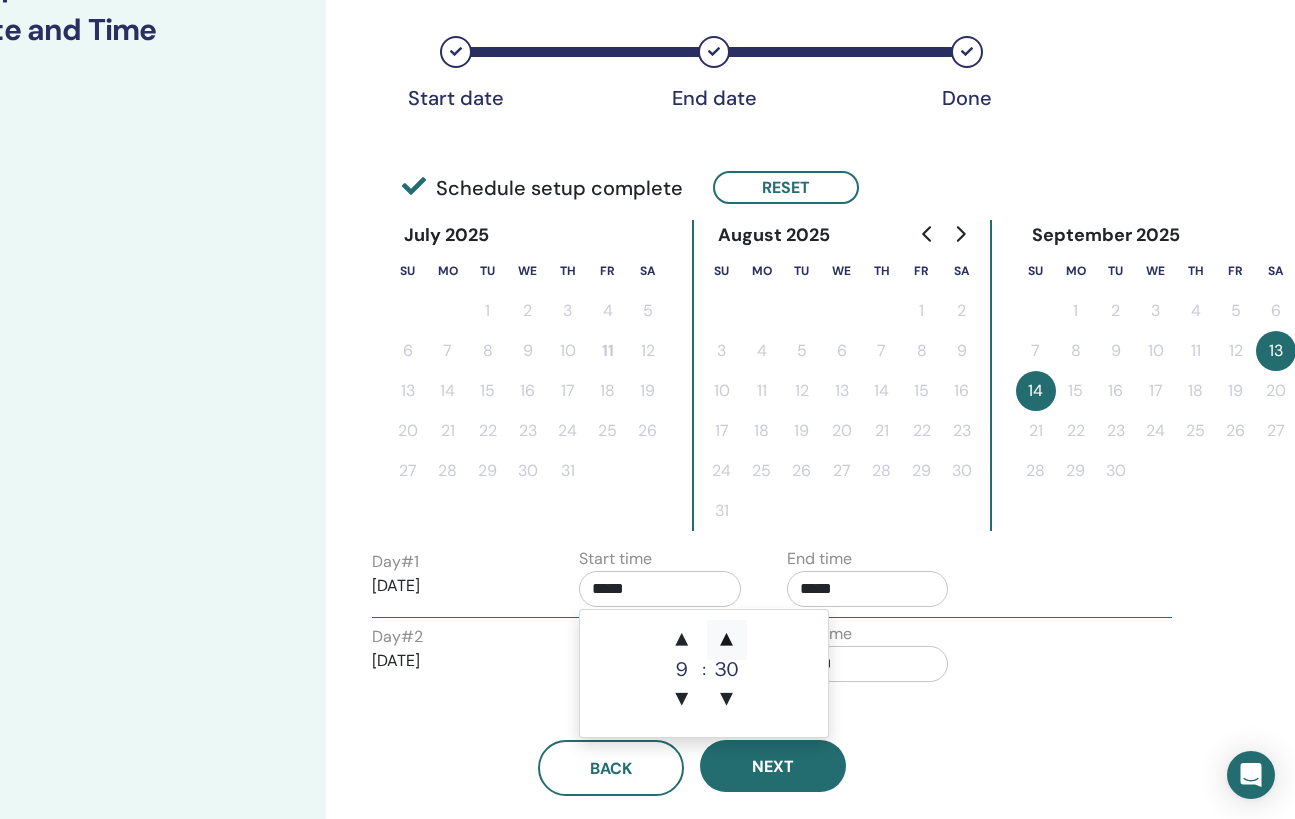 click on "▲" at bounding box center [727, 640] 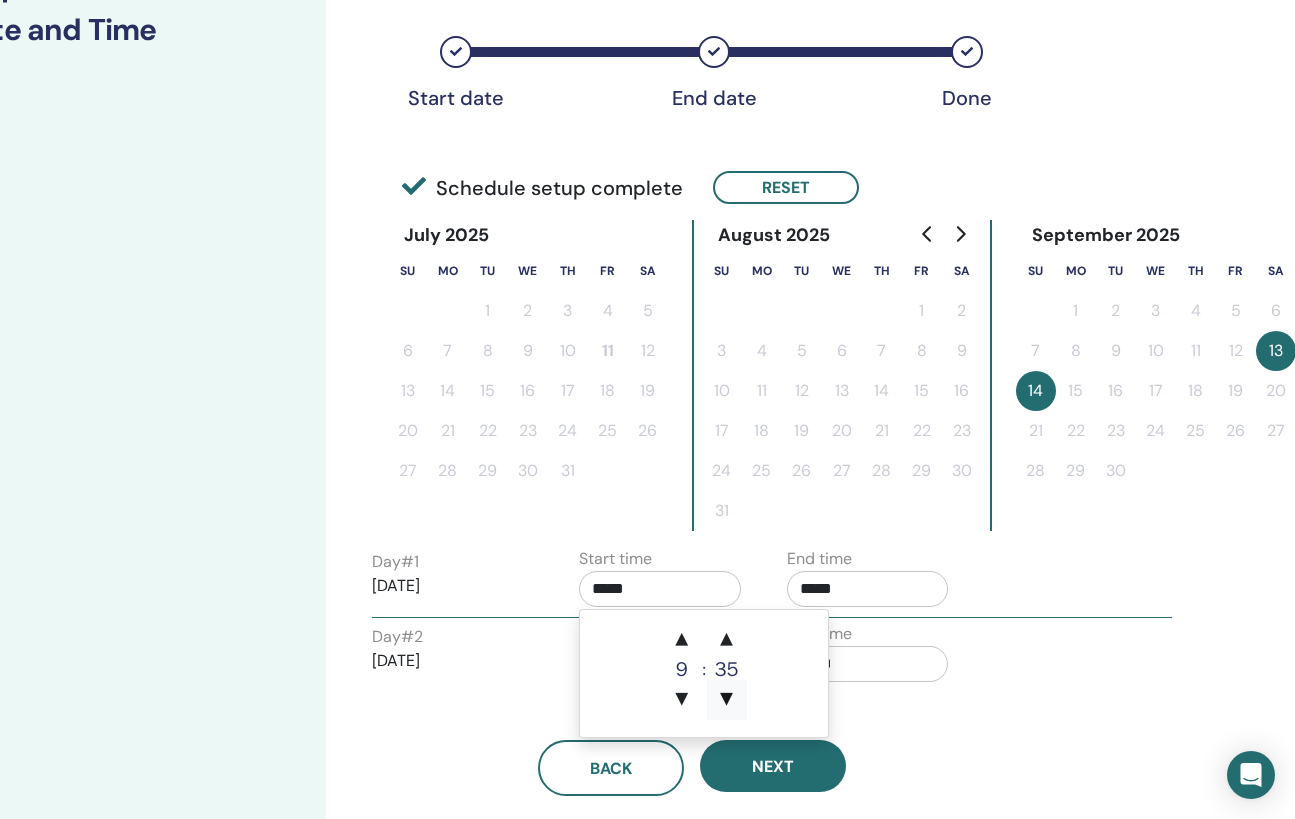 click on "▼" at bounding box center (727, 700) 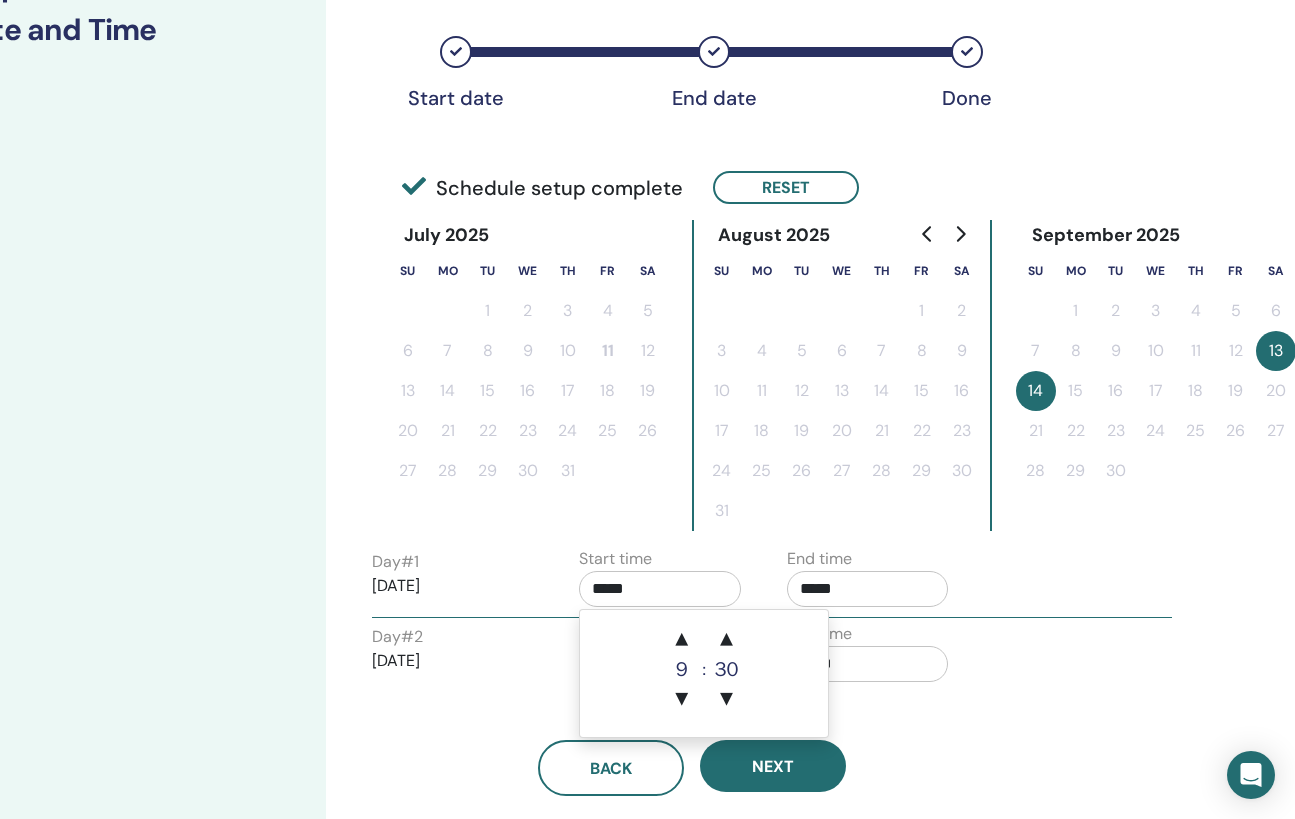 click on "*****" at bounding box center (868, 589) 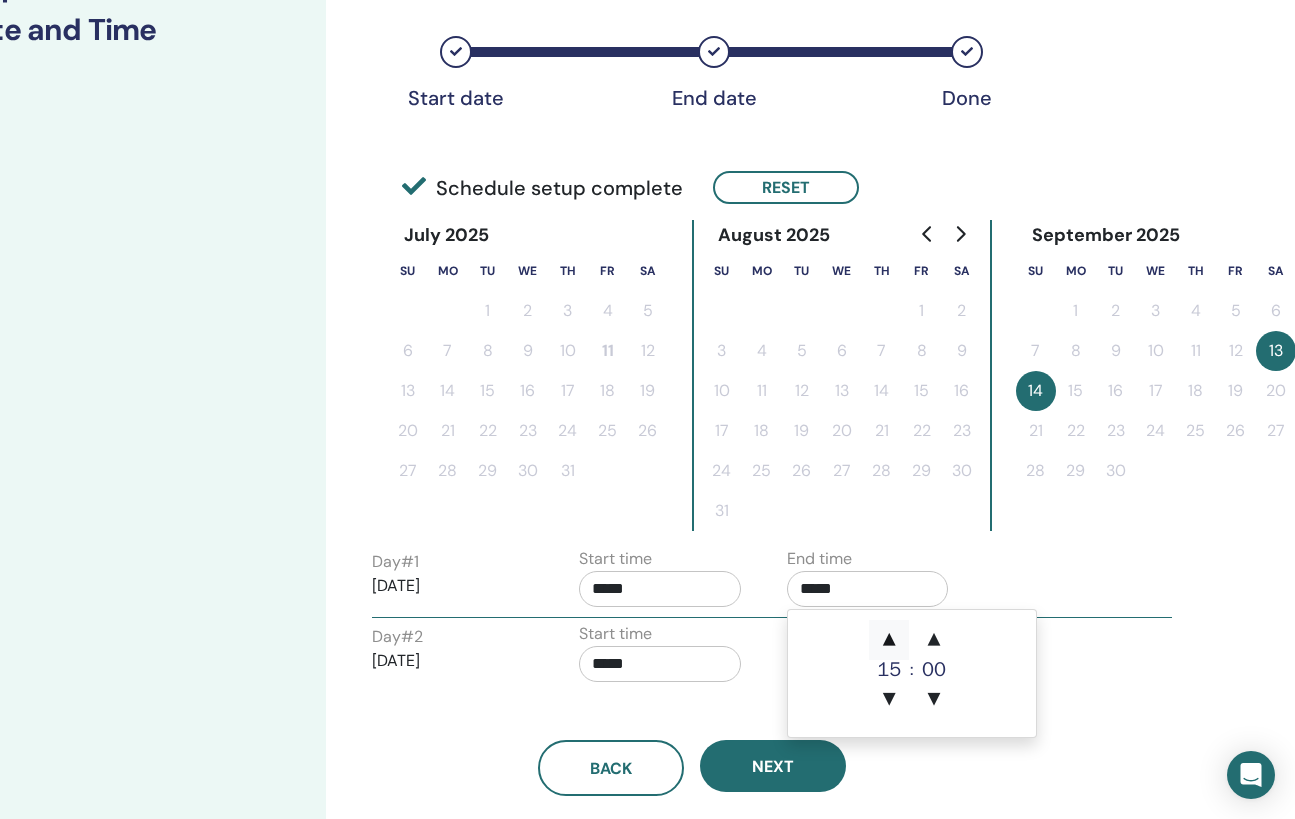 click on "▲" at bounding box center [889, 640] 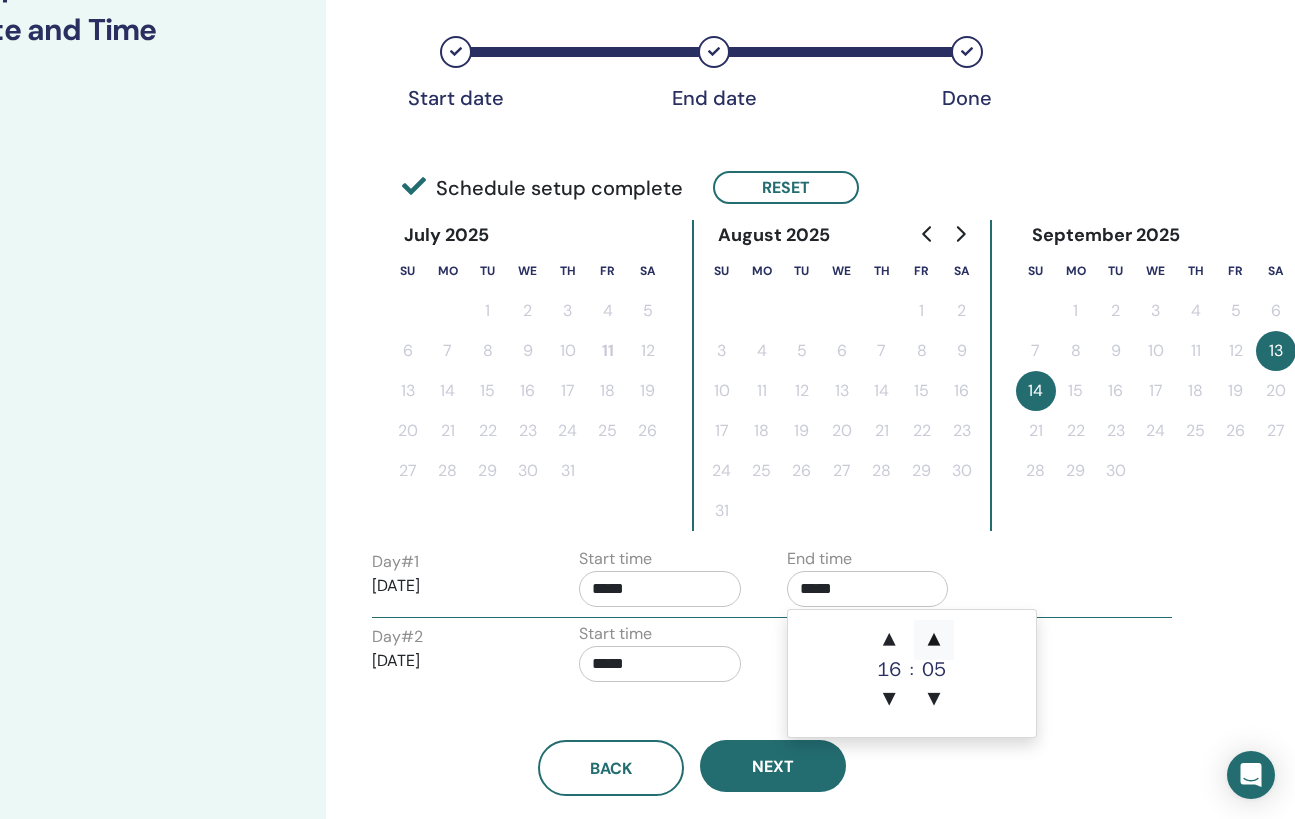 click on "▲" at bounding box center [934, 640] 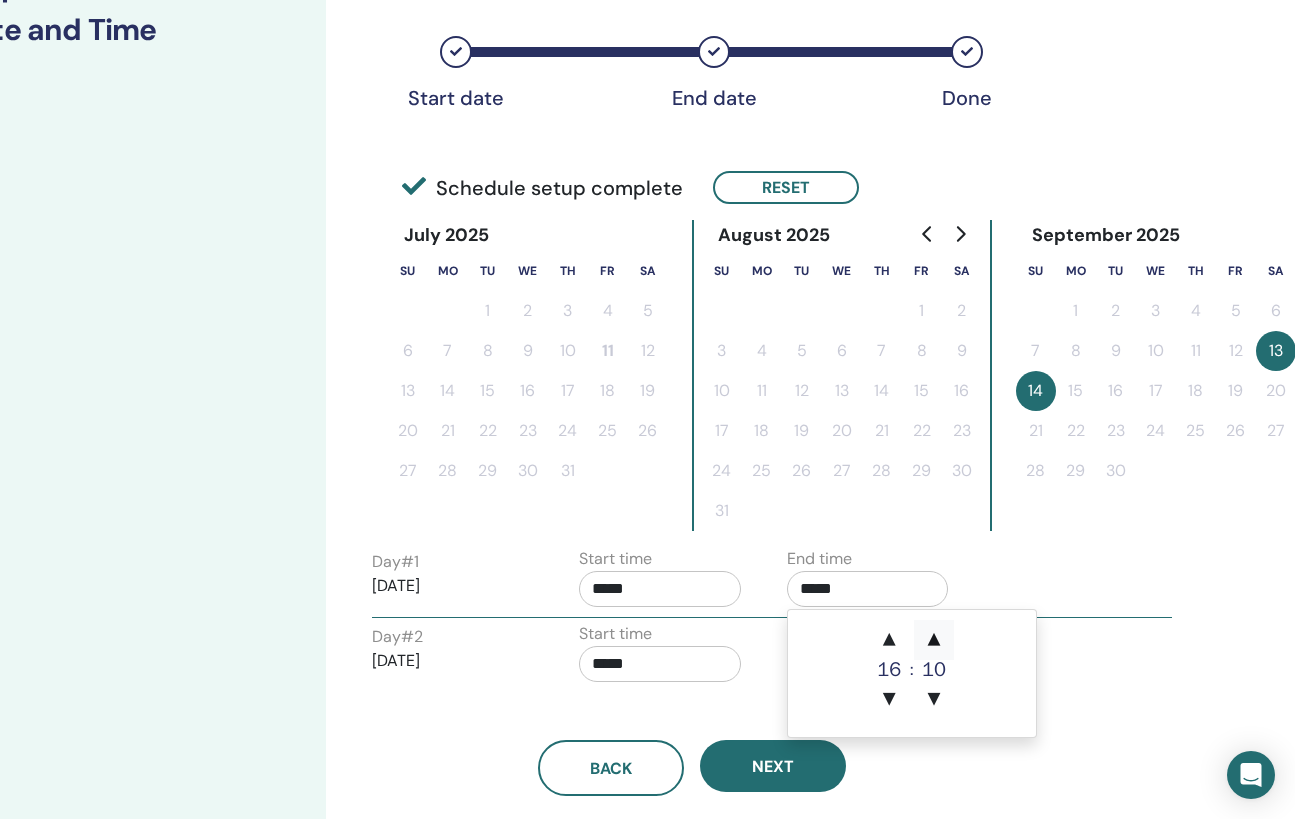 click on "▲" at bounding box center (934, 640) 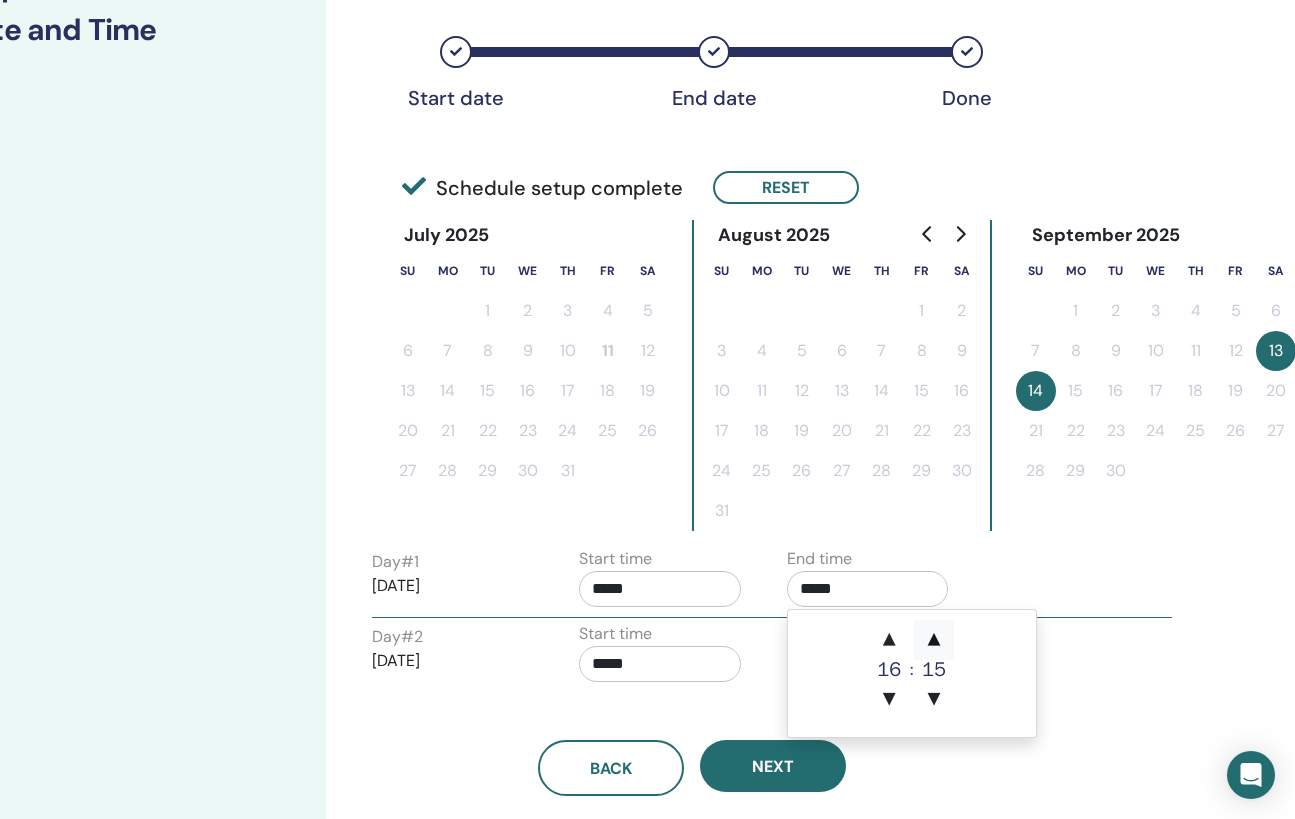 click on "▲" at bounding box center (934, 640) 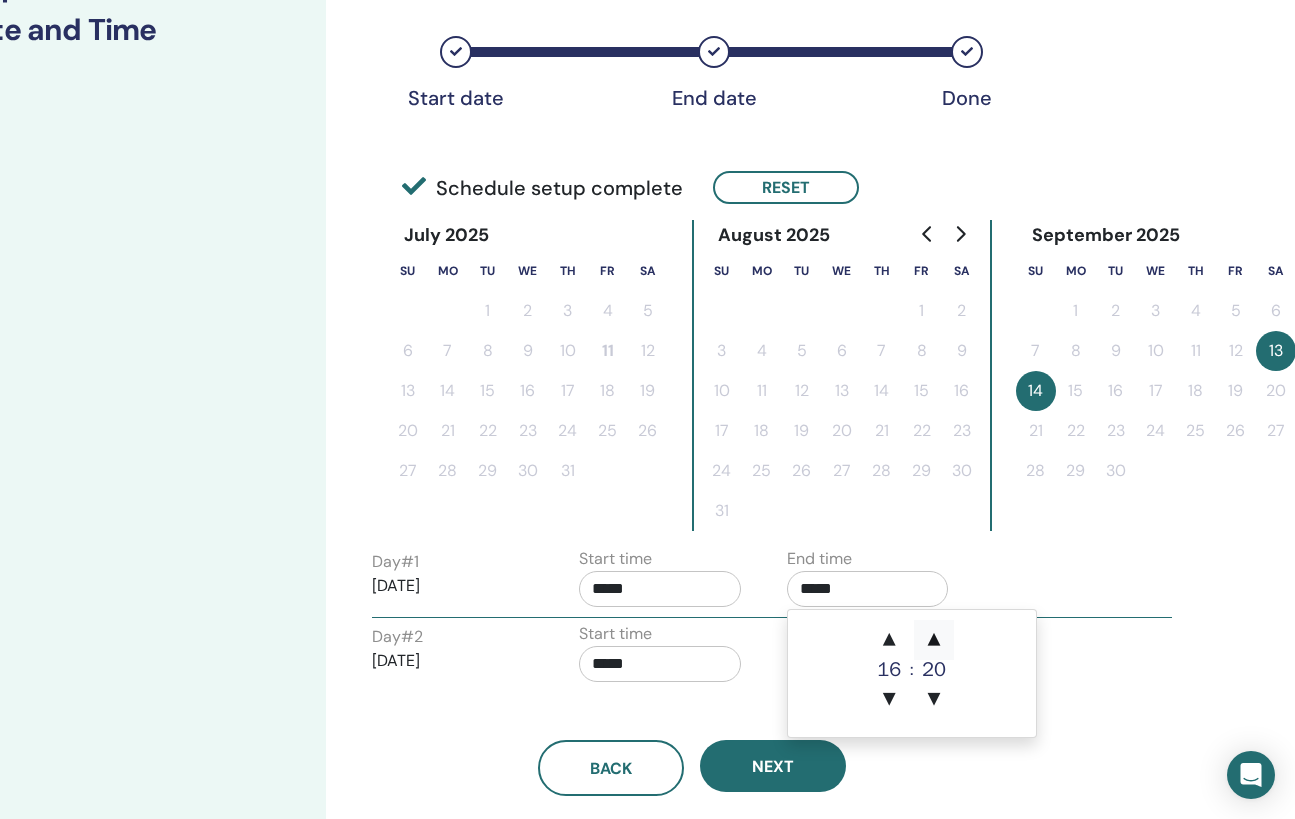 click on "▲" at bounding box center (934, 640) 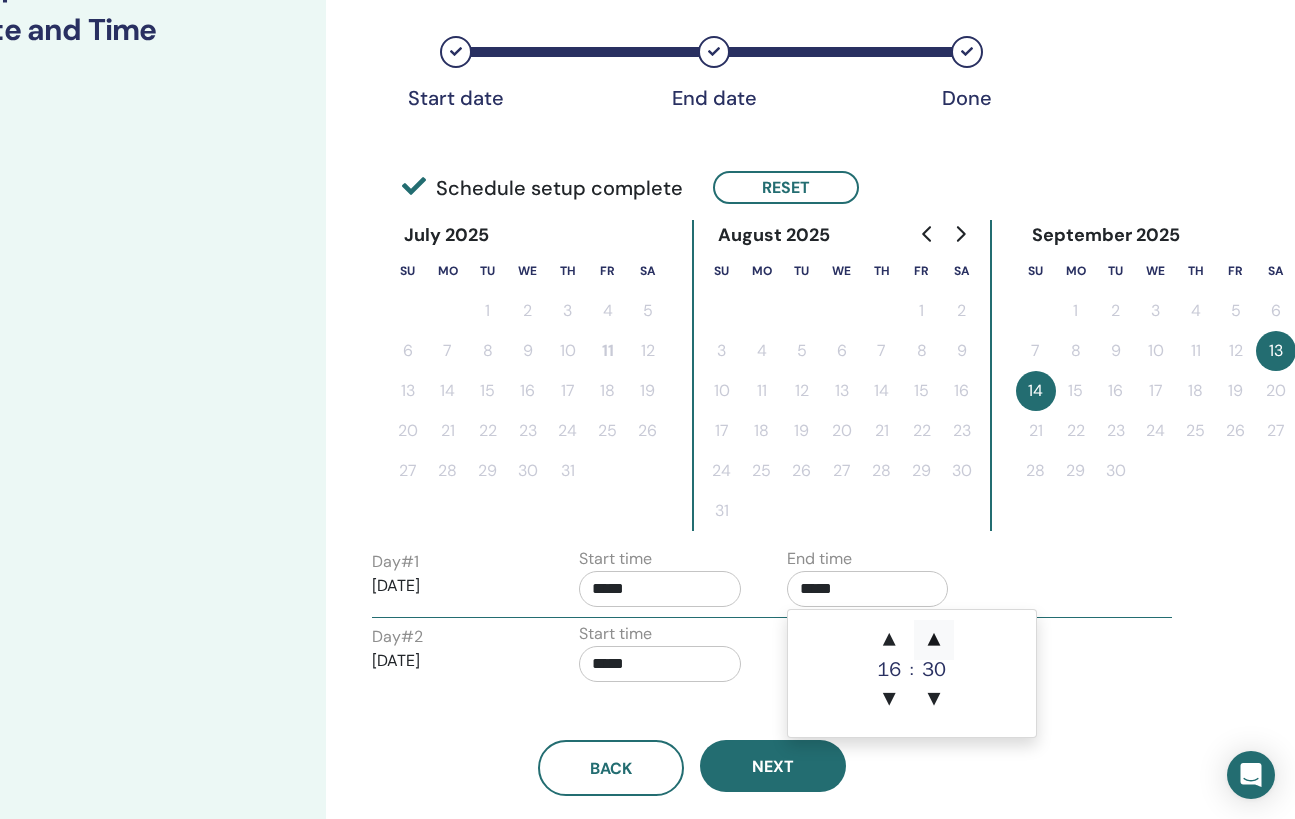 click on "▲" at bounding box center (934, 640) 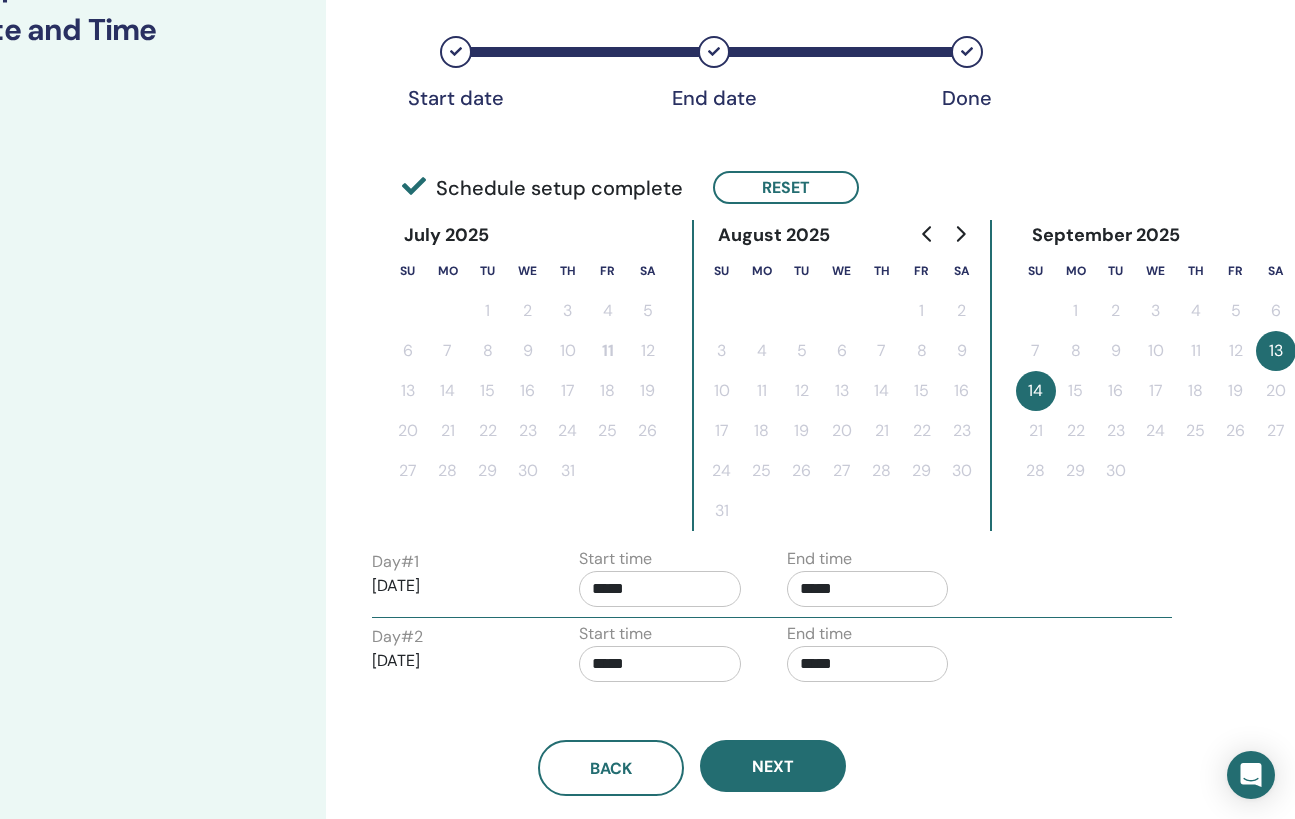 click on "Day  # 2 2025/09/14 Start time ***** End time *****" at bounding box center [772, 657] 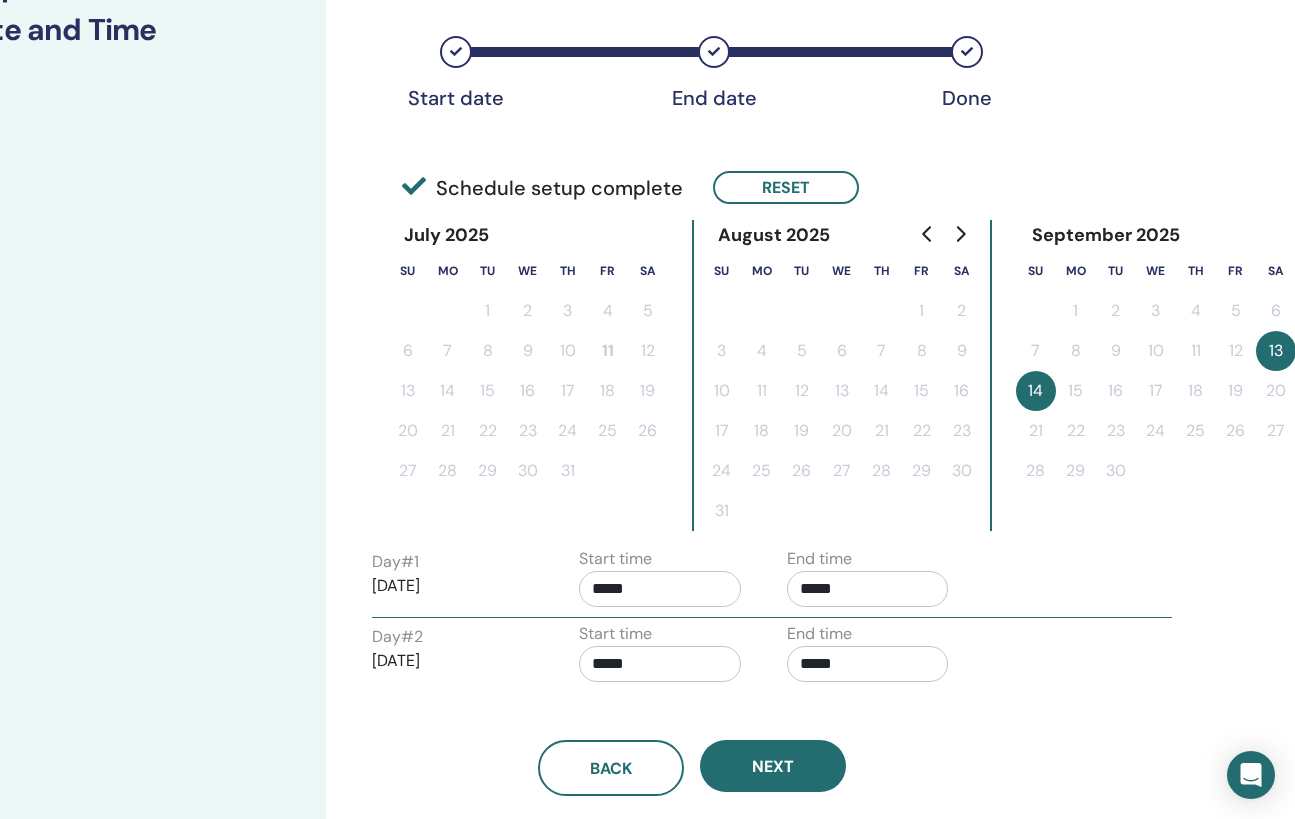click on "*****" at bounding box center (660, 664) 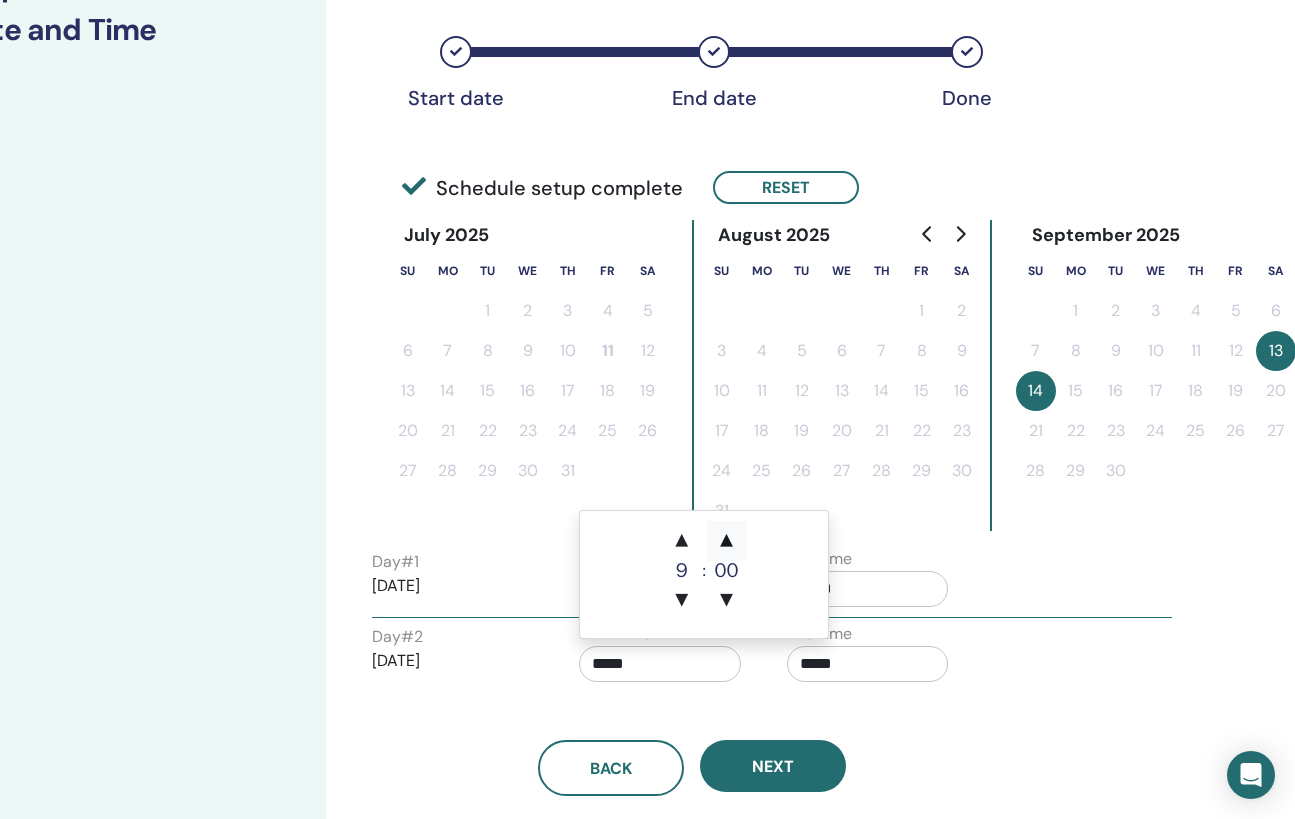 click on "▲" at bounding box center (727, 541) 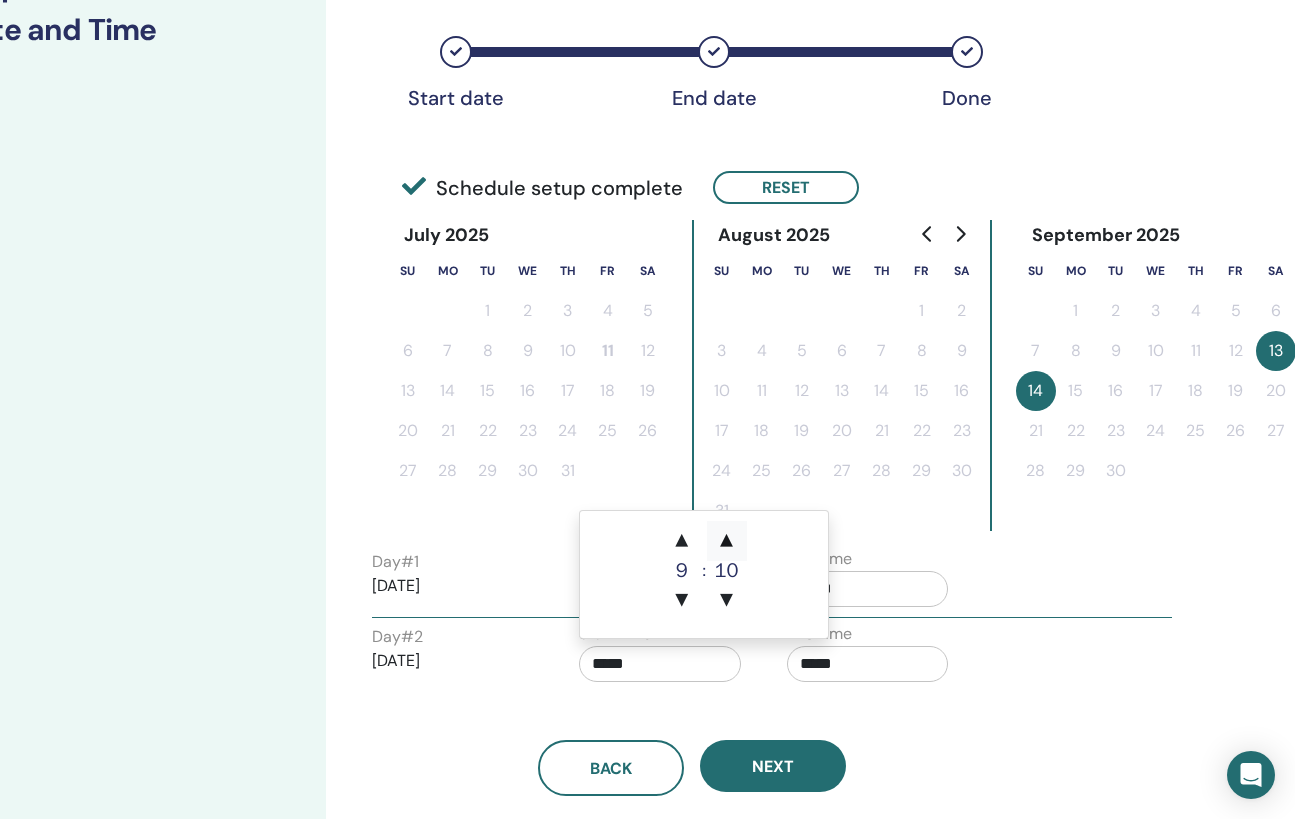 click on "▲" at bounding box center (727, 541) 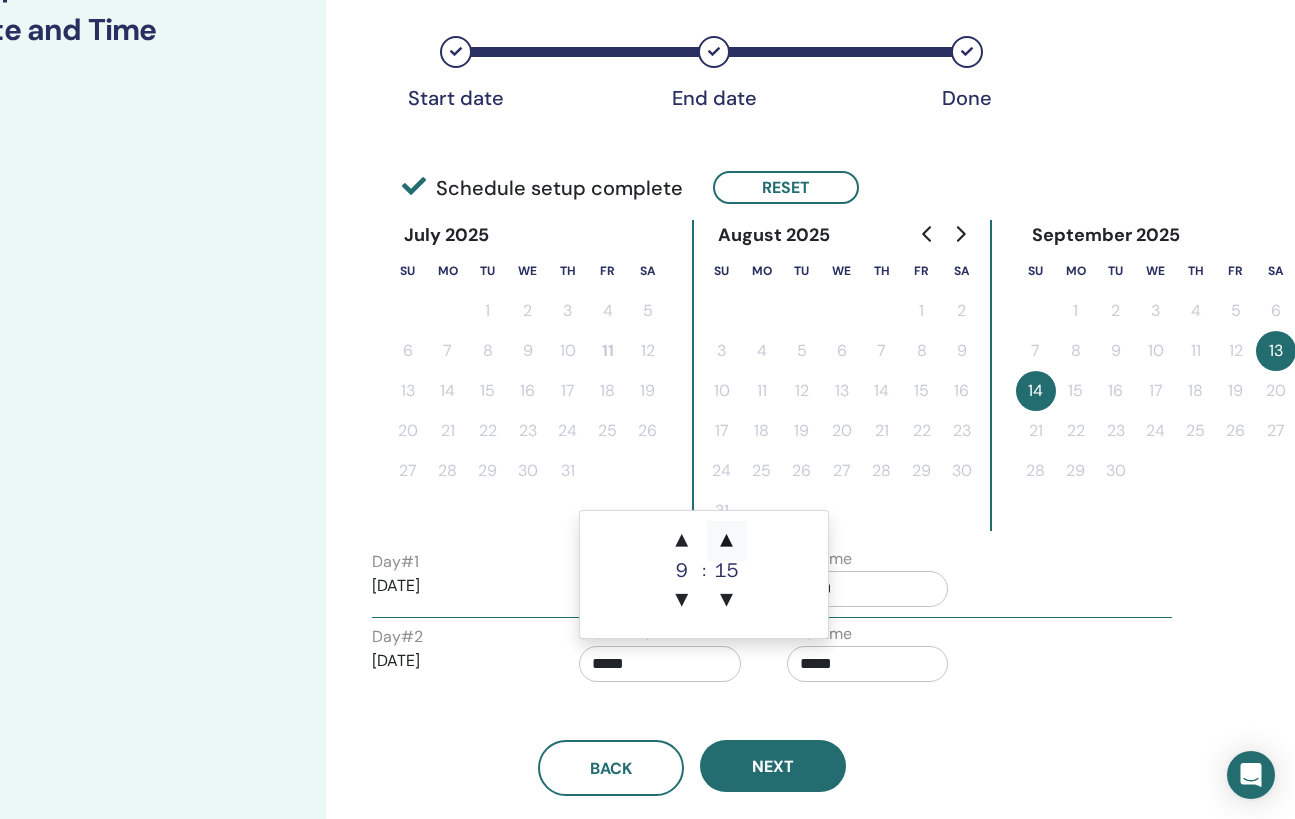 click on "▲" at bounding box center [727, 541] 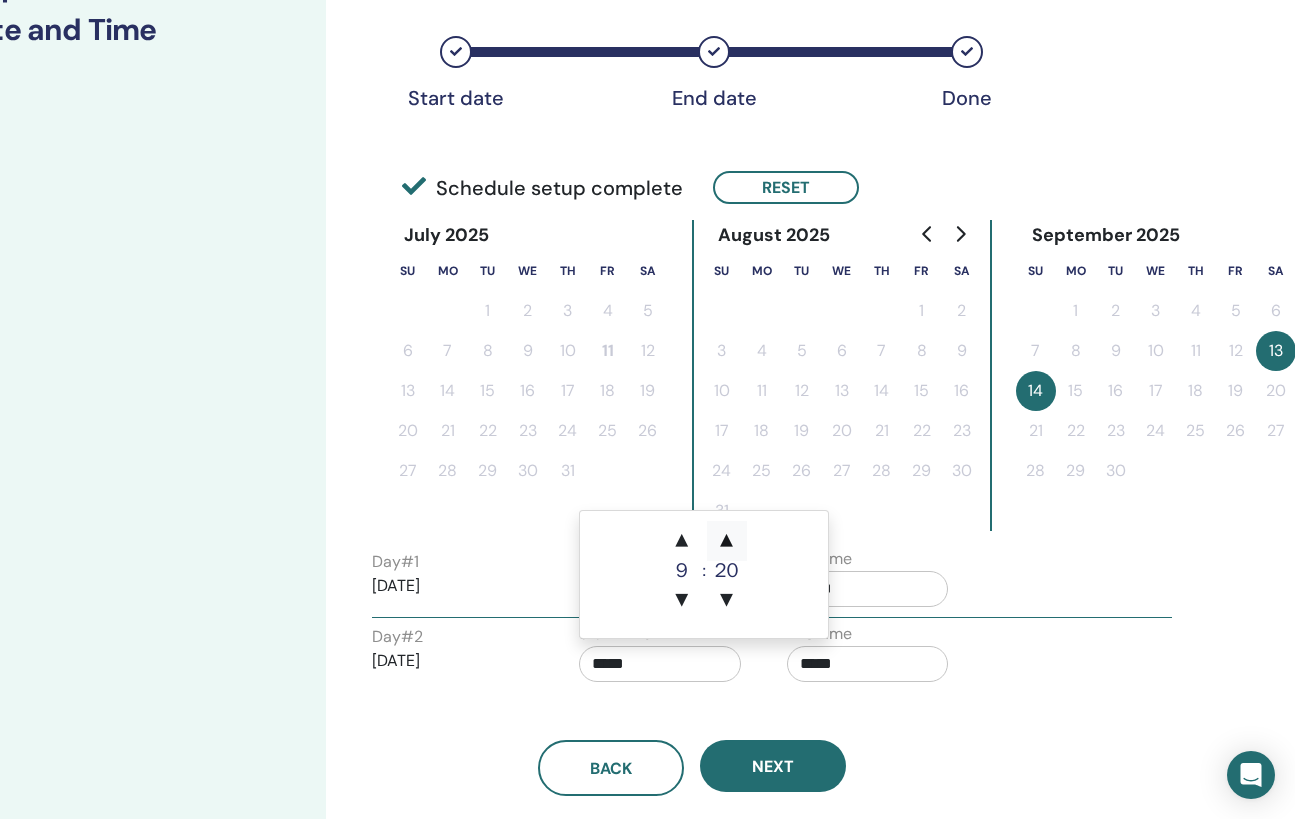 click on "▲" at bounding box center [727, 541] 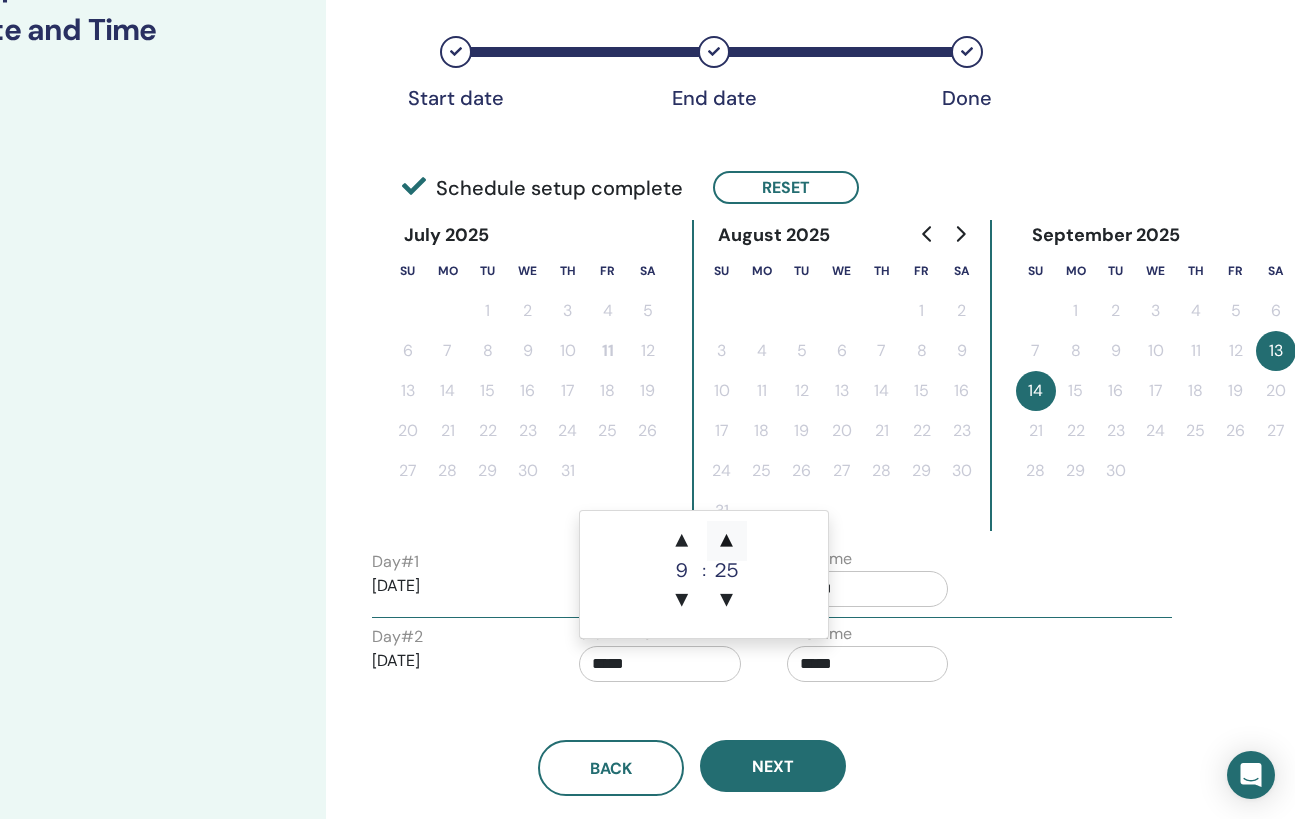 click on "▲" at bounding box center (727, 541) 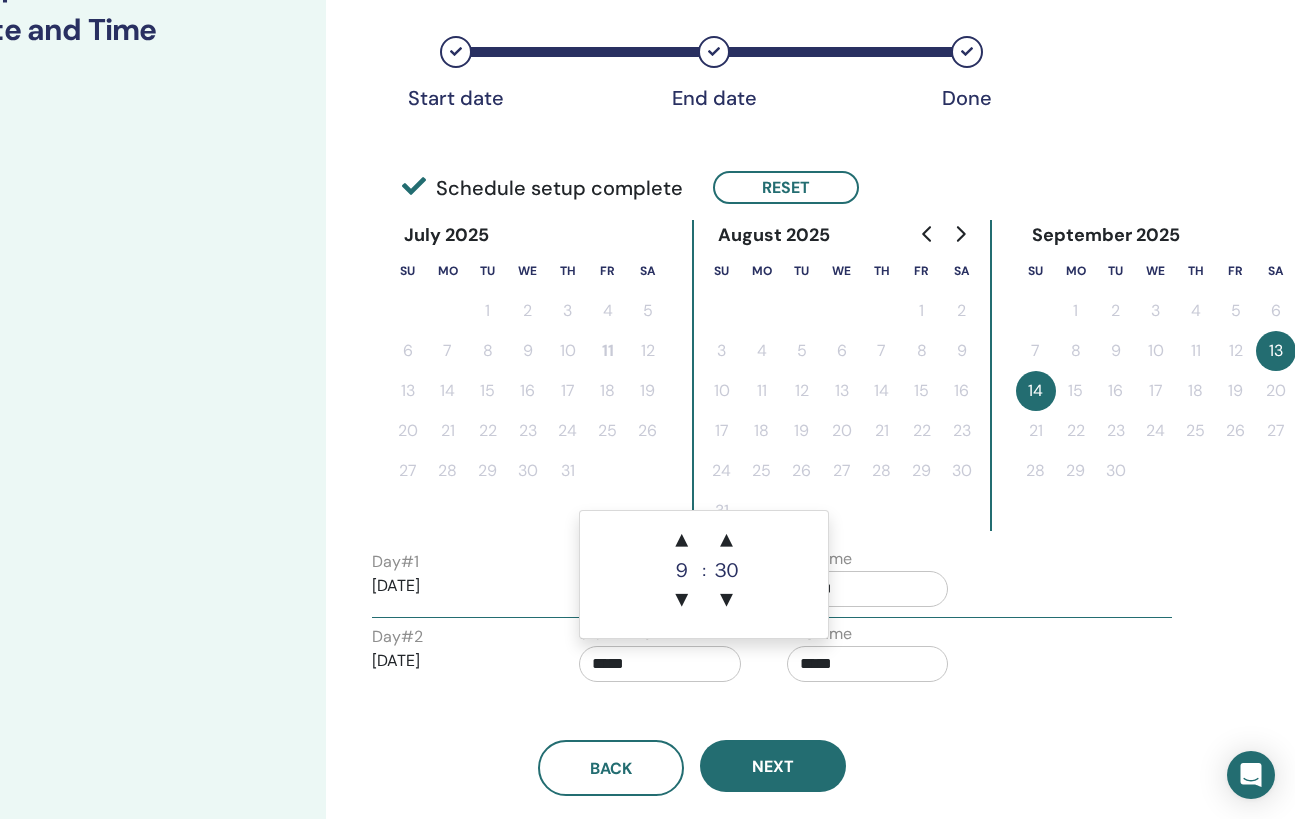 click on "*****" at bounding box center (868, 664) 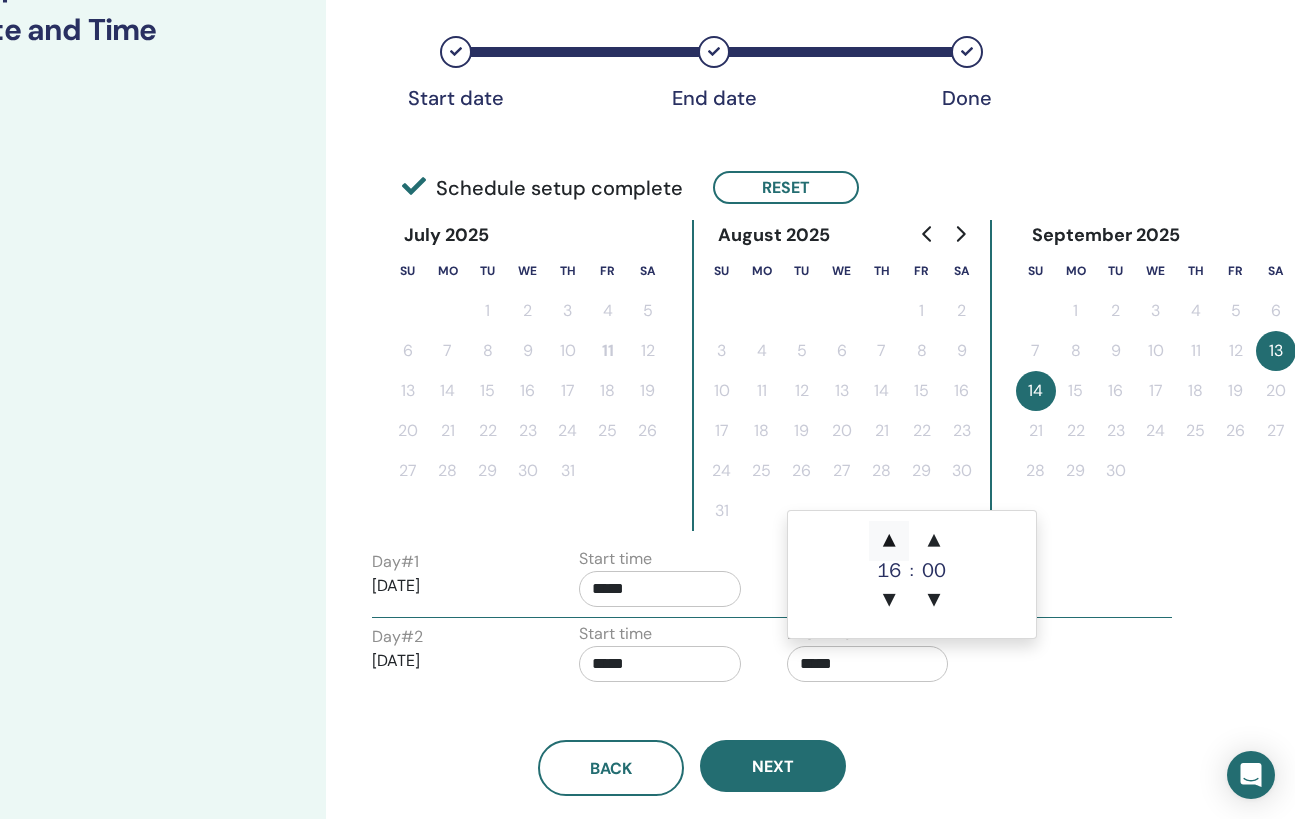 click on "▲" at bounding box center (889, 541) 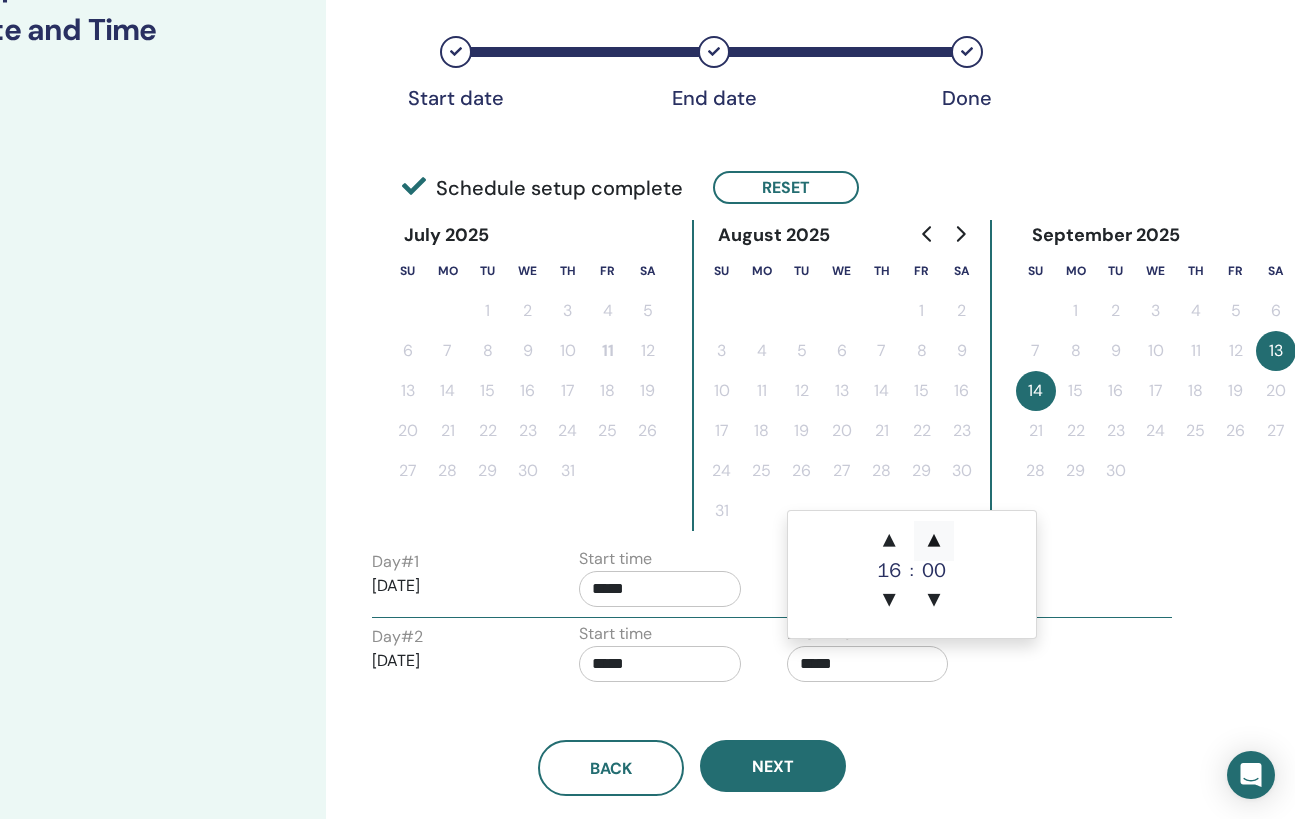 click on "▲" at bounding box center [934, 541] 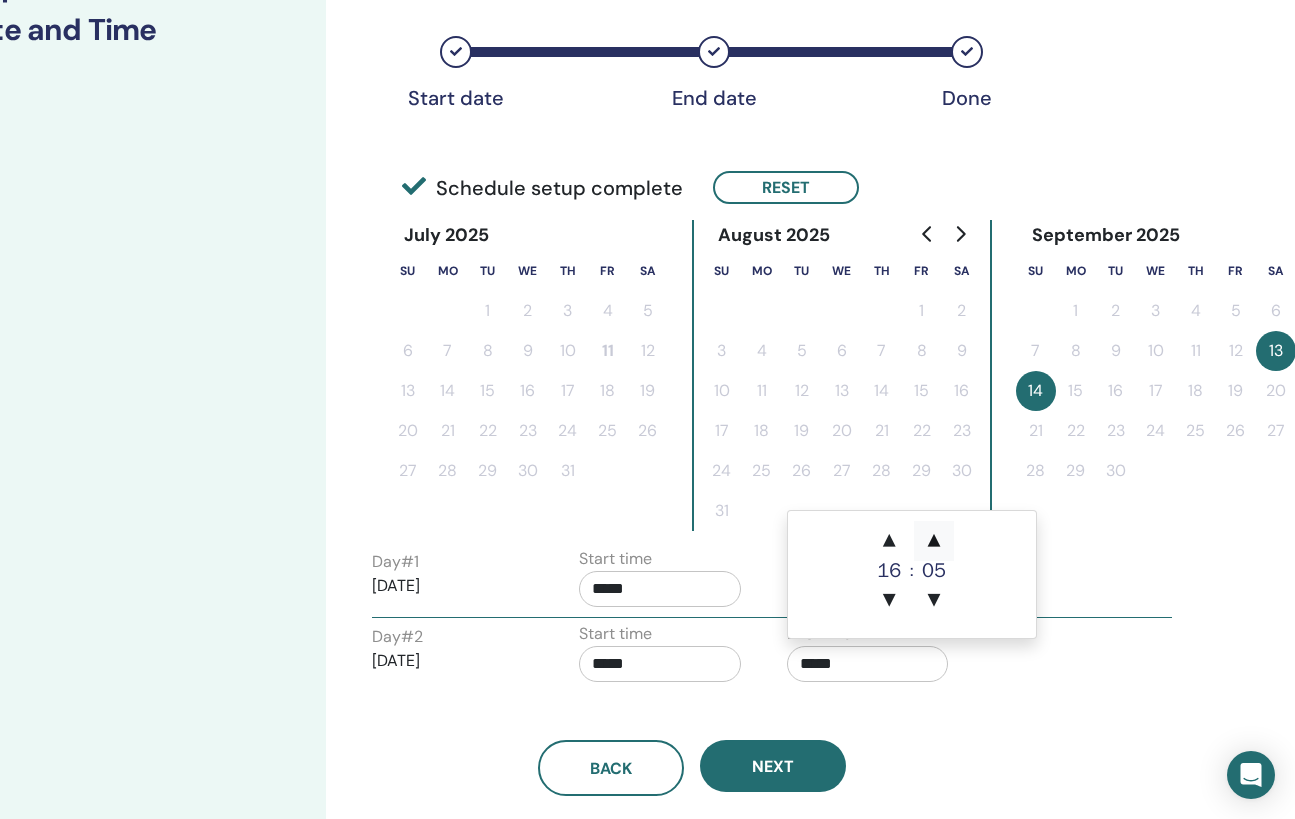 click on "▲" at bounding box center (934, 541) 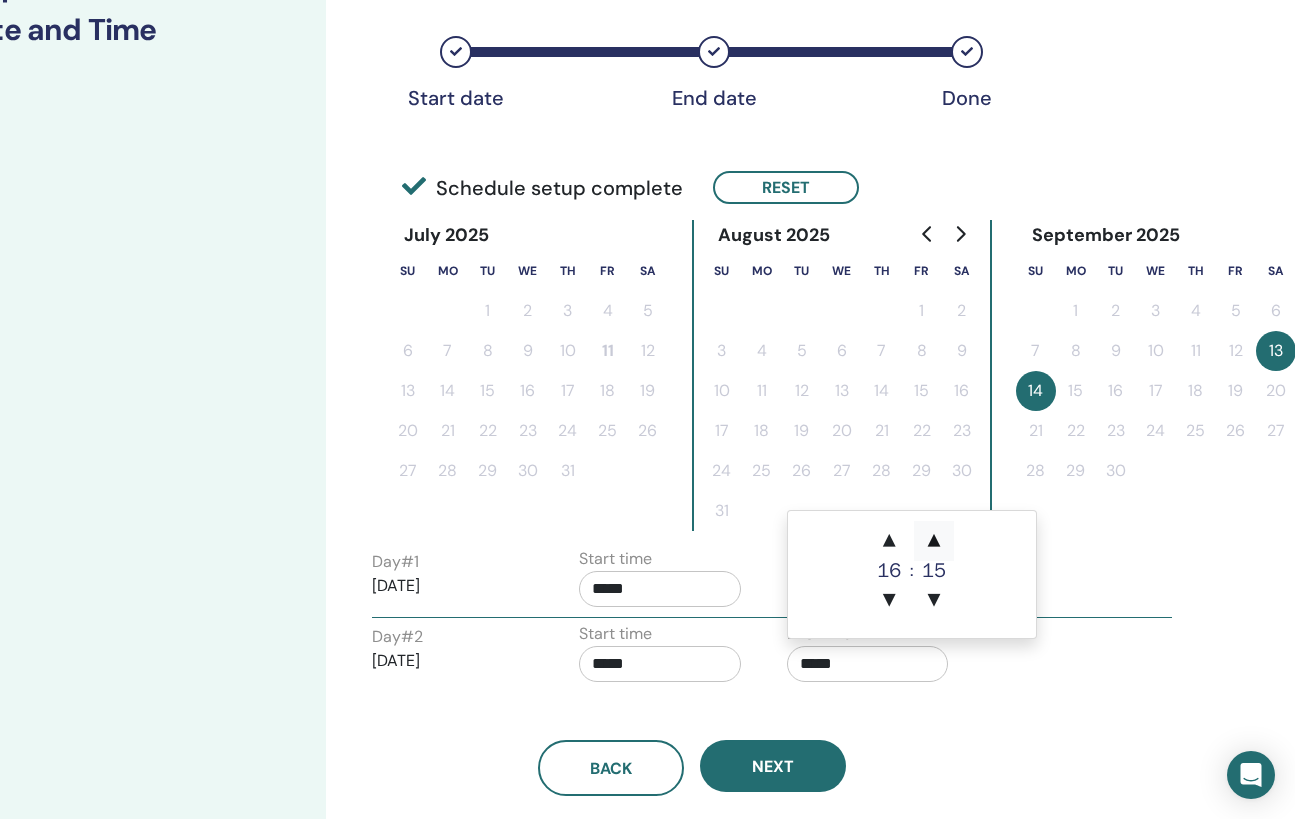 click on "▲" at bounding box center [934, 541] 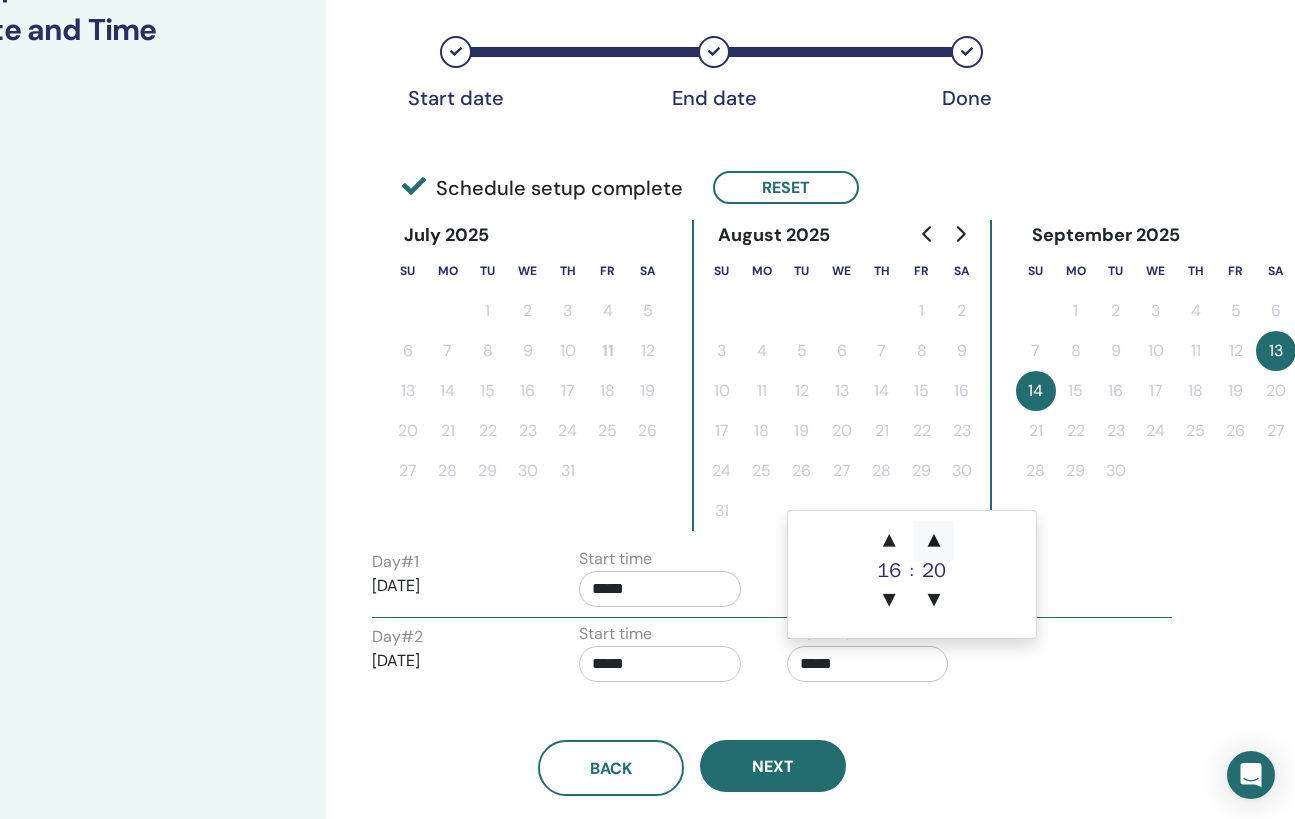 click on "▲" at bounding box center [934, 541] 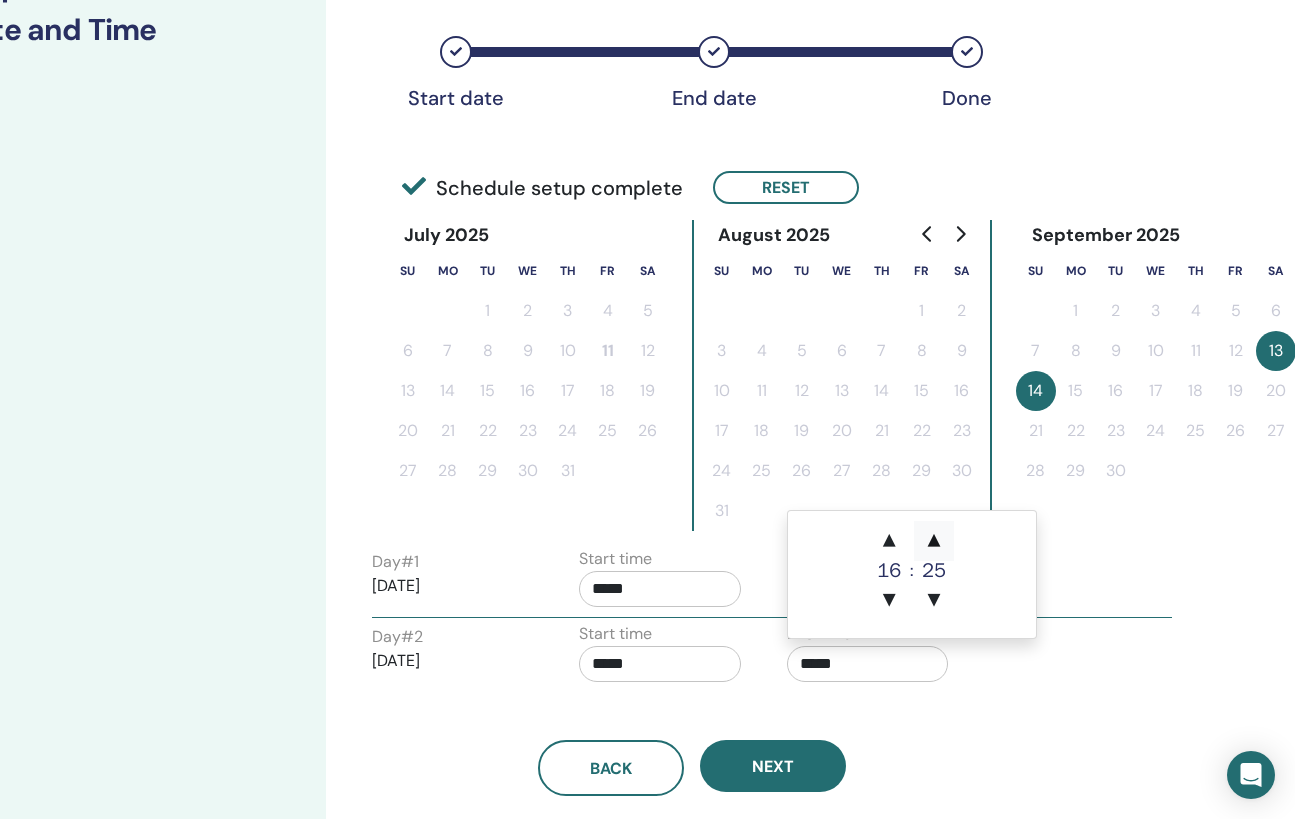 click on "▲" at bounding box center [934, 541] 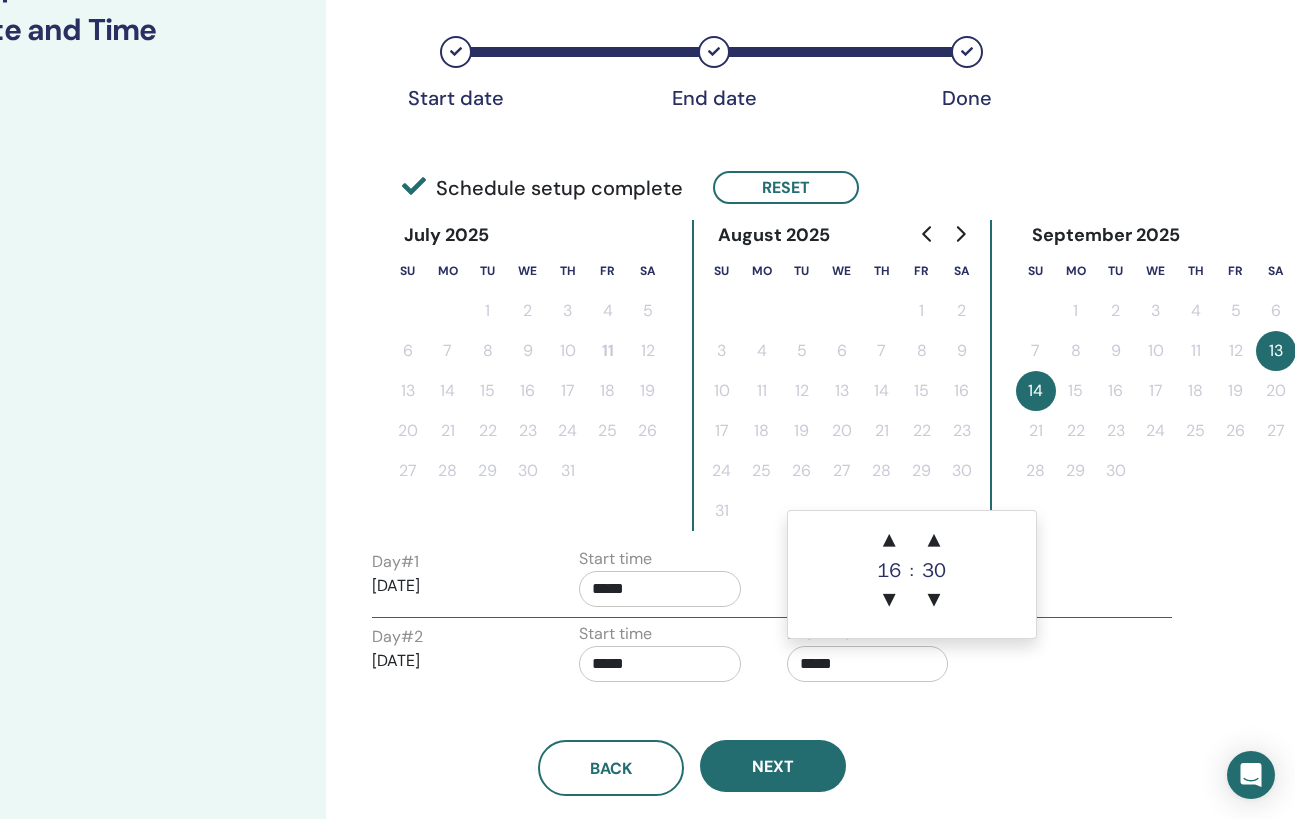 click on "Day  # 1 2025/09/13 Start time ***** End time *****" at bounding box center (772, 582) 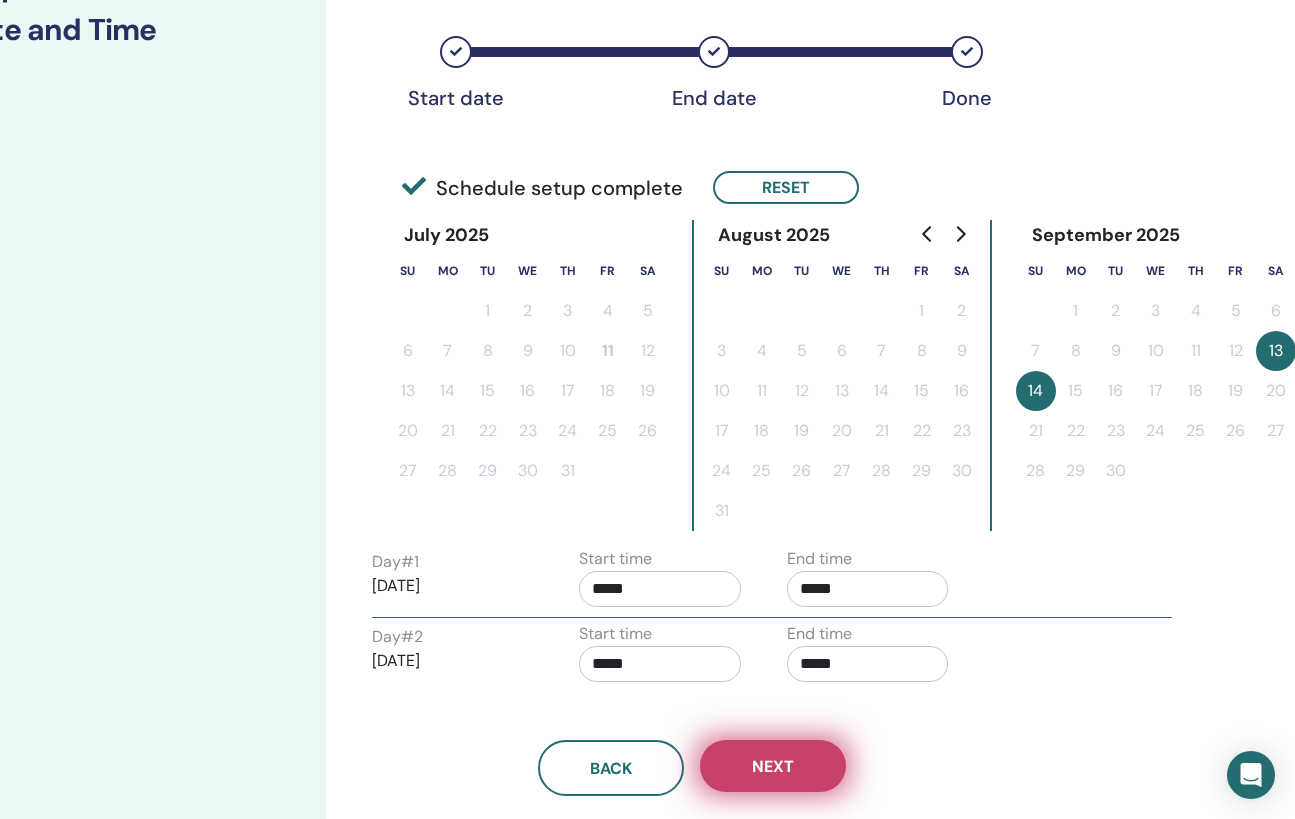 click on "Next" at bounding box center [773, 766] 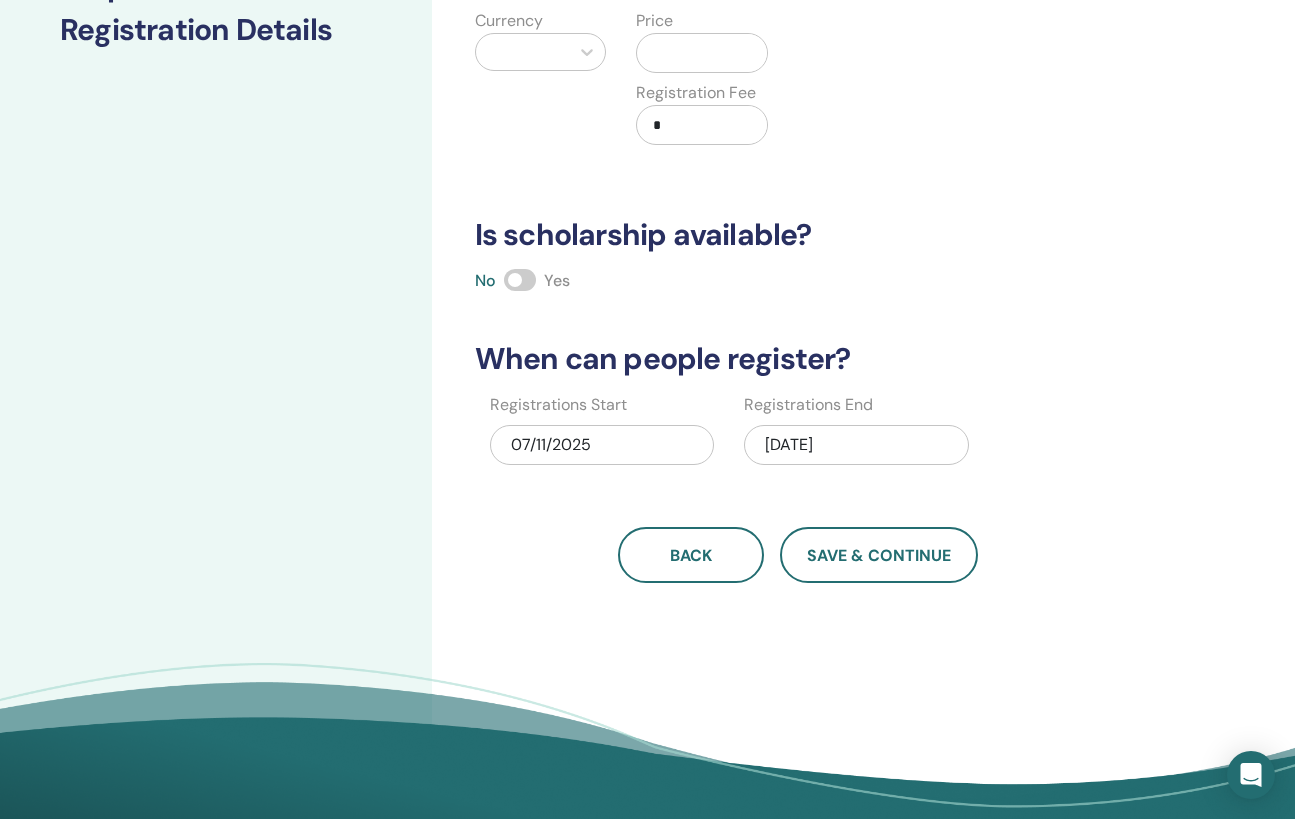 scroll, scrollTop: 279, scrollLeft: 0, axis: vertical 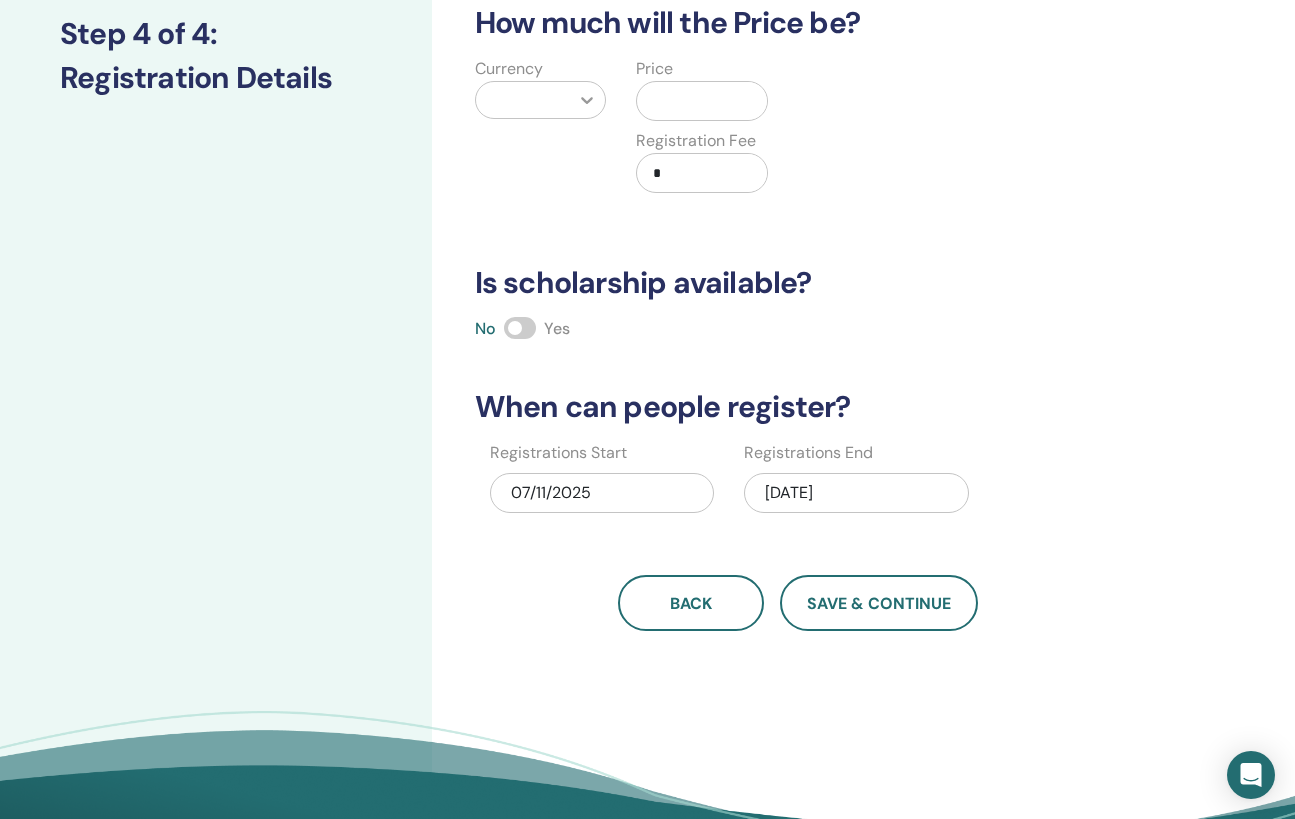 click at bounding box center (587, 100) 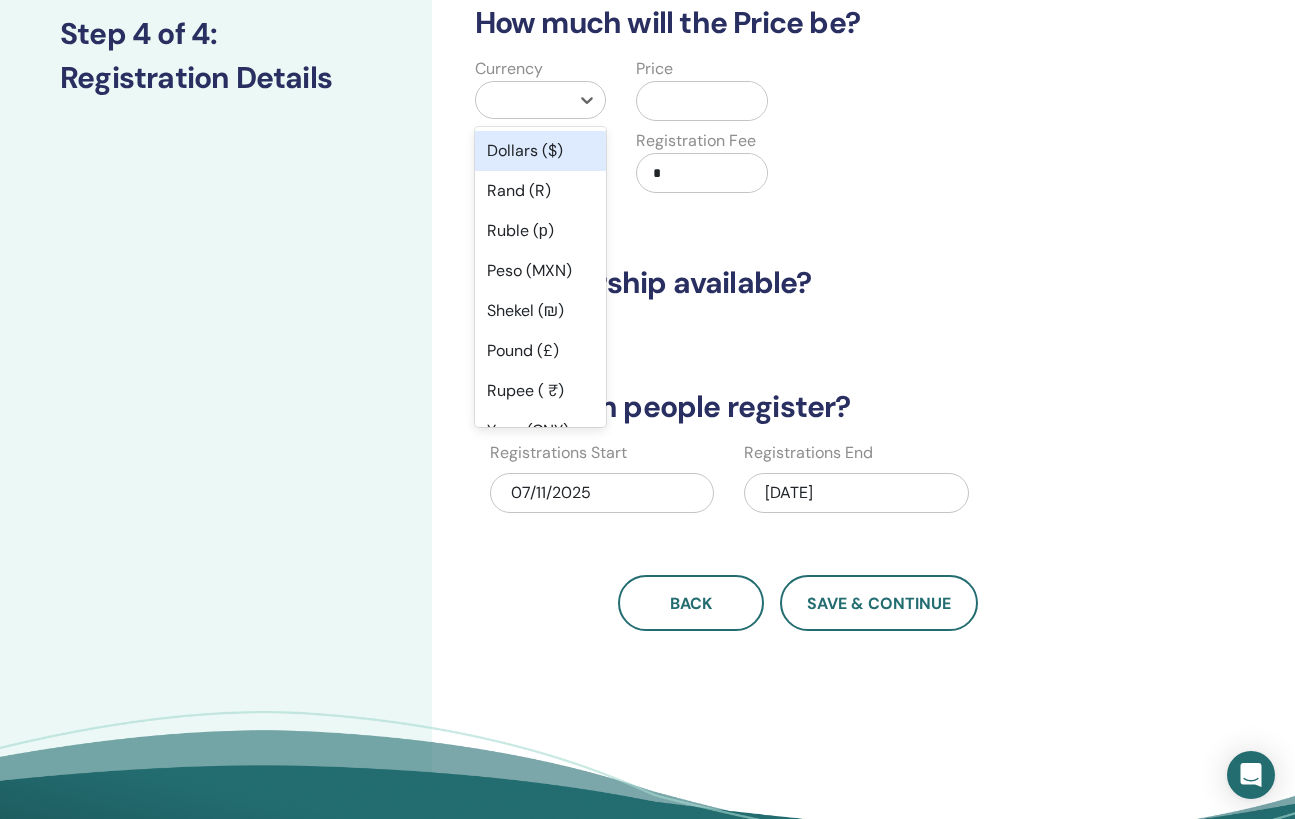 click on "Dollars ($)" at bounding box center (541, 151) 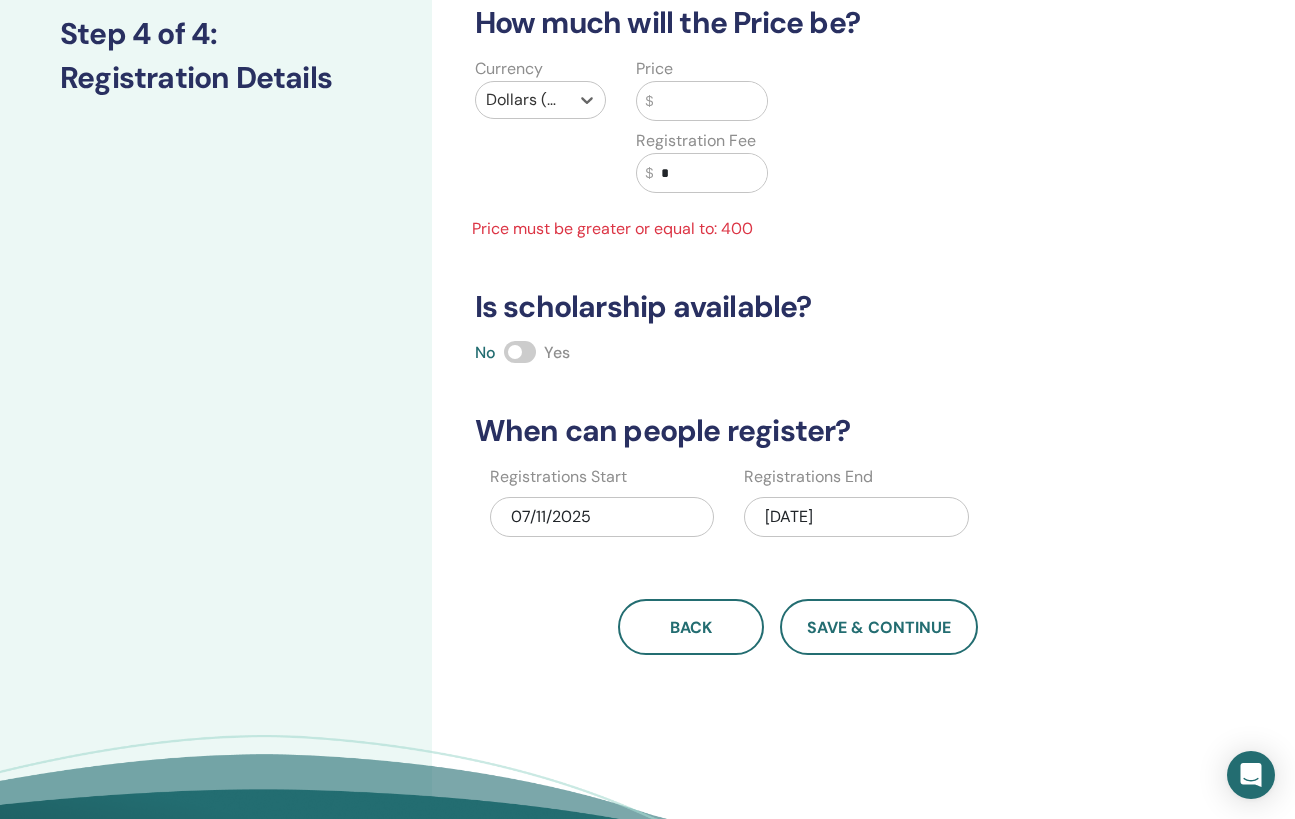 click at bounding box center [523, 100] 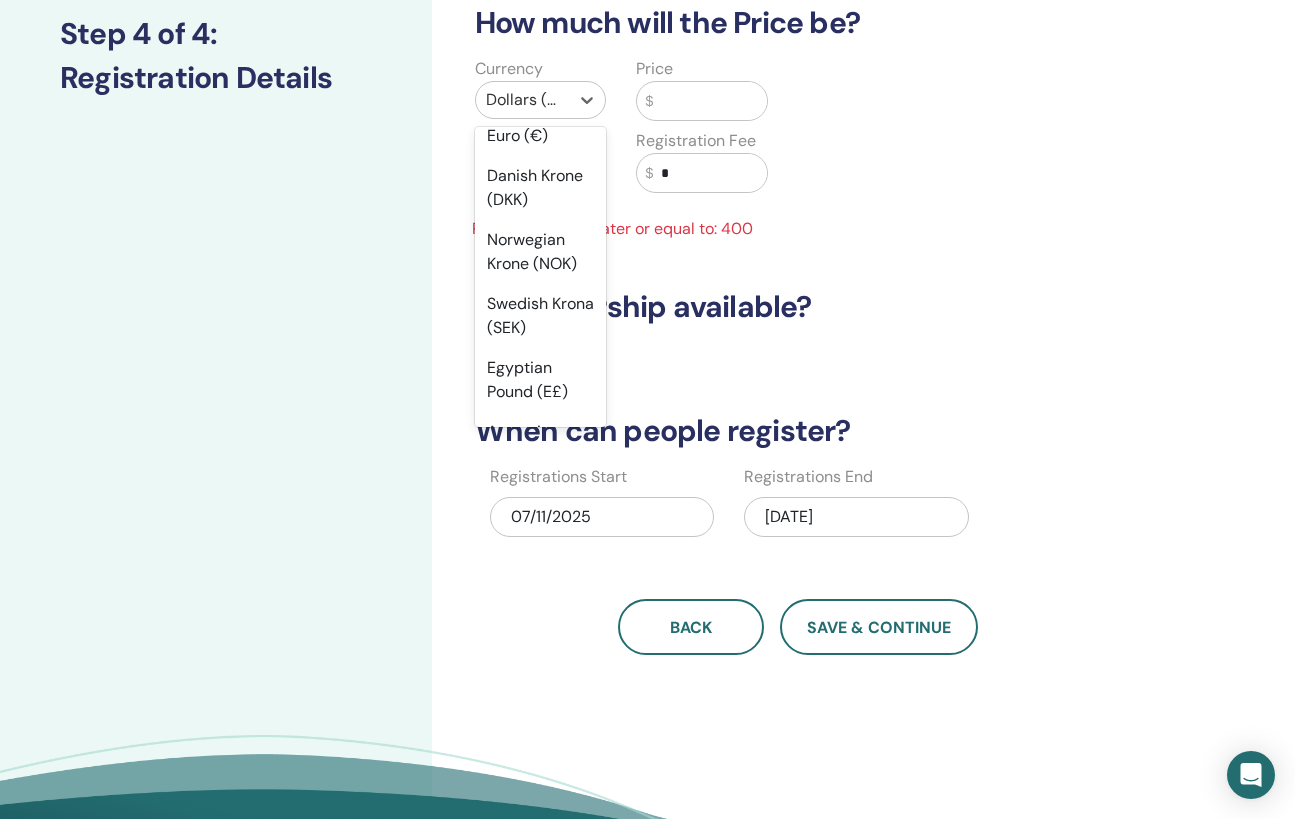 scroll, scrollTop: 2348, scrollLeft: 0, axis: vertical 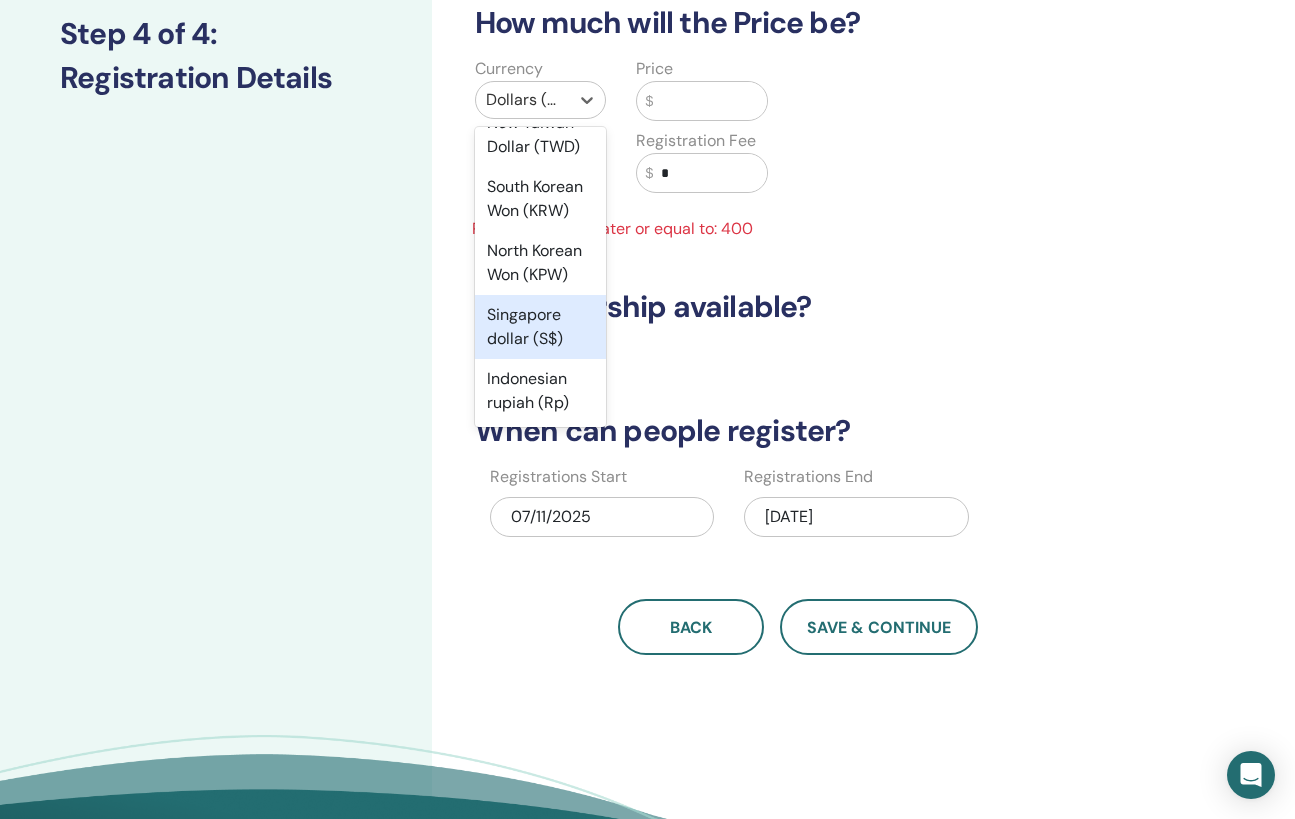 click on "Singapore dollar (S$)" at bounding box center (541, 327) 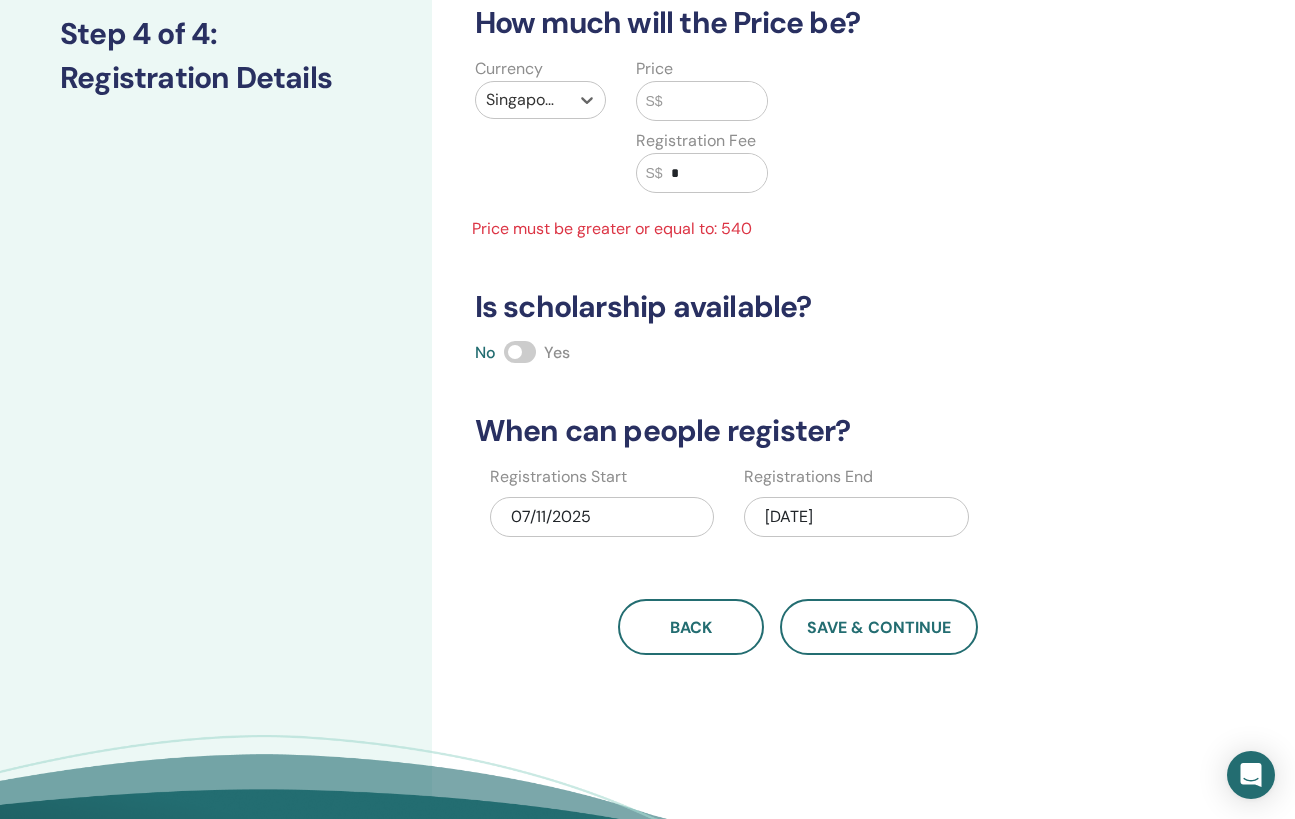click on "Singapore dollar (S$)" at bounding box center (523, 100) 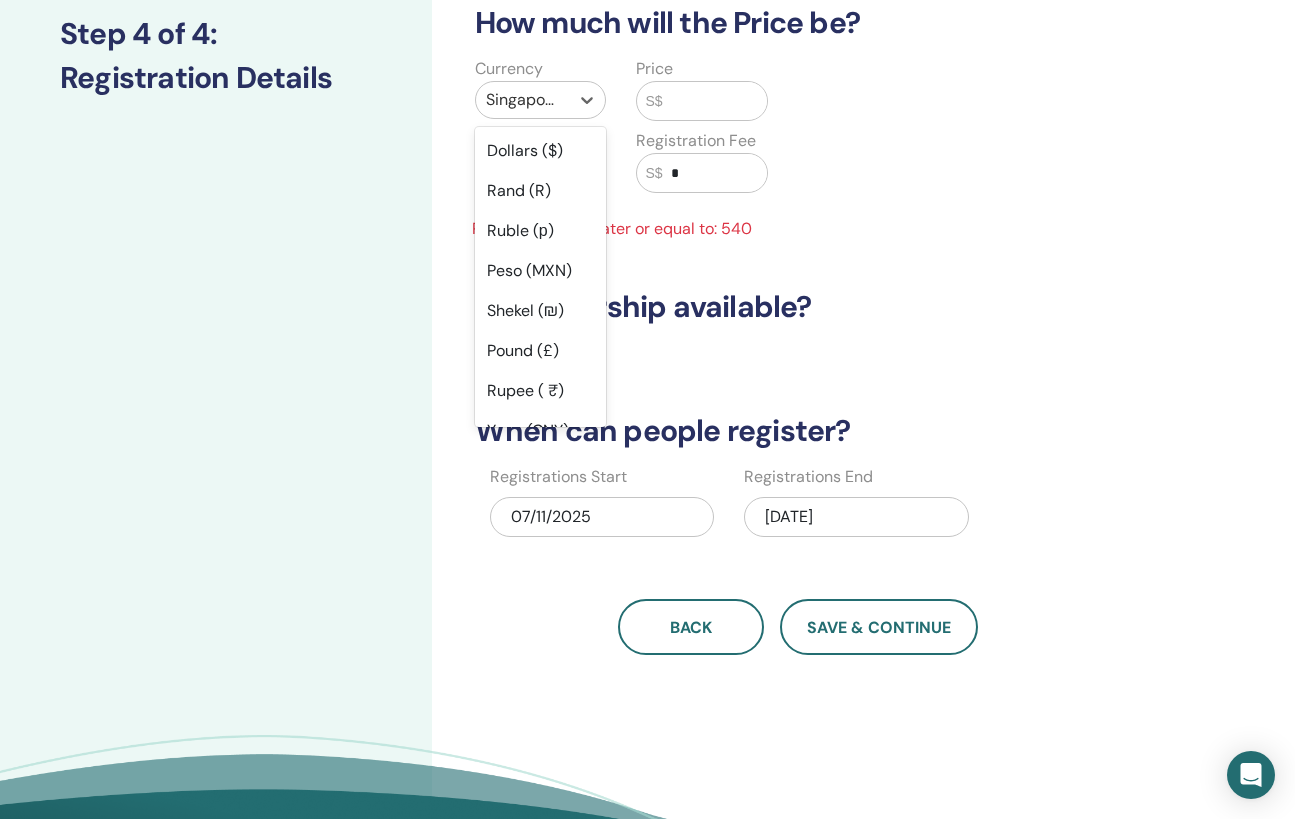 scroll, scrollTop: 2301, scrollLeft: 0, axis: vertical 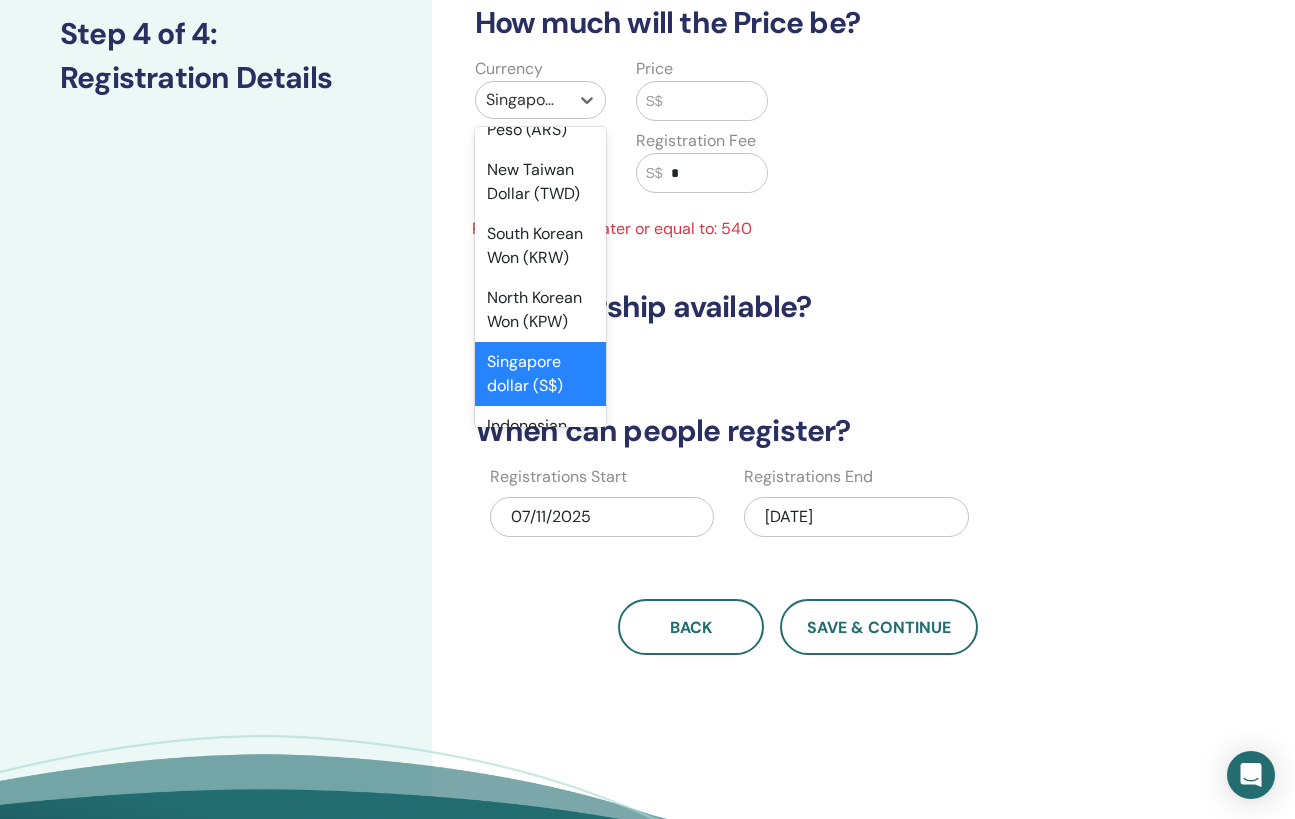 click on "Singapore dollar (S$)" at bounding box center [541, 374] 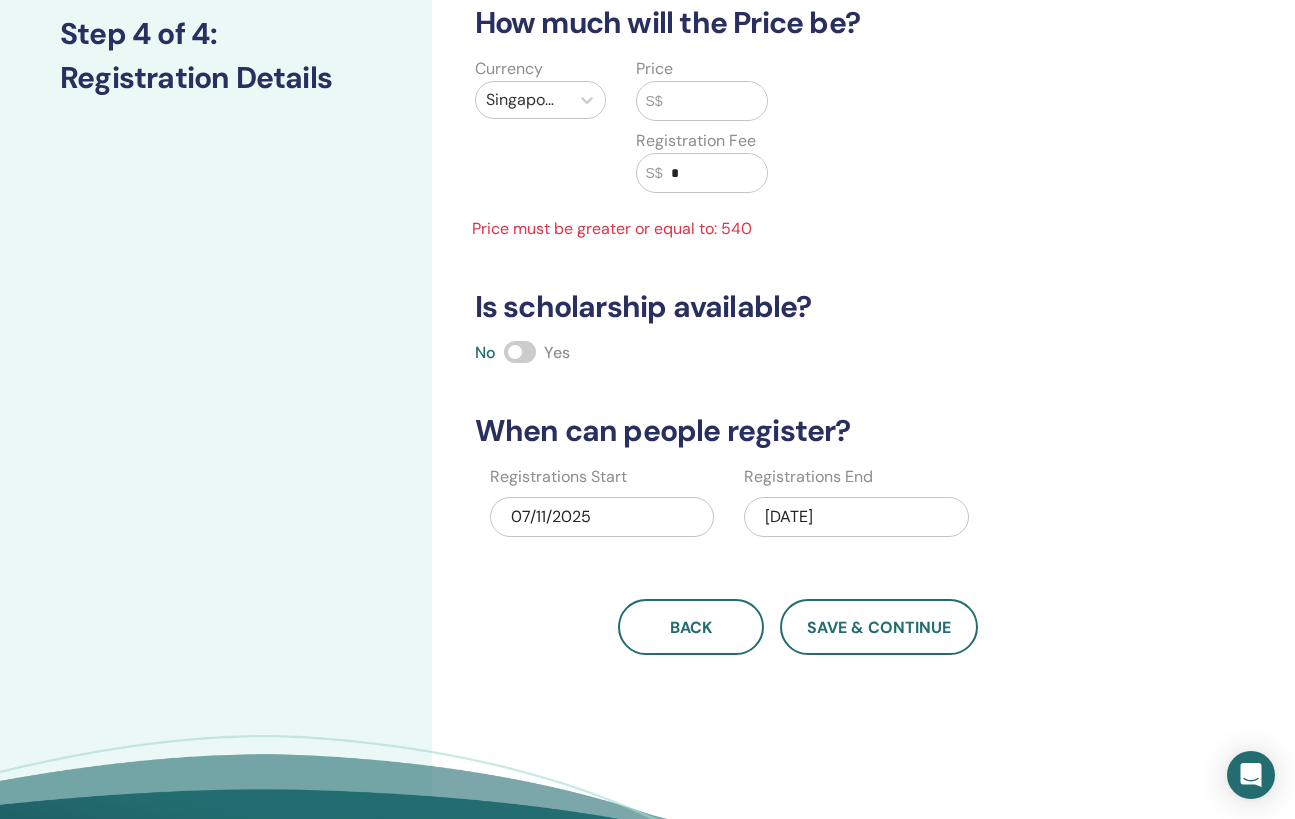 click on "Price S$ Registration Fee S$ *" at bounding box center (702, 137) 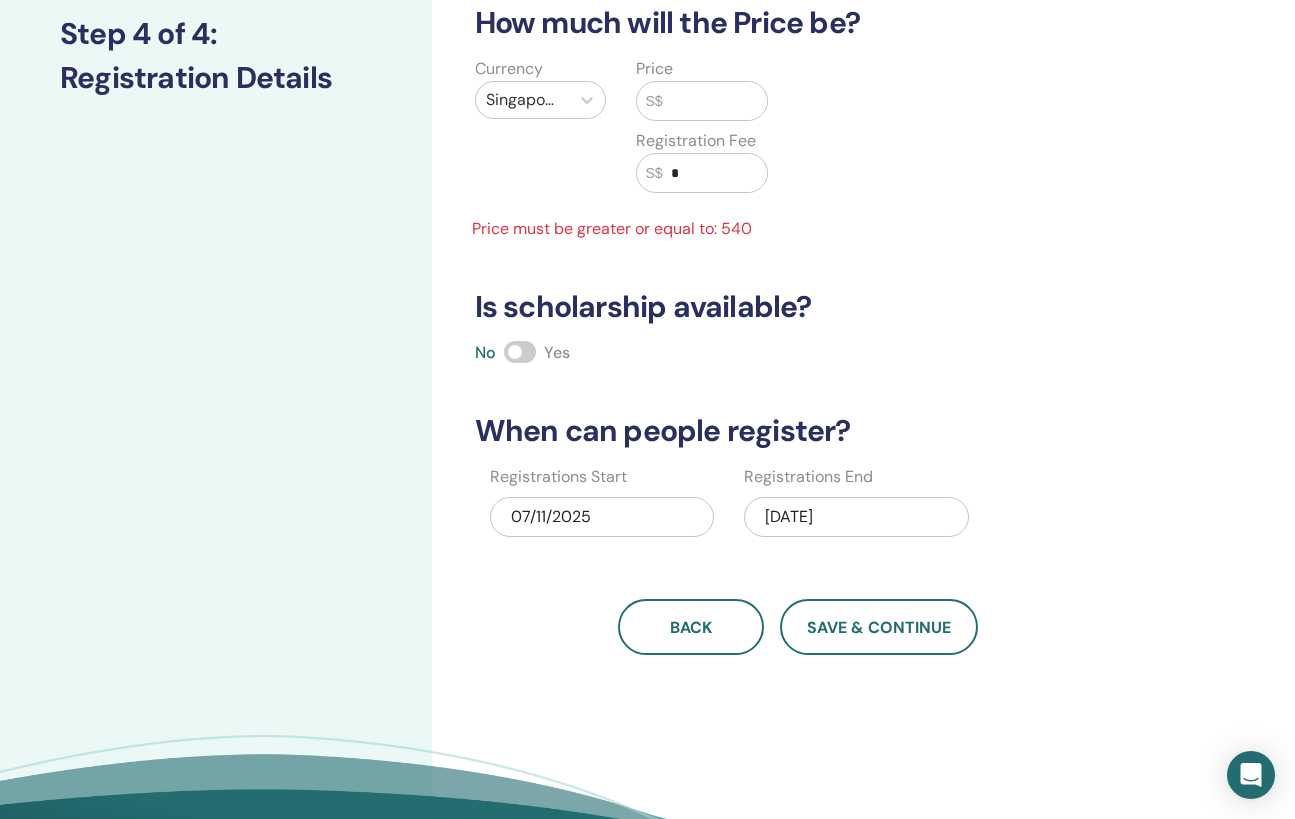 click on "*" at bounding box center [715, 173] 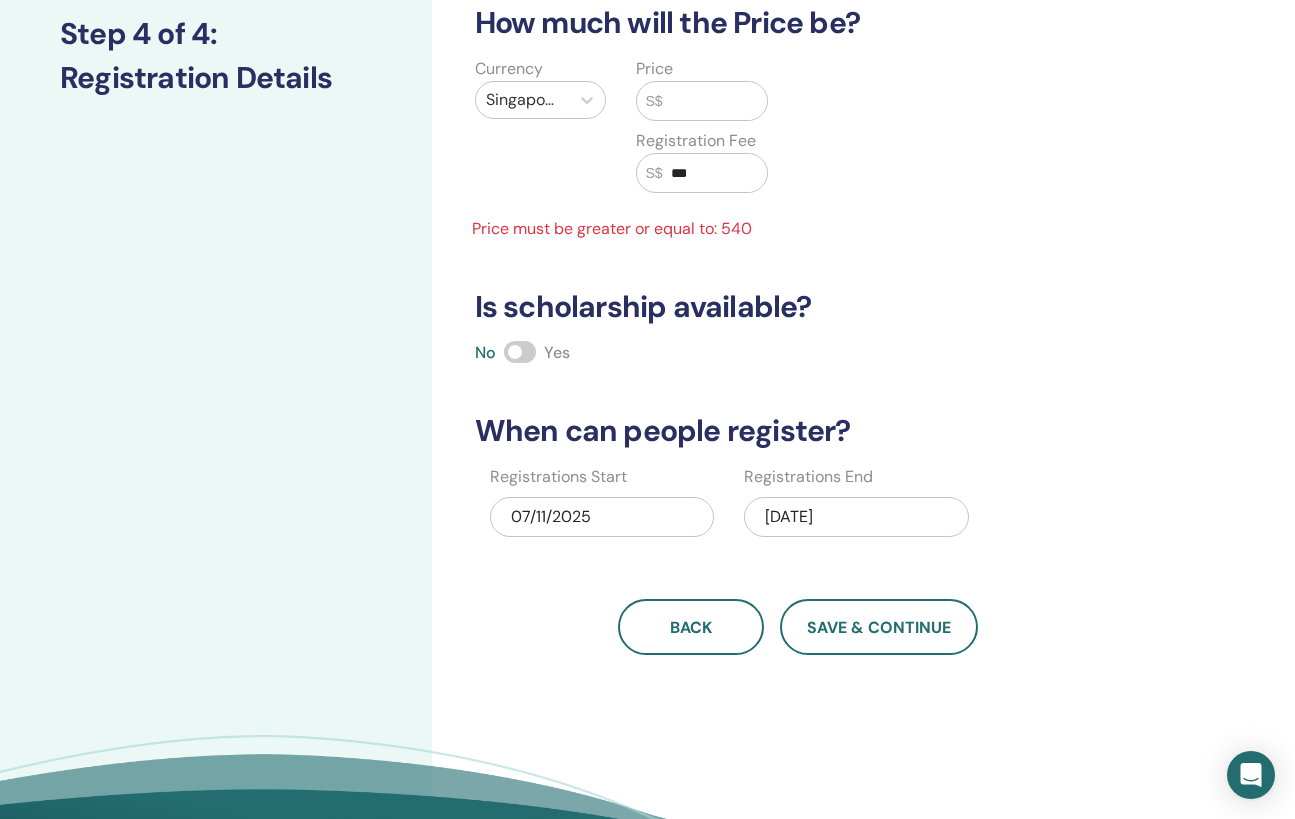 type on "***" 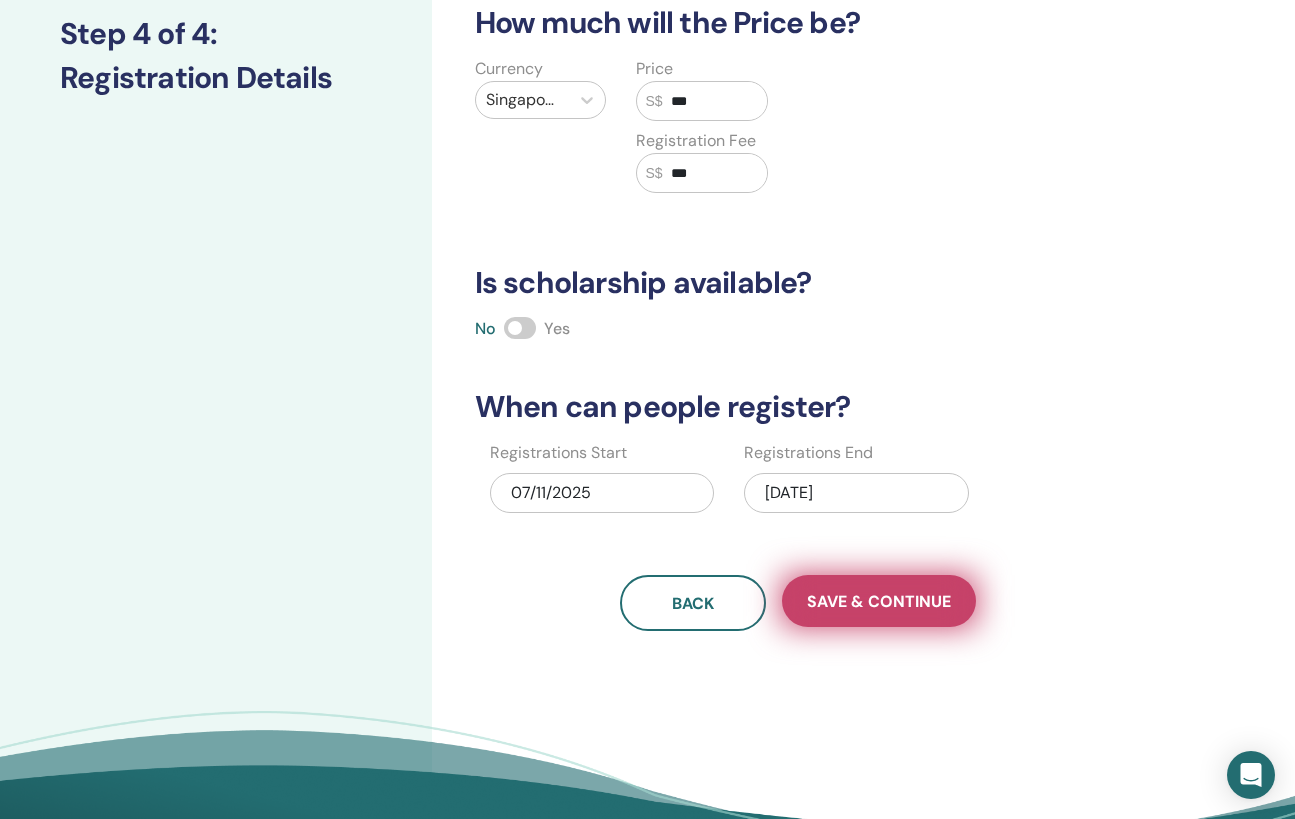 type on "***" 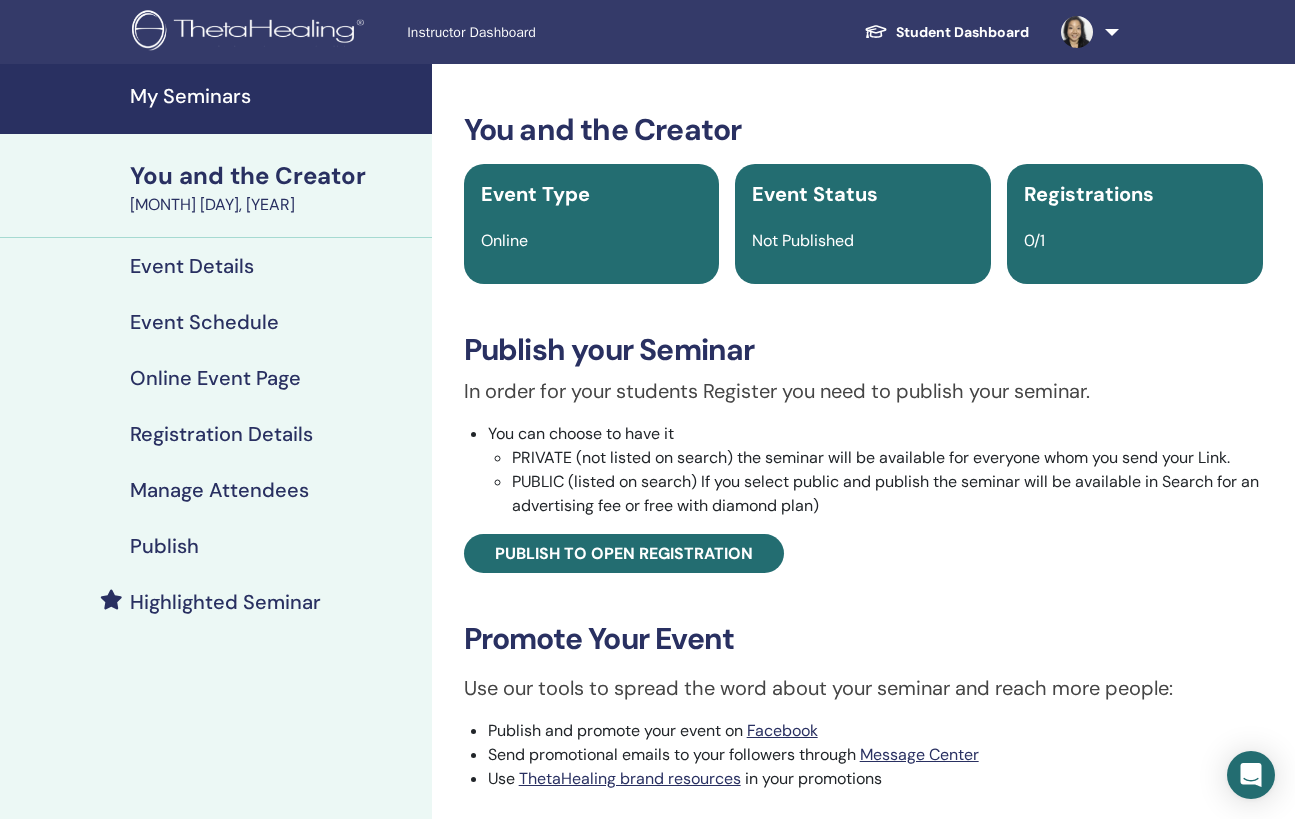scroll, scrollTop: 0, scrollLeft: 0, axis: both 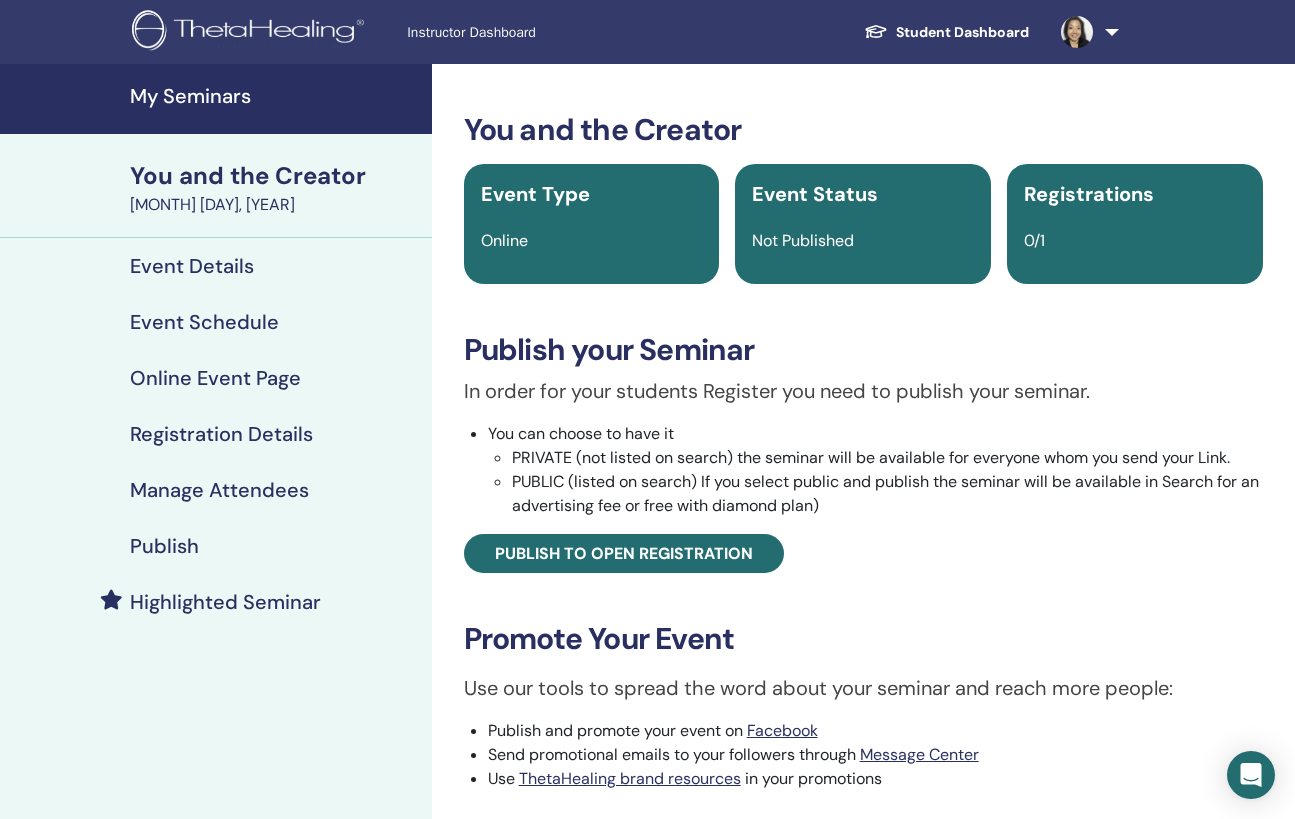 click on "Event Details" at bounding box center (216, 266) 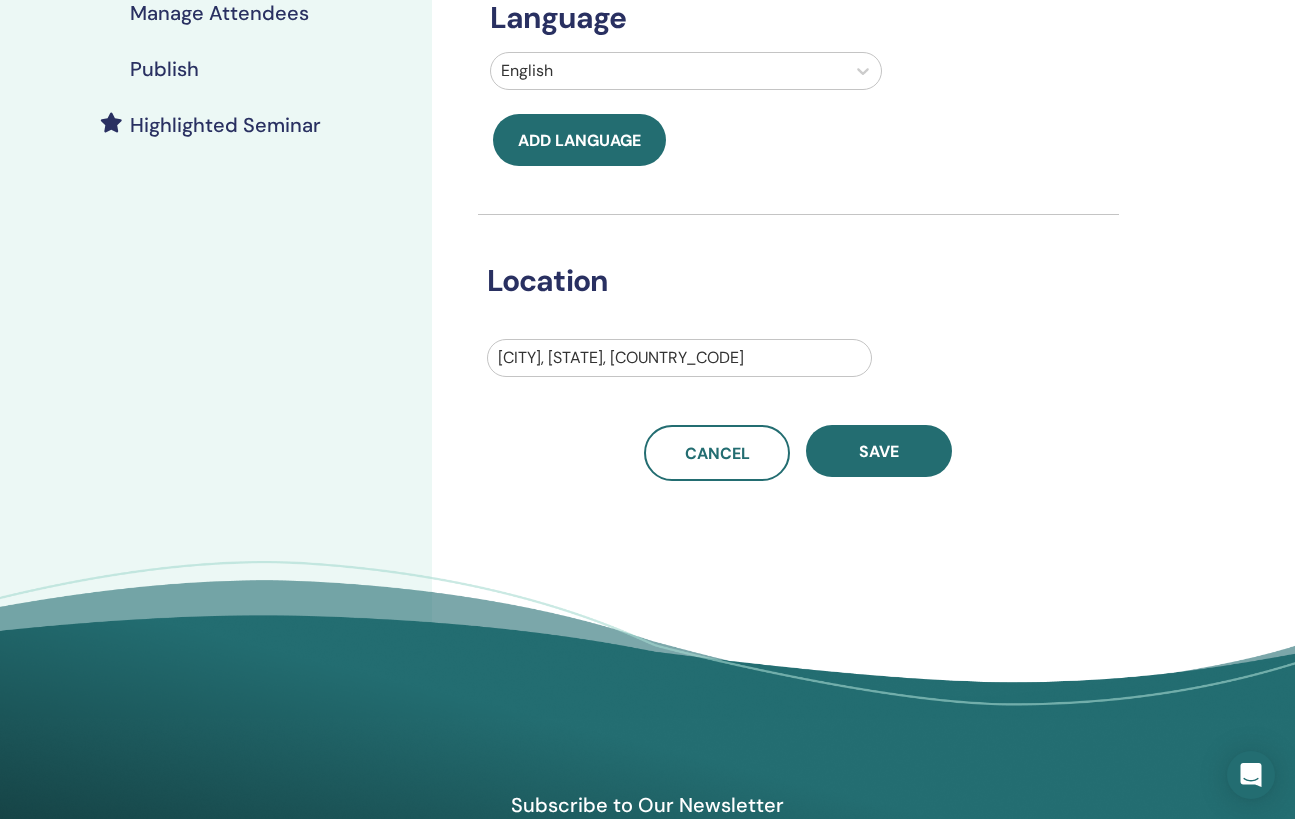 scroll, scrollTop: 0, scrollLeft: 0, axis: both 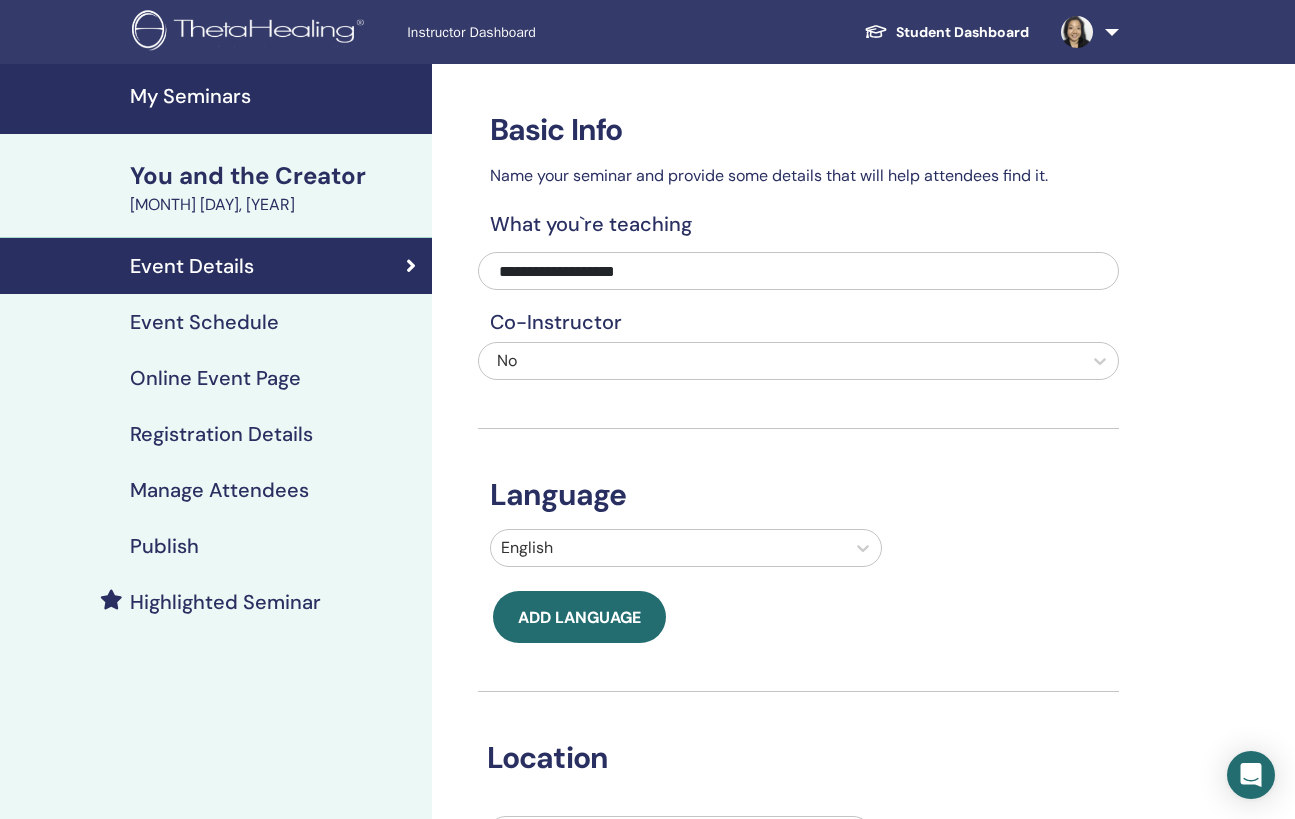 click on "Event Schedule" at bounding box center [204, 322] 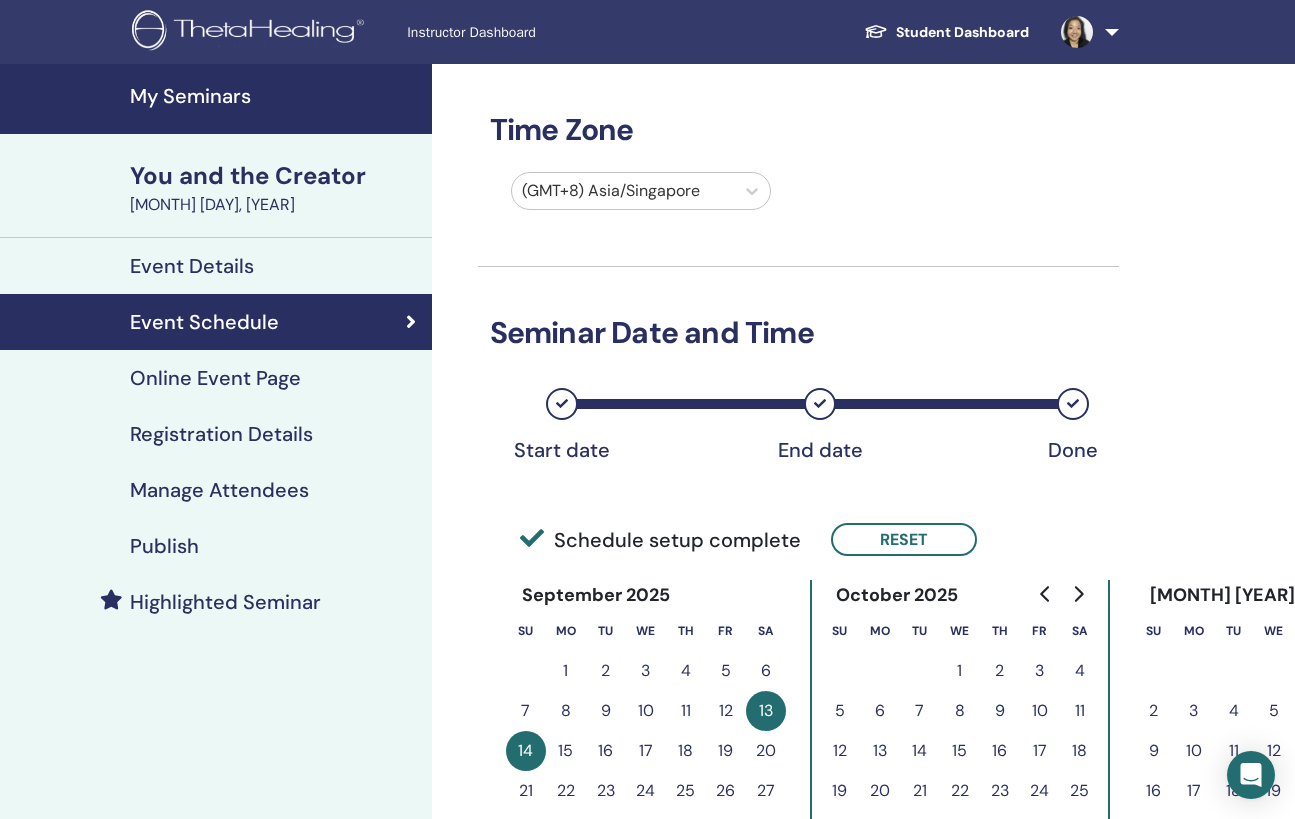 click on "Online Event Page" at bounding box center (215, 378) 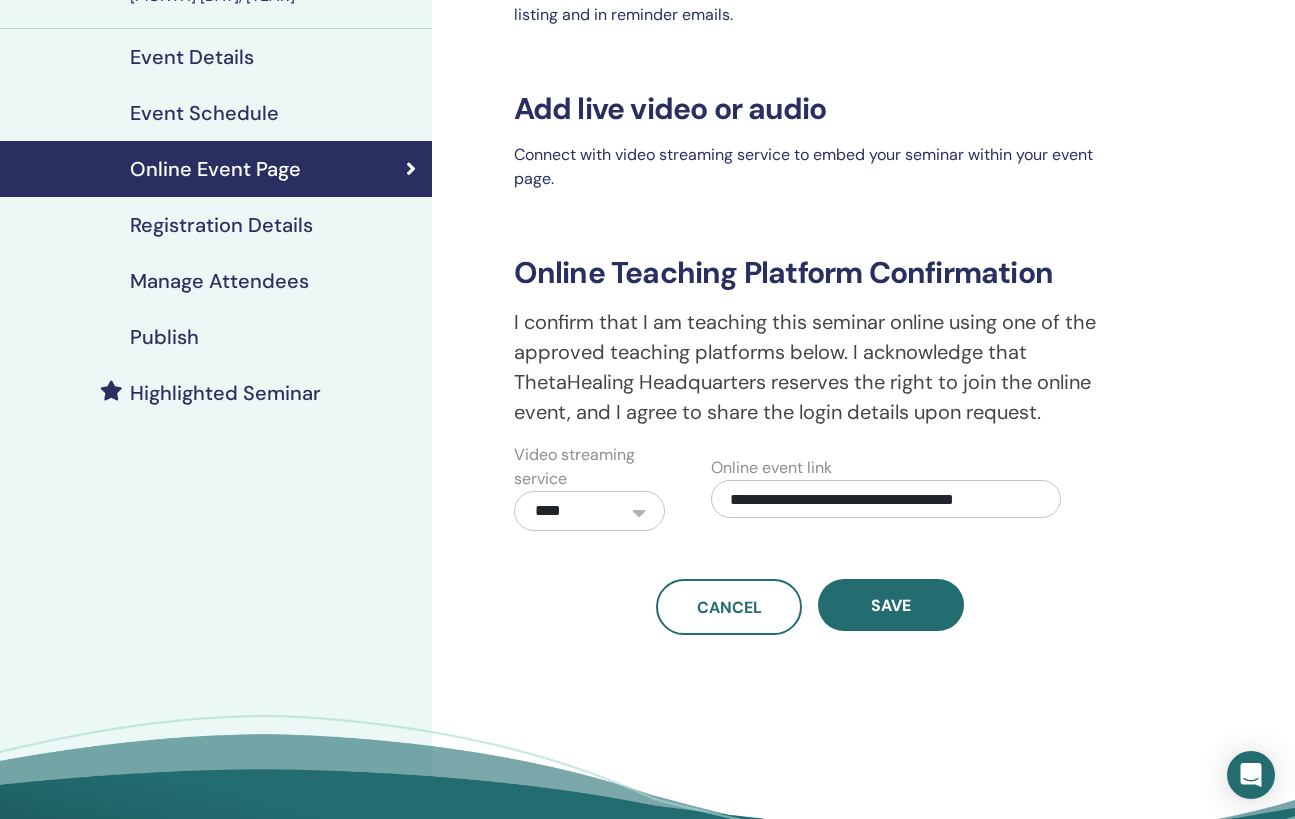 scroll, scrollTop: 317, scrollLeft: 0, axis: vertical 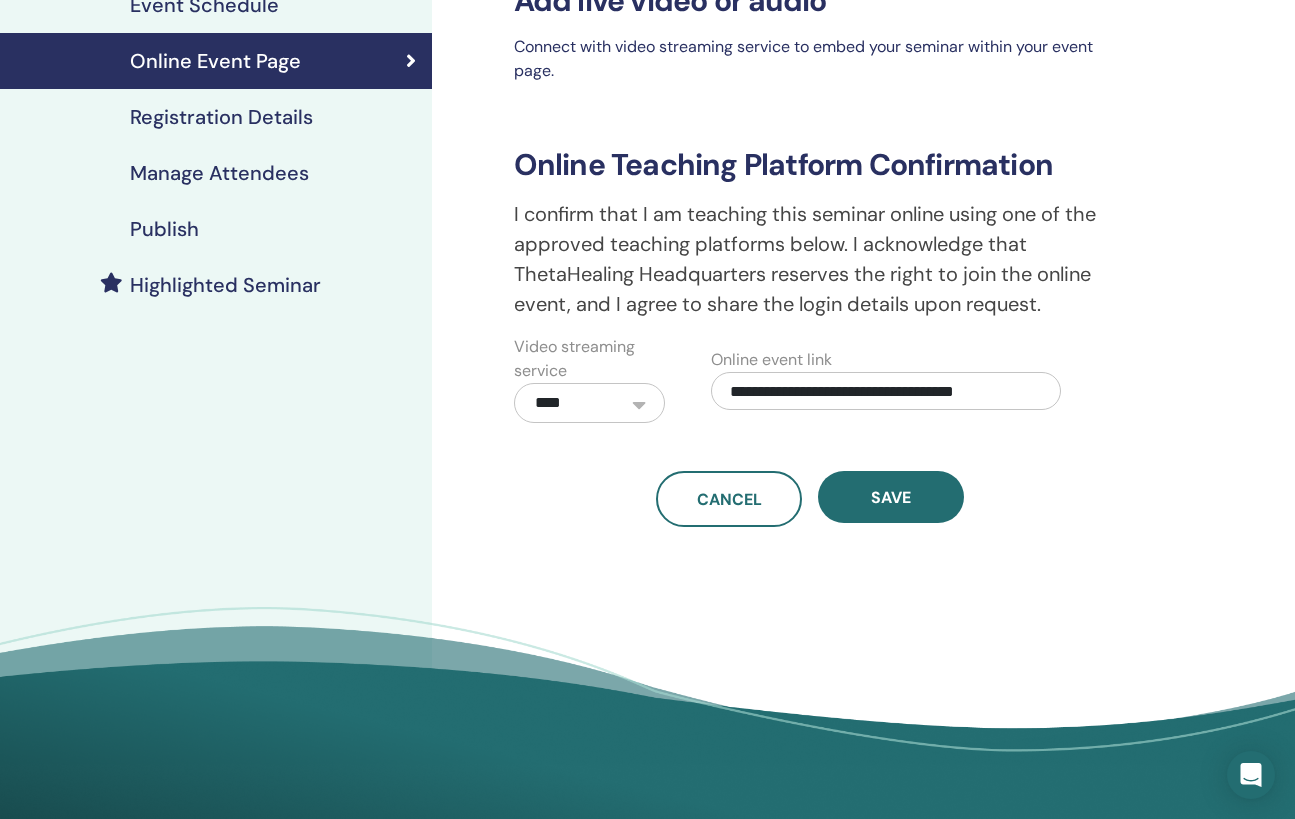 click on "Registration Details" at bounding box center (216, 117) 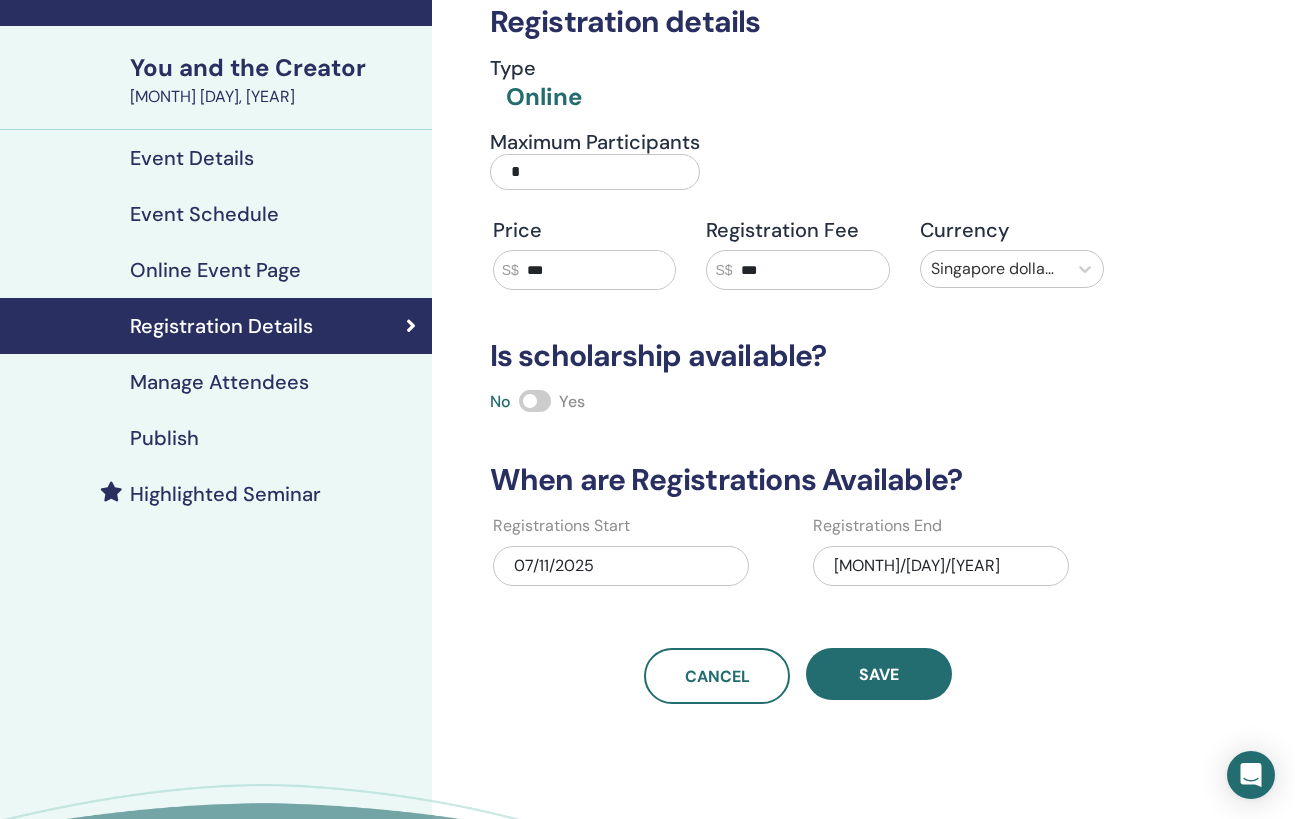 scroll, scrollTop: 0, scrollLeft: 0, axis: both 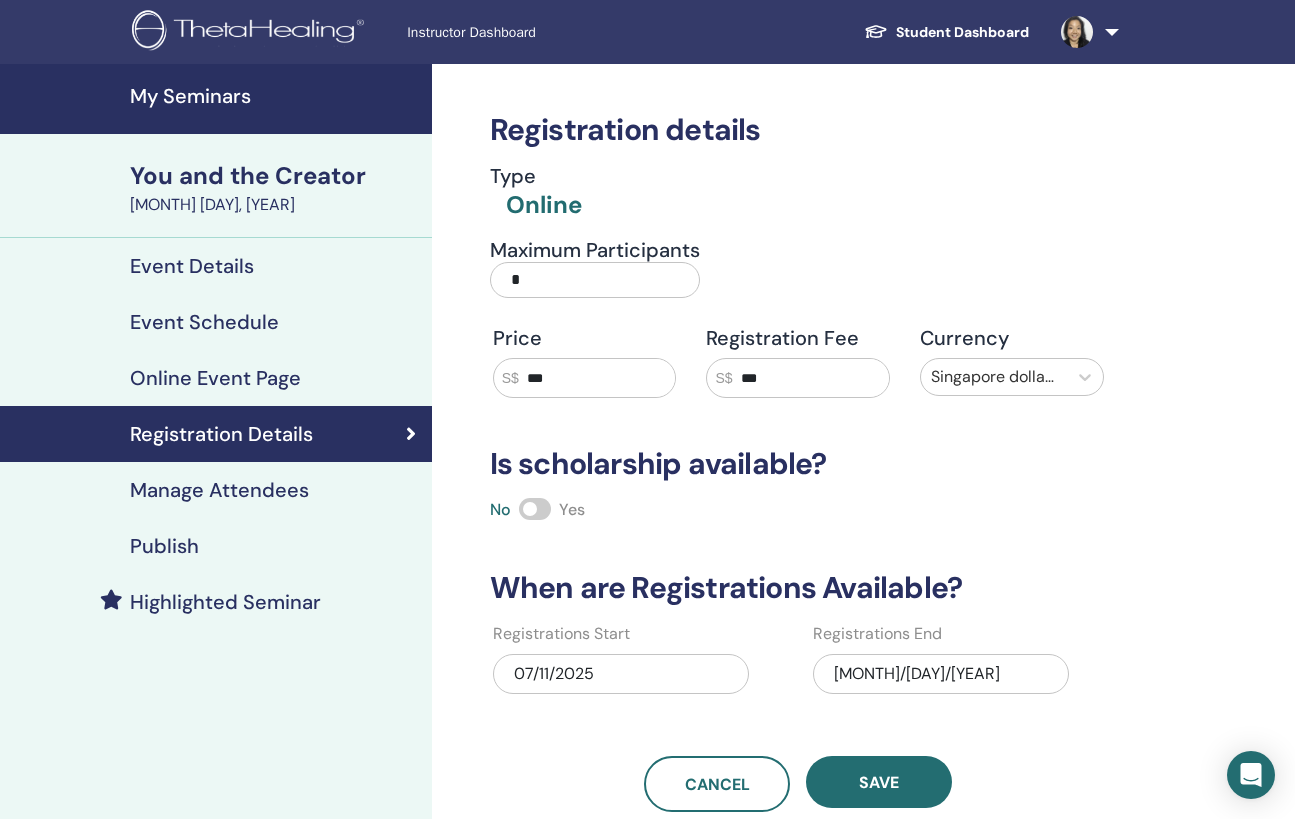 click on "*" at bounding box center [595, 280] 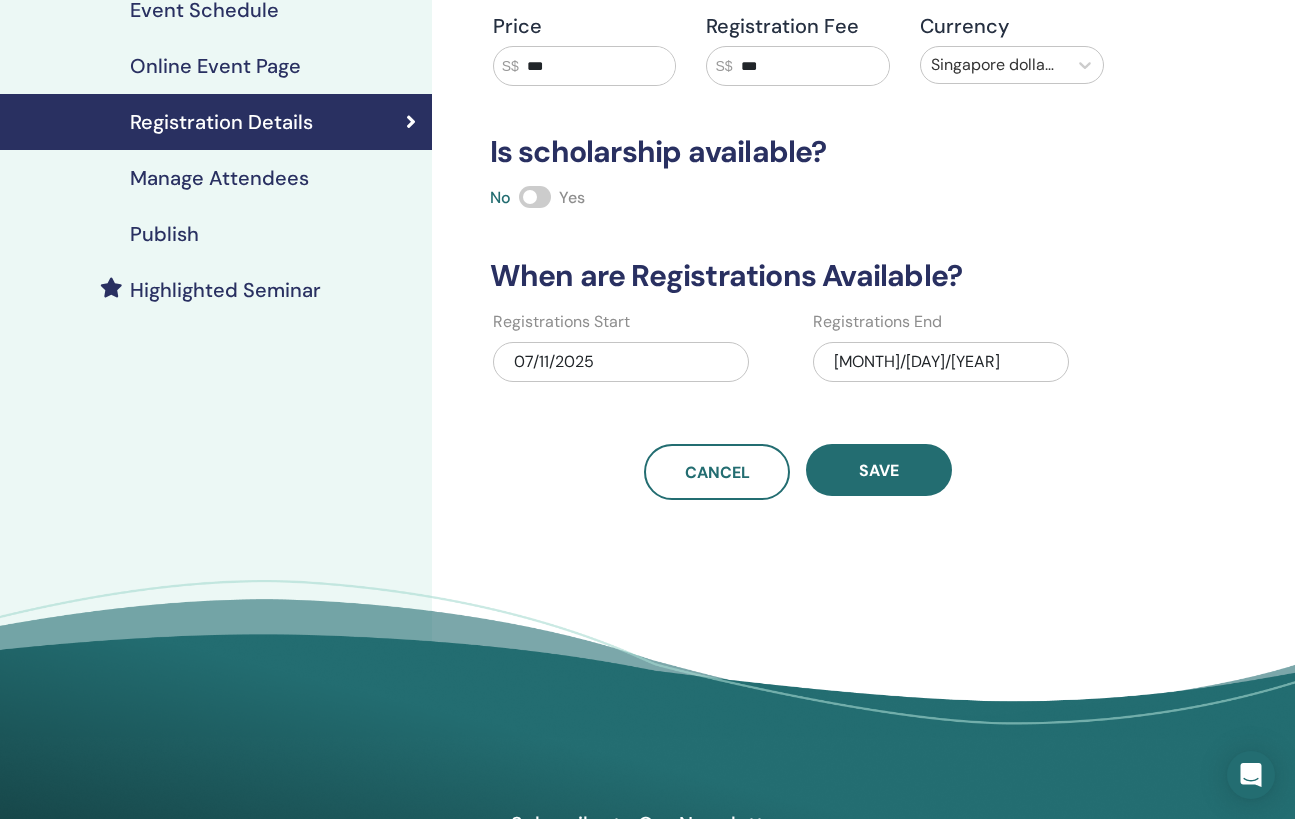 scroll, scrollTop: 336, scrollLeft: 0, axis: vertical 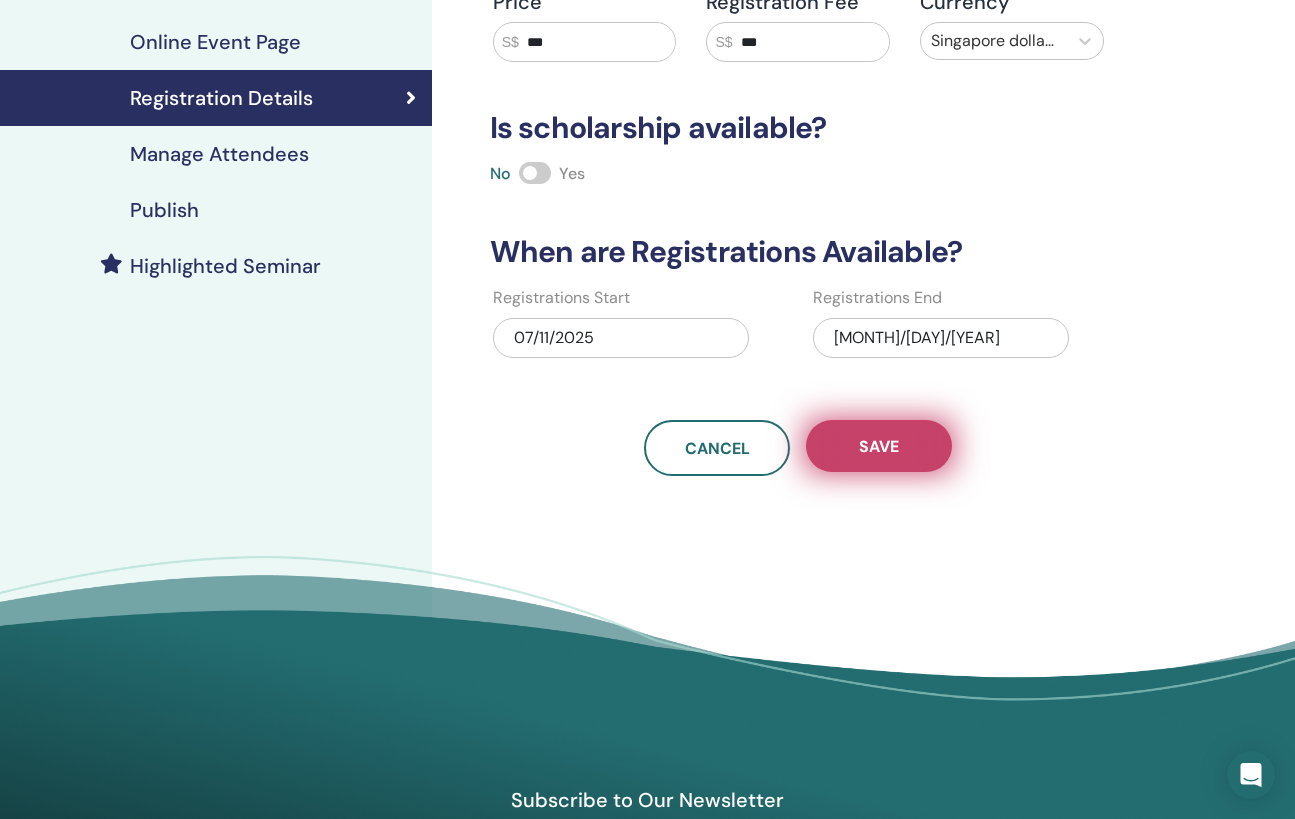 type on "**" 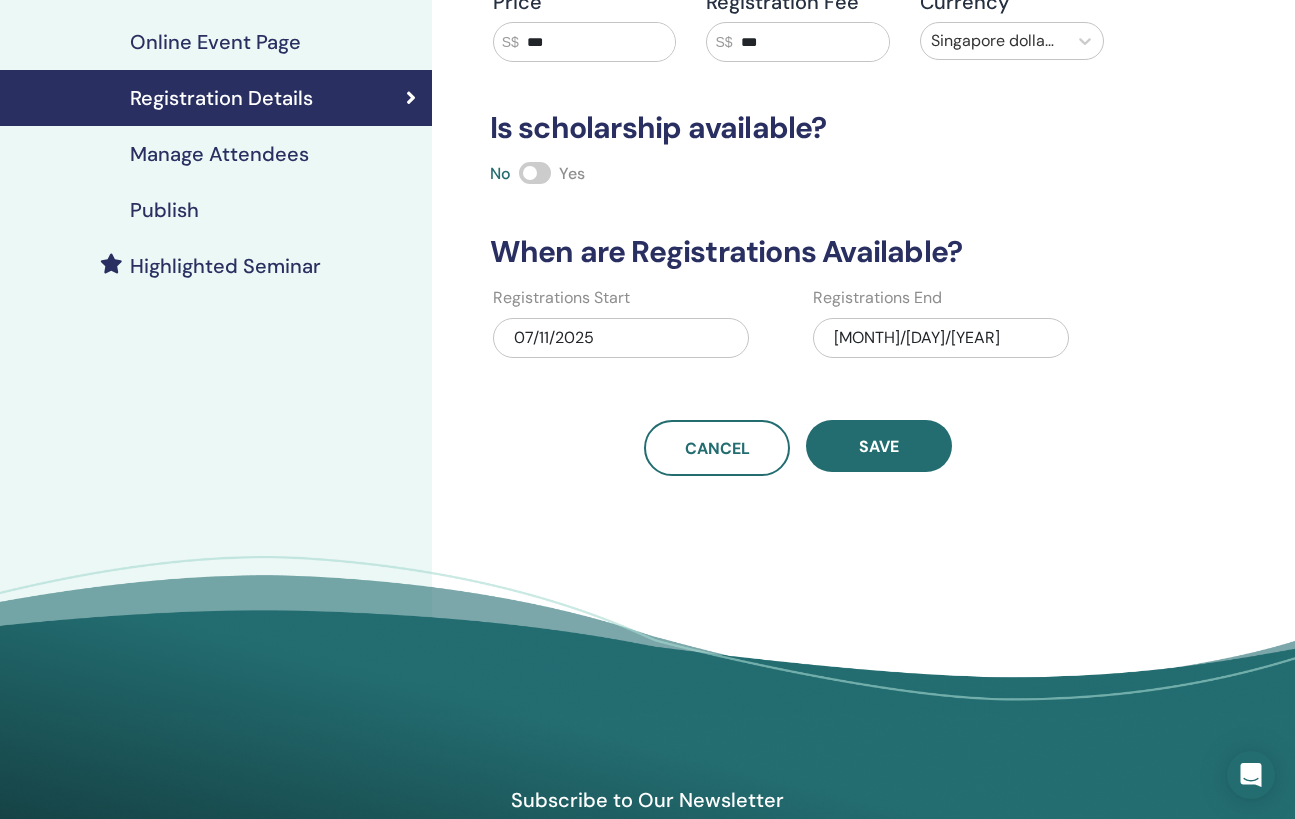 click on "Manage Attendees" at bounding box center (219, 154) 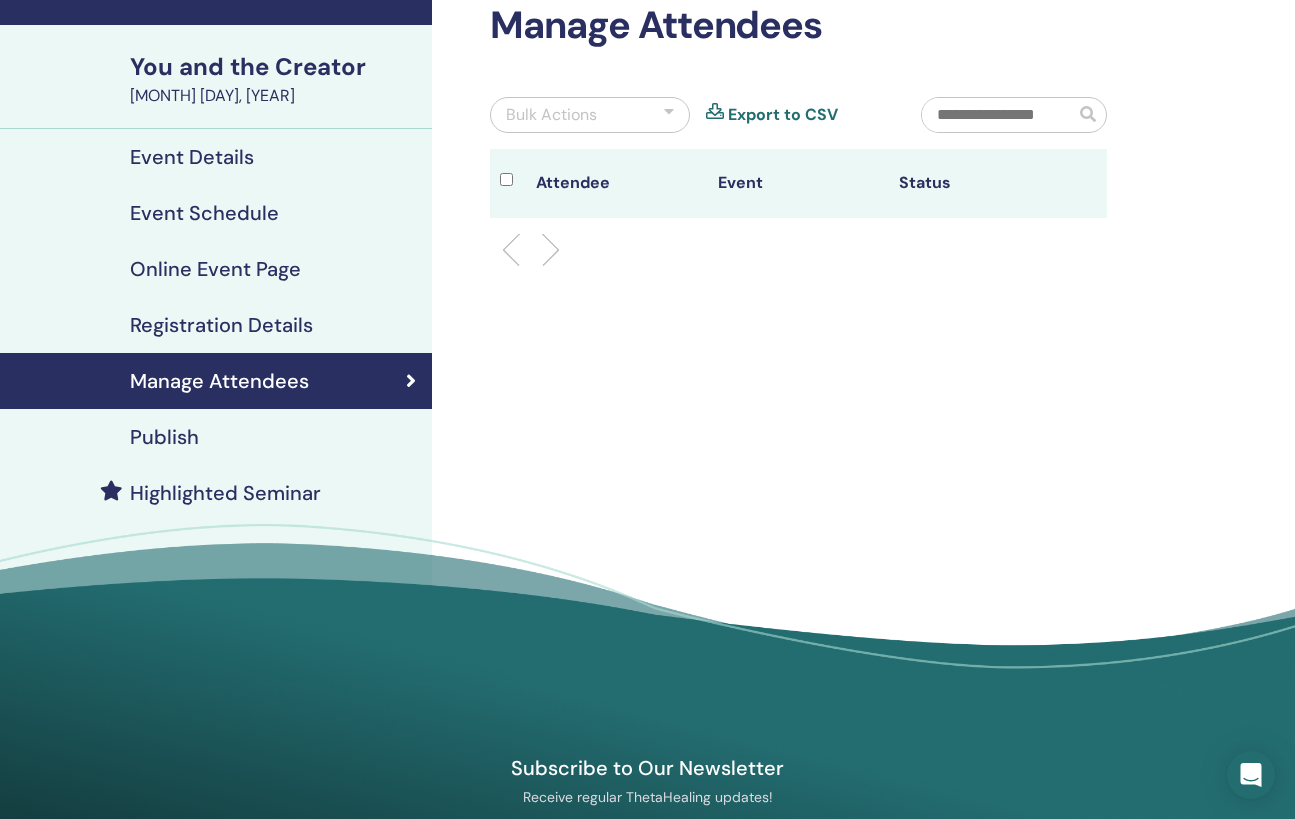 scroll, scrollTop: 122, scrollLeft: 0, axis: vertical 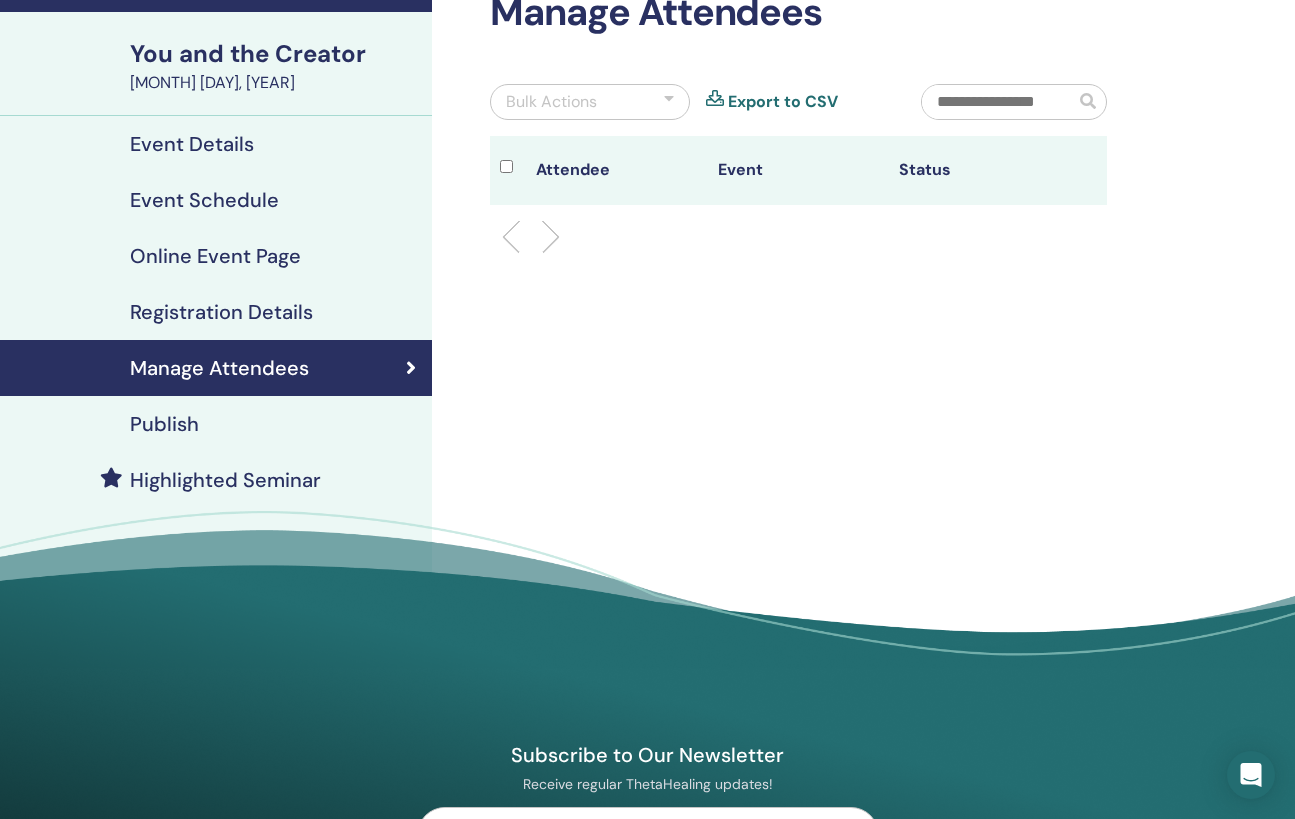 click on "Publish" at bounding box center (164, 424) 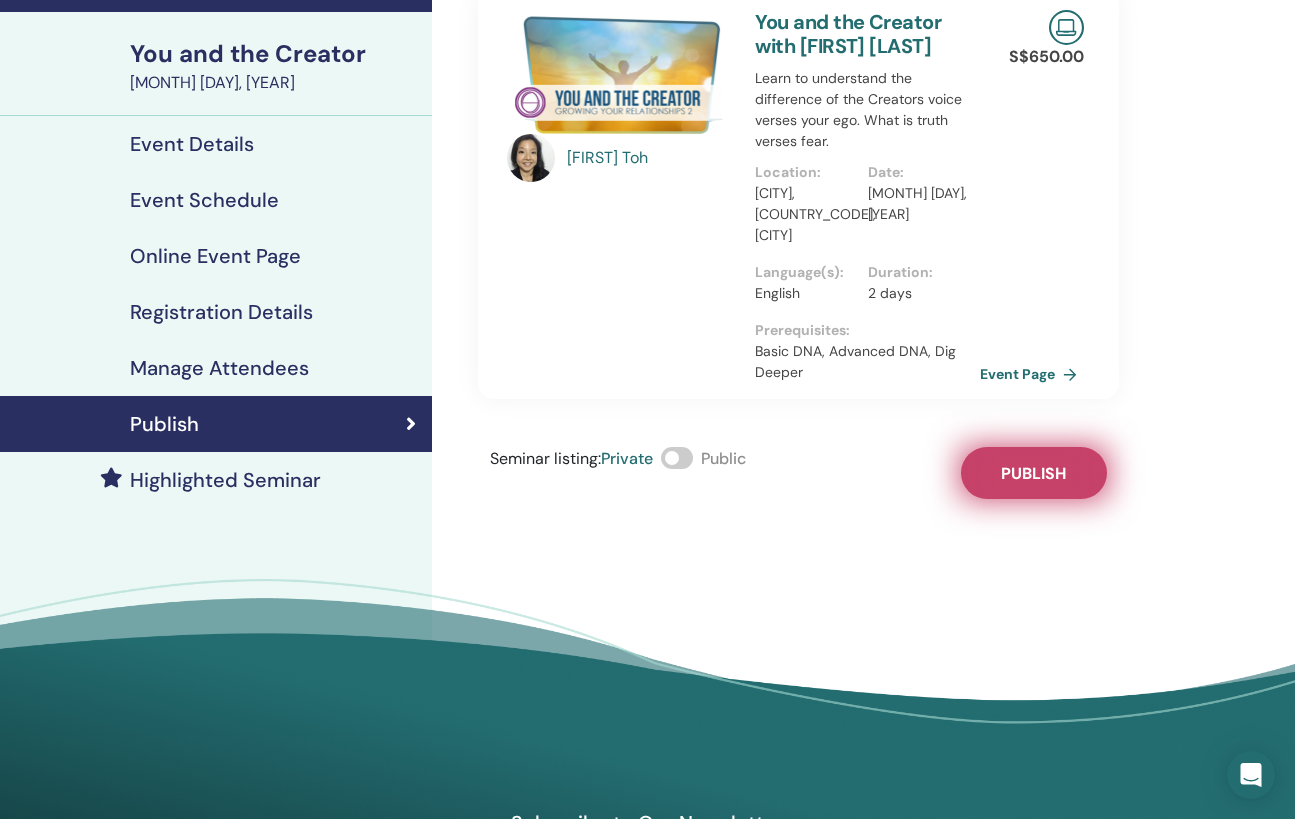 click on "Publish" at bounding box center (1033, 473) 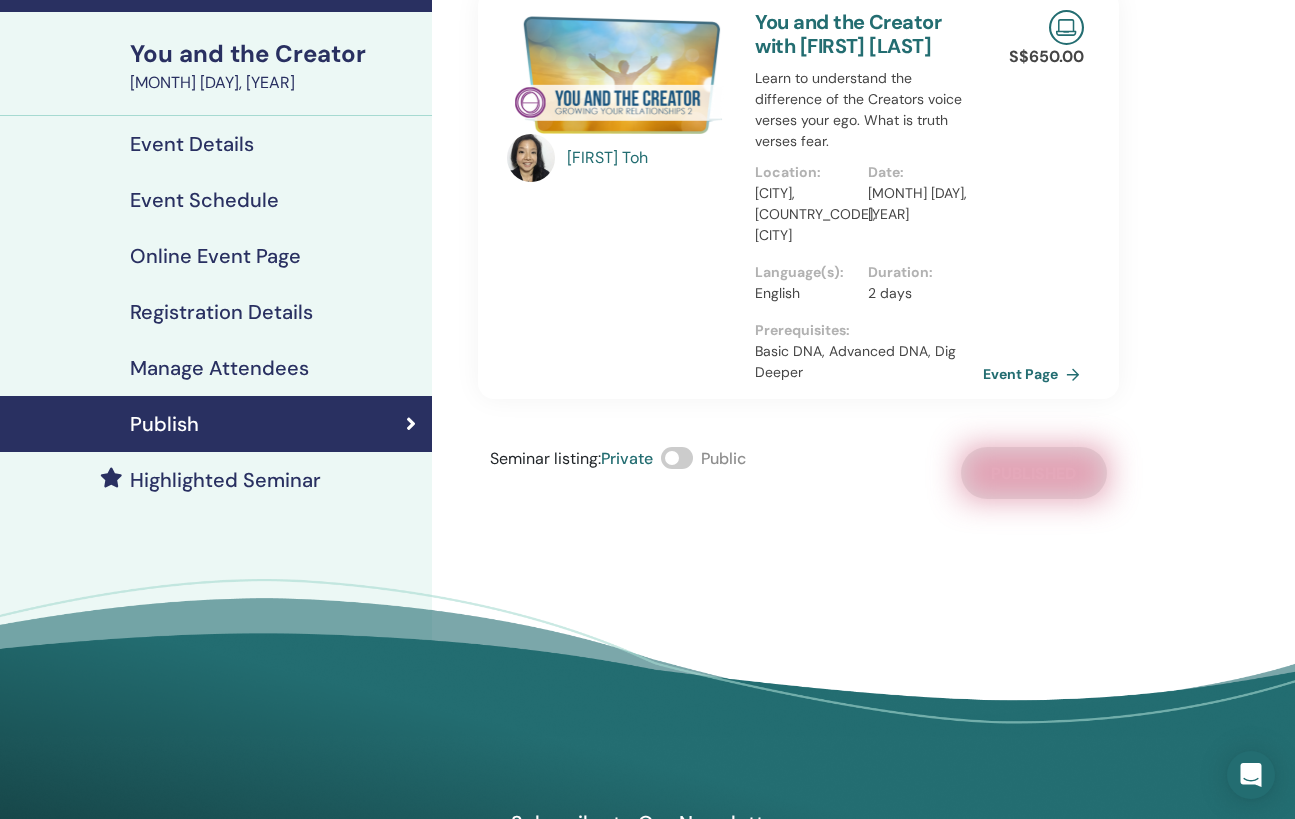 click on "Event Page" at bounding box center [1035, 374] 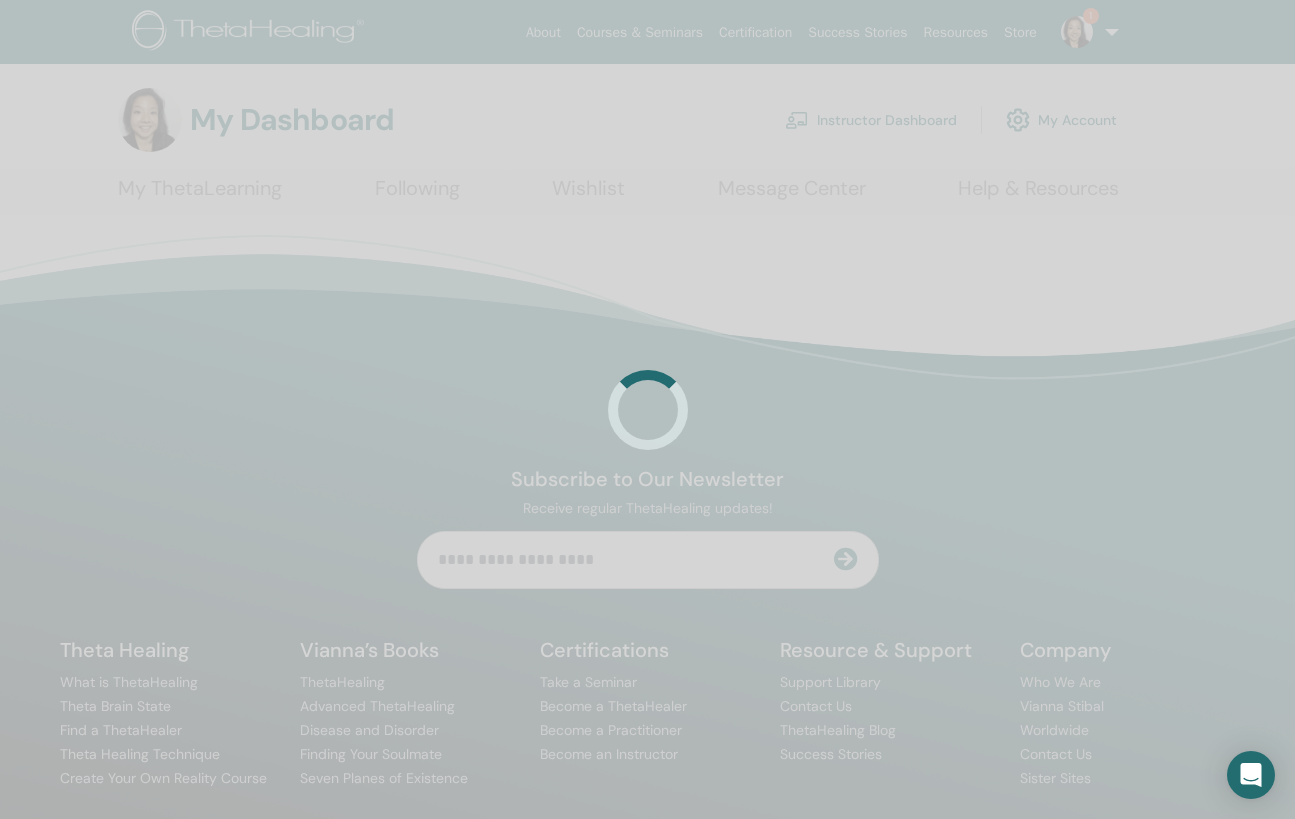 scroll, scrollTop: 0, scrollLeft: 0, axis: both 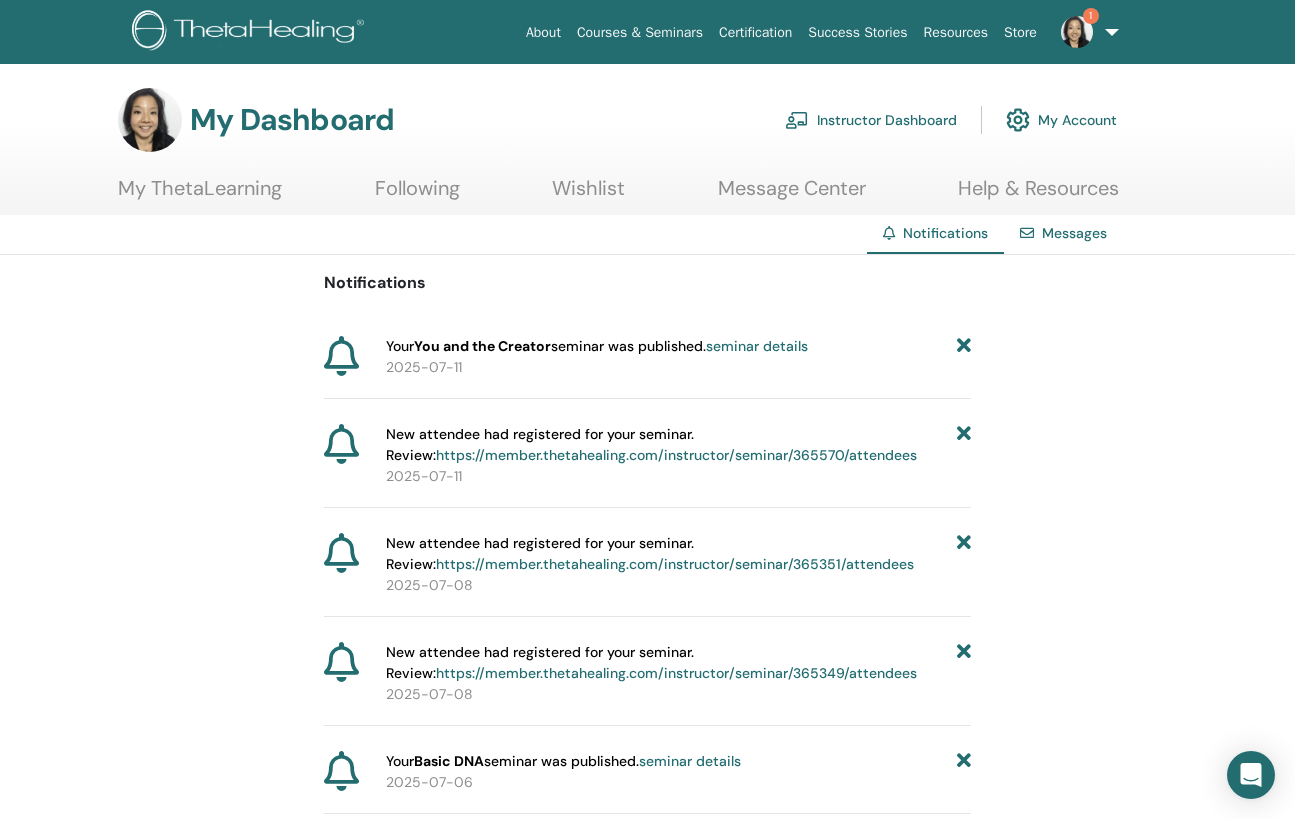 click at bounding box center (1077, 32) 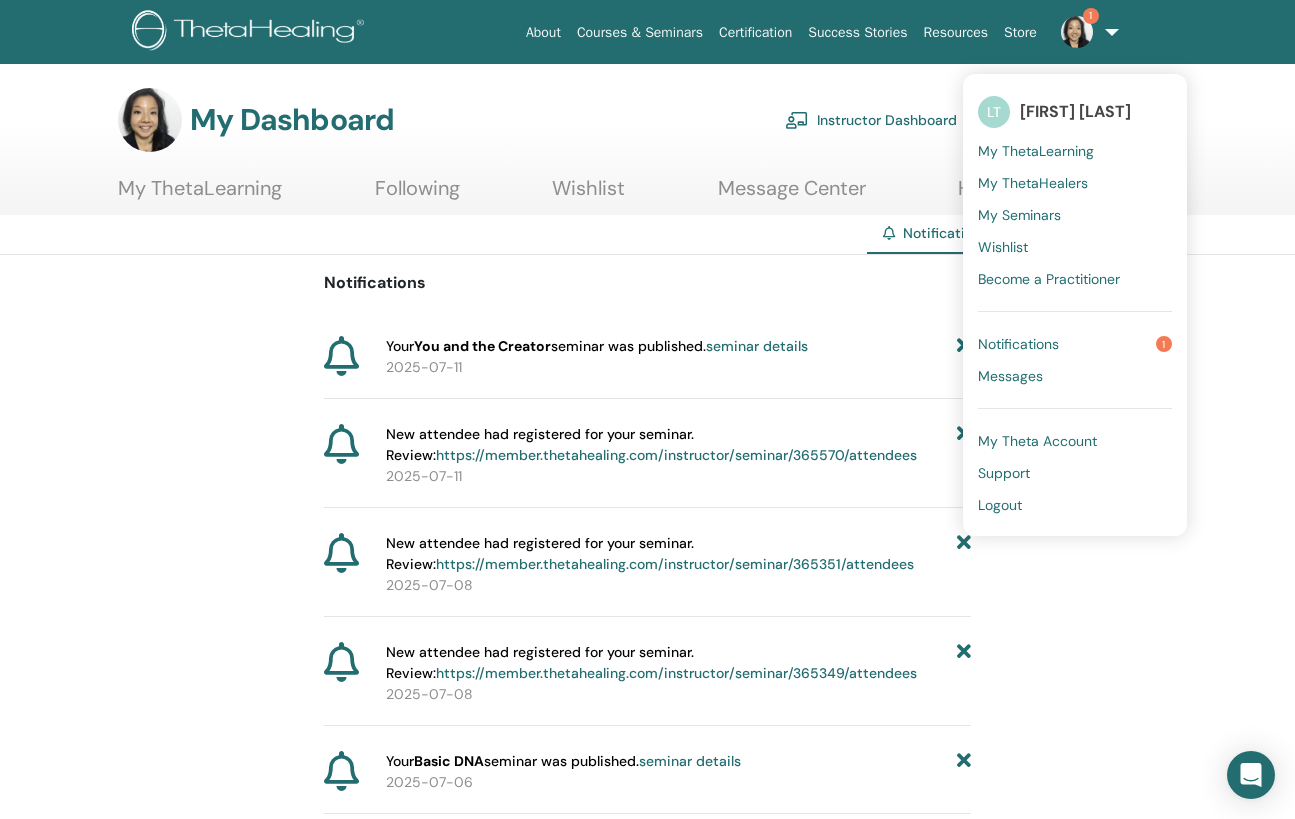 click on "Notifications" at bounding box center [1018, 344] 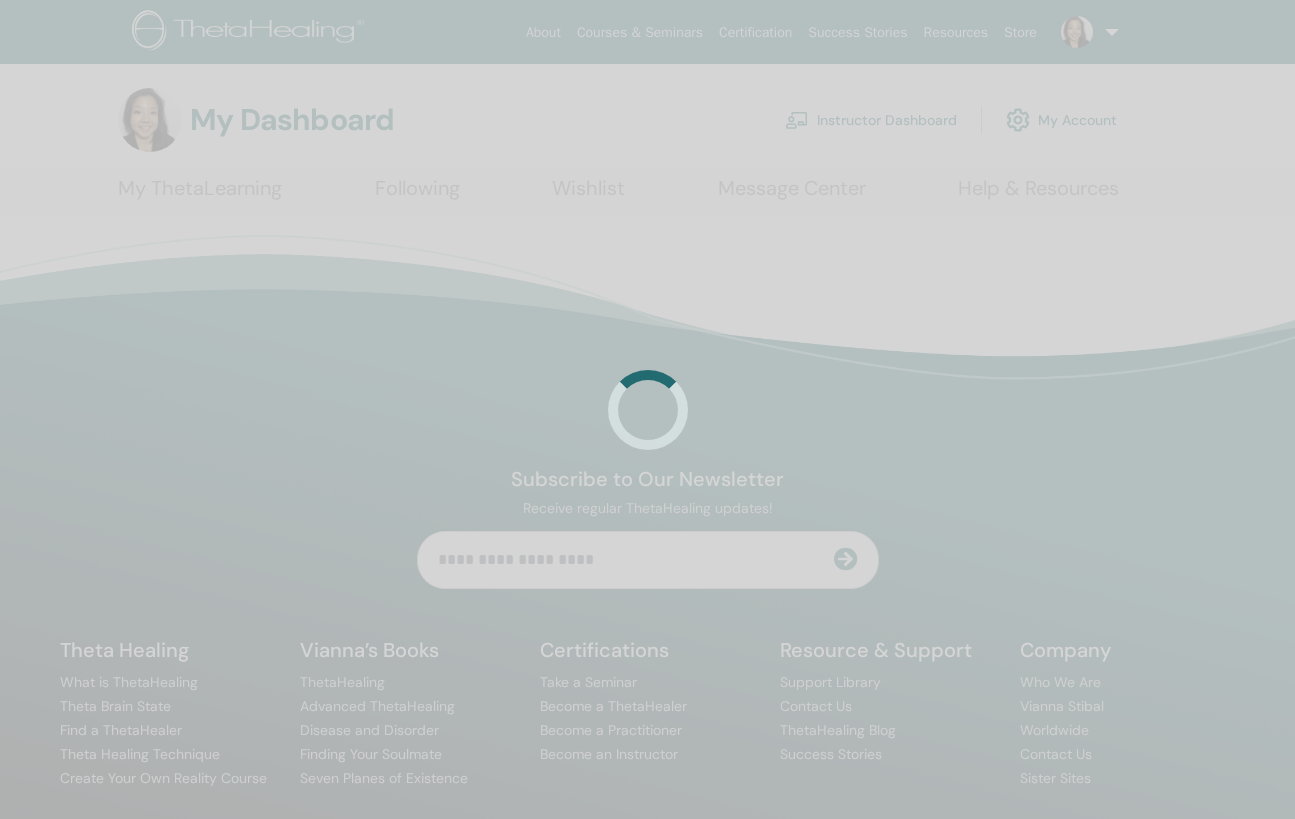 scroll, scrollTop: 0, scrollLeft: 0, axis: both 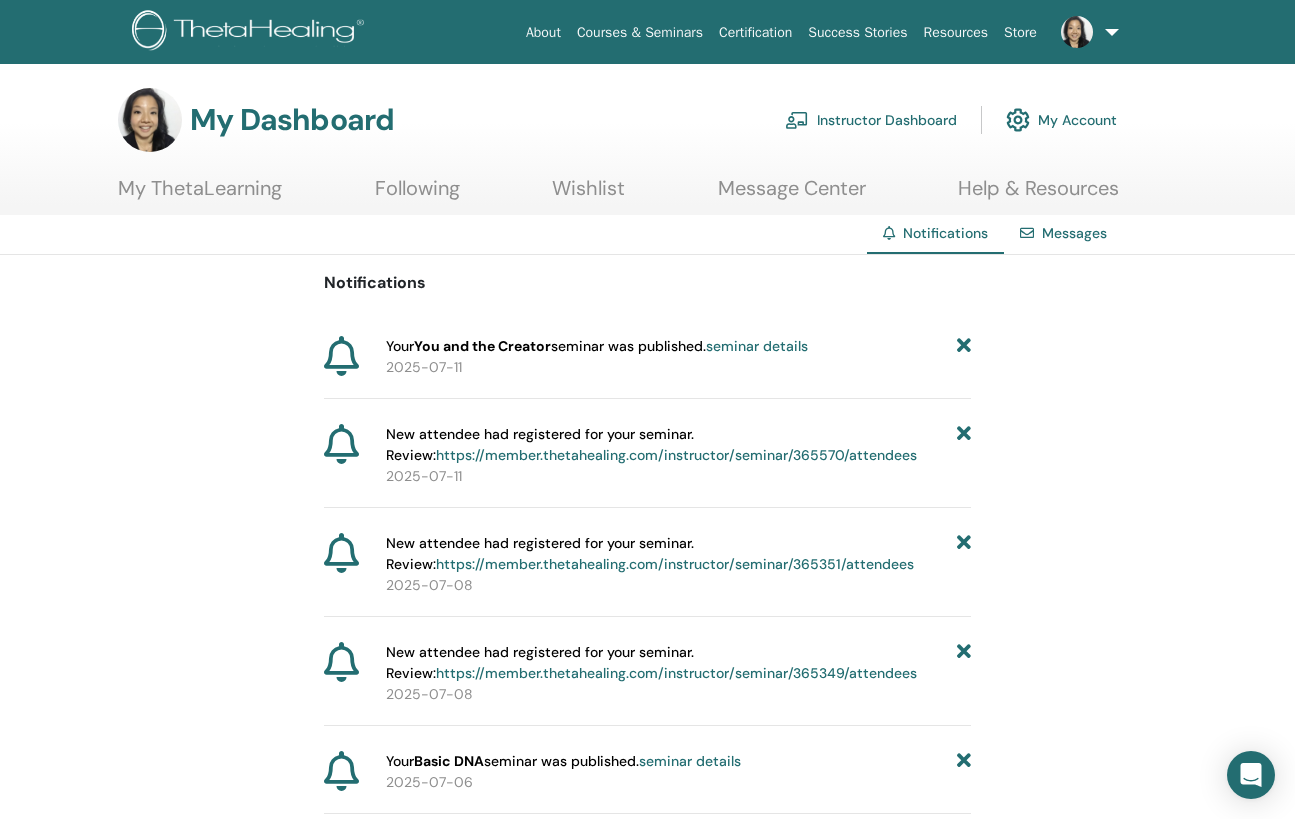 click on "seminar details" at bounding box center (757, 346) 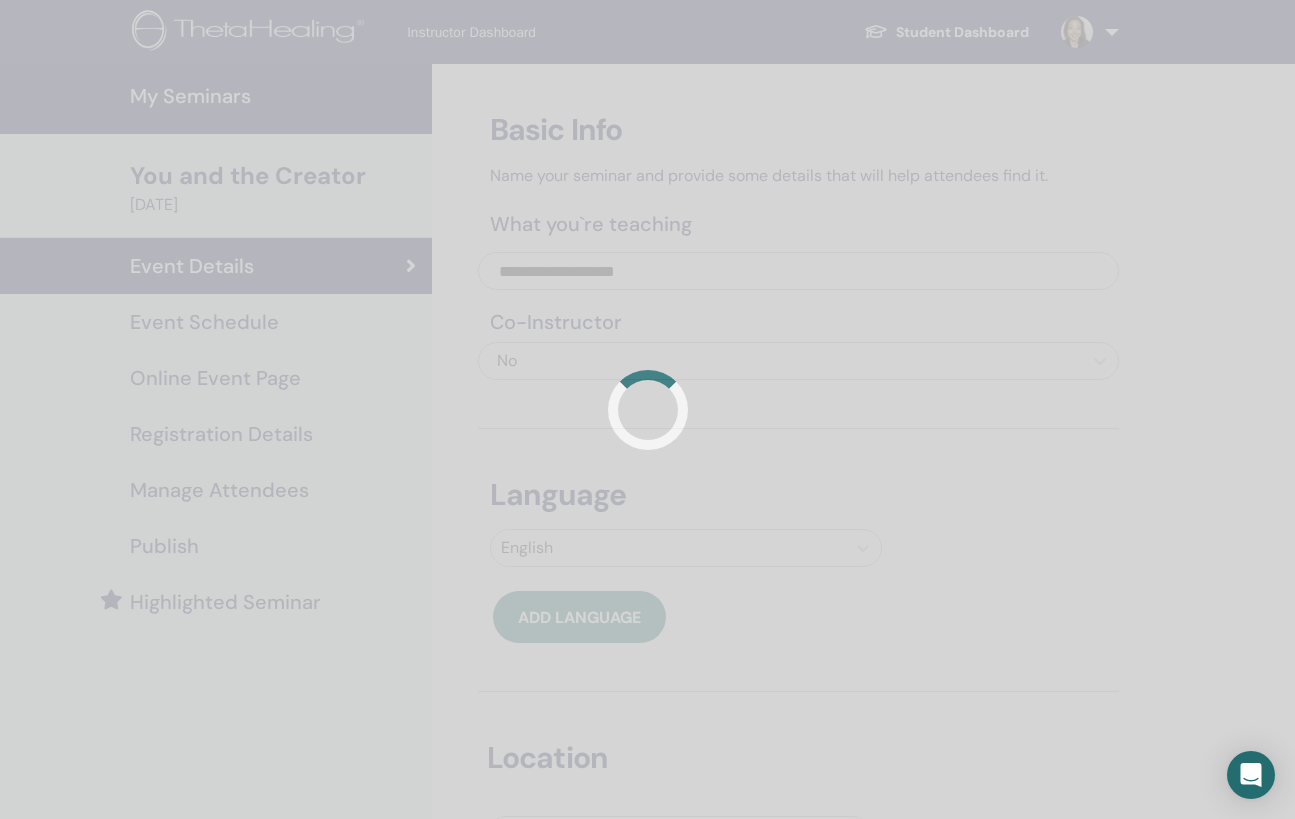 scroll, scrollTop: 0, scrollLeft: 0, axis: both 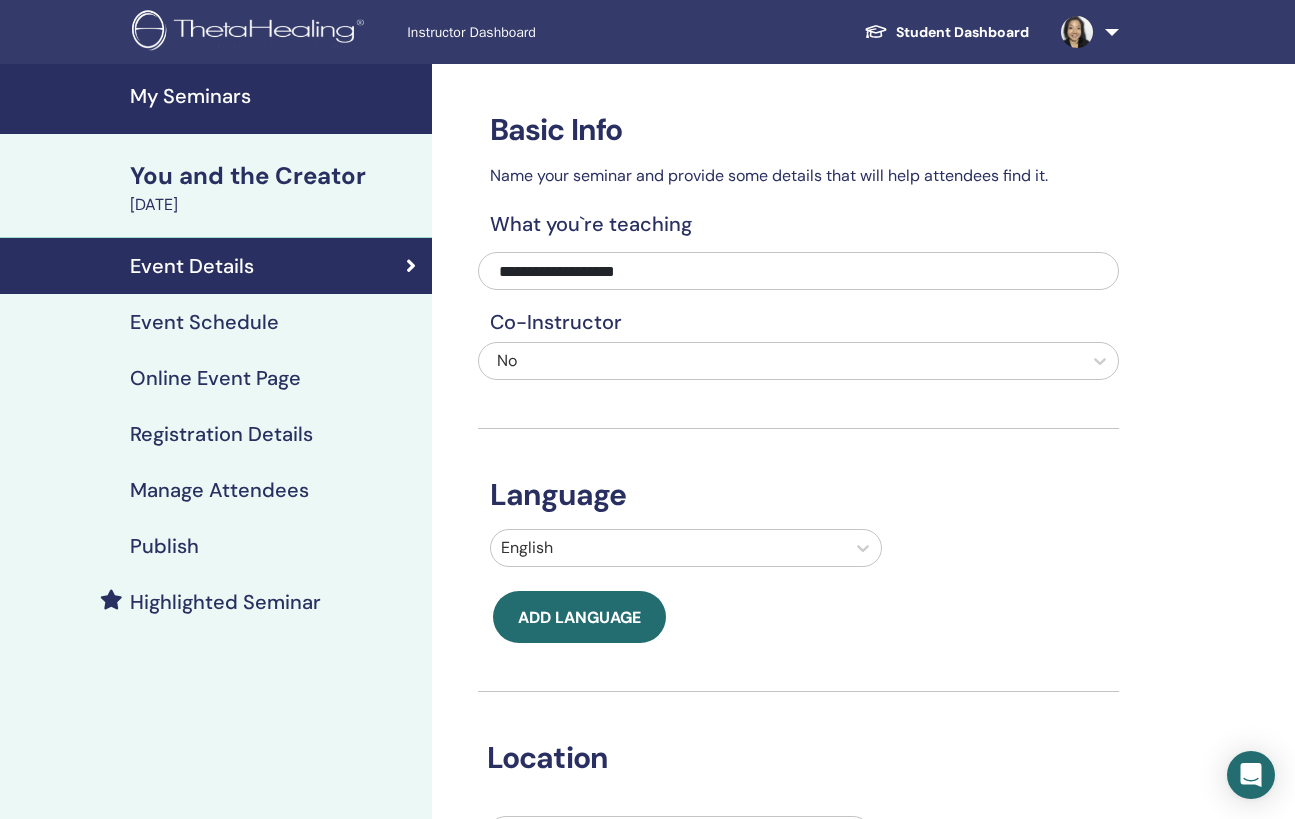 click on "Publish" at bounding box center [164, 546] 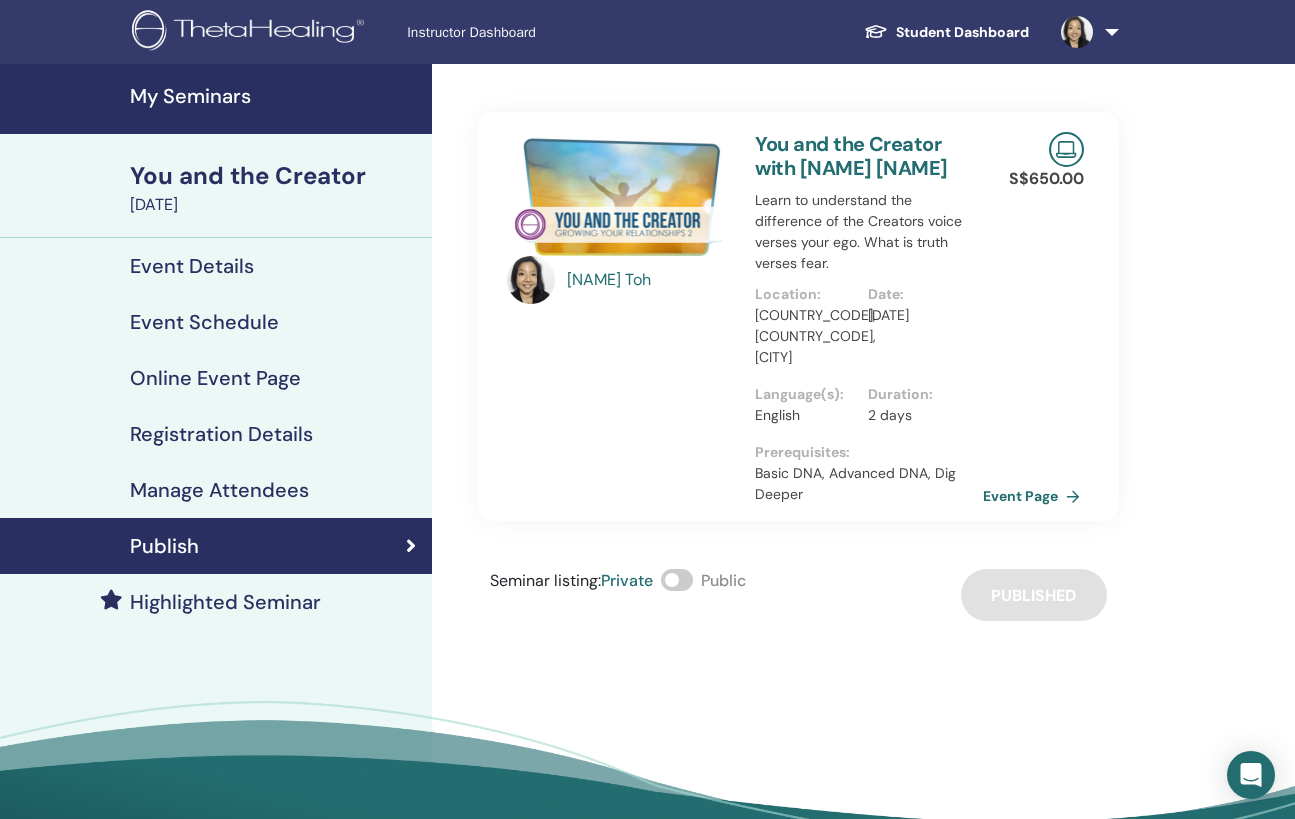 click on "Event Page" at bounding box center [1035, 496] 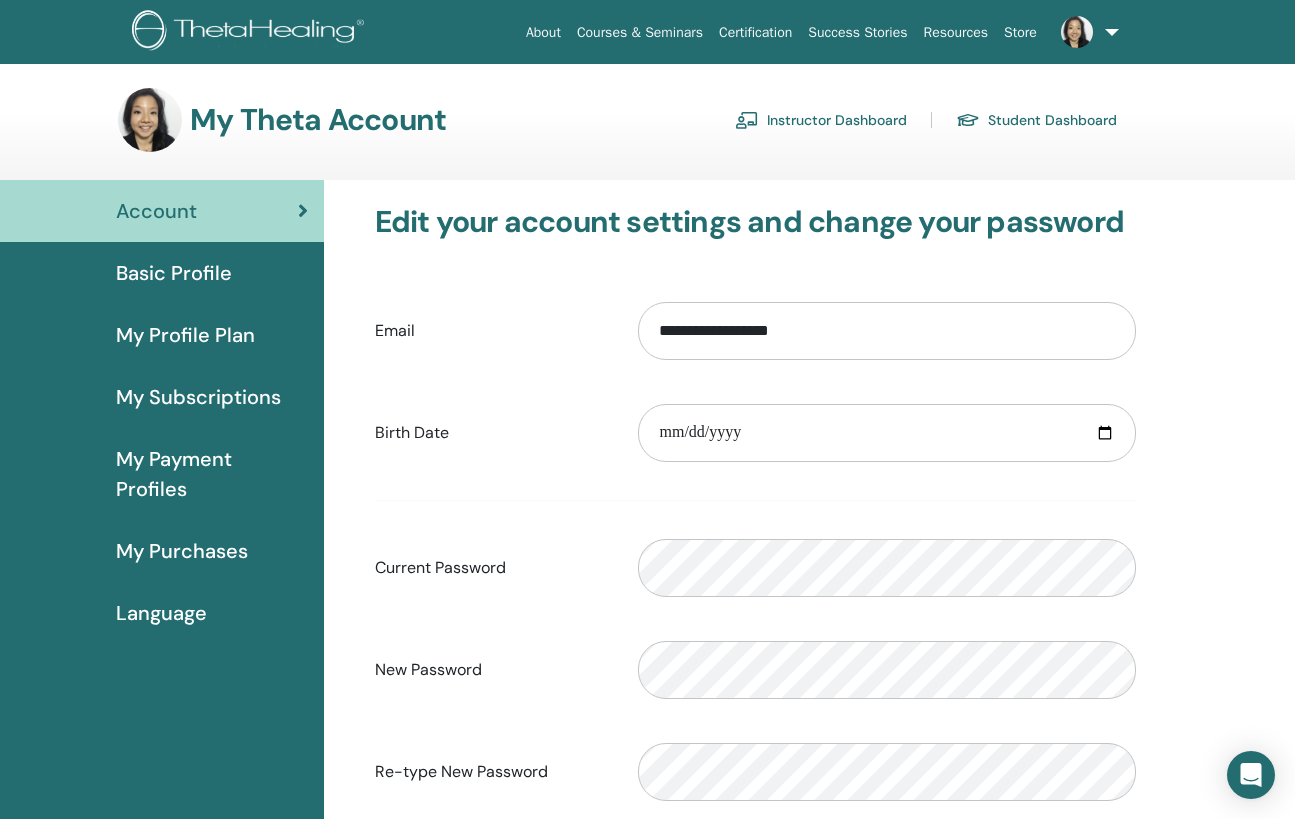 scroll, scrollTop: 0, scrollLeft: 0, axis: both 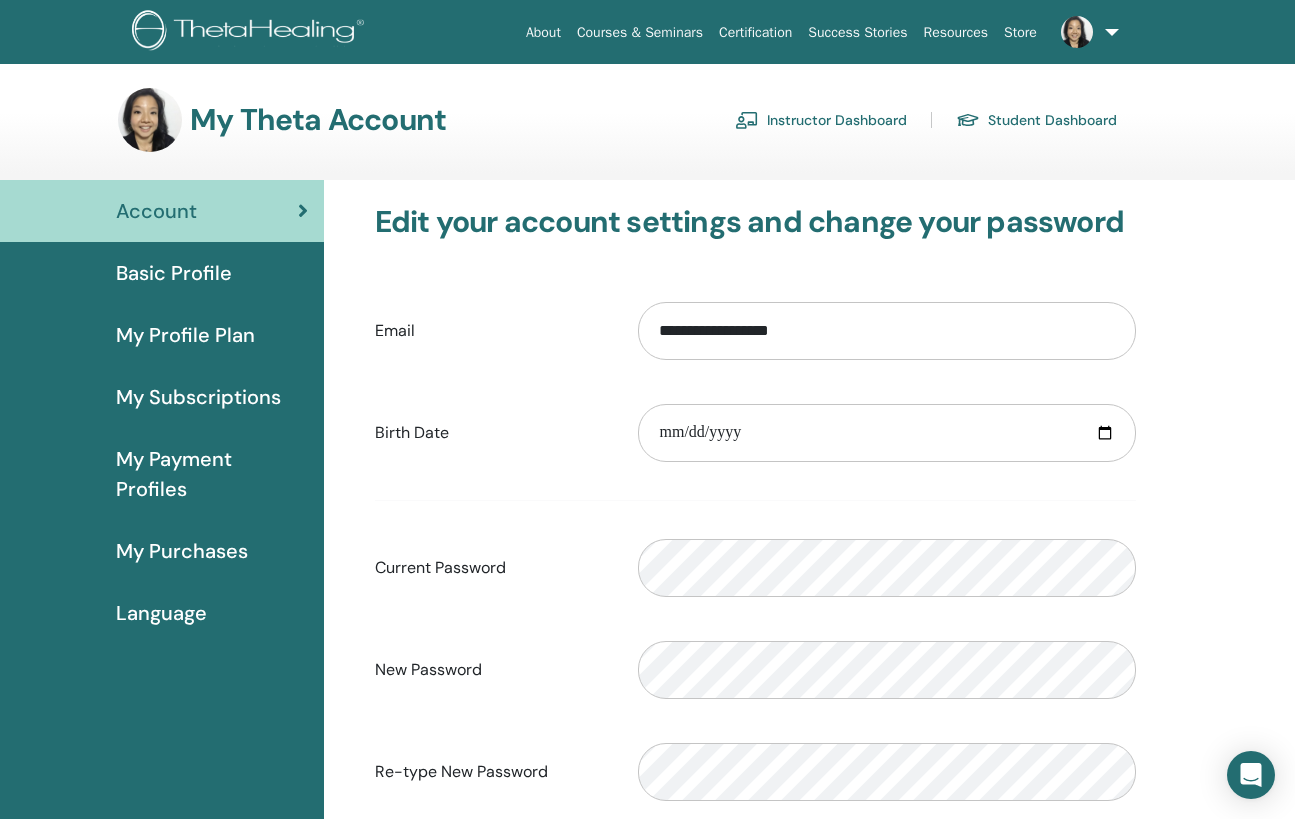 click on "Instructor Dashboard" at bounding box center [821, 120] 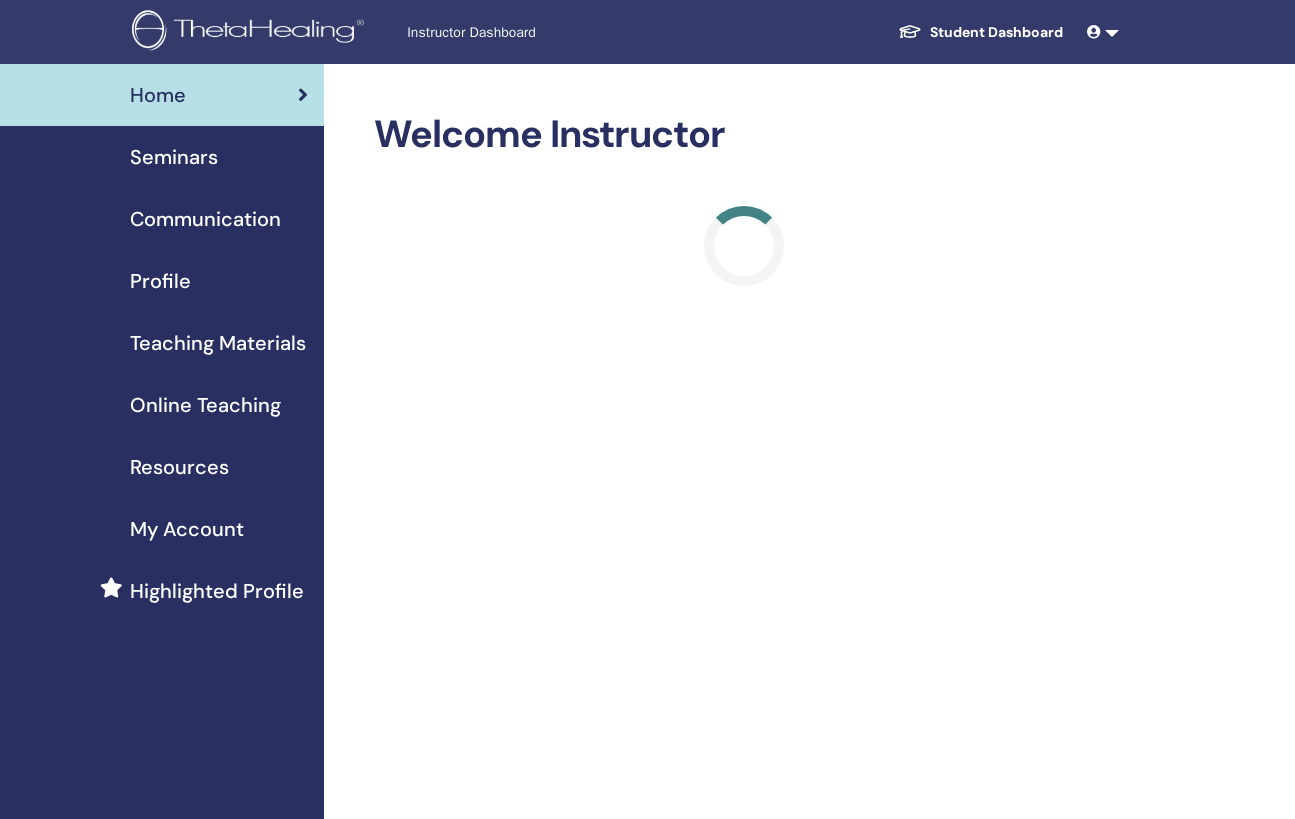 scroll, scrollTop: 0, scrollLeft: 0, axis: both 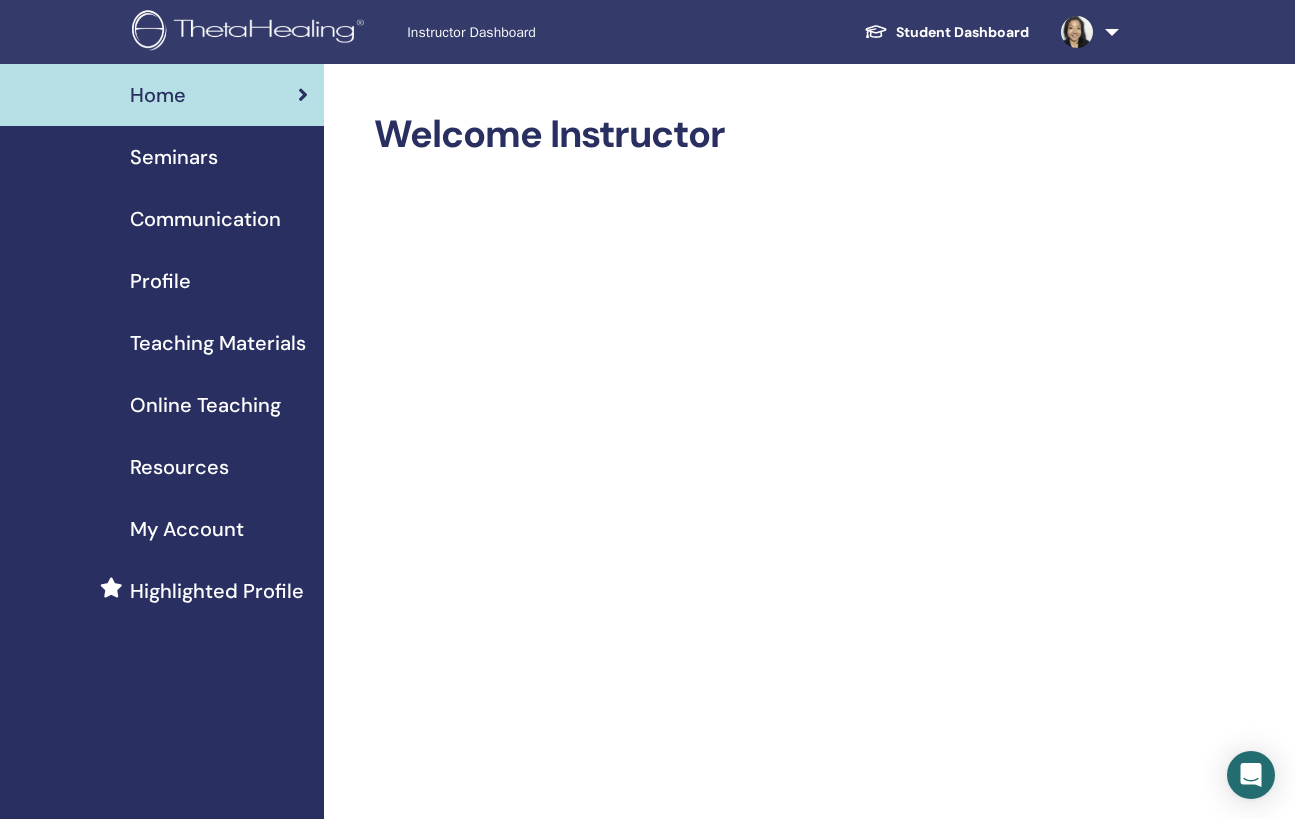 click on "Seminars" at bounding box center (174, 157) 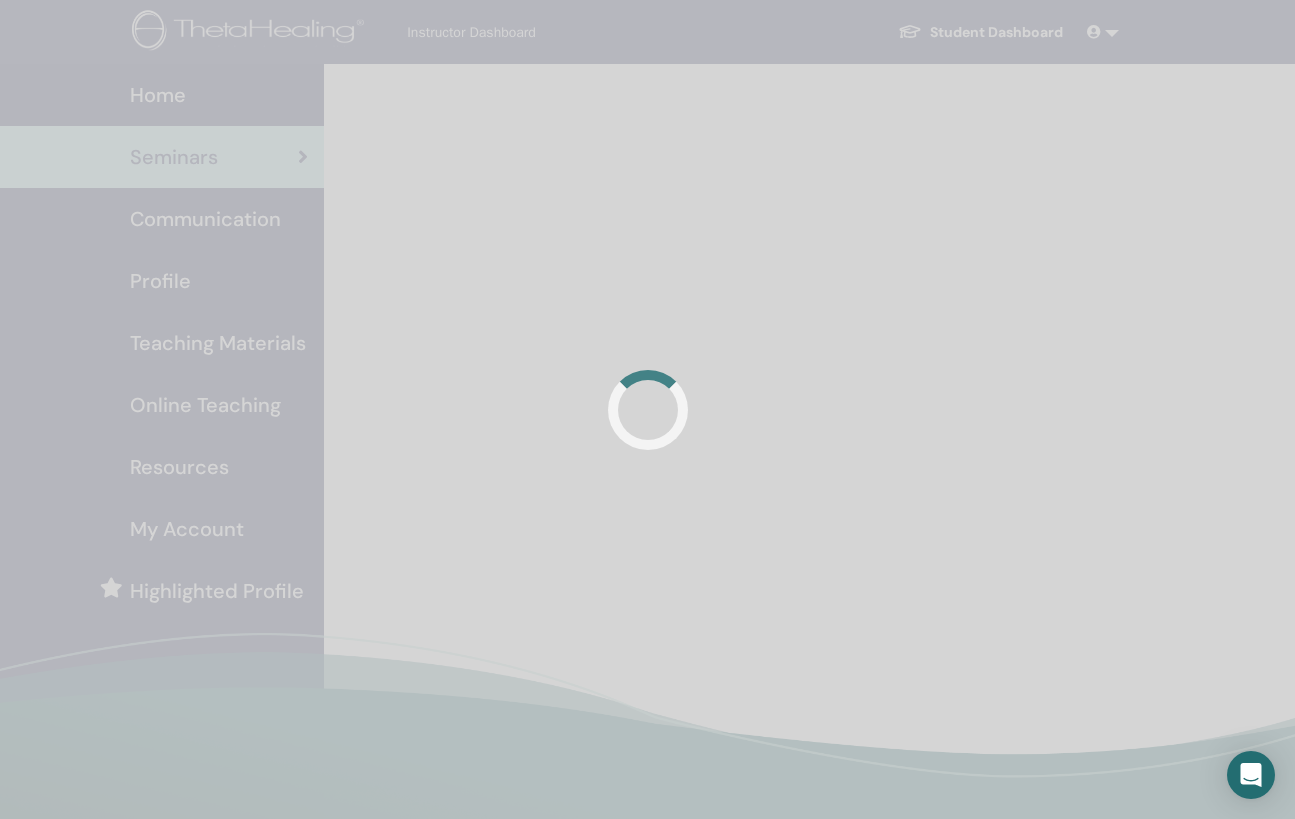 scroll, scrollTop: 0, scrollLeft: 0, axis: both 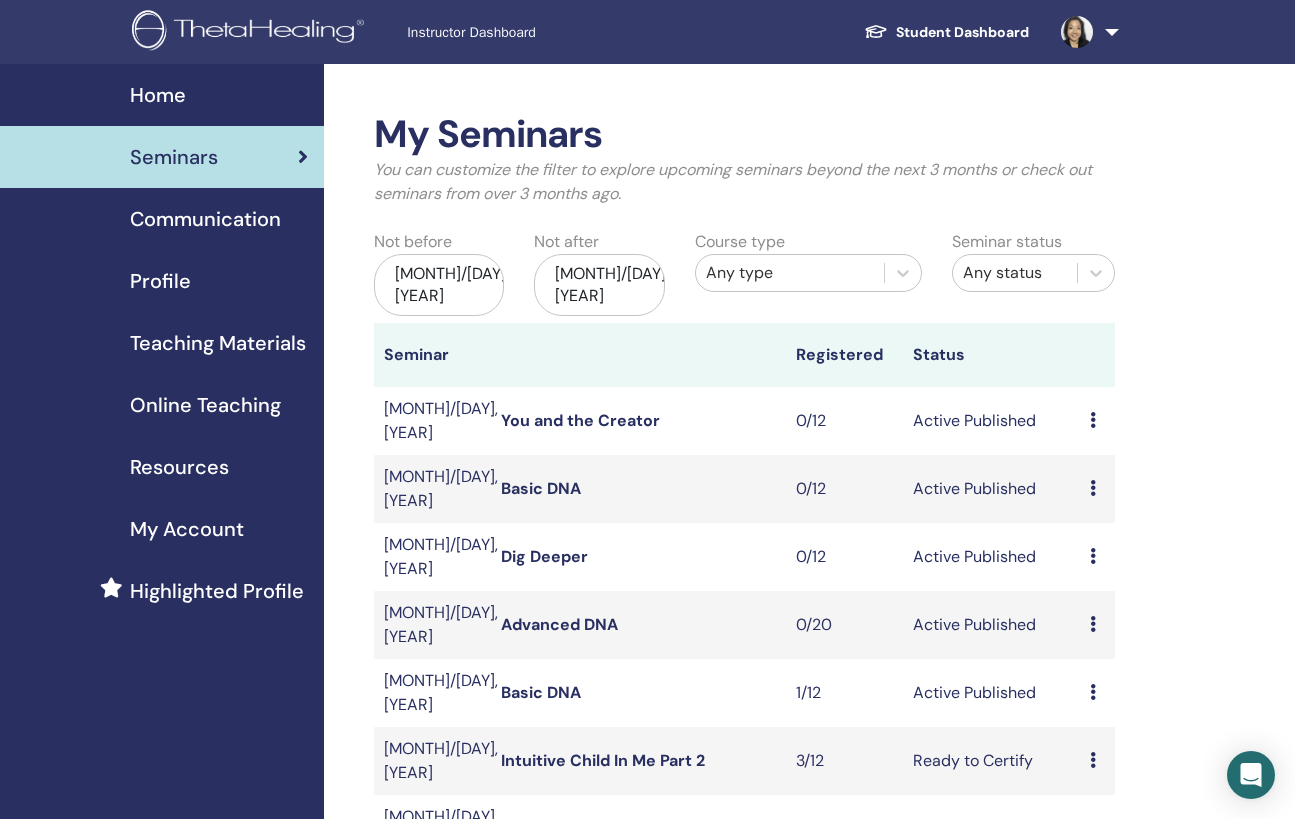 click on "Preview Edit Attendees Cancel" at bounding box center (1097, 489) 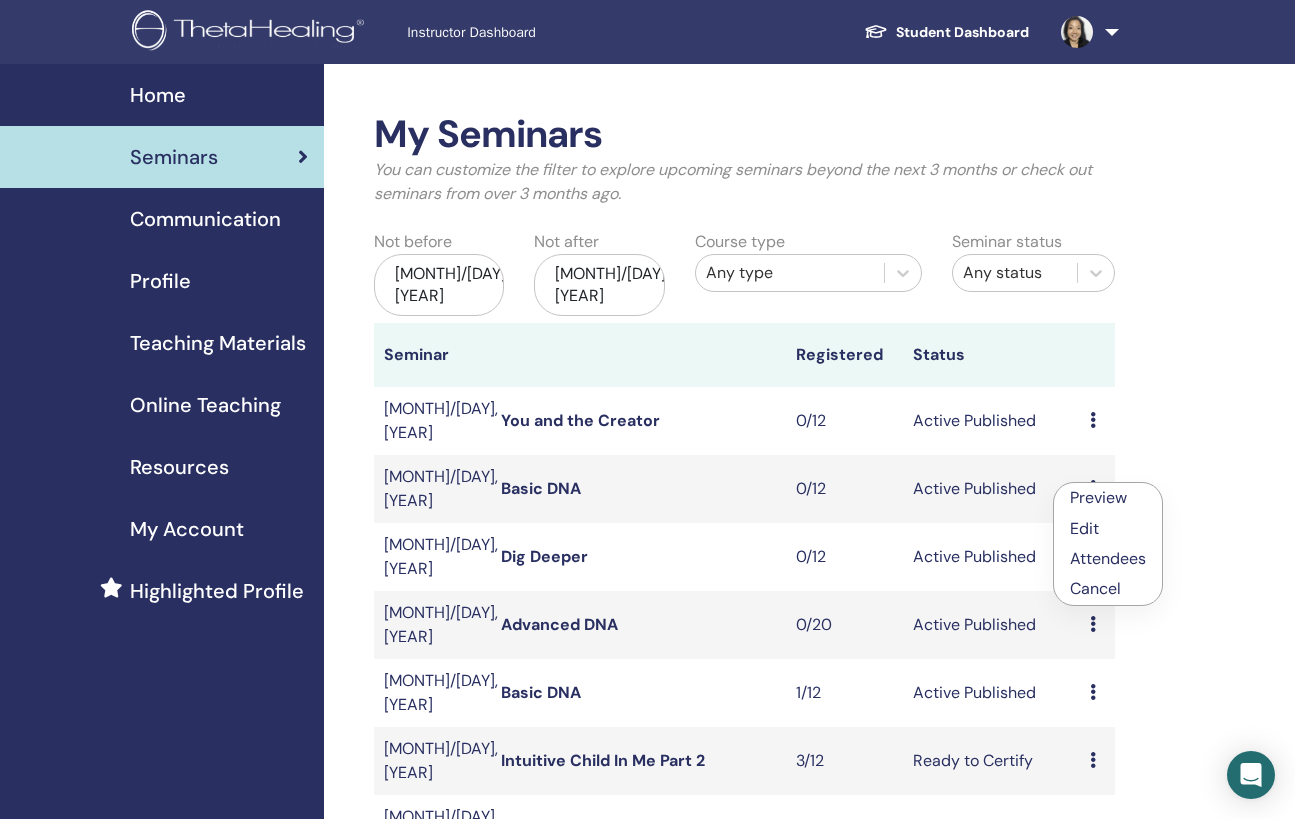 click on "Edit" at bounding box center [1108, 528] 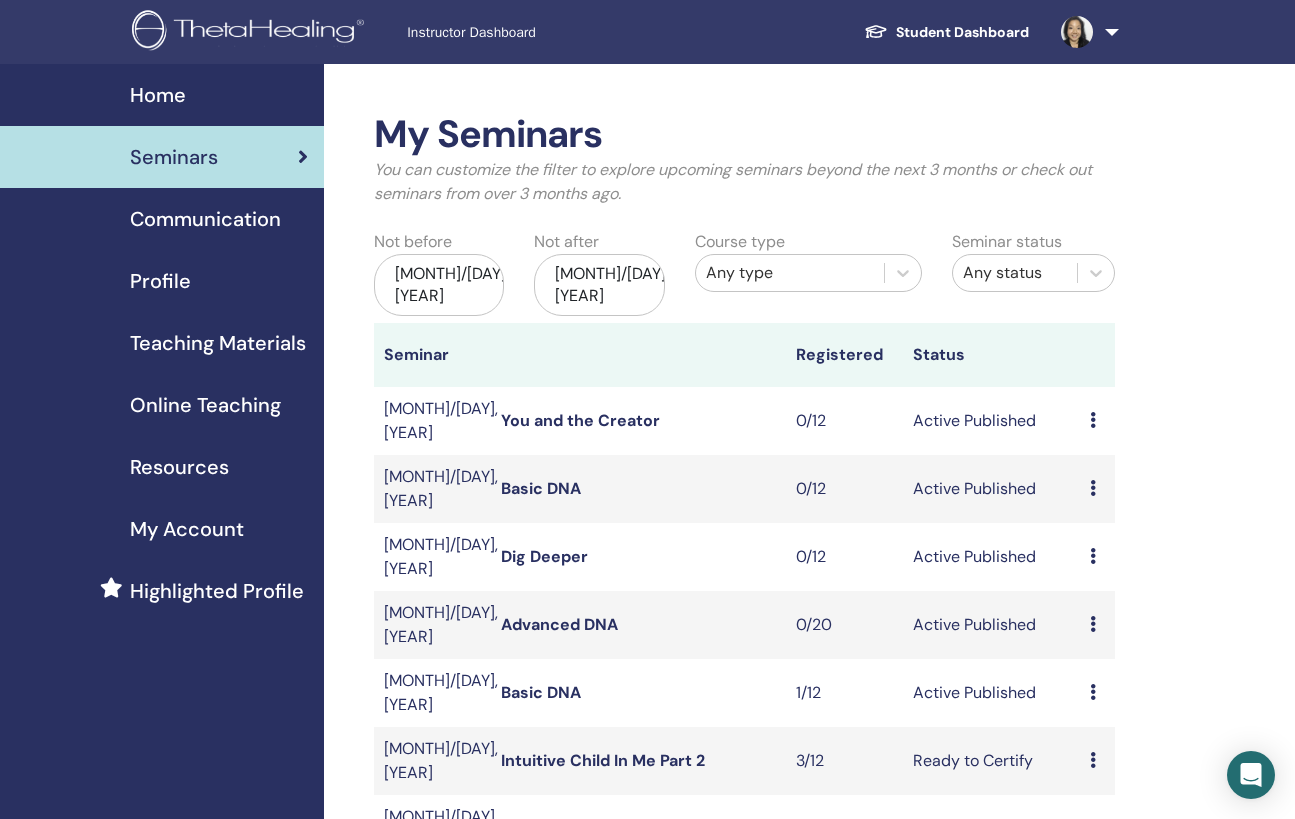click at bounding box center (1093, 488) 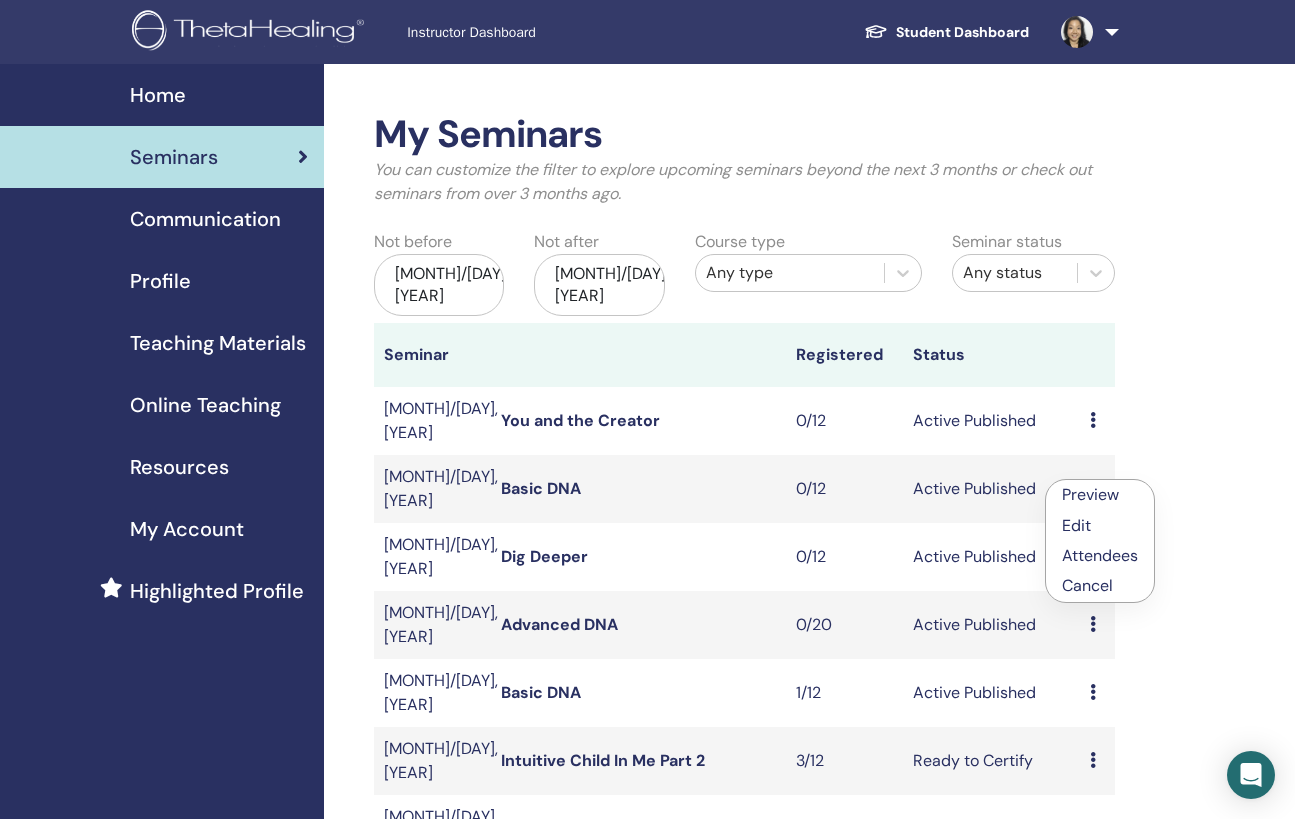 click on "Edit" at bounding box center (1076, 525) 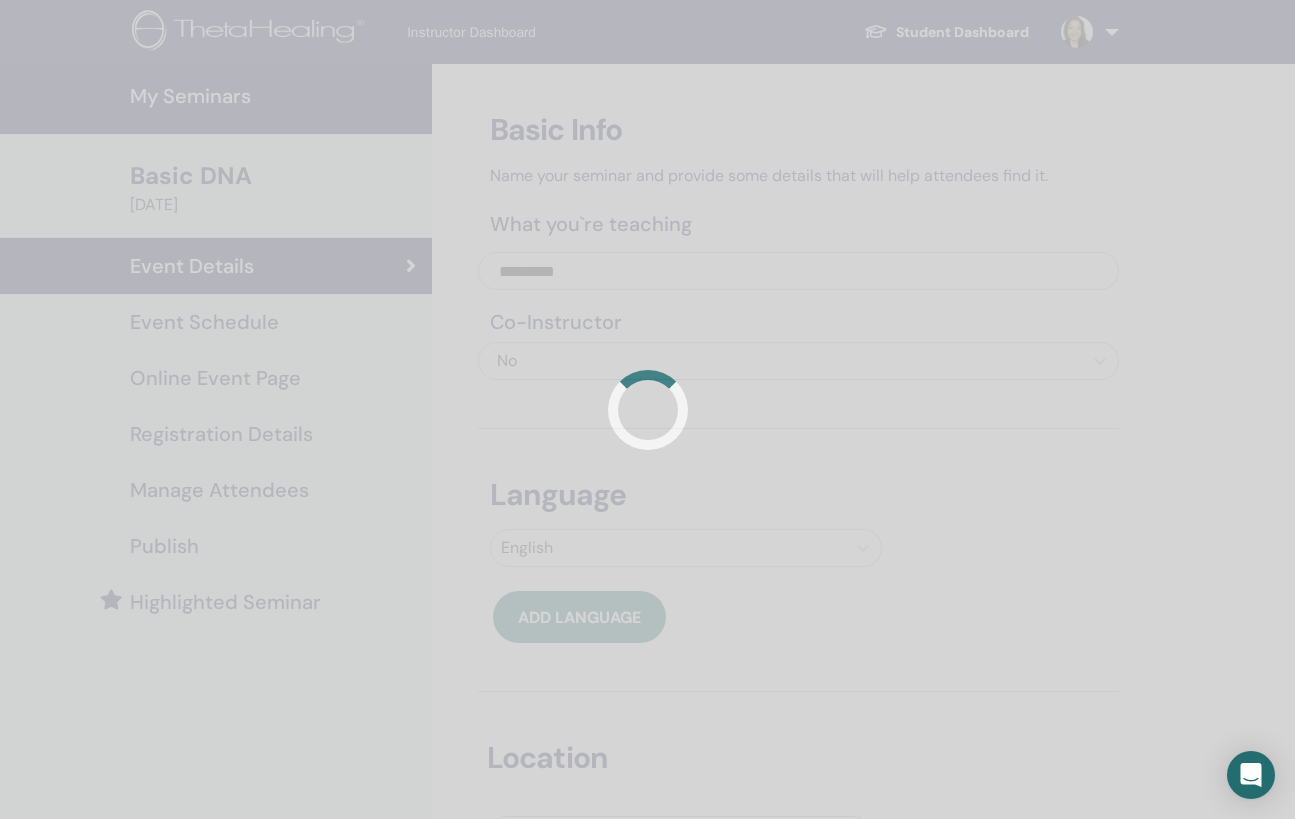 scroll, scrollTop: 0, scrollLeft: 0, axis: both 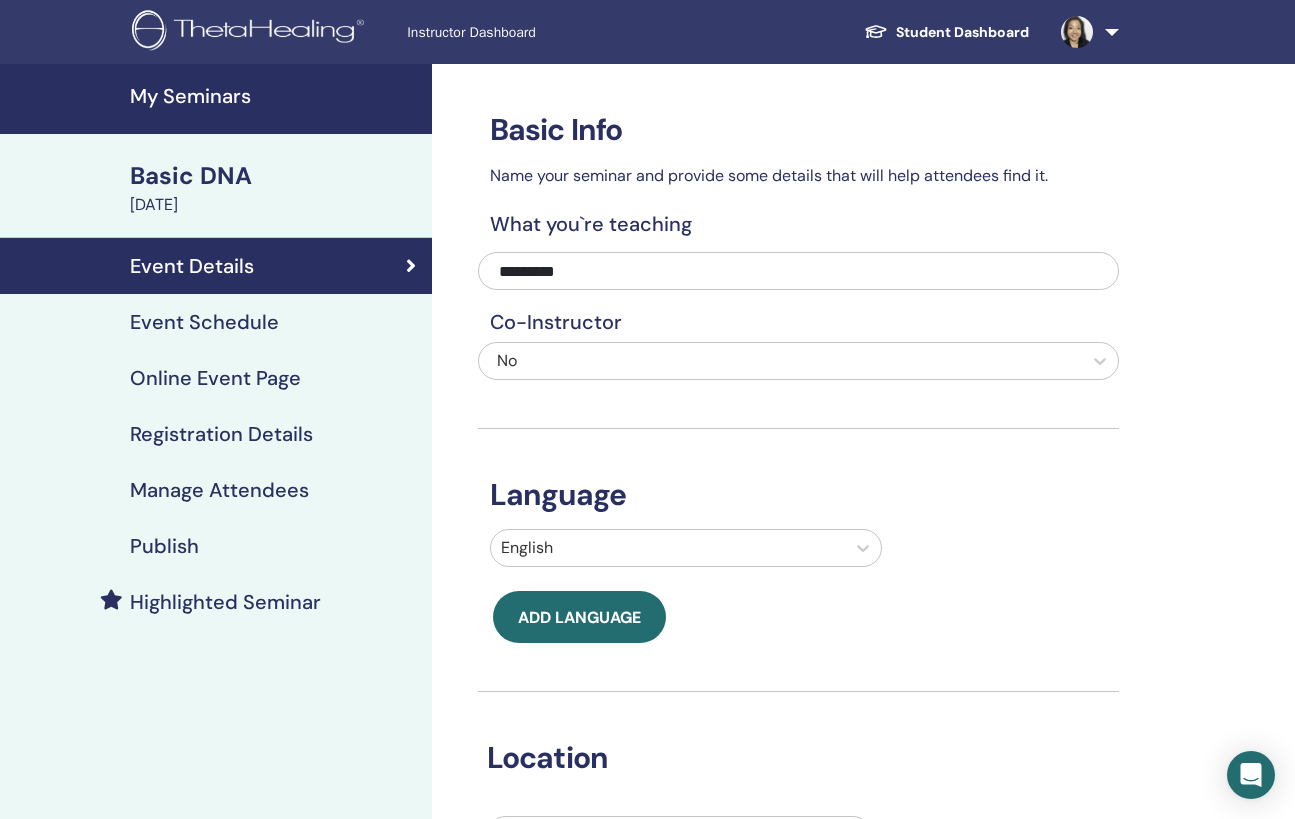 click on "Event Schedule" at bounding box center (204, 322) 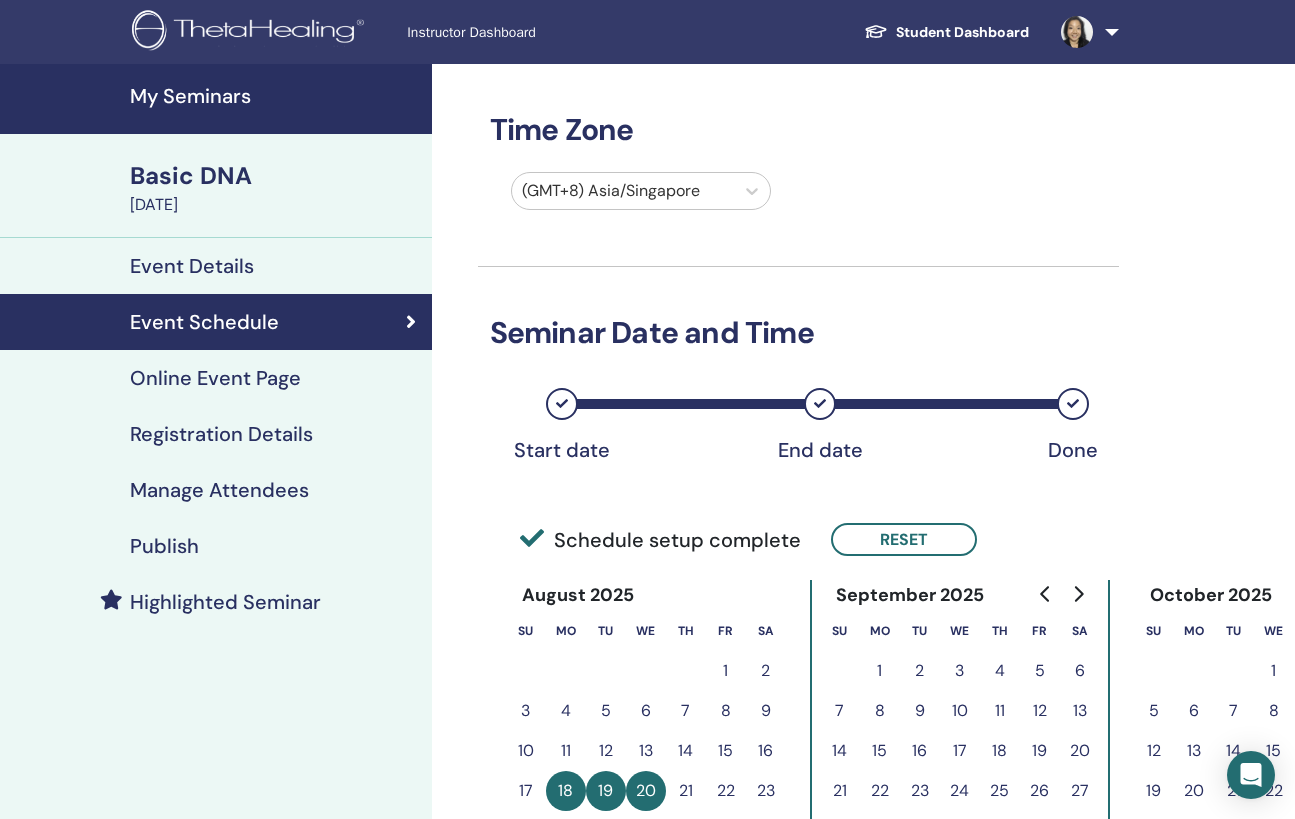 click on "Online Event Page" at bounding box center [215, 378] 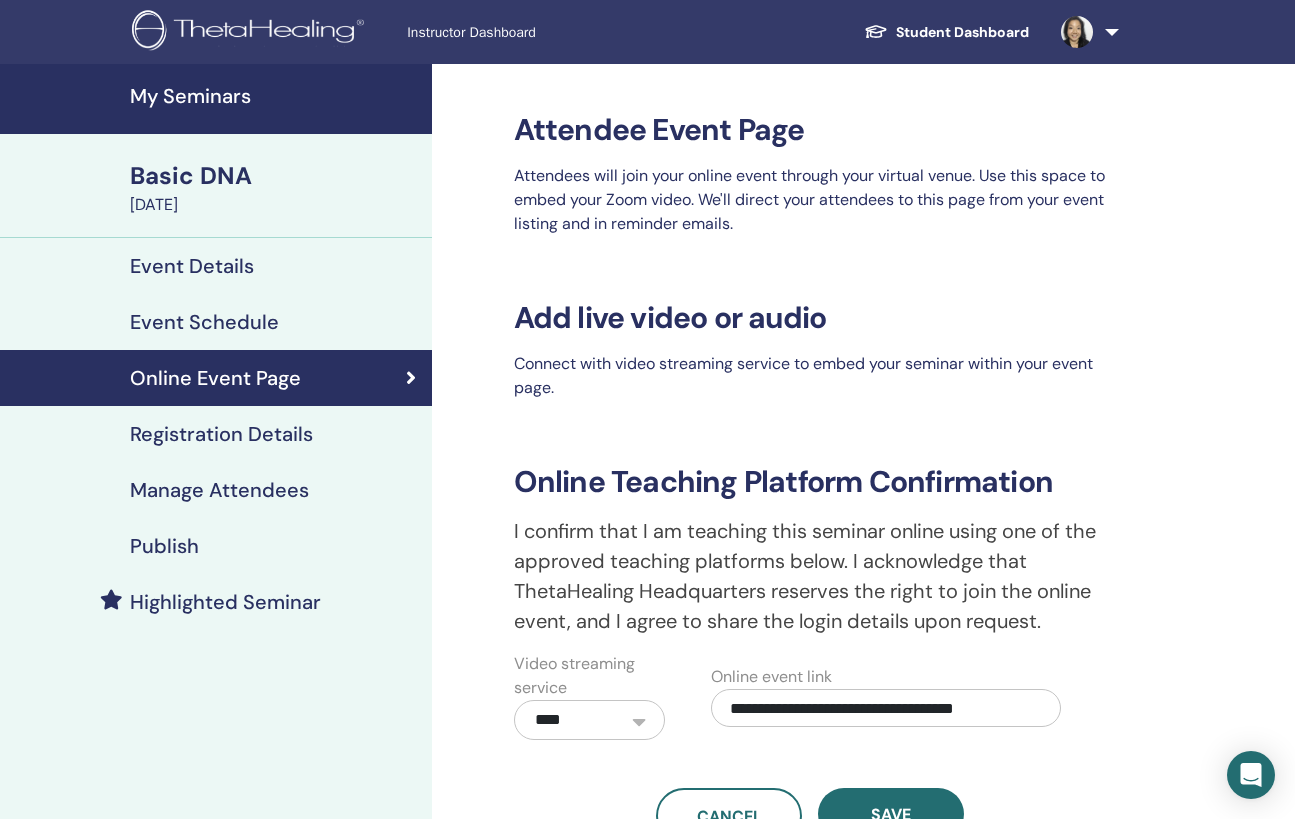 click on "Registration Details" at bounding box center (221, 434) 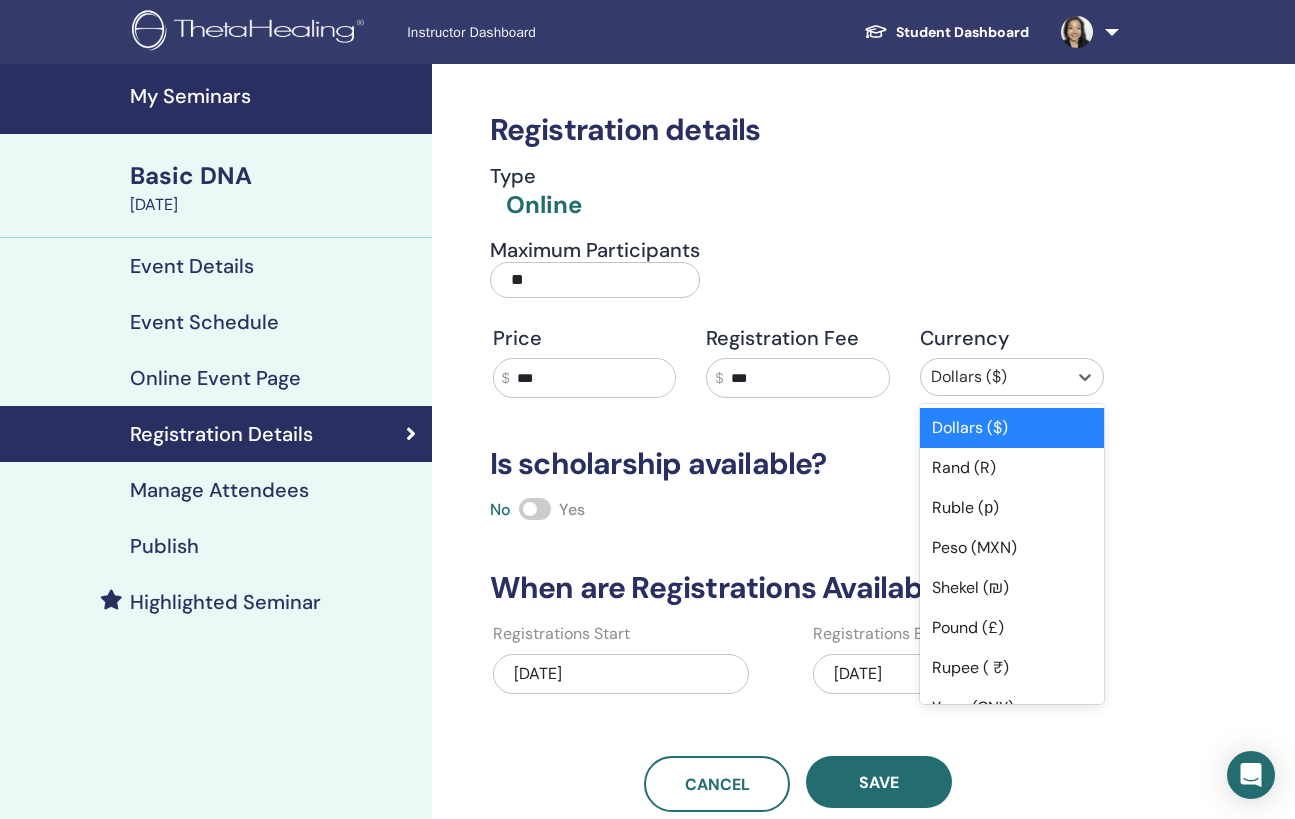 click at bounding box center (994, 377) 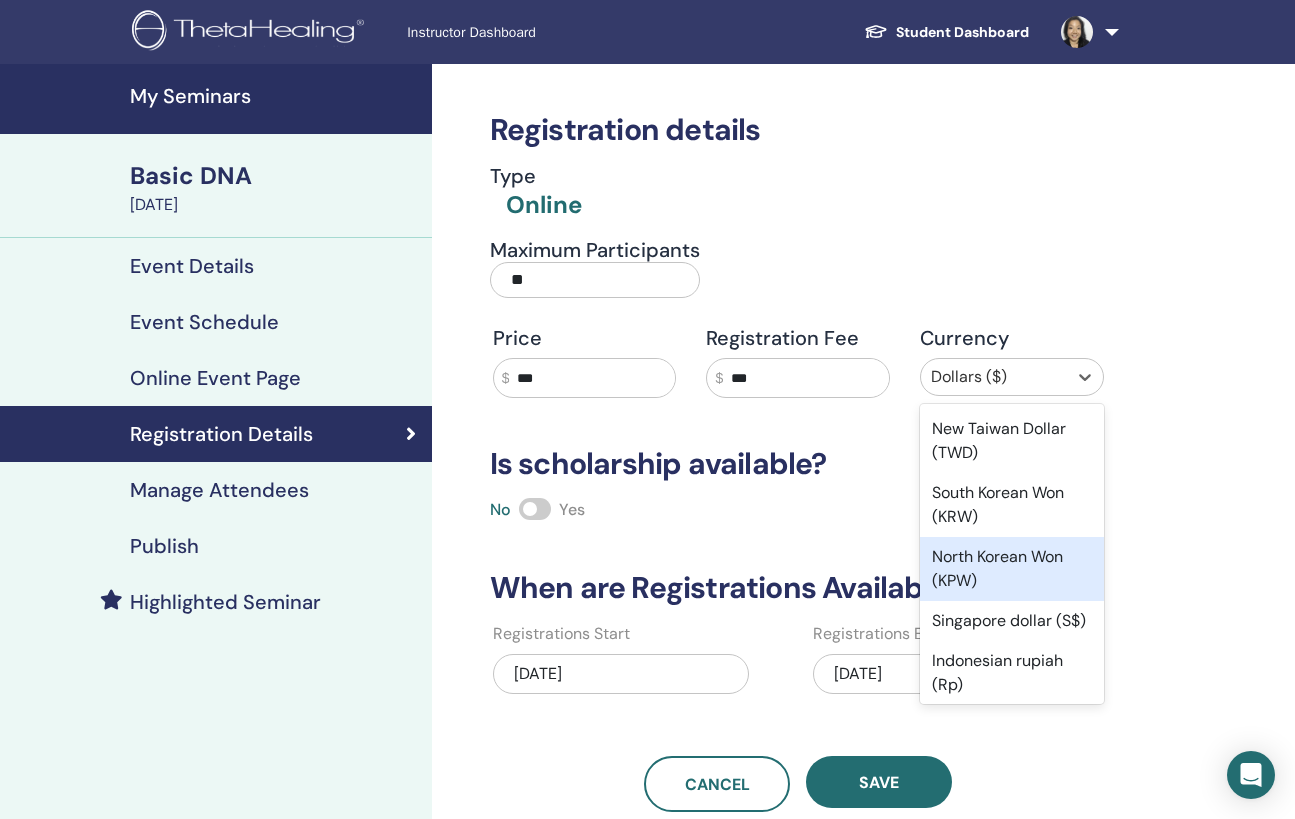 scroll, scrollTop: 1748, scrollLeft: 0, axis: vertical 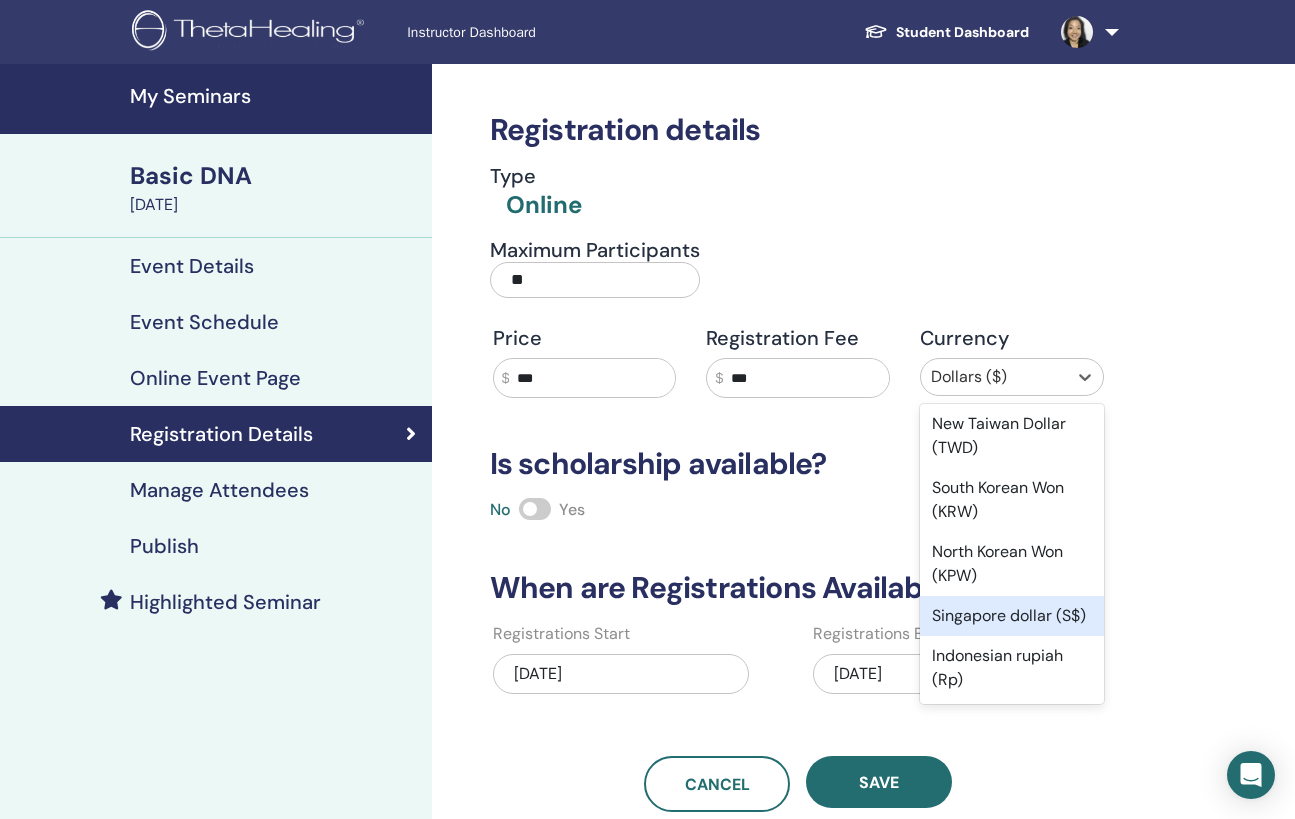 click on "Singapore dollar (S$)" at bounding box center (1012, 616) 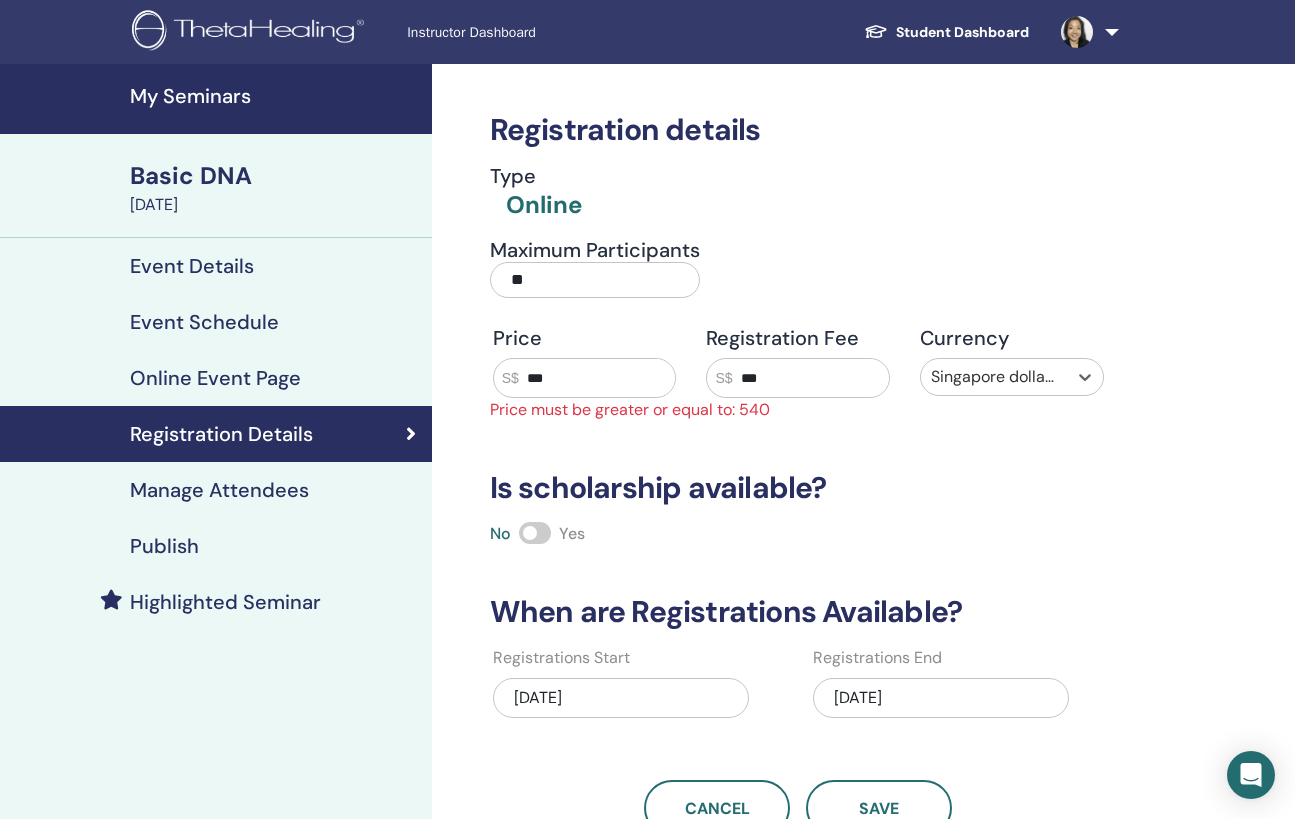 click on "***" at bounding box center [811, 378] 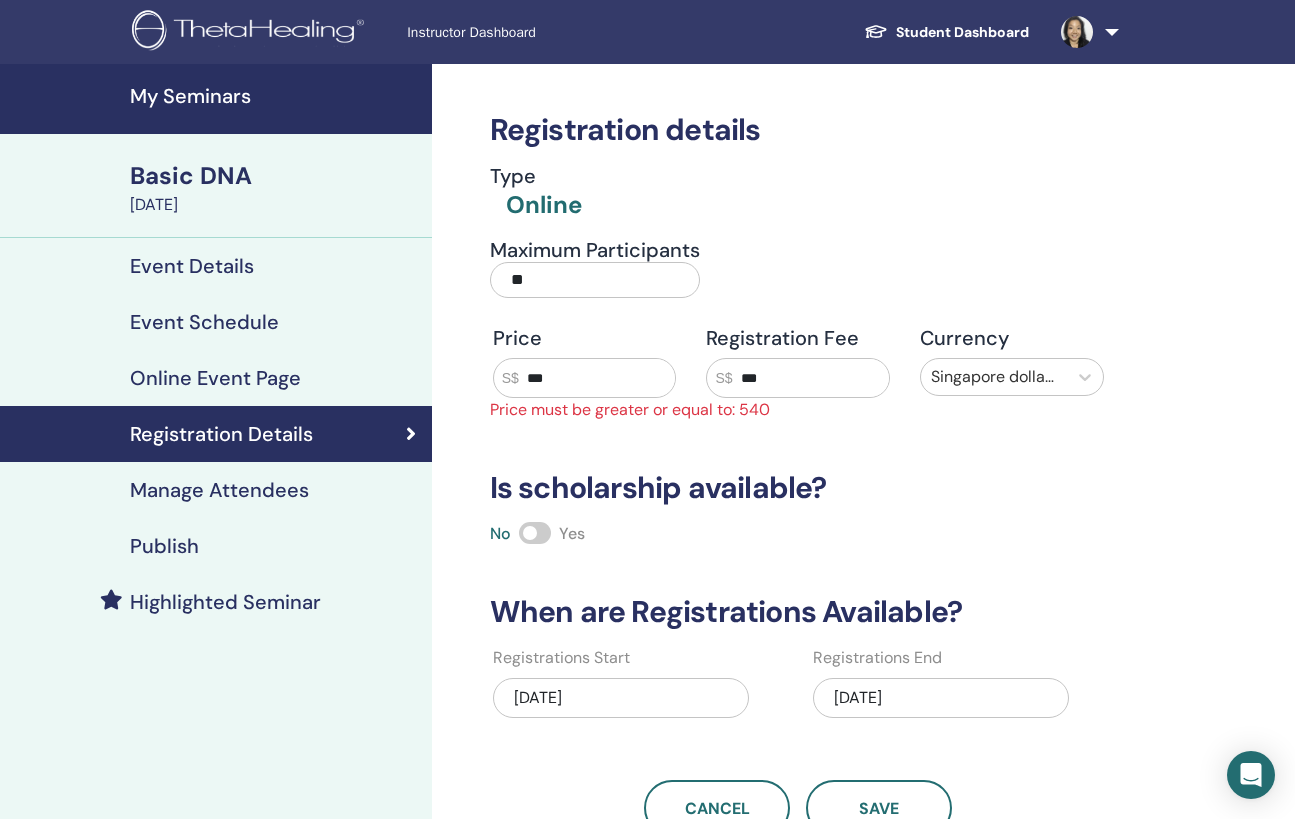 drag, startPoint x: 780, startPoint y: 381, endPoint x: 722, endPoint y: 378, distance: 58.077534 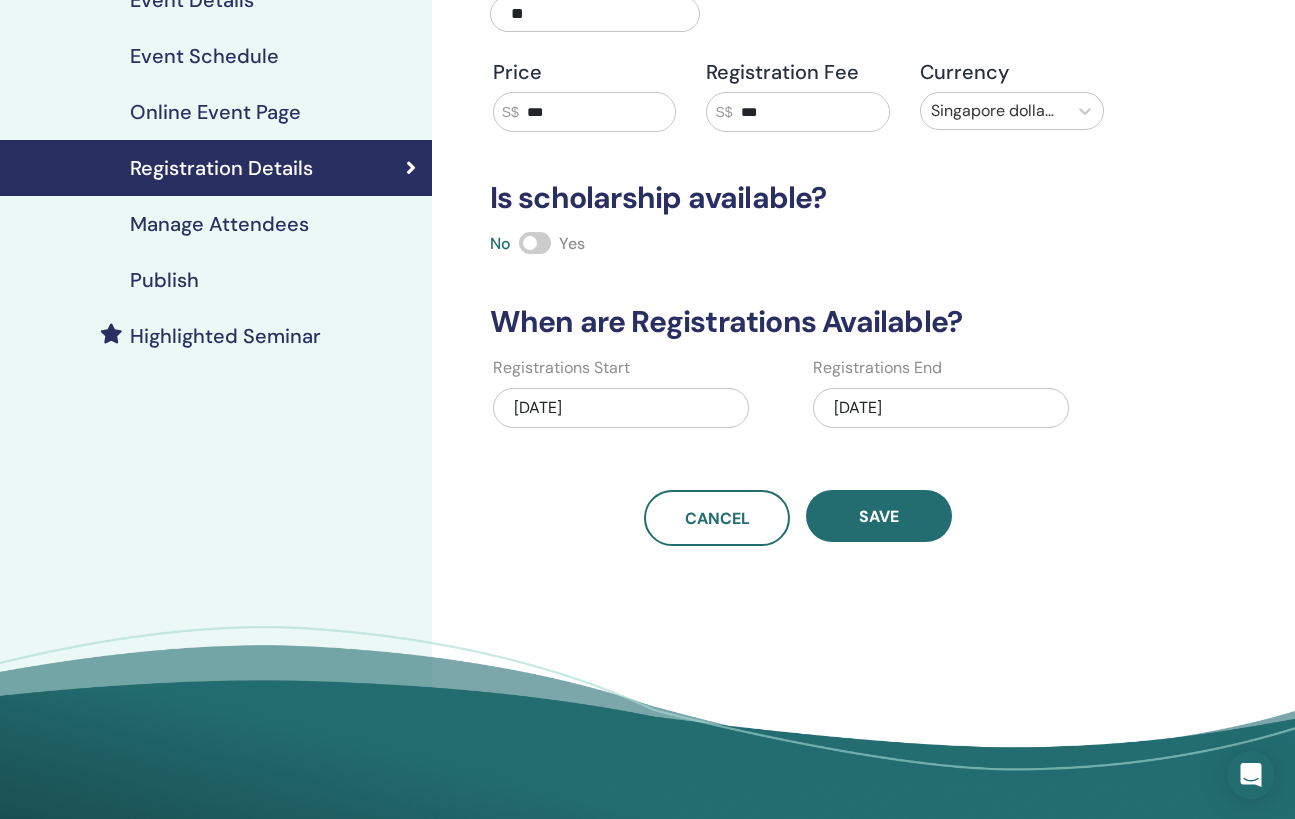 scroll, scrollTop: 269, scrollLeft: 0, axis: vertical 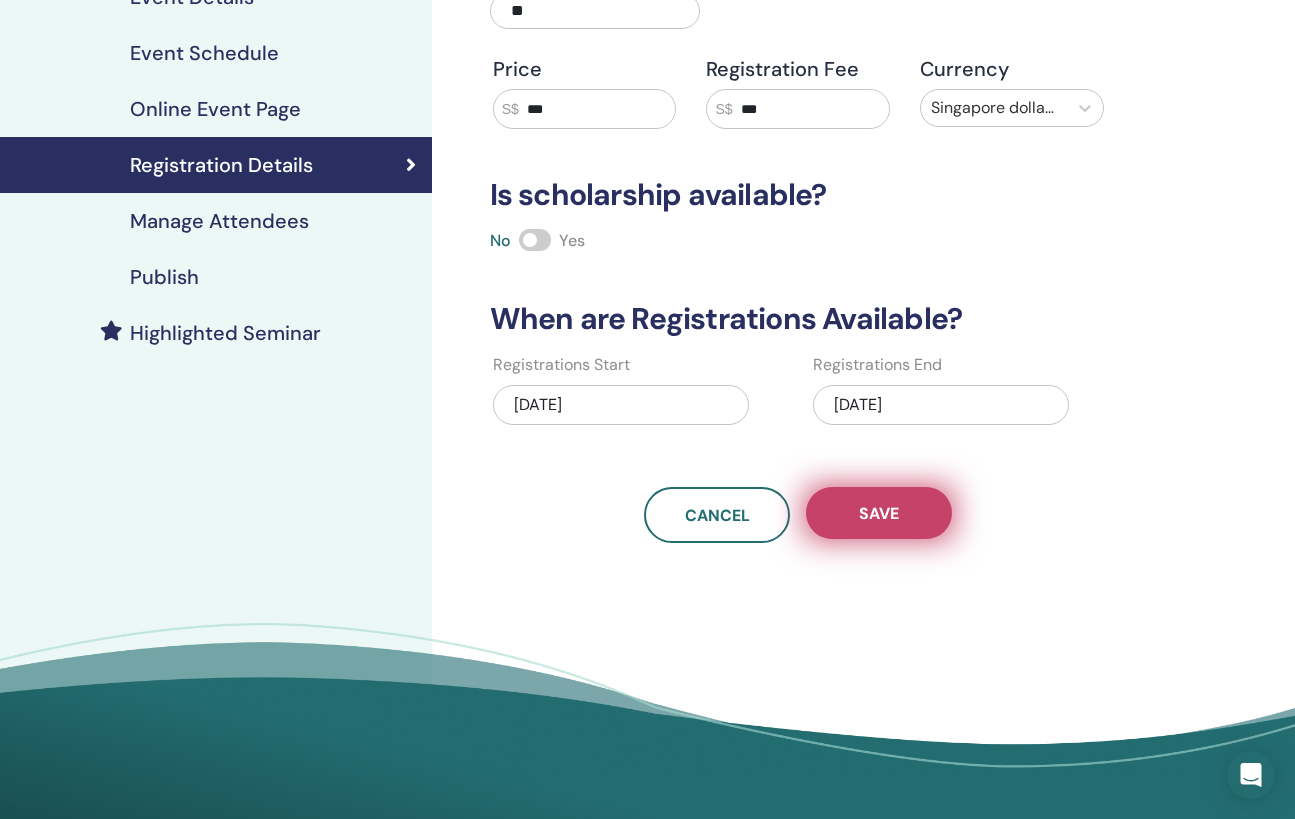 type on "***" 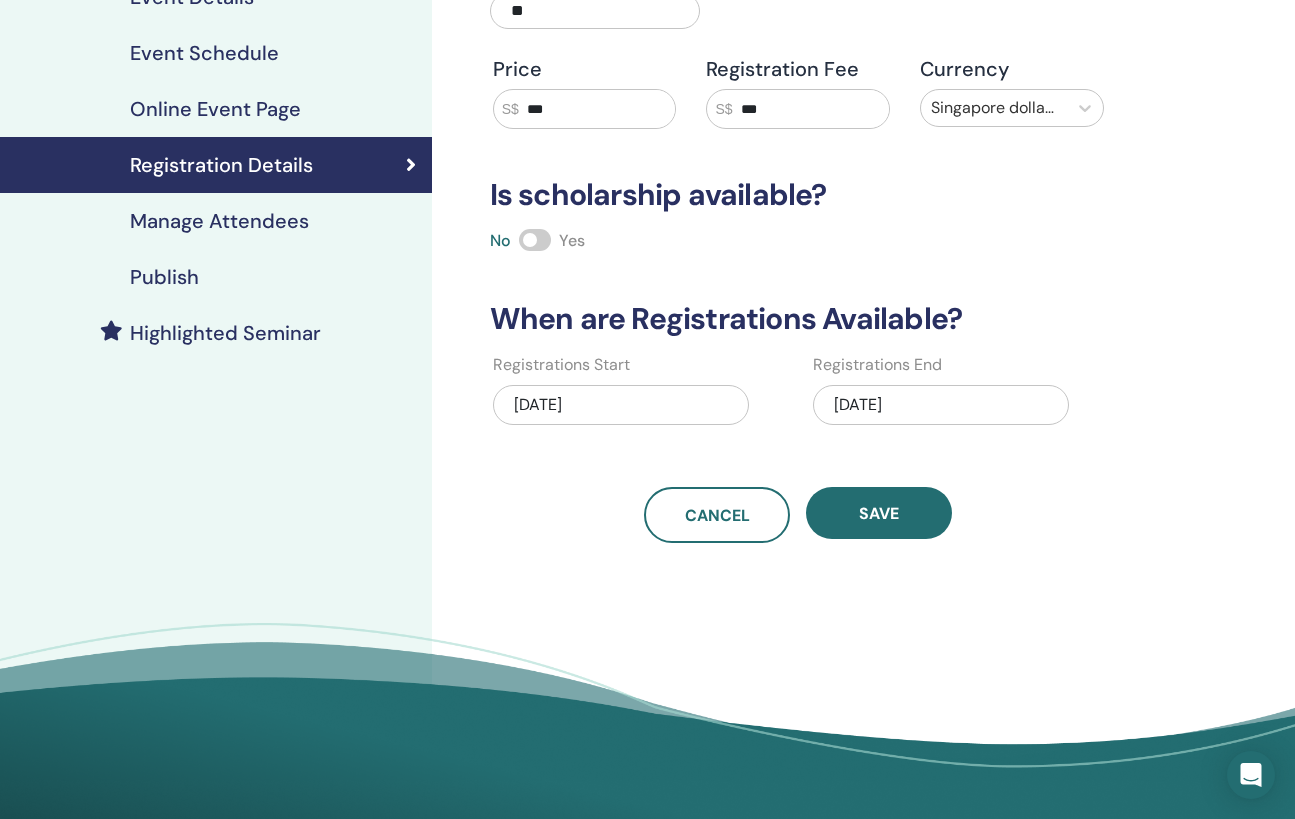 click on "Publish" at bounding box center (164, 277) 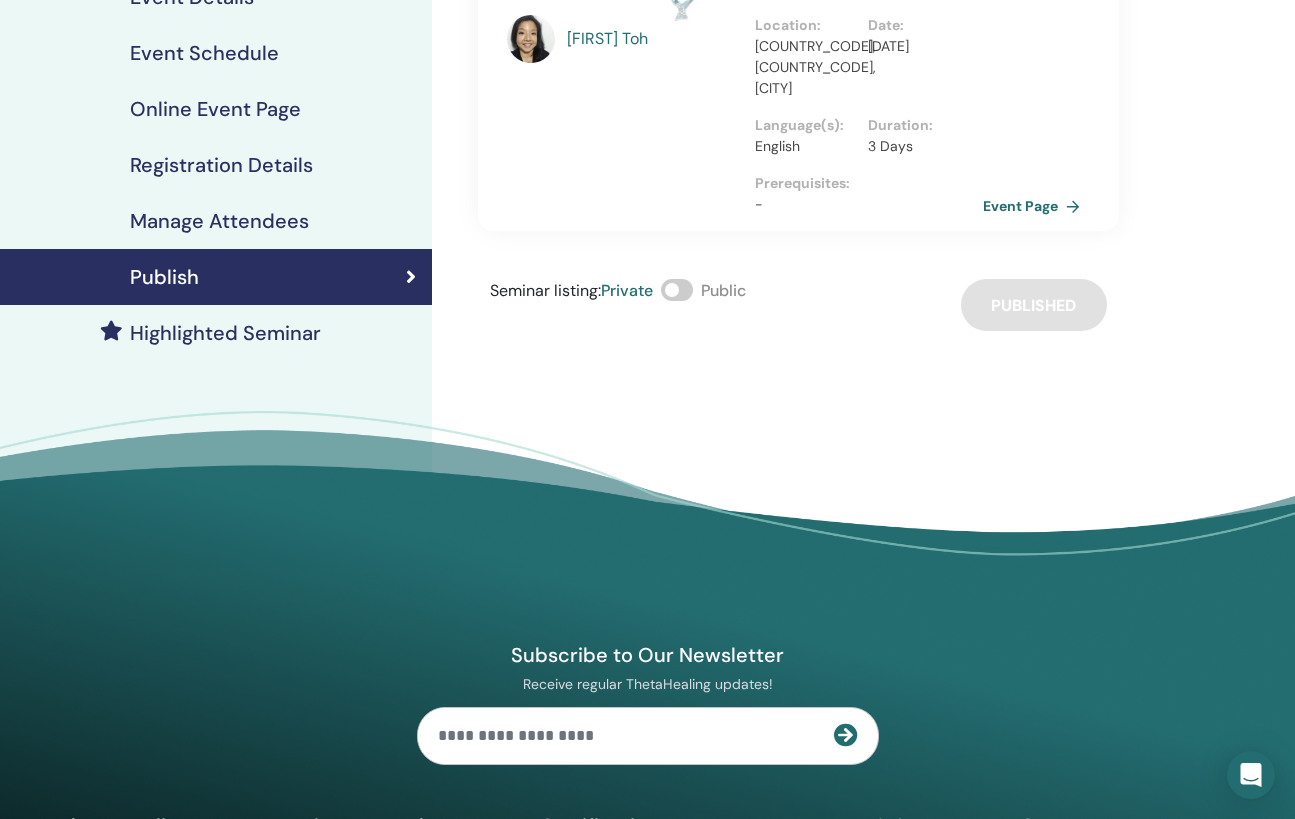 click on "Event Page" at bounding box center [1035, 206] 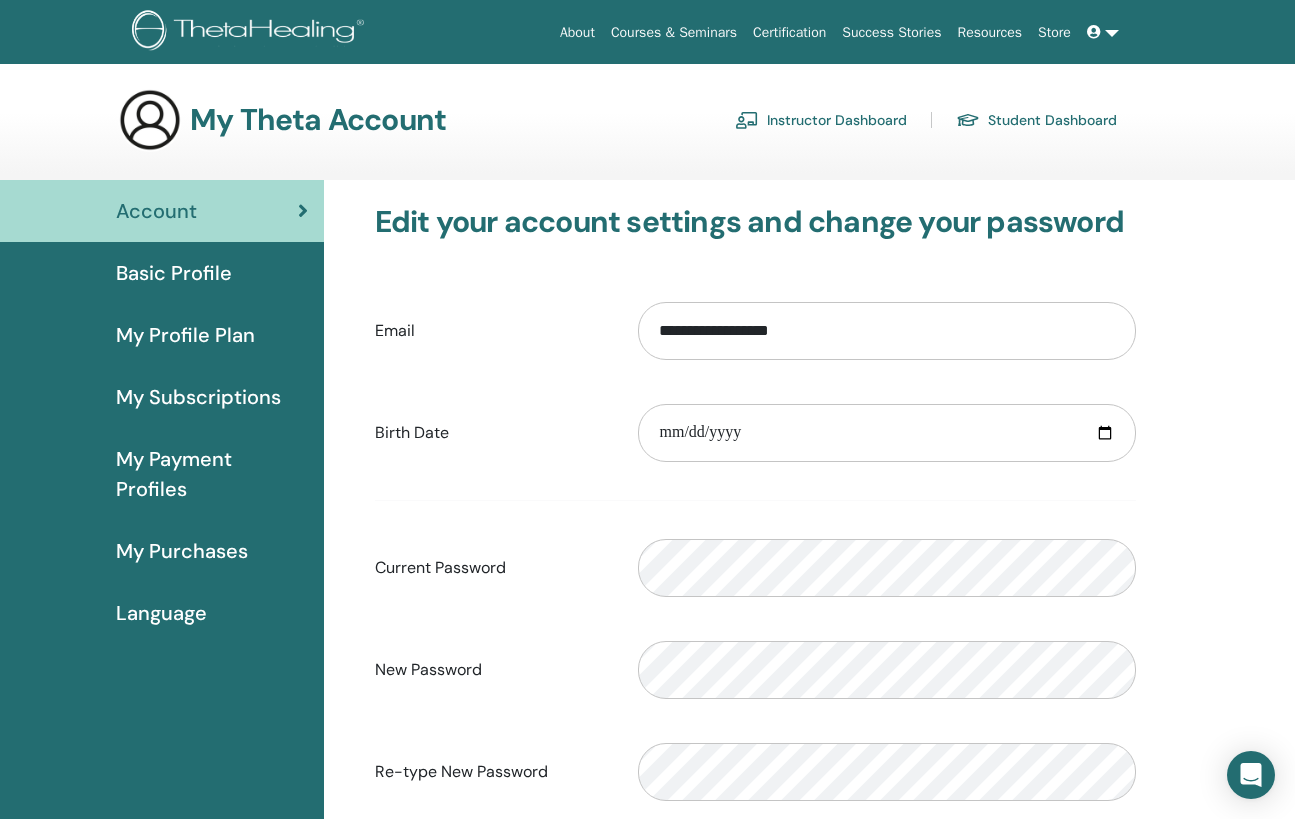 scroll, scrollTop: 0, scrollLeft: 0, axis: both 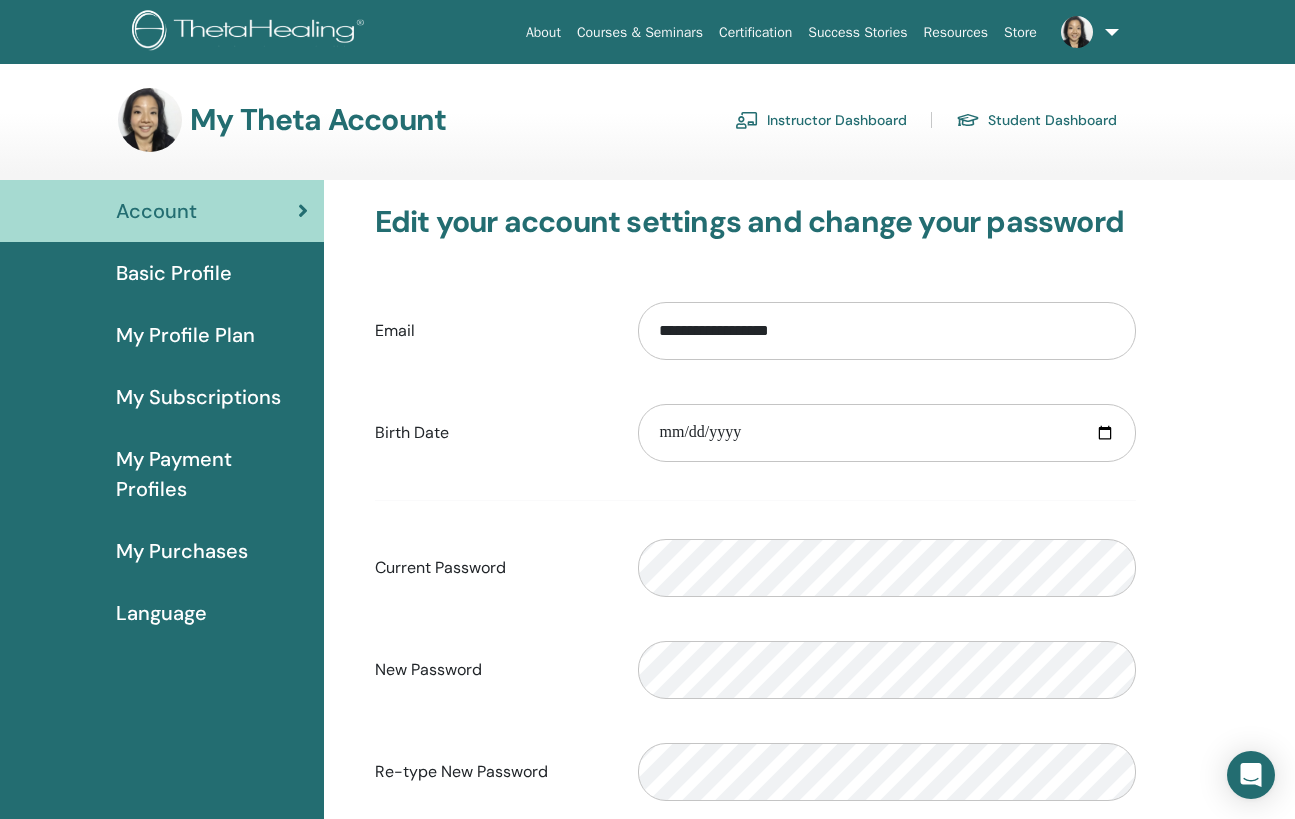 click on "Instructor Dashboard" at bounding box center [821, 120] 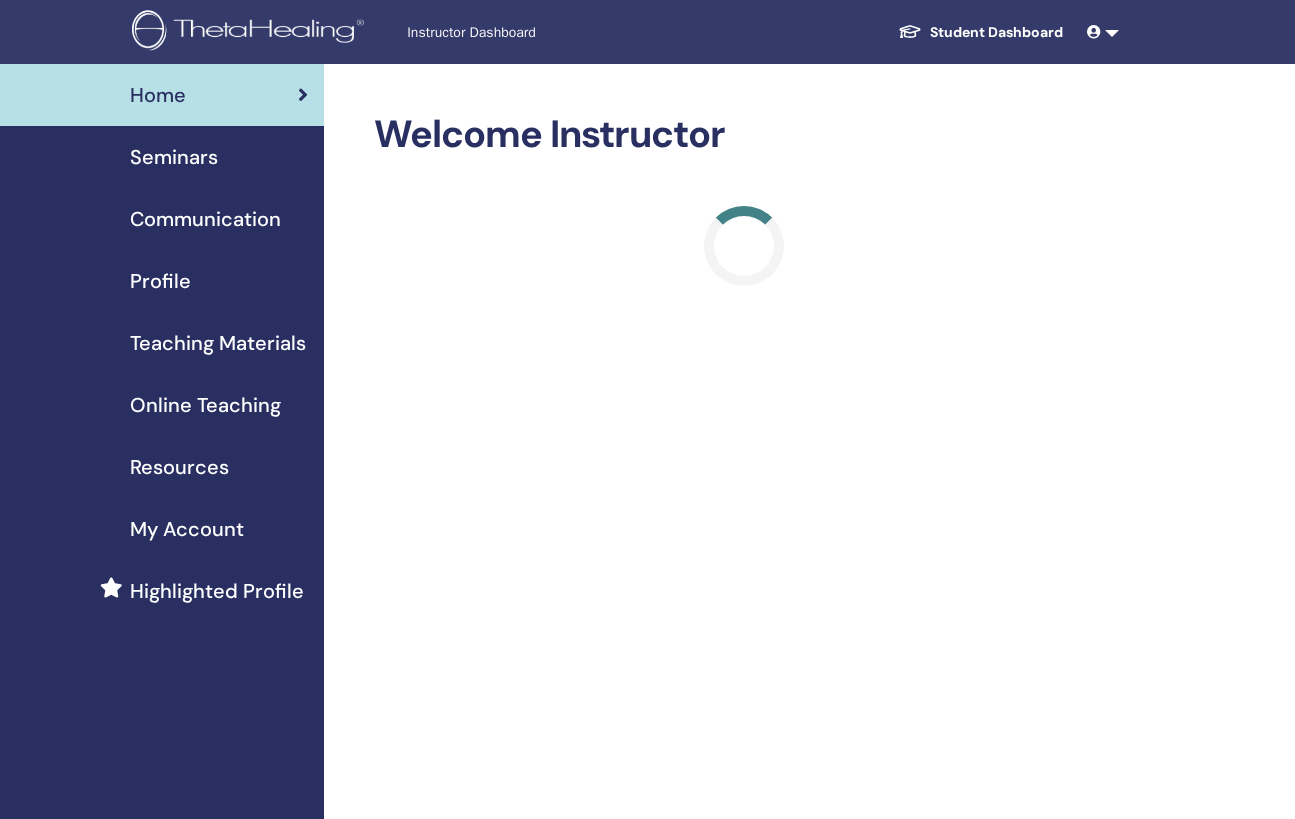 scroll, scrollTop: 0, scrollLeft: 0, axis: both 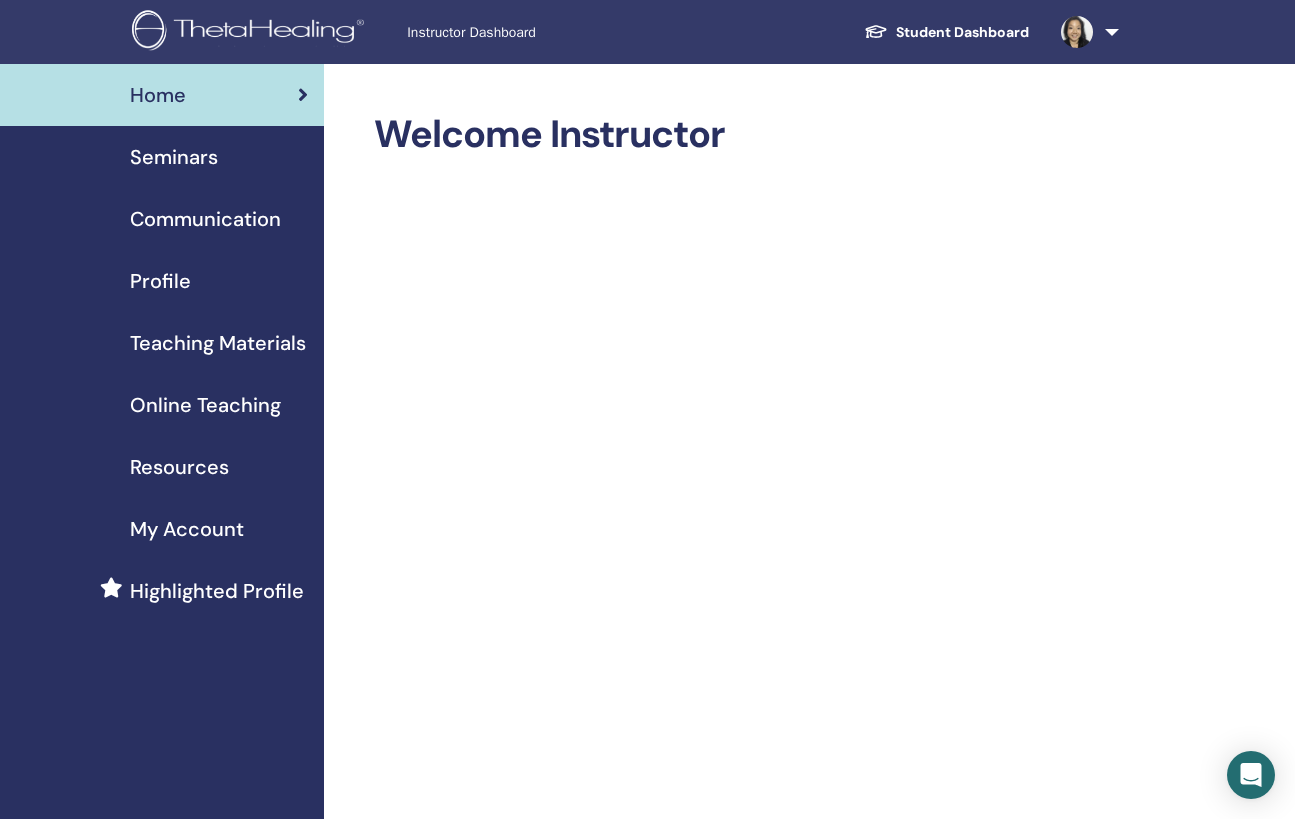 click on "Seminars" at bounding box center [174, 157] 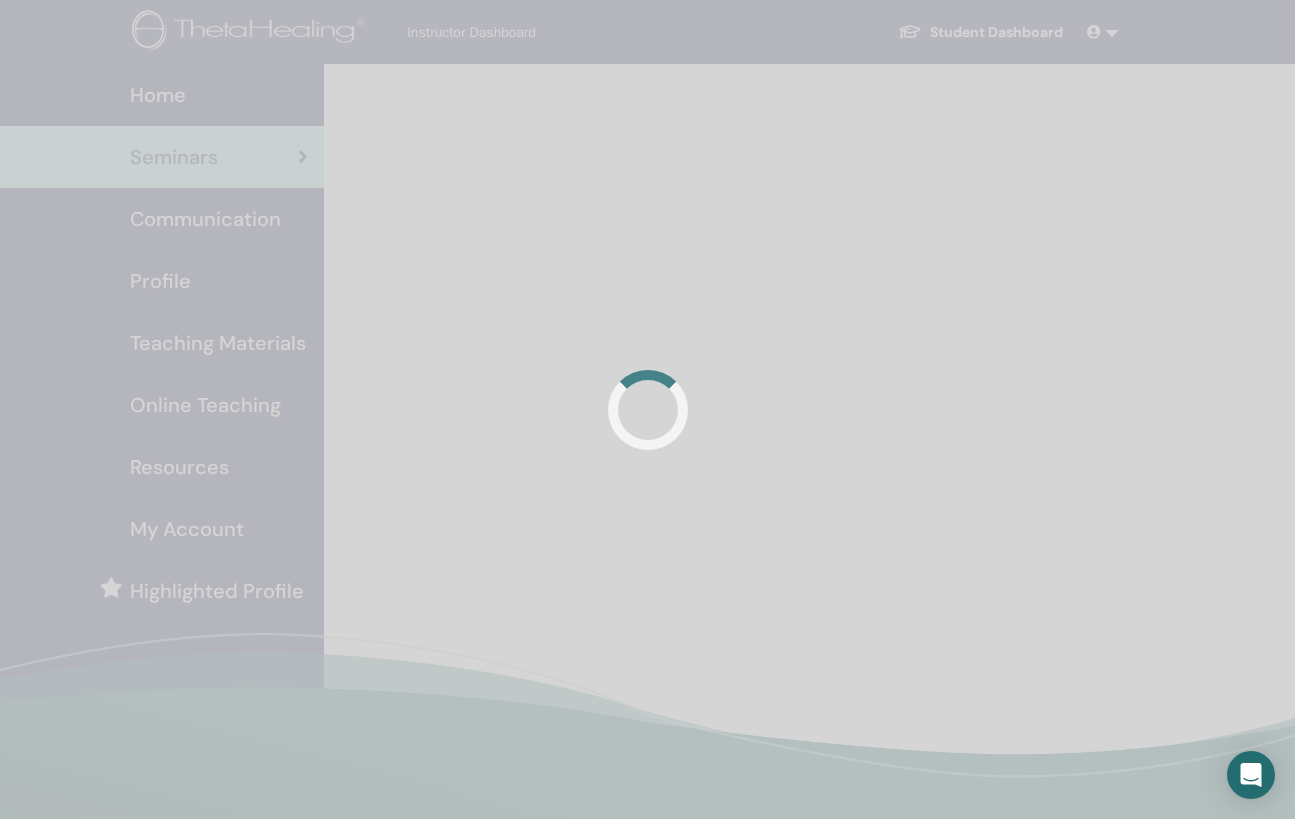 scroll, scrollTop: 0, scrollLeft: 0, axis: both 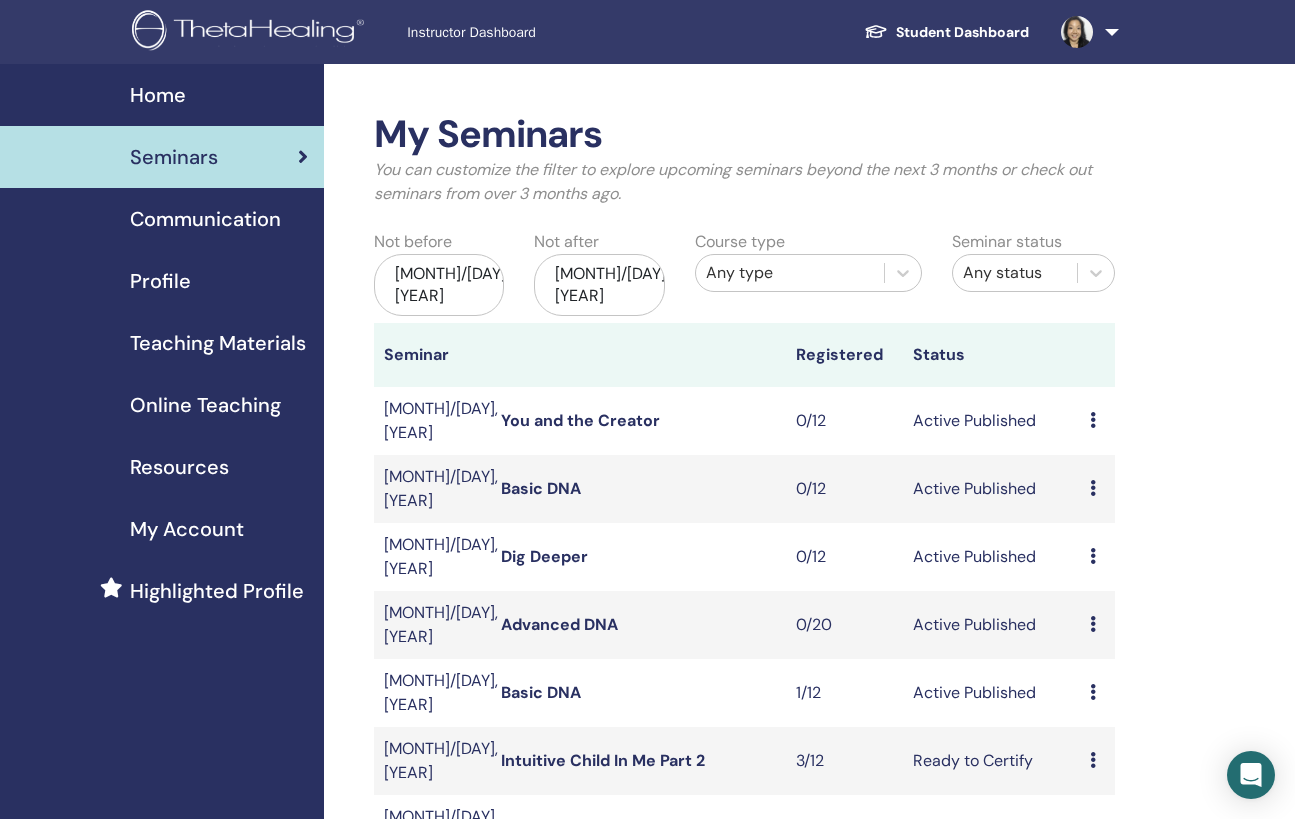 click at bounding box center [1093, 556] 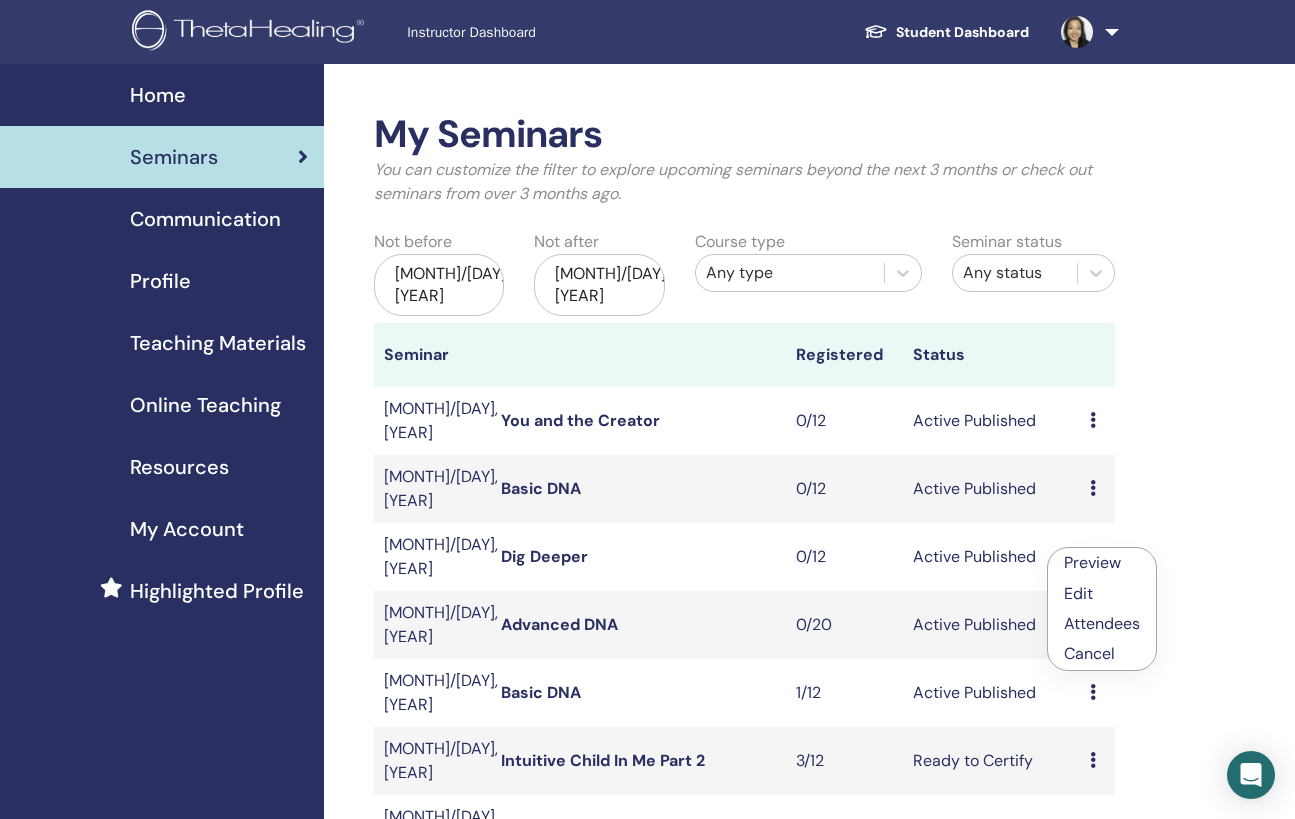 click on "Edit" at bounding box center (1102, 593) 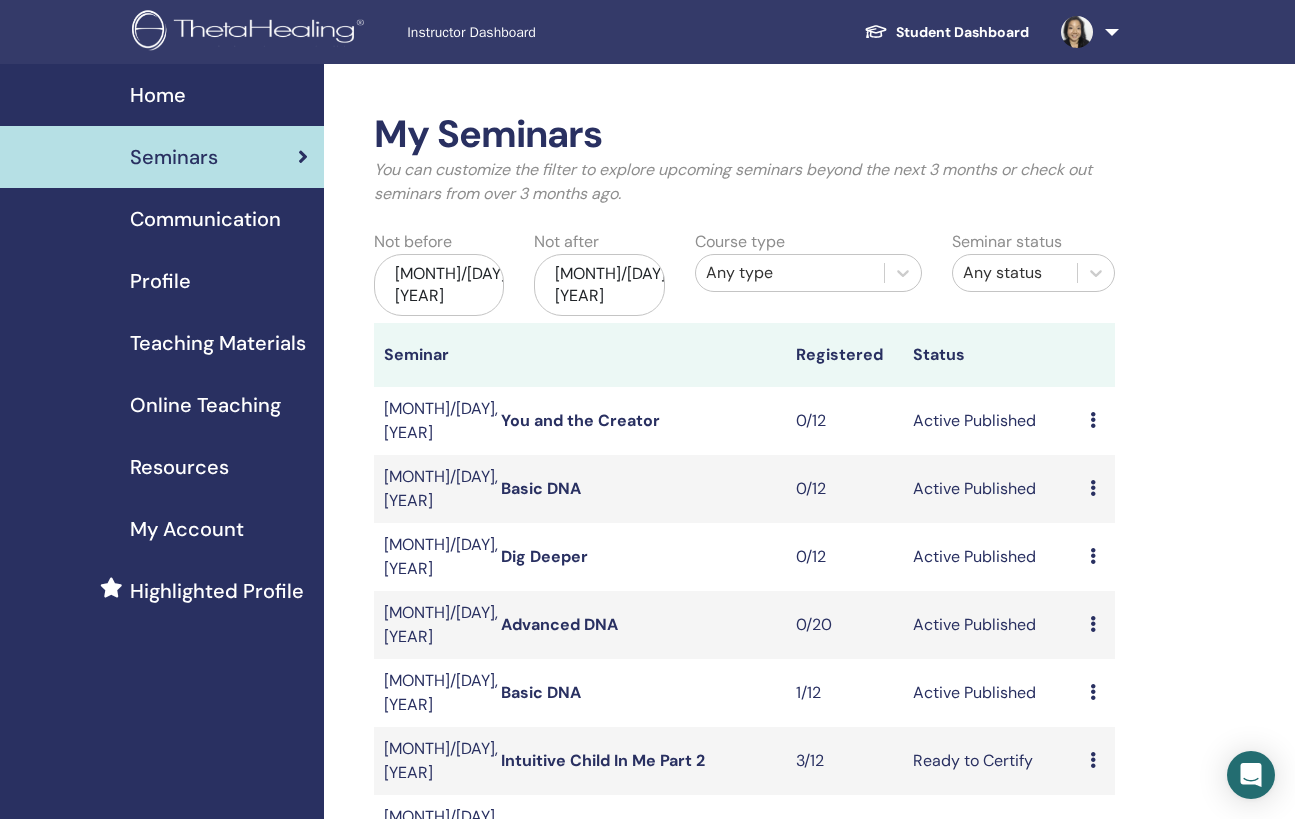 click at bounding box center [1093, 556] 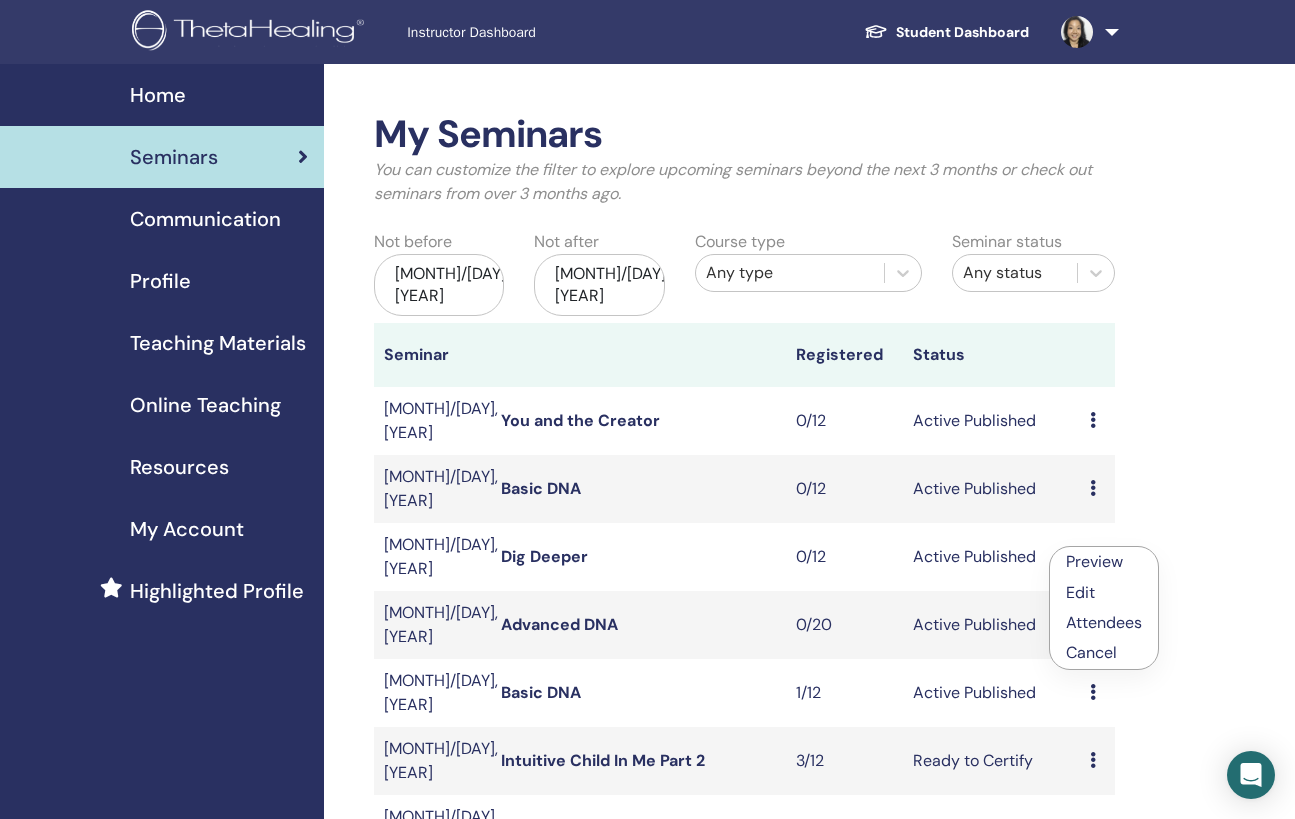 click on "Edit" at bounding box center [1080, 592] 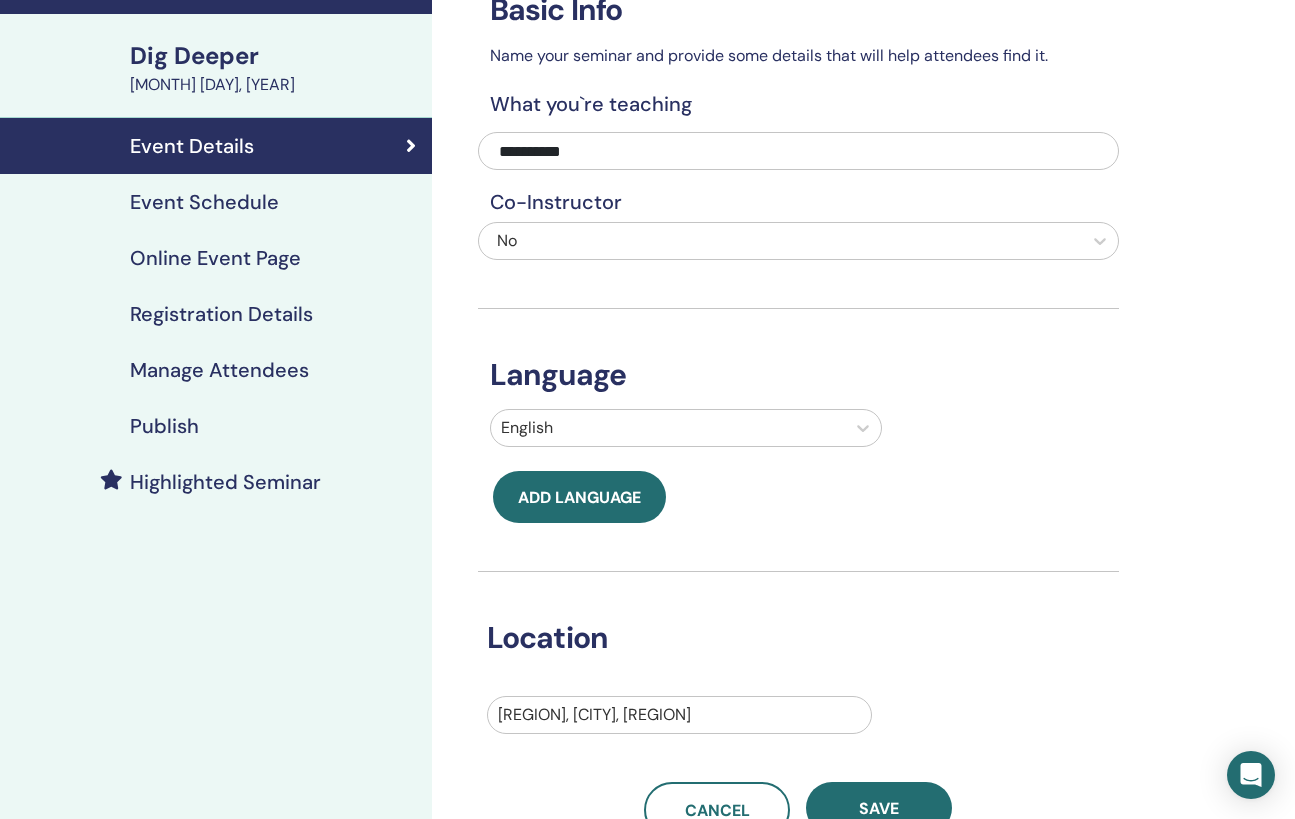 scroll, scrollTop: 111, scrollLeft: 0, axis: vertical 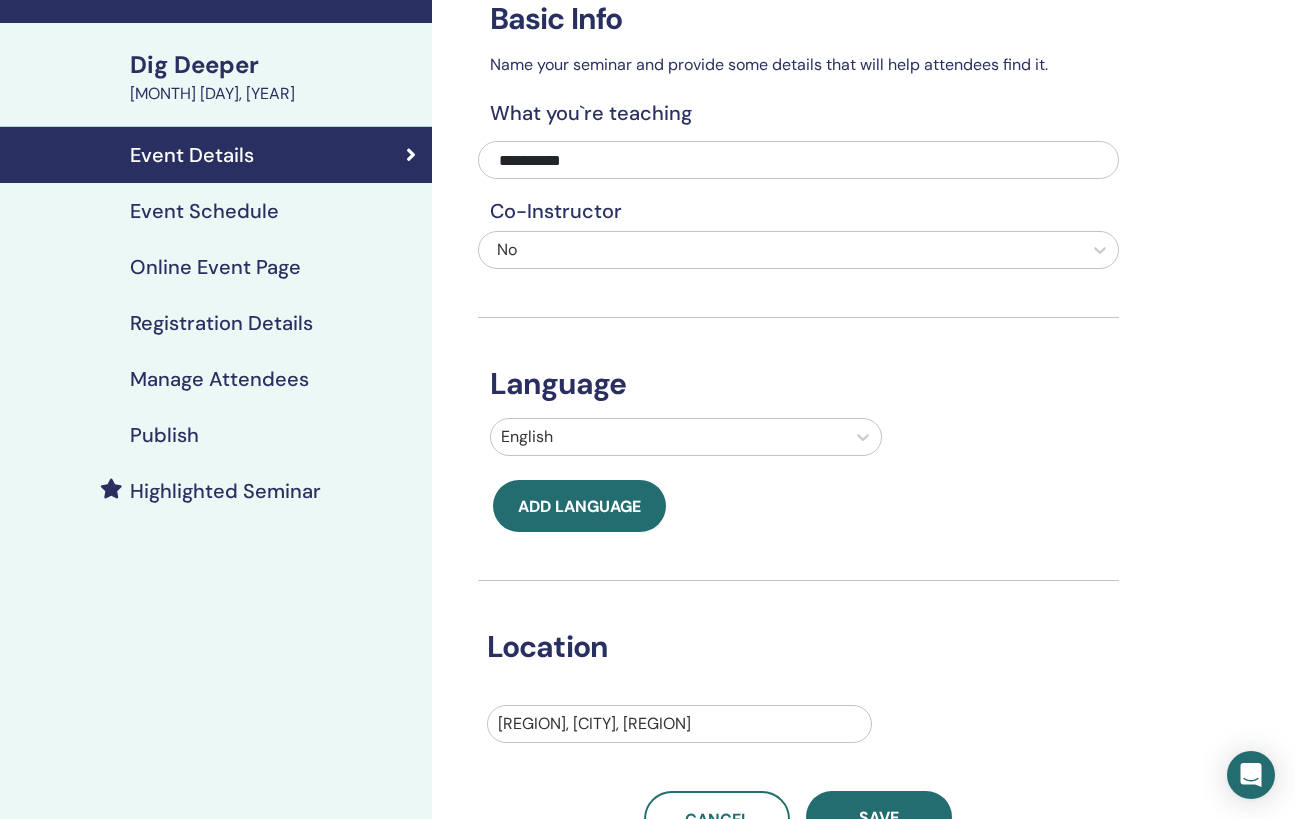click on "Registration Details" at bounding box center [221, 323] 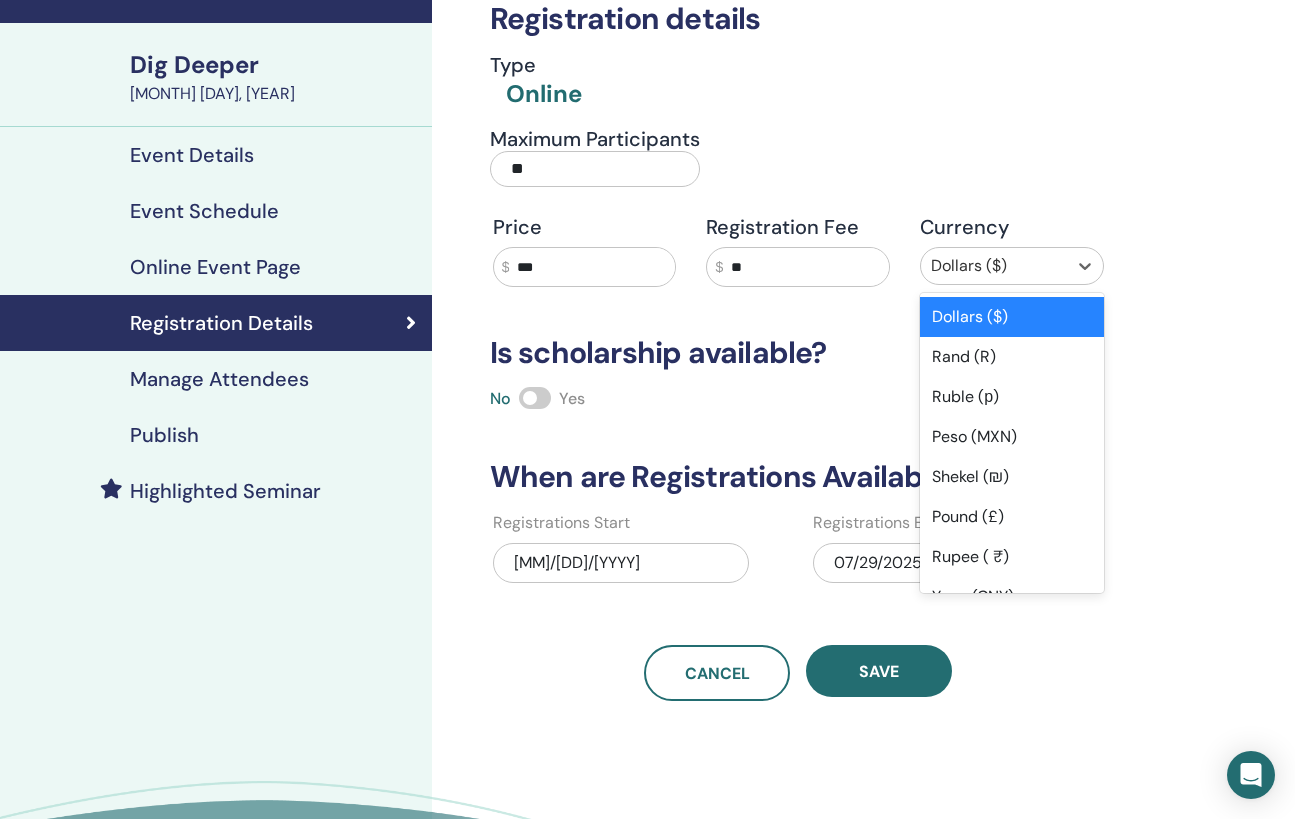 click at bounding box center (994, 266) 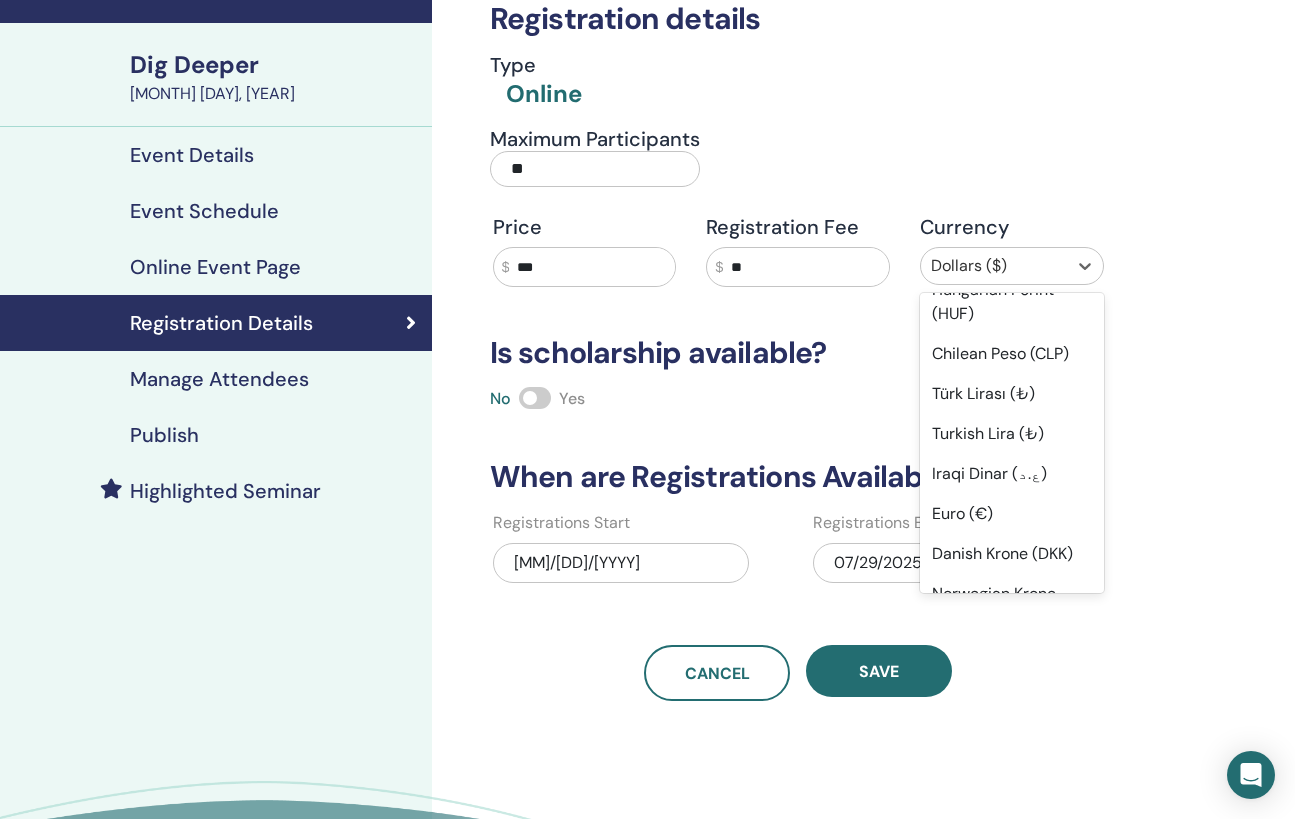scroll, scrollTop: 1748, scrollLeft: 0, axis: vertical 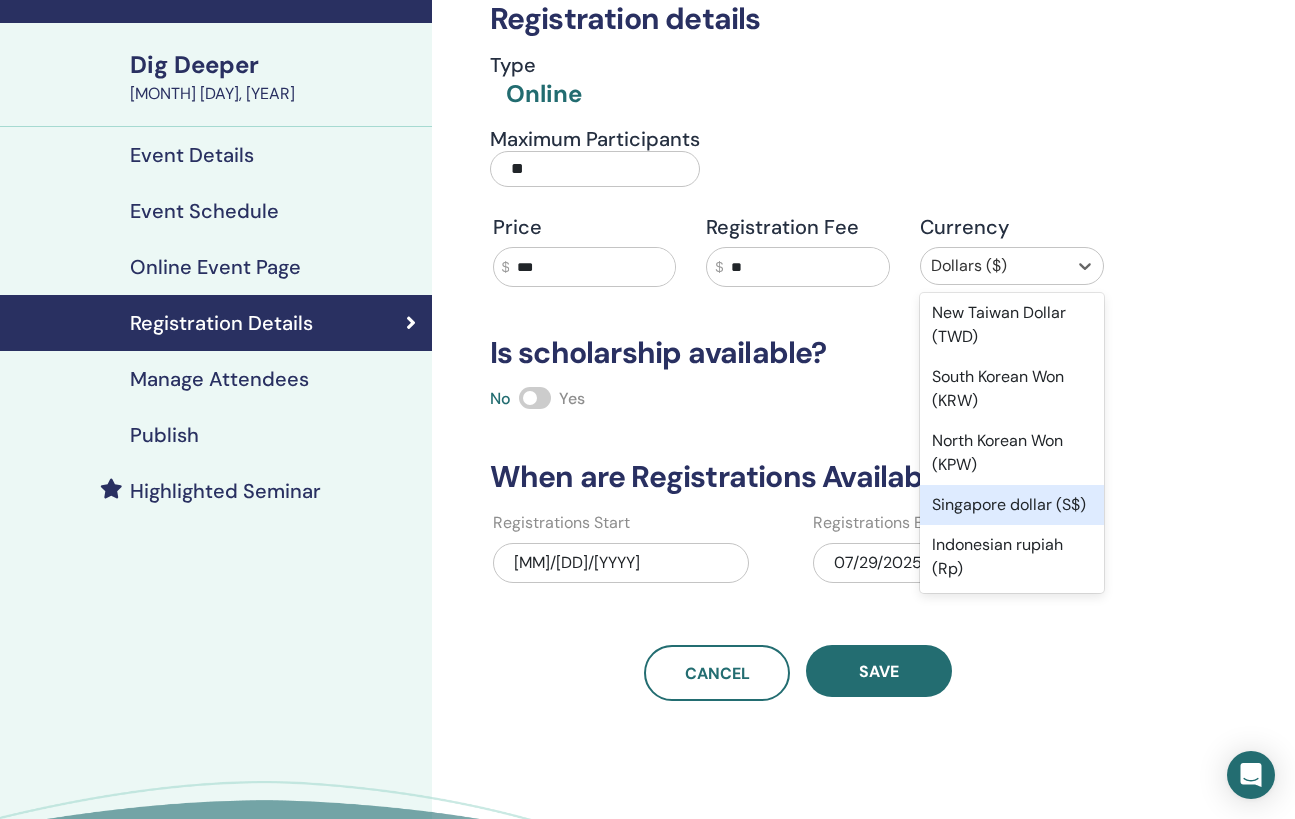 click on "Singapore dollar (S$)" at bounding box center (1012, 505) 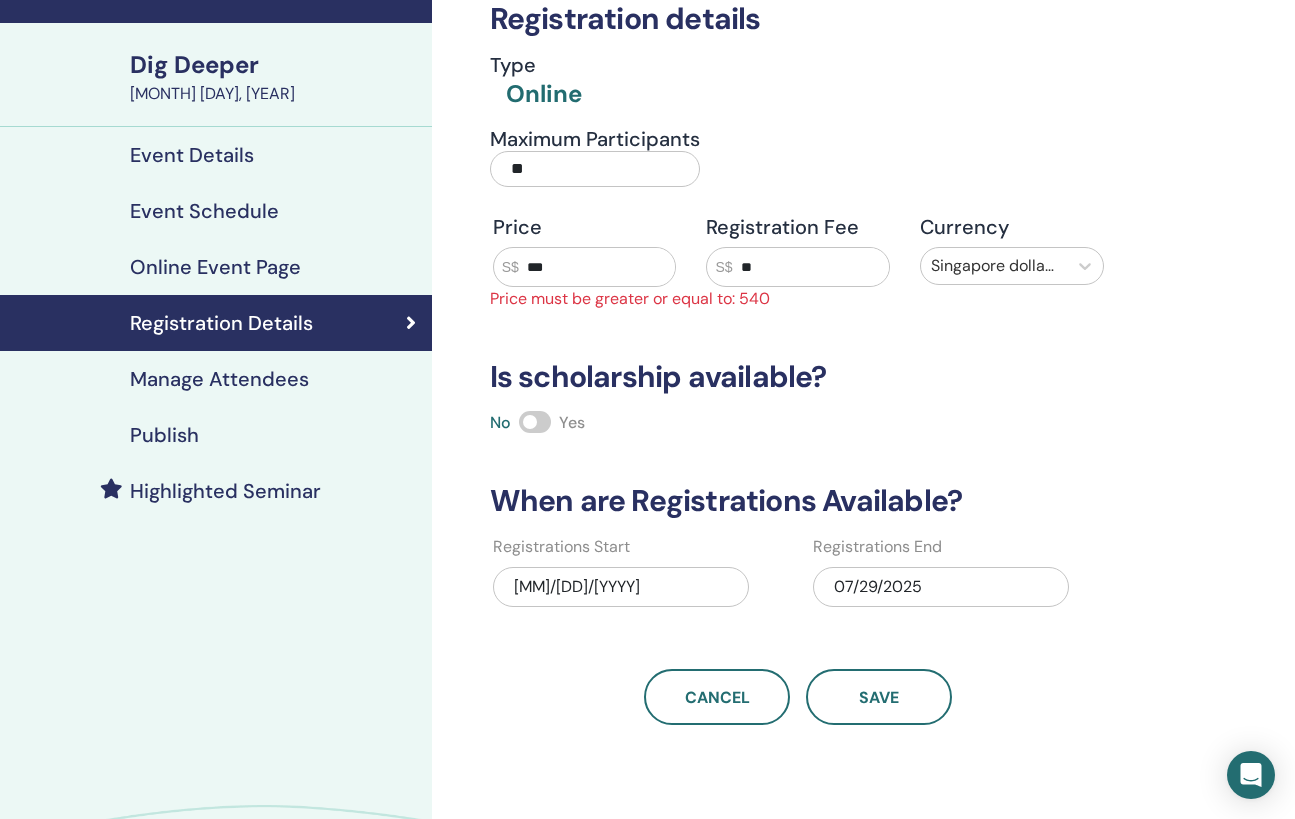 click on "**" at bounding box center [811, 267] 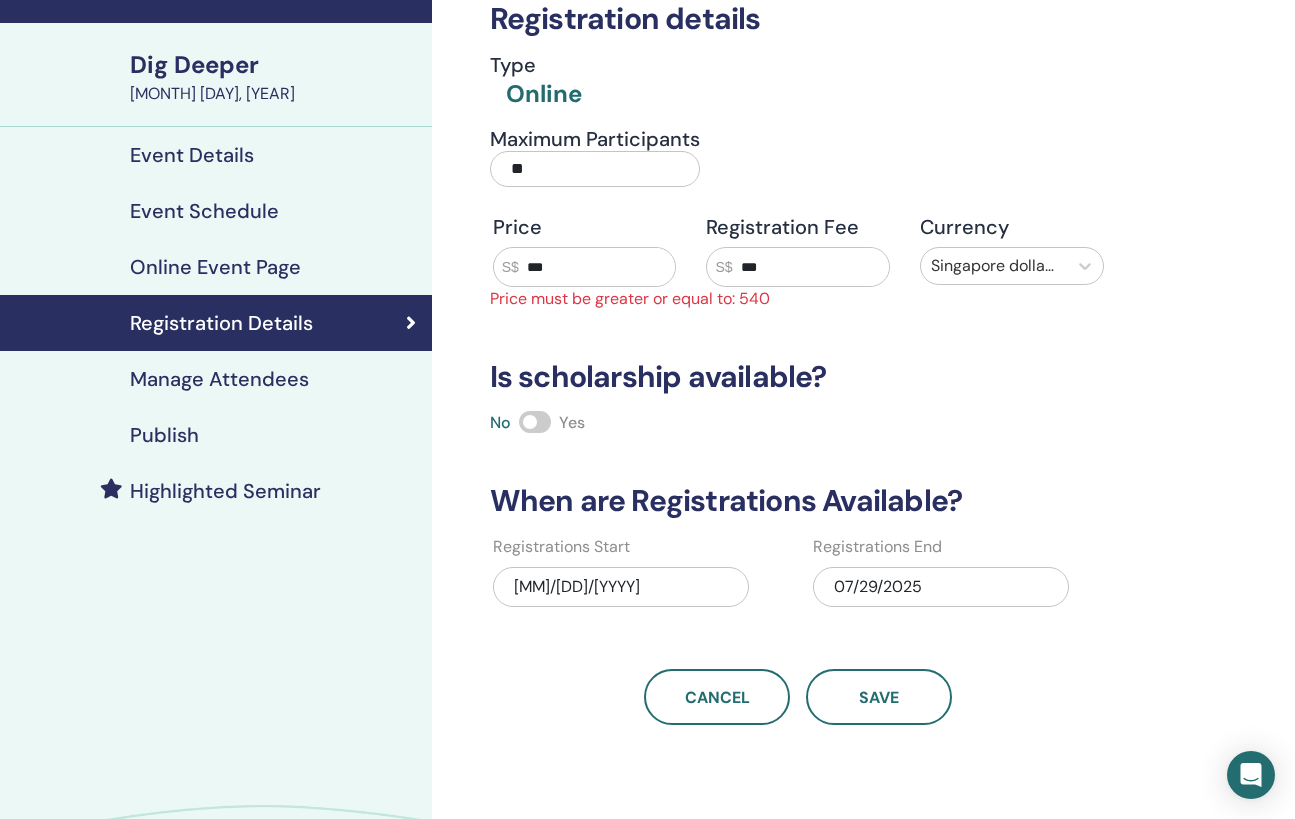 type on "***" 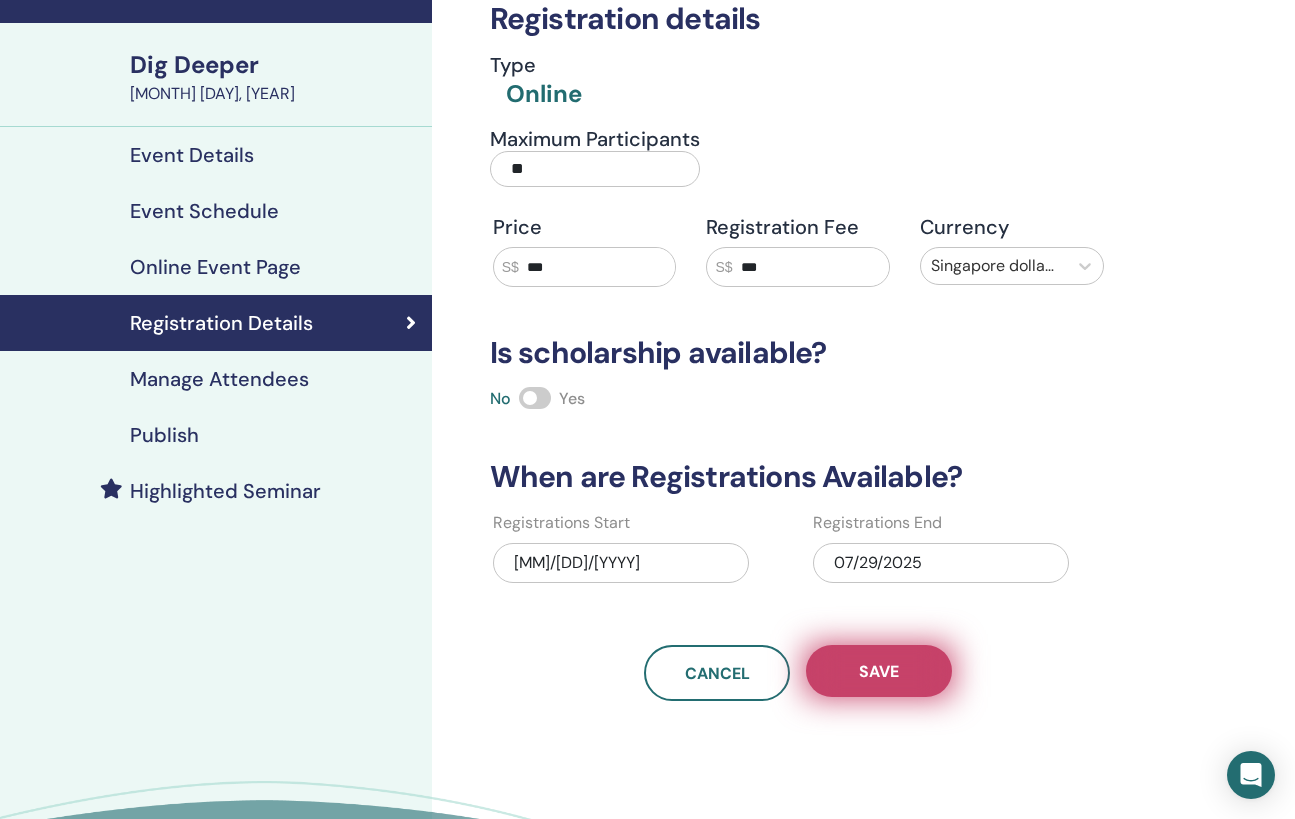 type on "***" 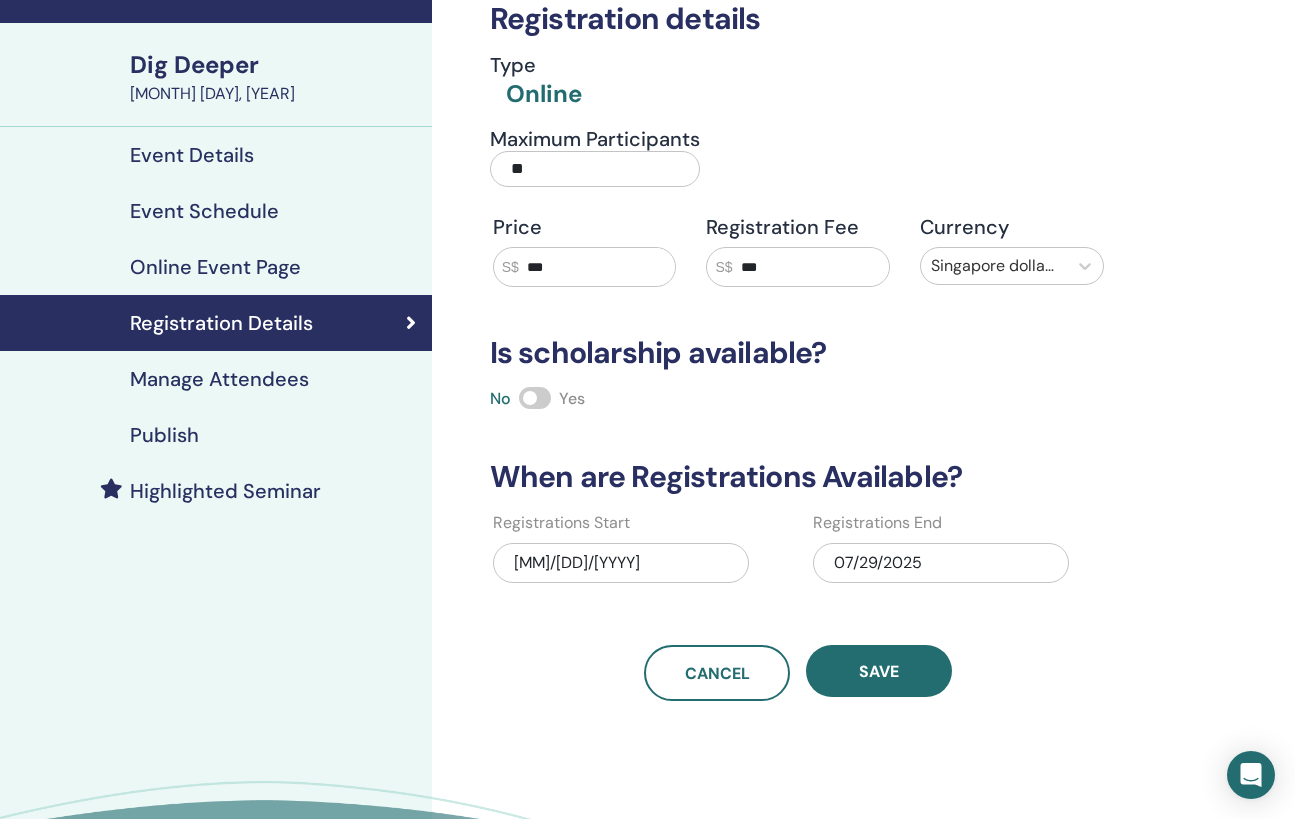 click on "Save" at bounding box center [879, 671] 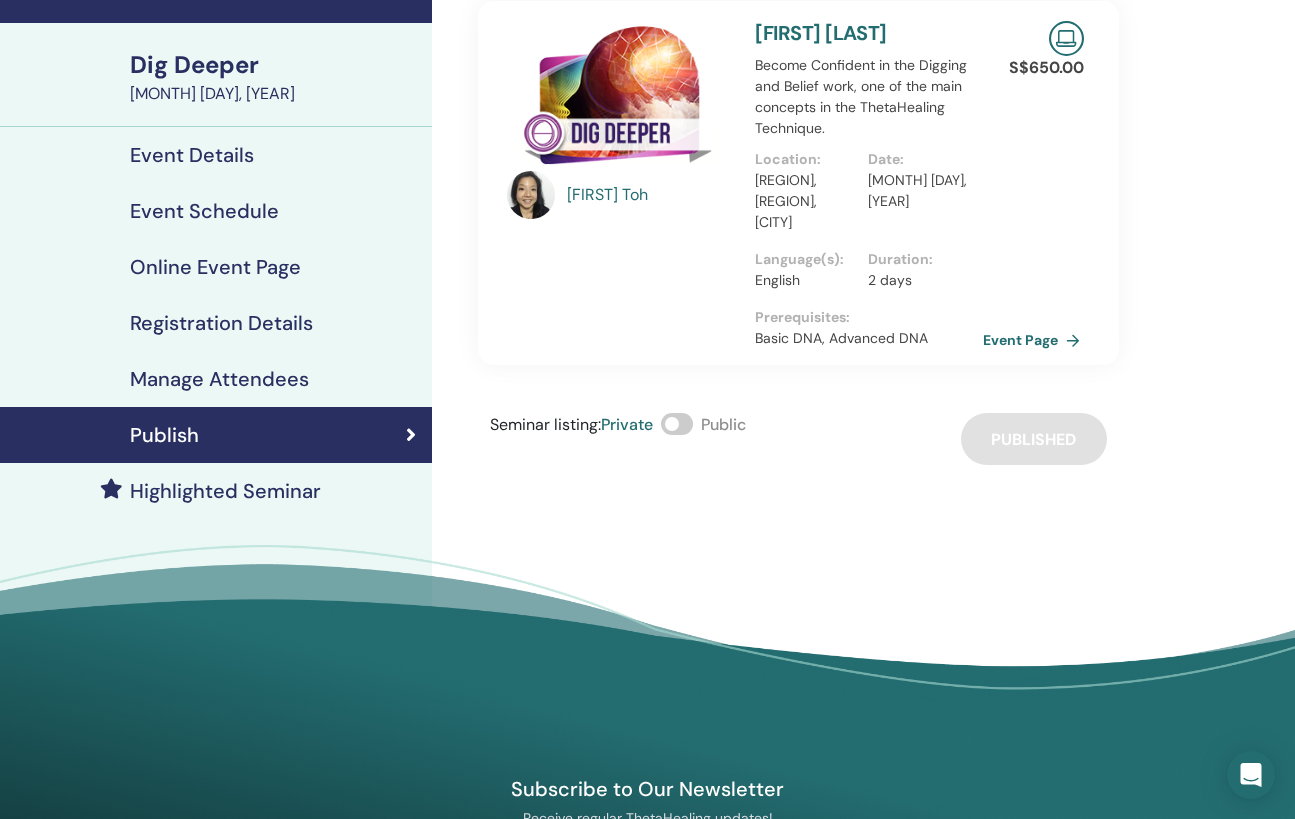 click on "Event Page" at bounding box center (1035, 340) 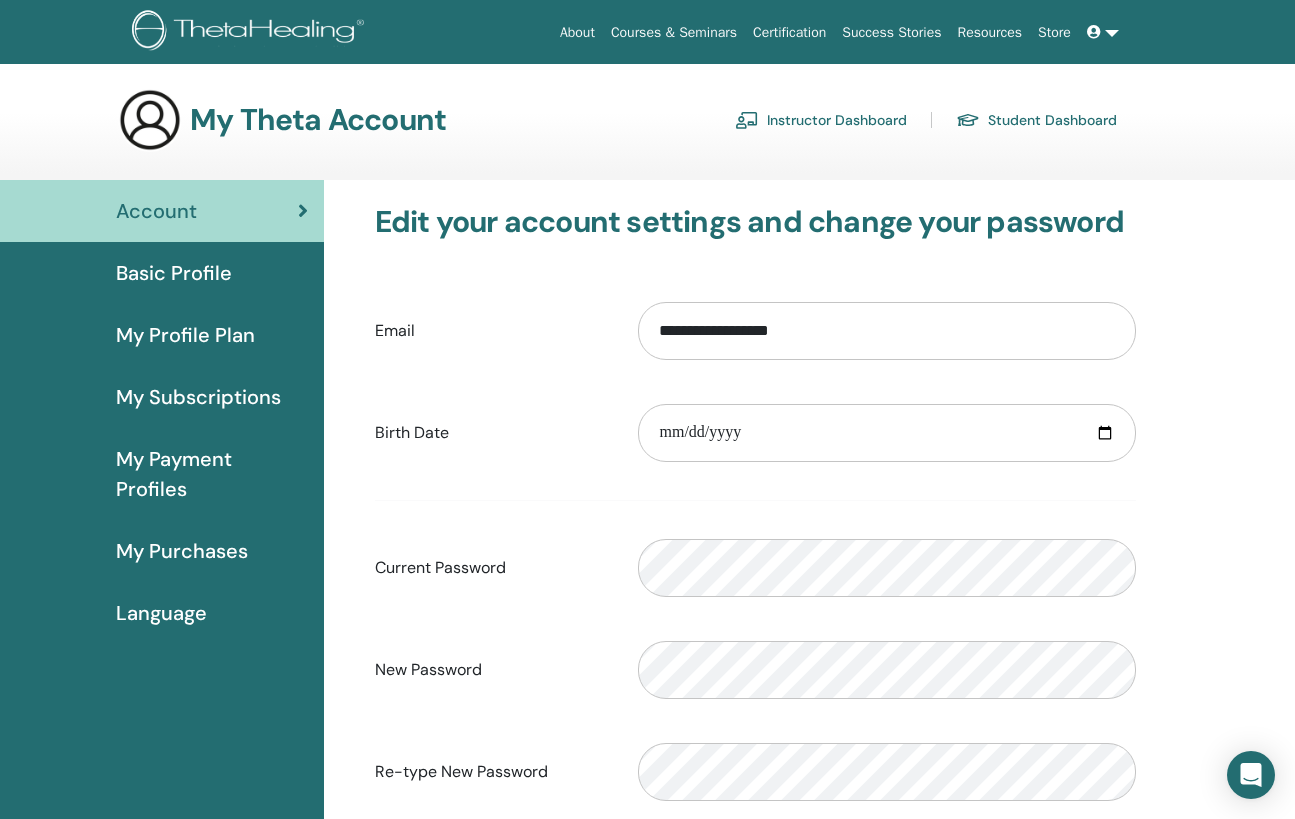 scroll, scrollTop: 0, scrollLeft: 0, axis: both 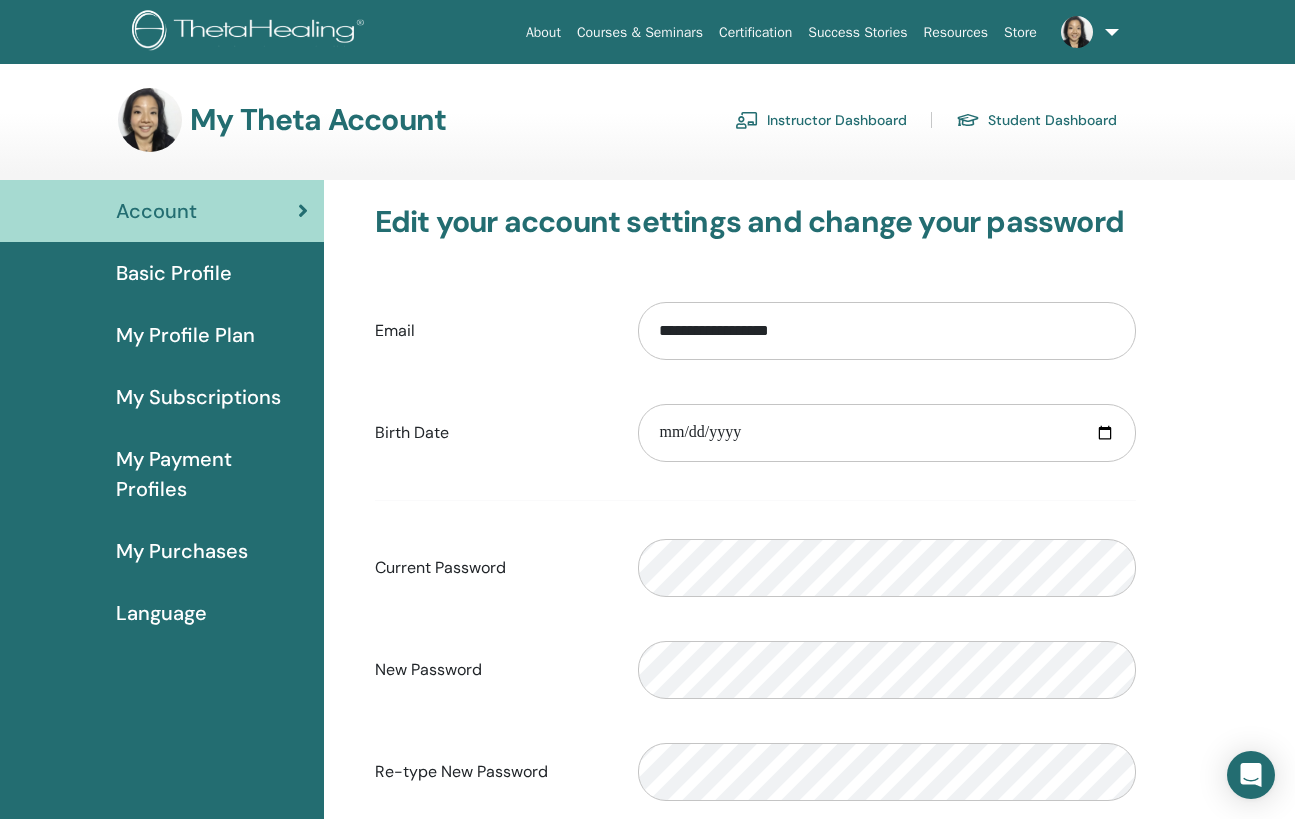 click on "Instructor Dashboard" at bounding box center (821, 120) 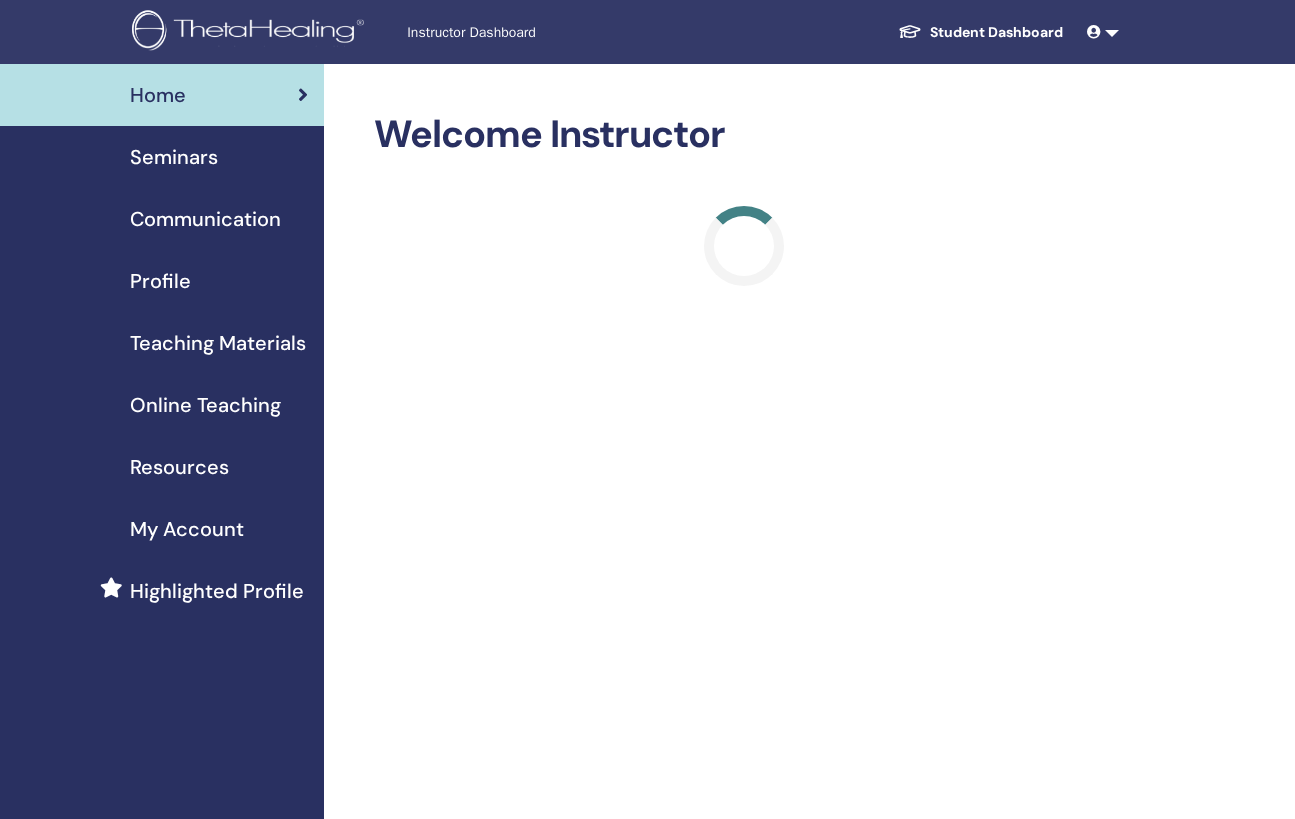 scroll, scrollTop: 0, scrollLeft: 0, axis: both 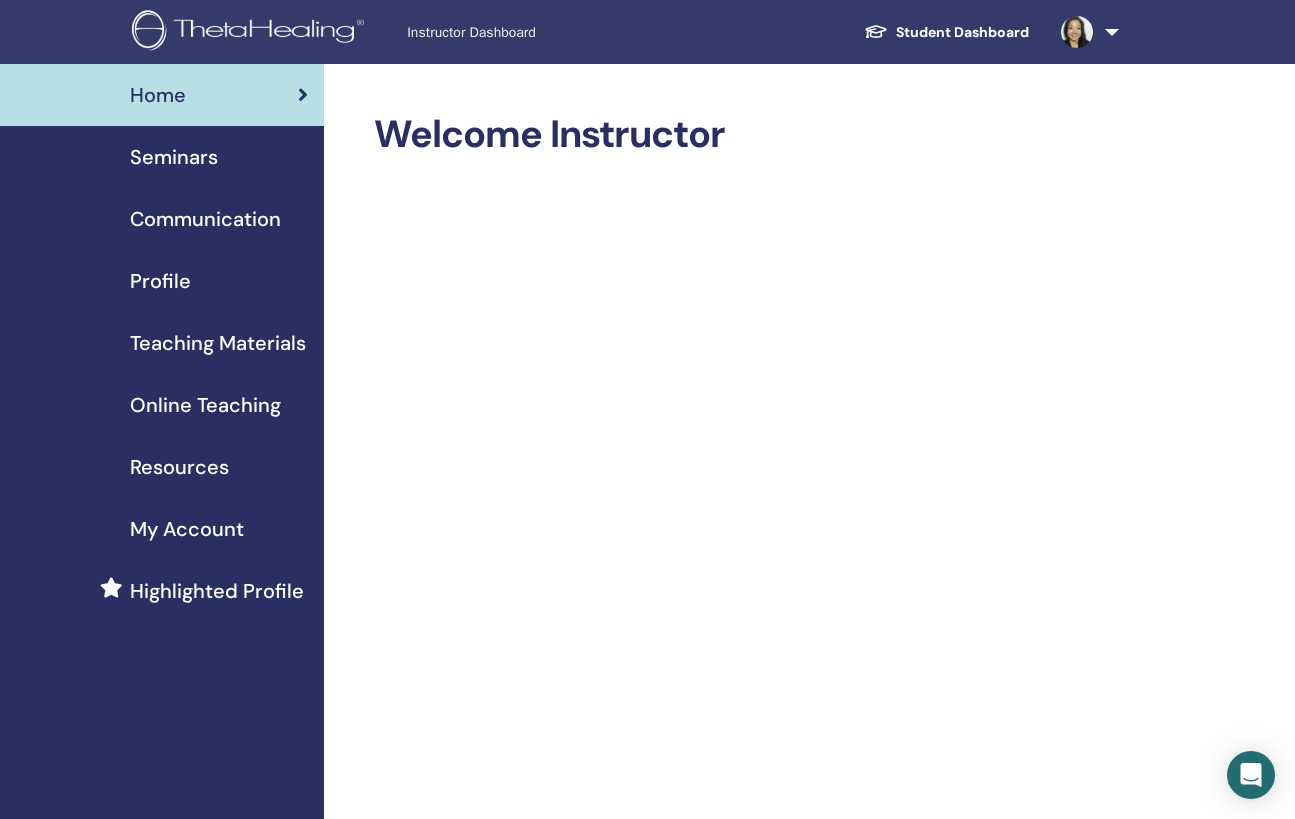 click on "Seminars" at bounding box center [174, 157] 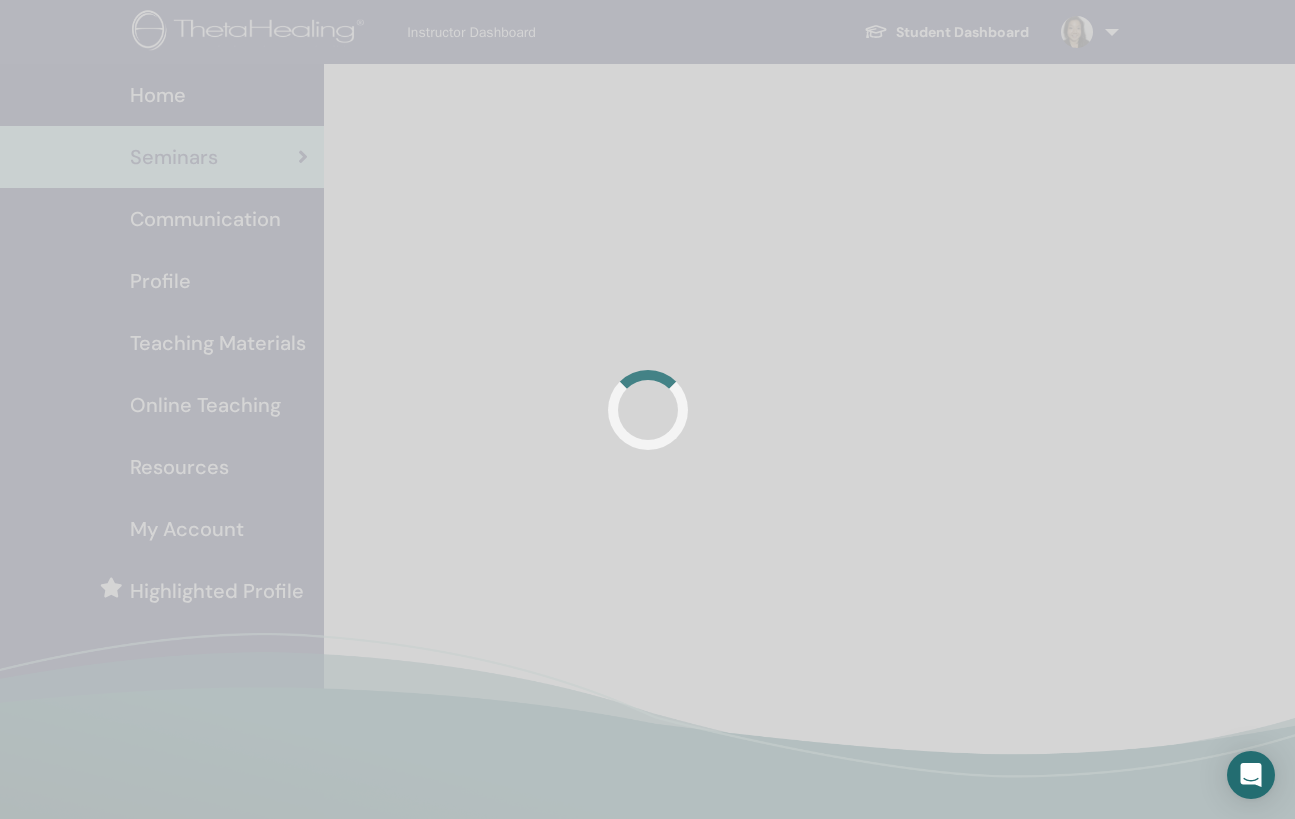 scroll, scrollTop: 0, scrollLeft: 0, axis: both 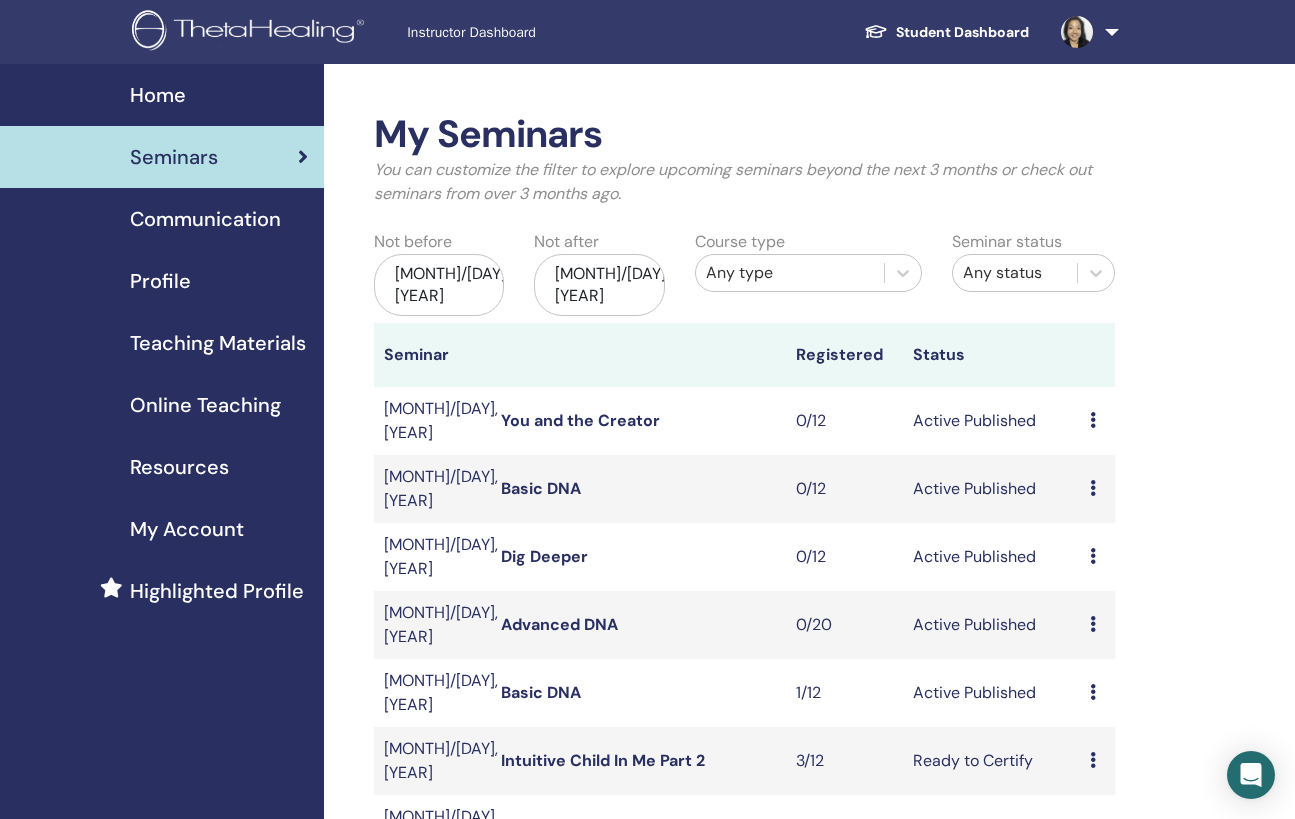 click at bounding box center [1093, 624] 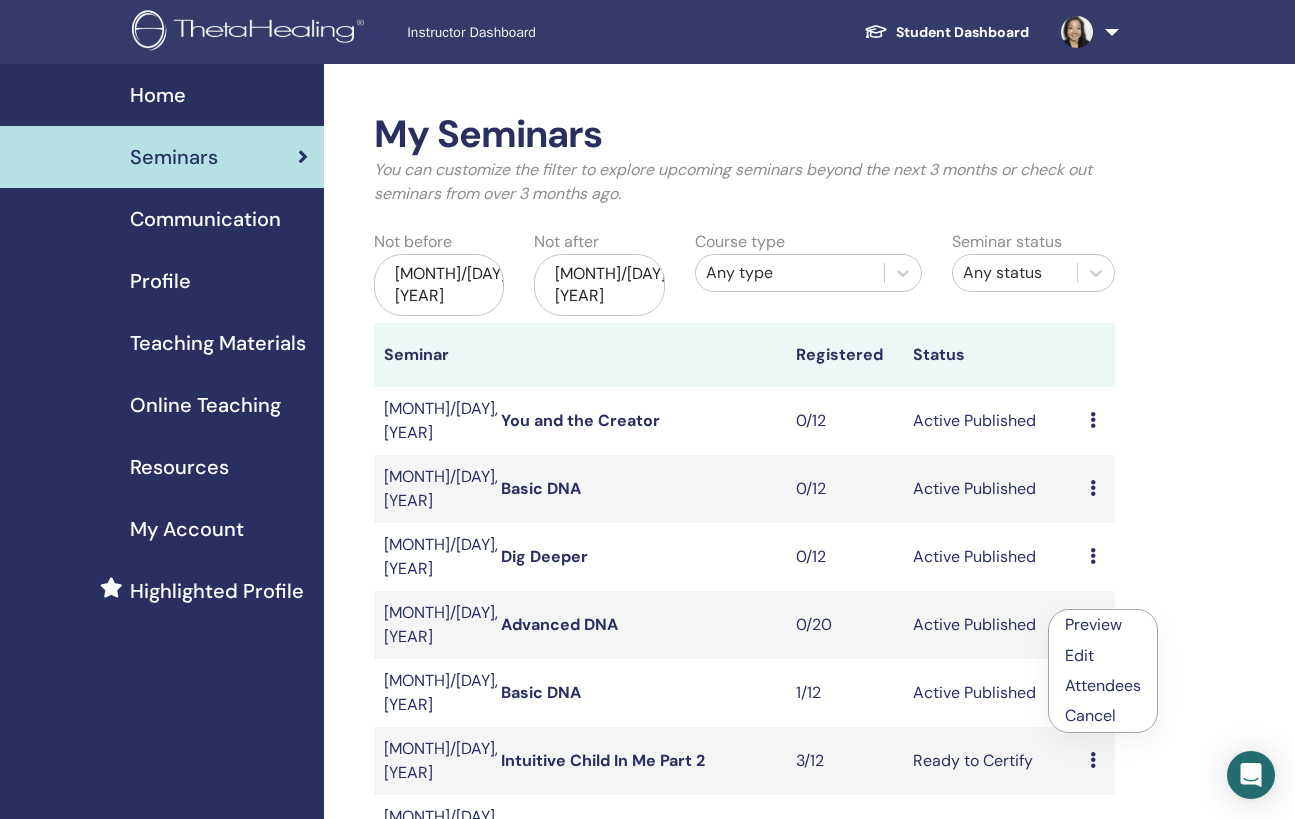 click on "Edit" at bounding box center [1079, 655] 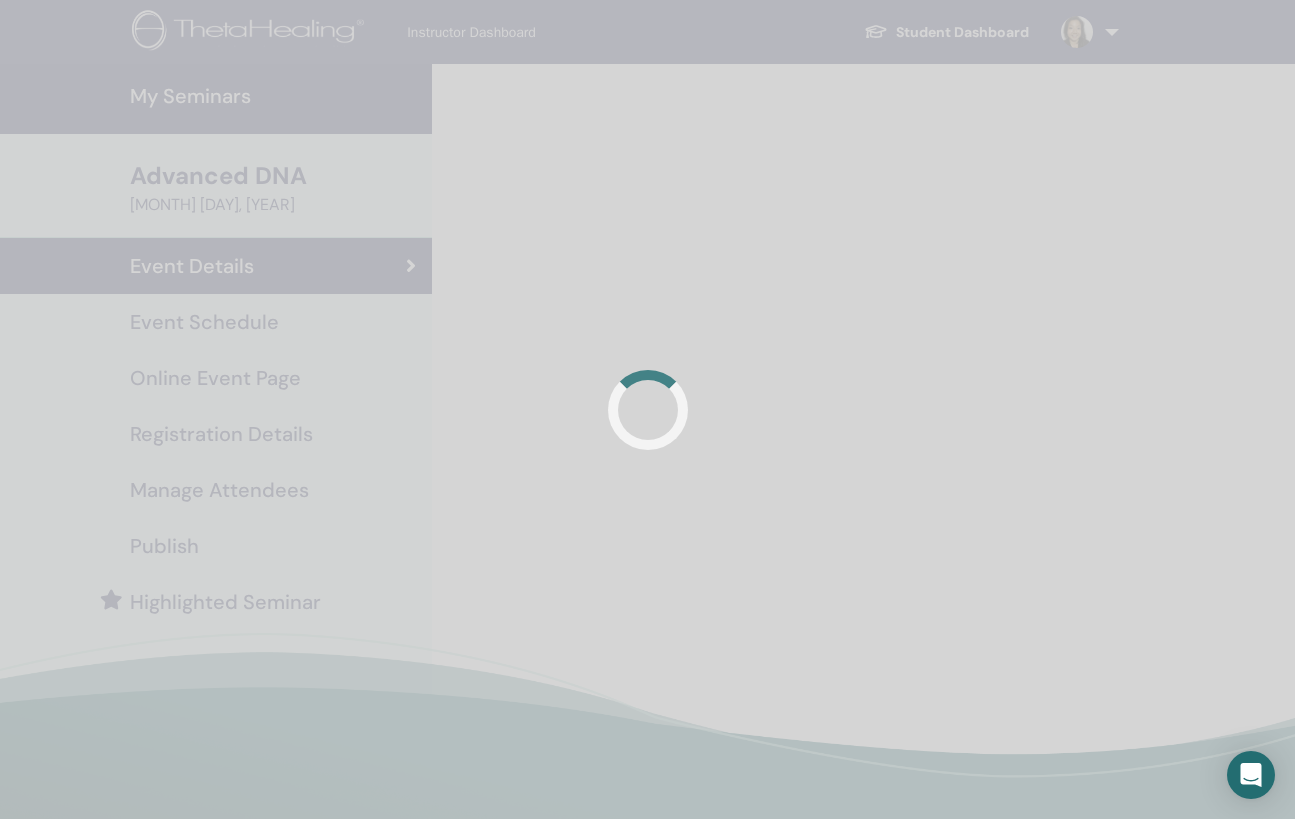 scroll, scrollTop: 0, scrollLeft: 0, axis: both 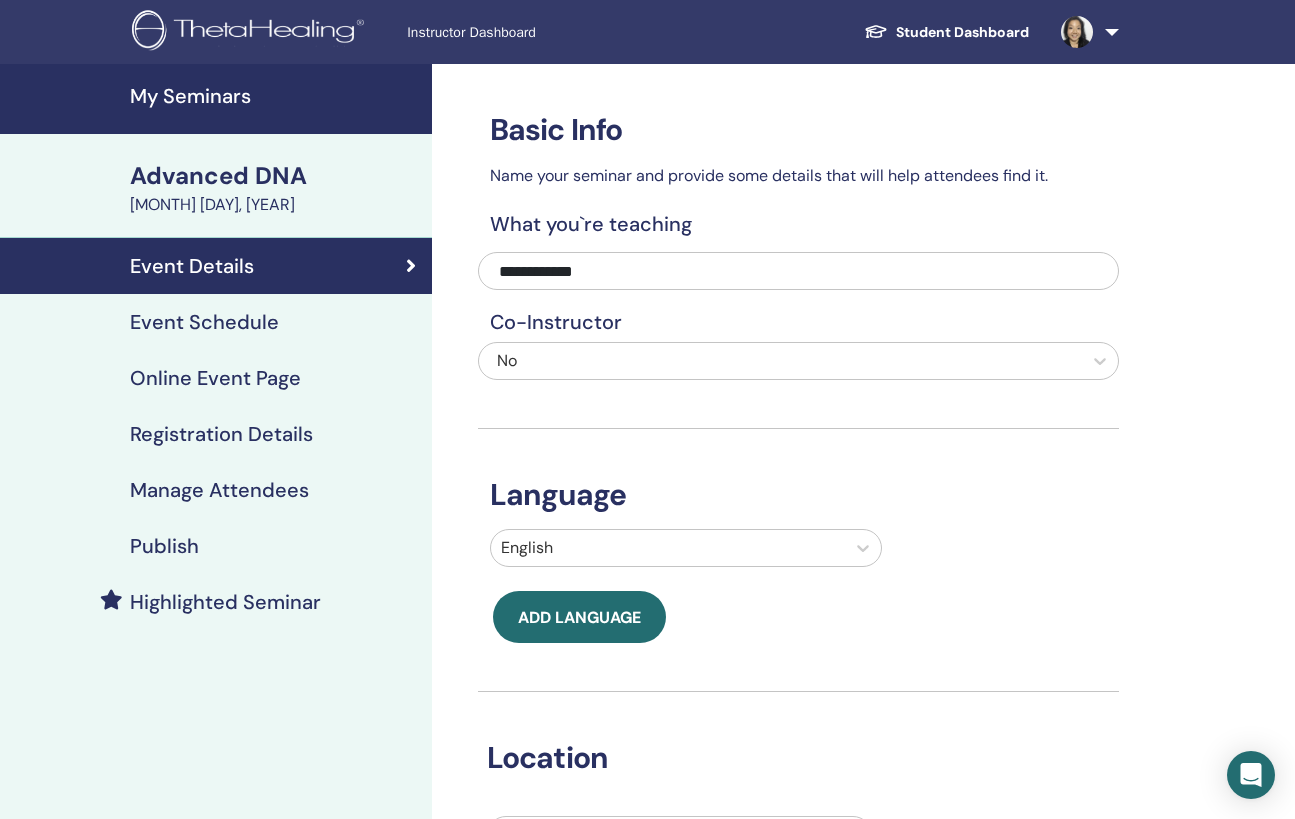 click on "Event Schedule" at bounding box center [204, 322] 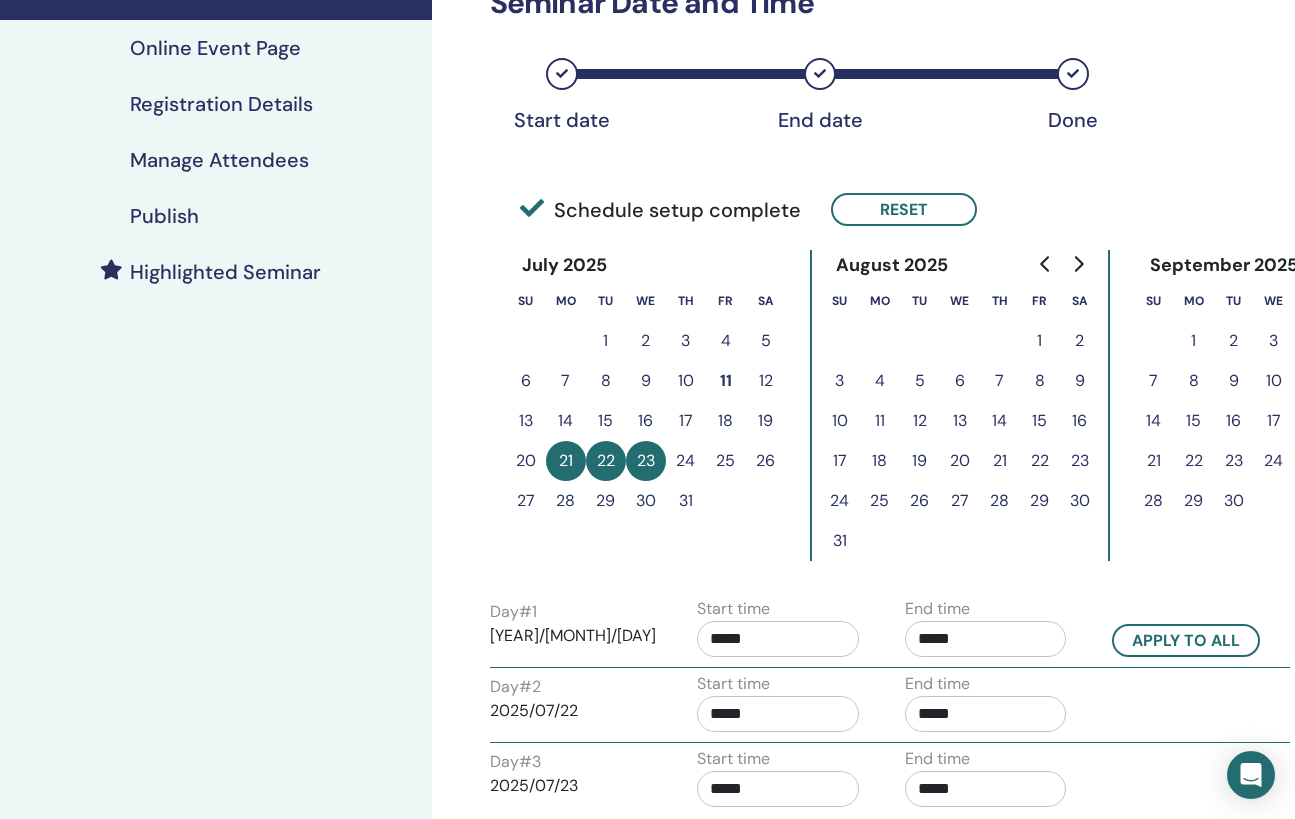 scroll, scrollTop: 65, scrollLeft: 0, axis: vertical 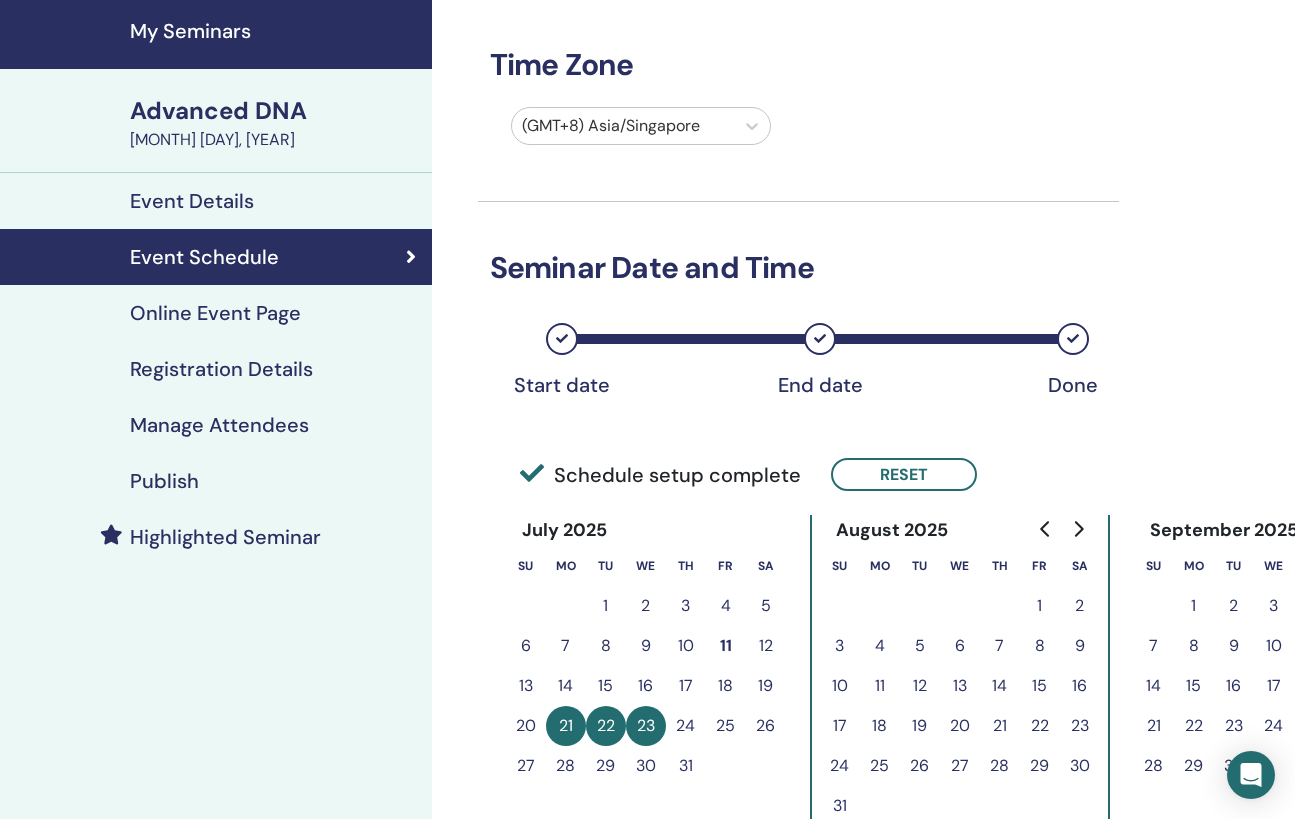 click on "Registration Details" at bounding box center (221, 369) 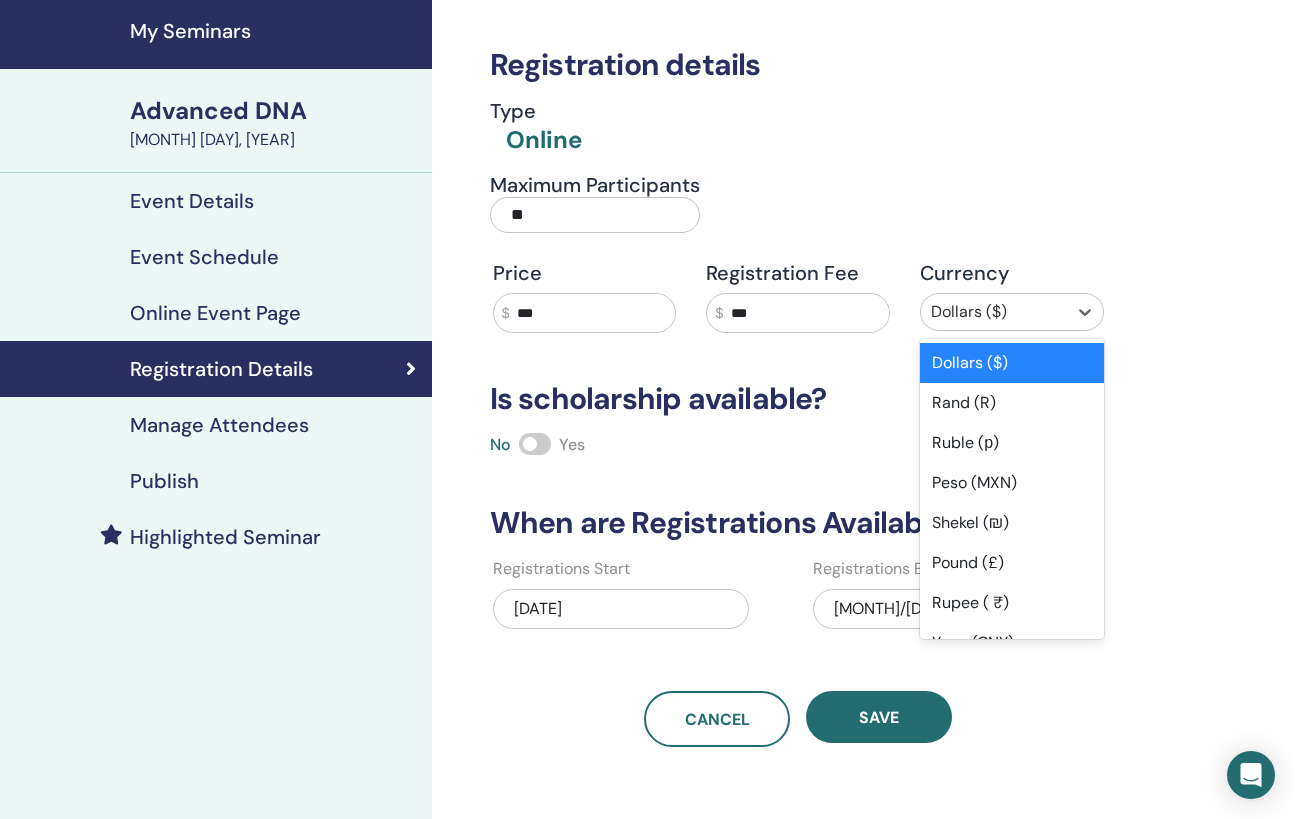 click at bounding box center (994, 312) 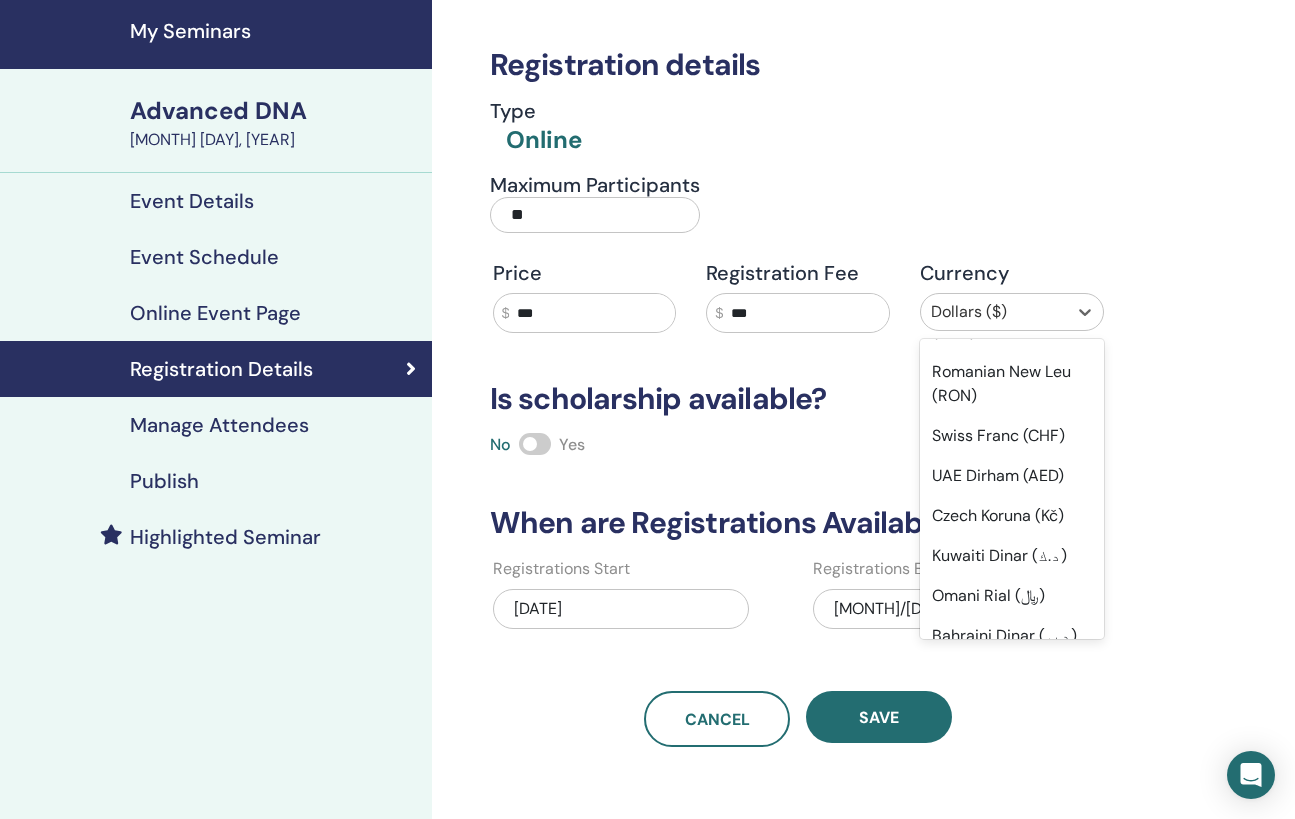 scroll, scrollTop: 1748, scrollLeft: 0, axis: vertical 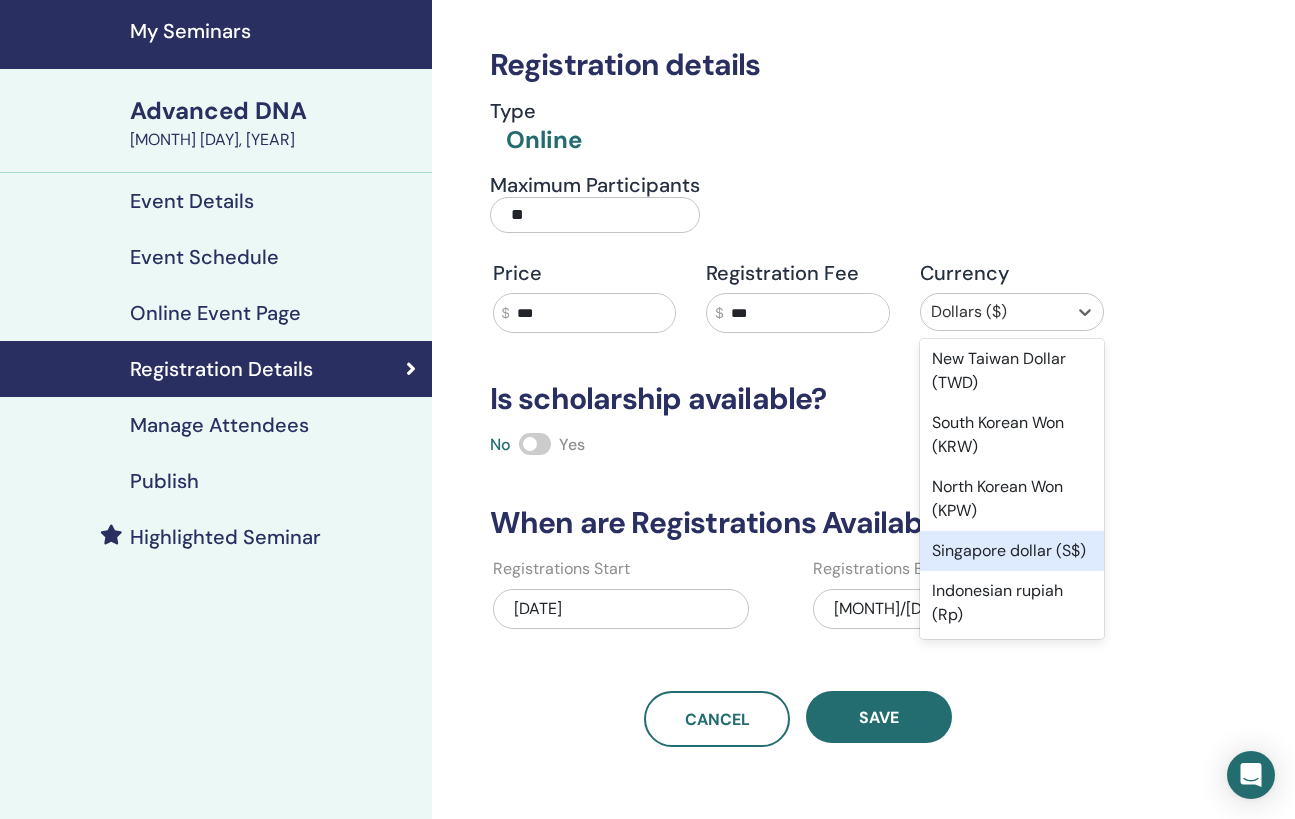 click on "Singapore dollar (S$)" at bounding box center [1012, 551] 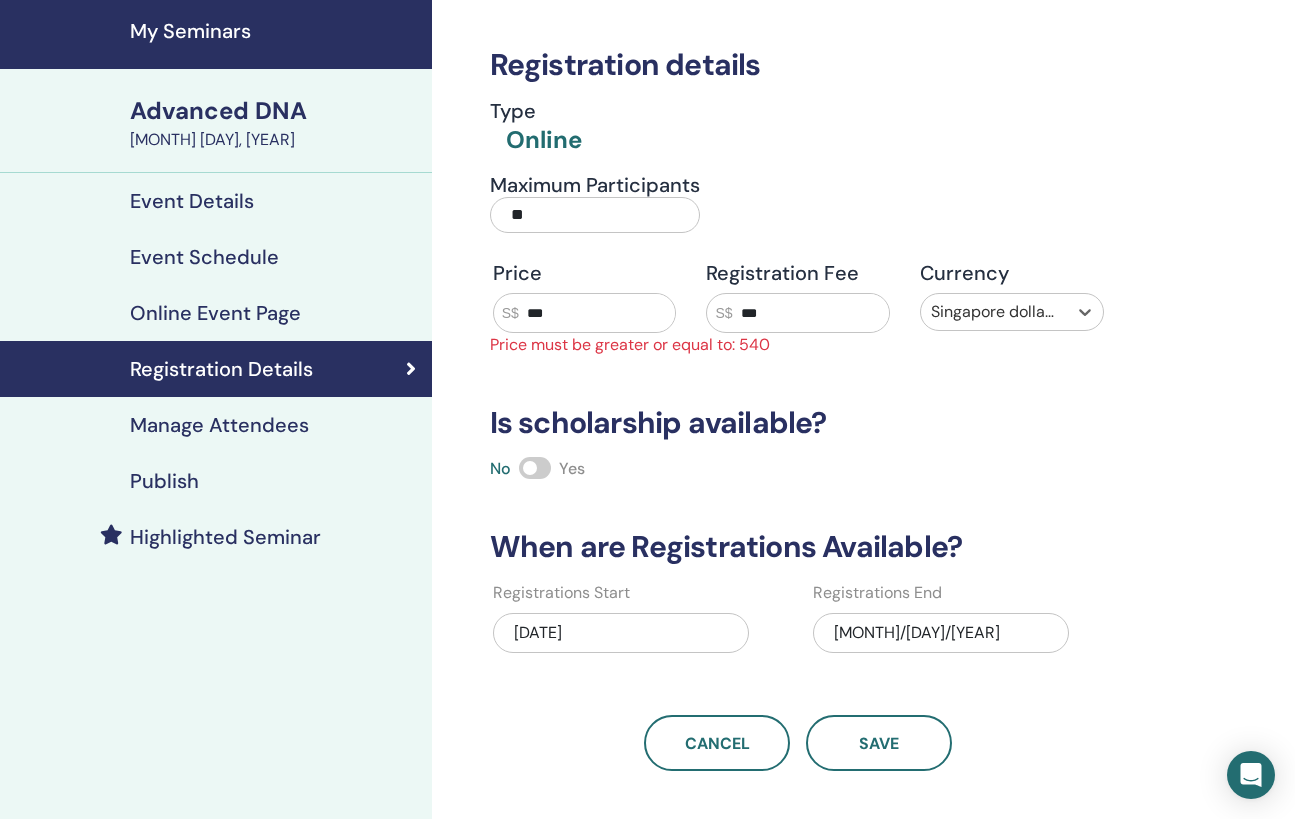 click on "***" at bounding box center (811, 313) 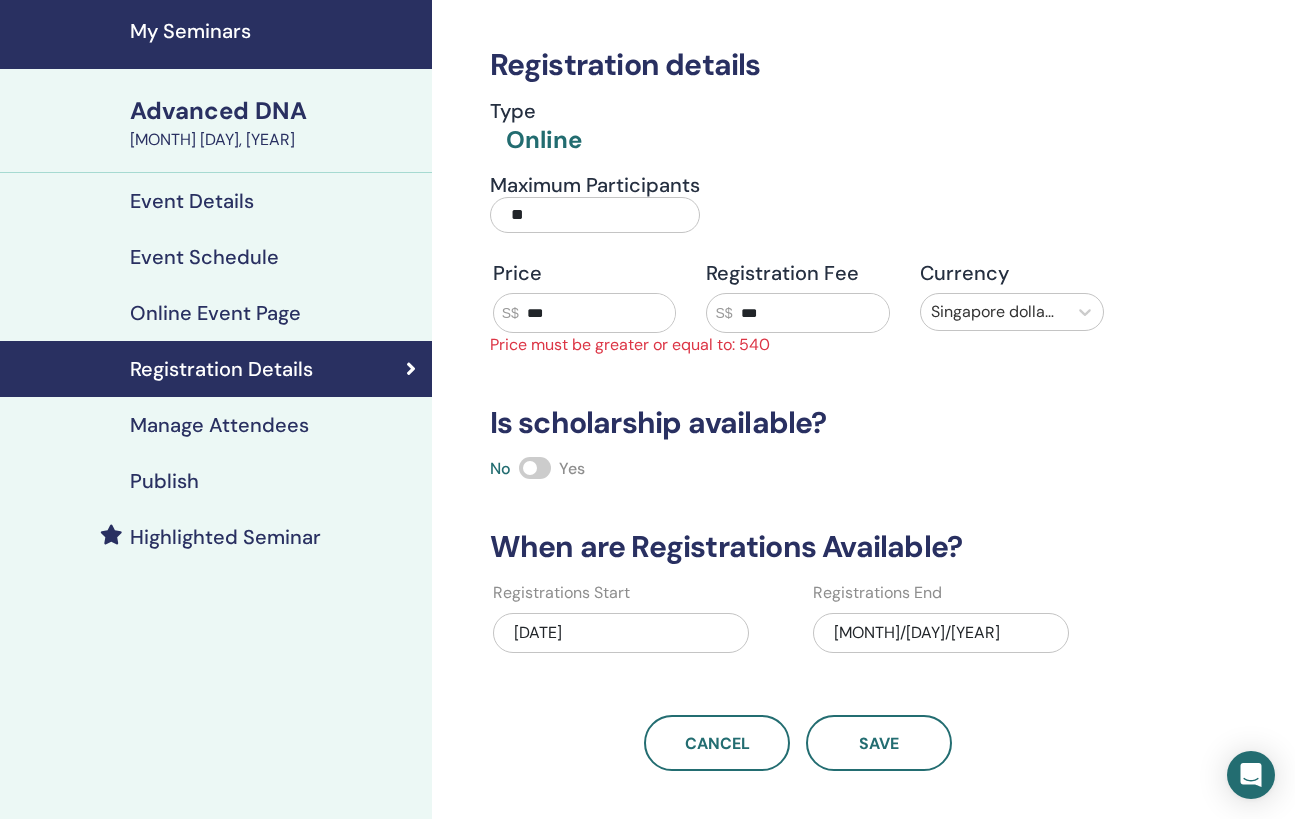 type on "***" 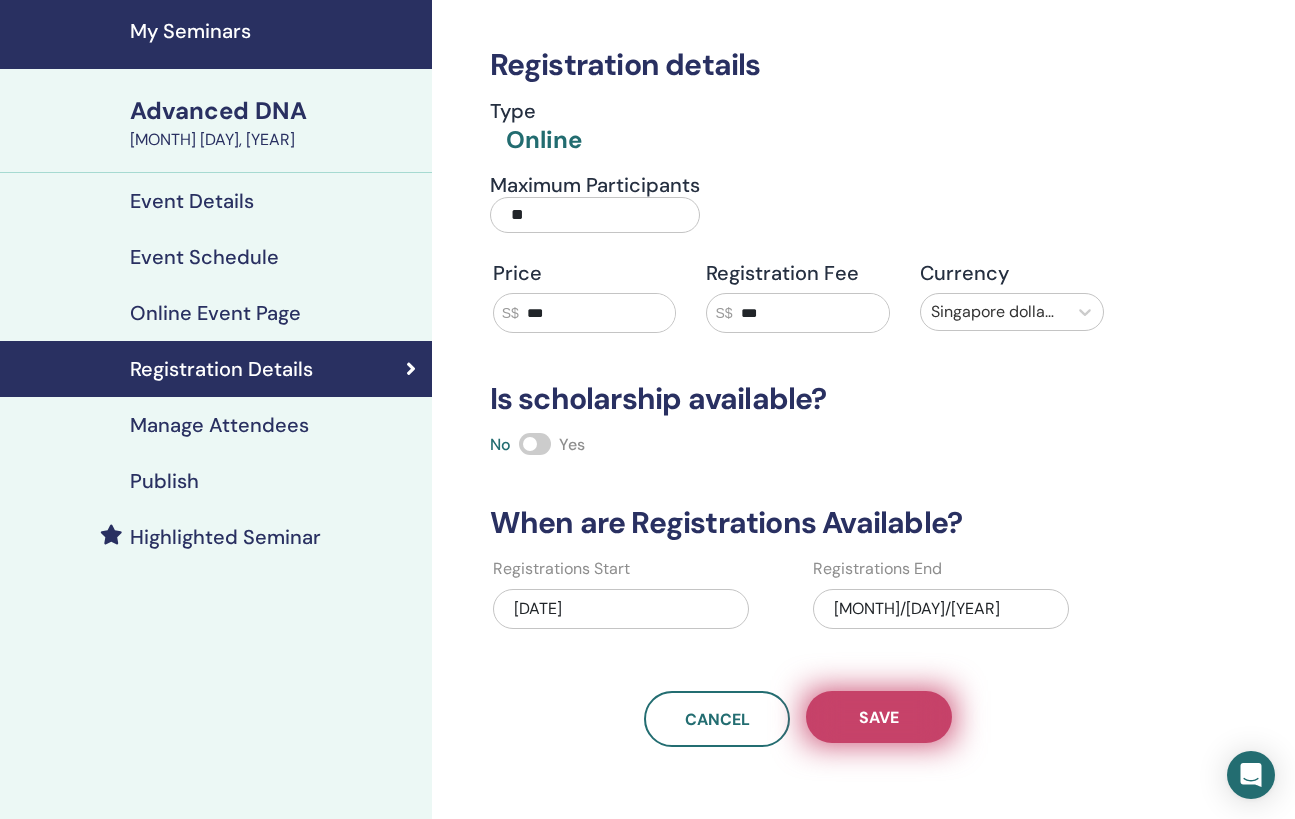 type on "***" 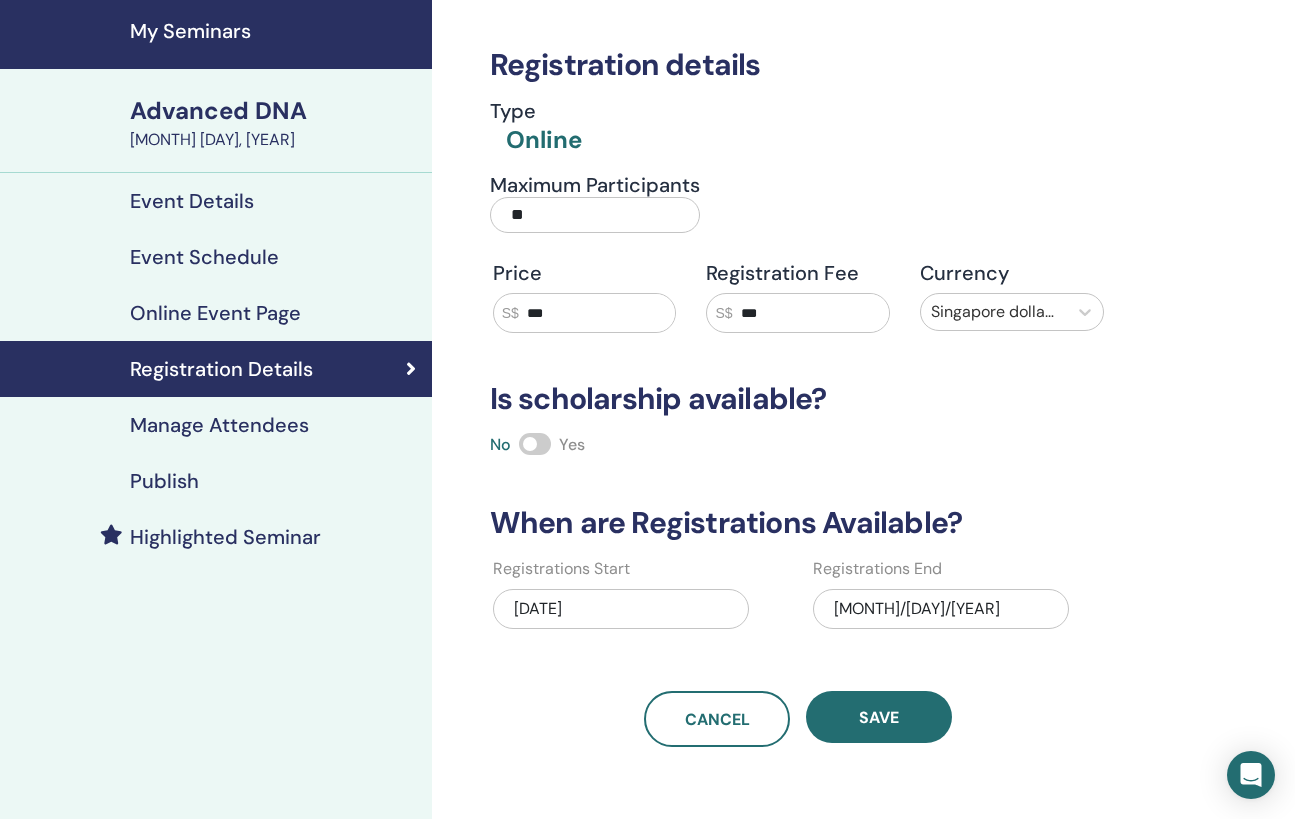 click on "06/23/2025" at bounding box center [941, 609] 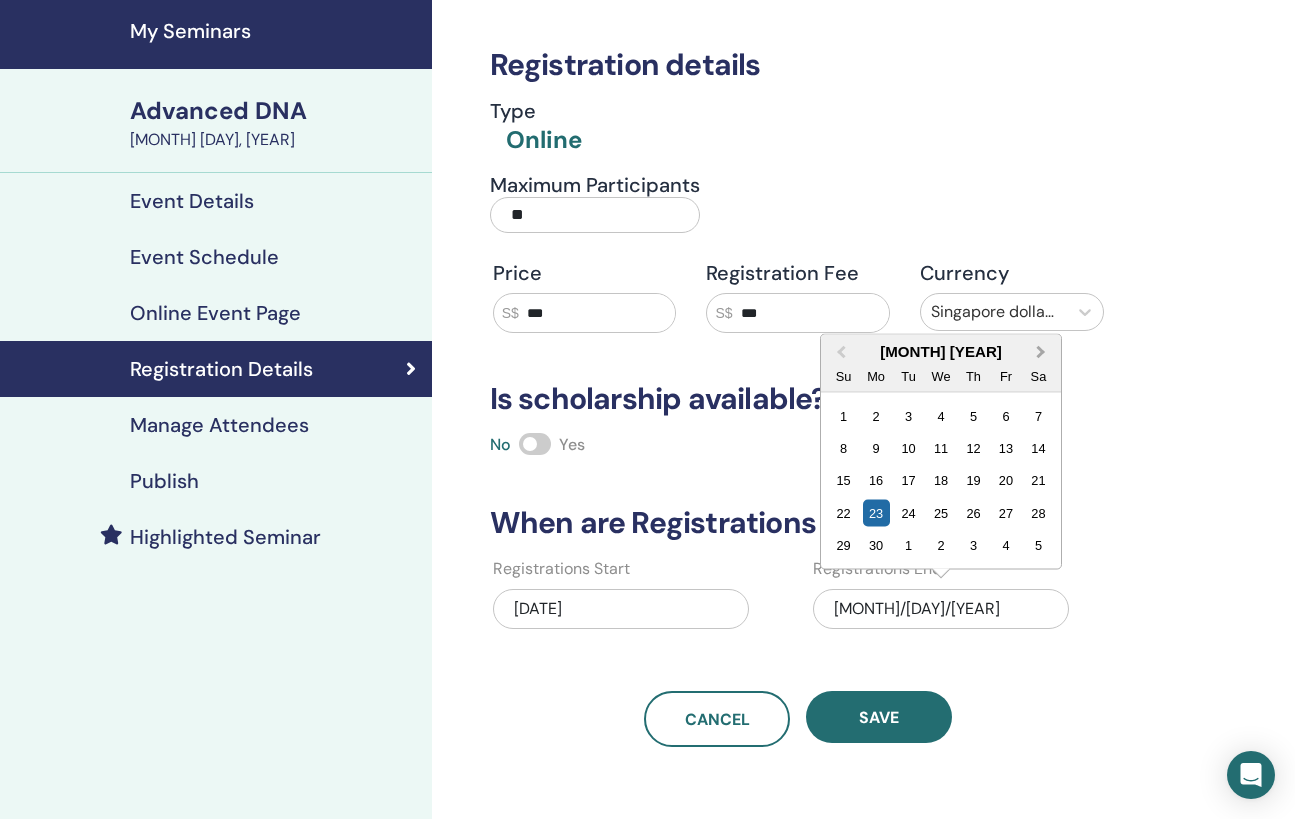 click on "Next Month" at bounding box center (1043, 353) 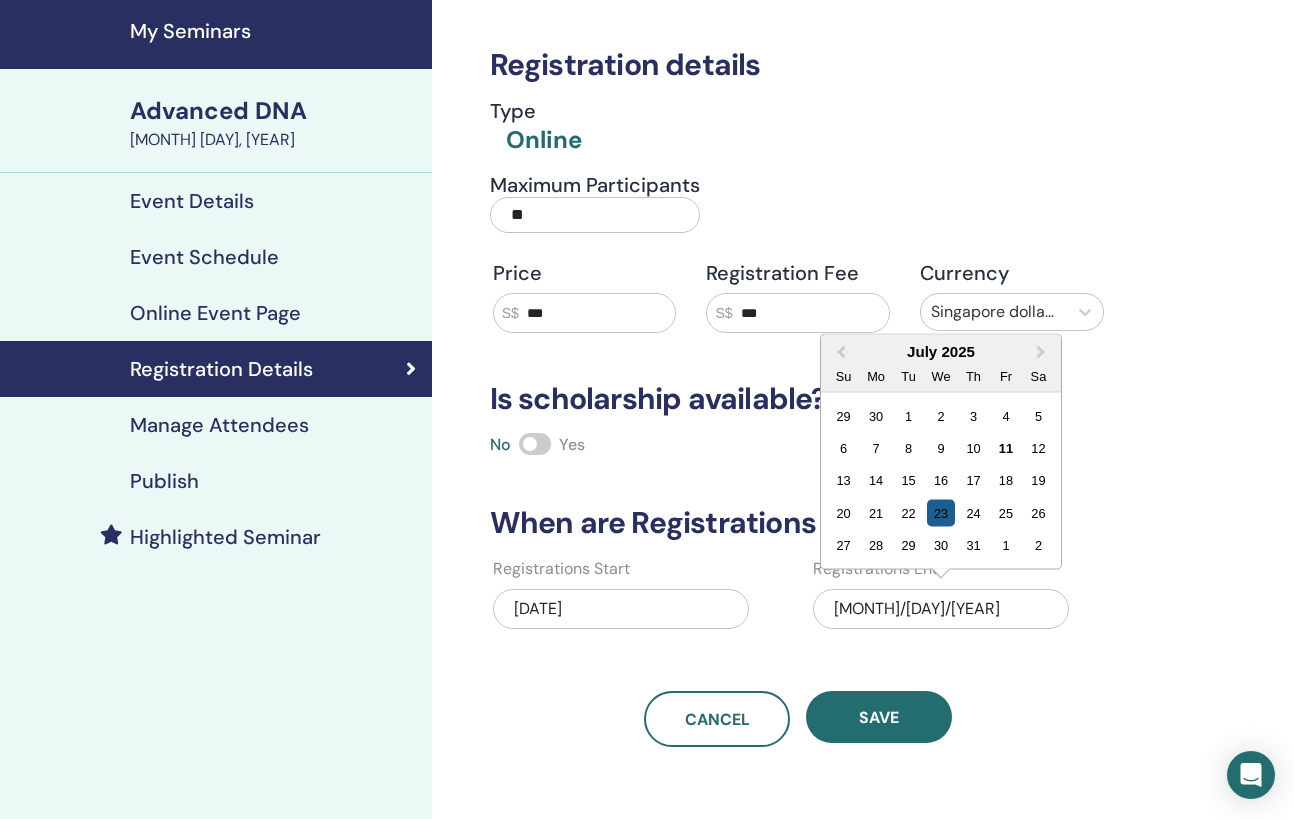 click on "23" at bounding box center [941, 513] 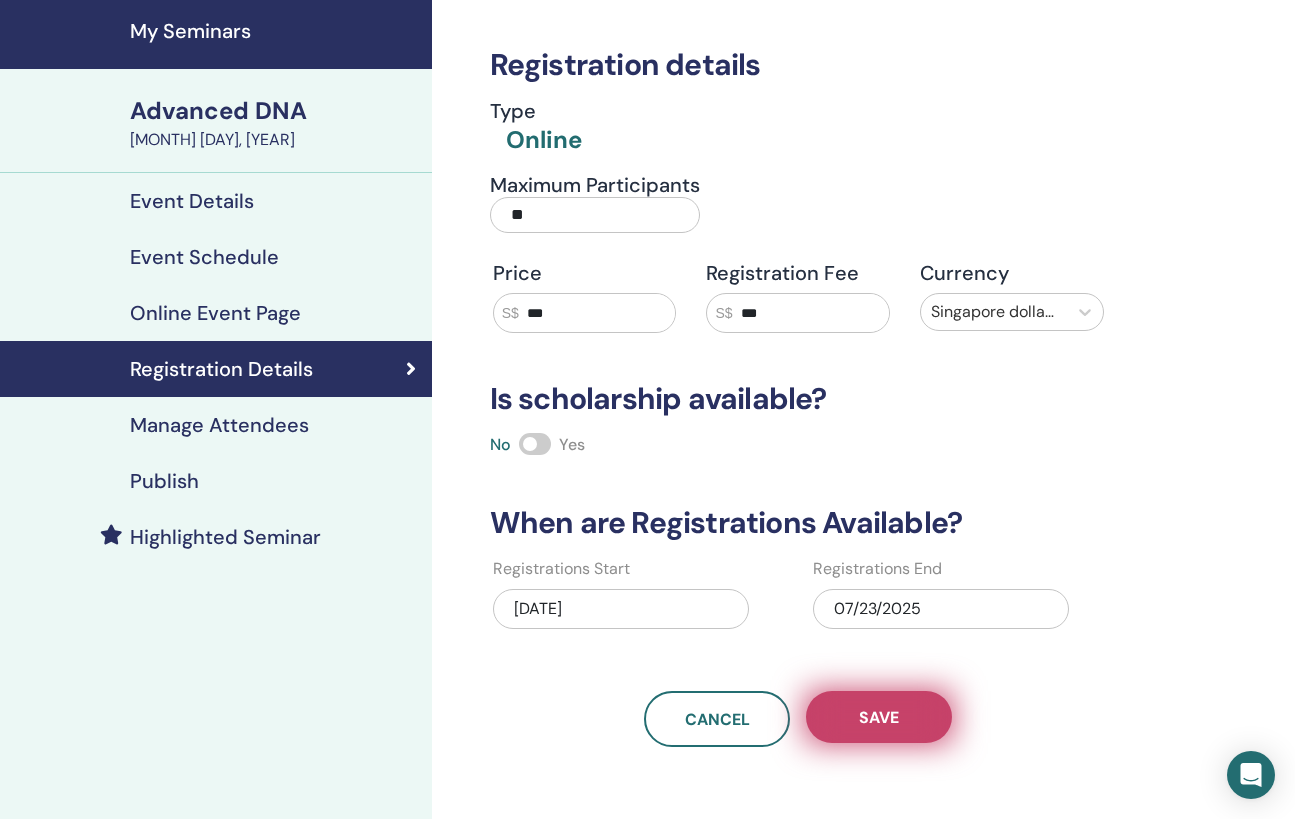 click on "Save" at bounding box center [879, 717] 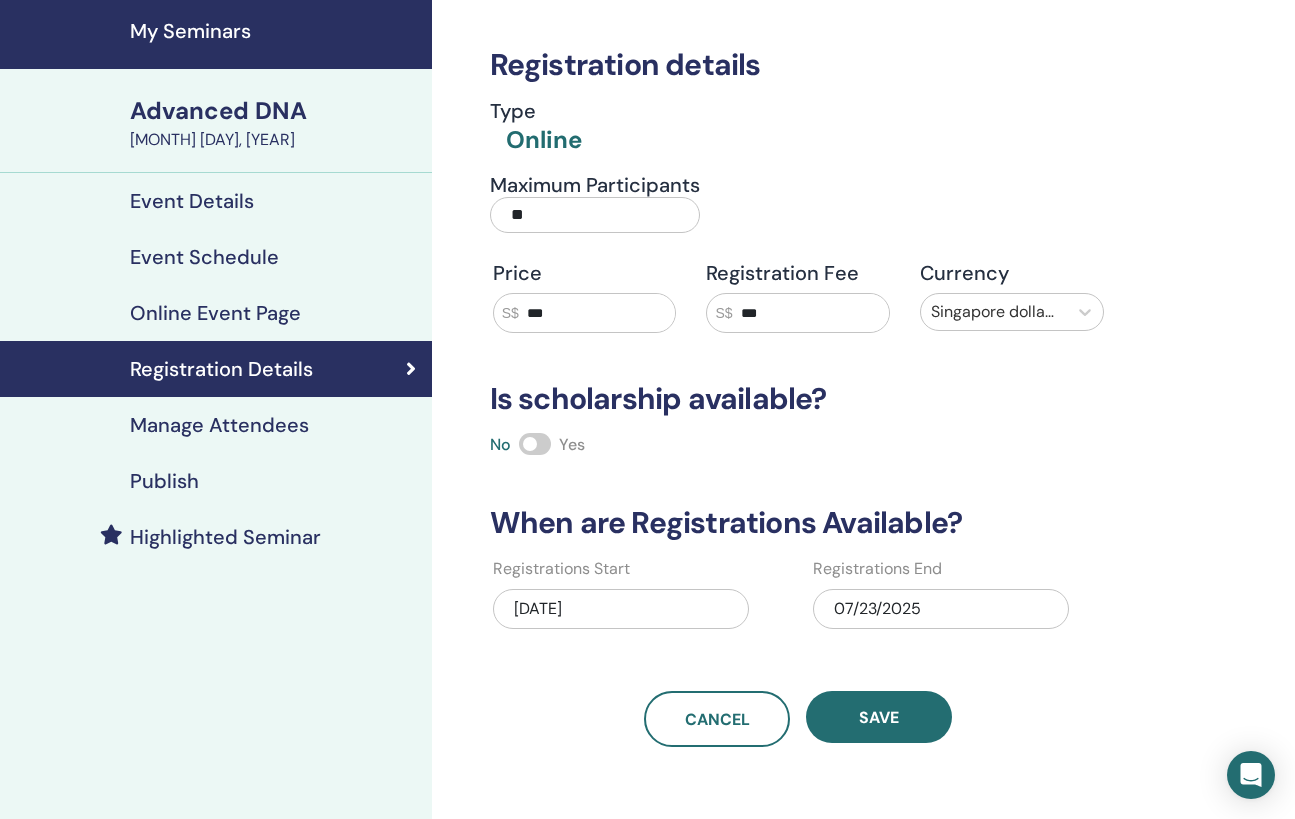click on "Publish" at bounding box center (164, 481) 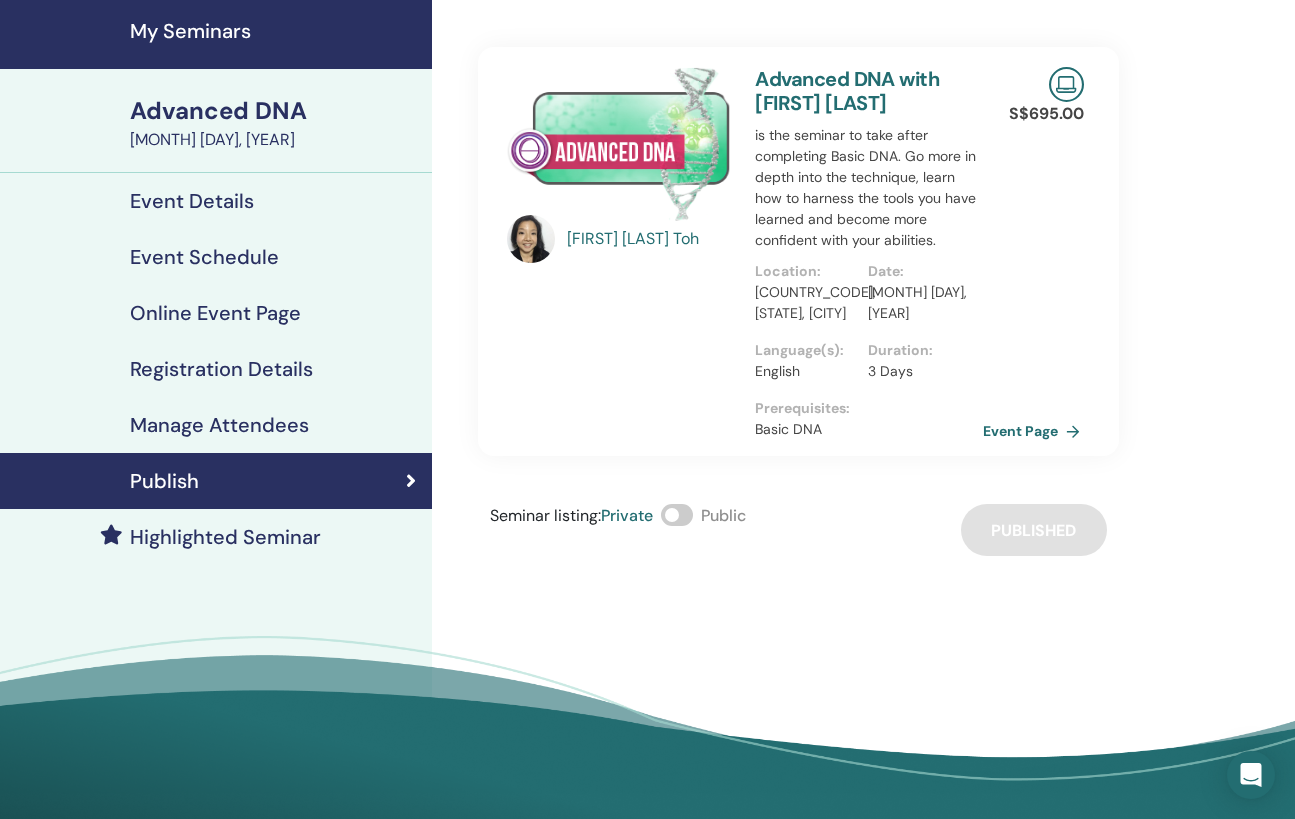 click on "Event Page" at bounding box center (1035, 431) 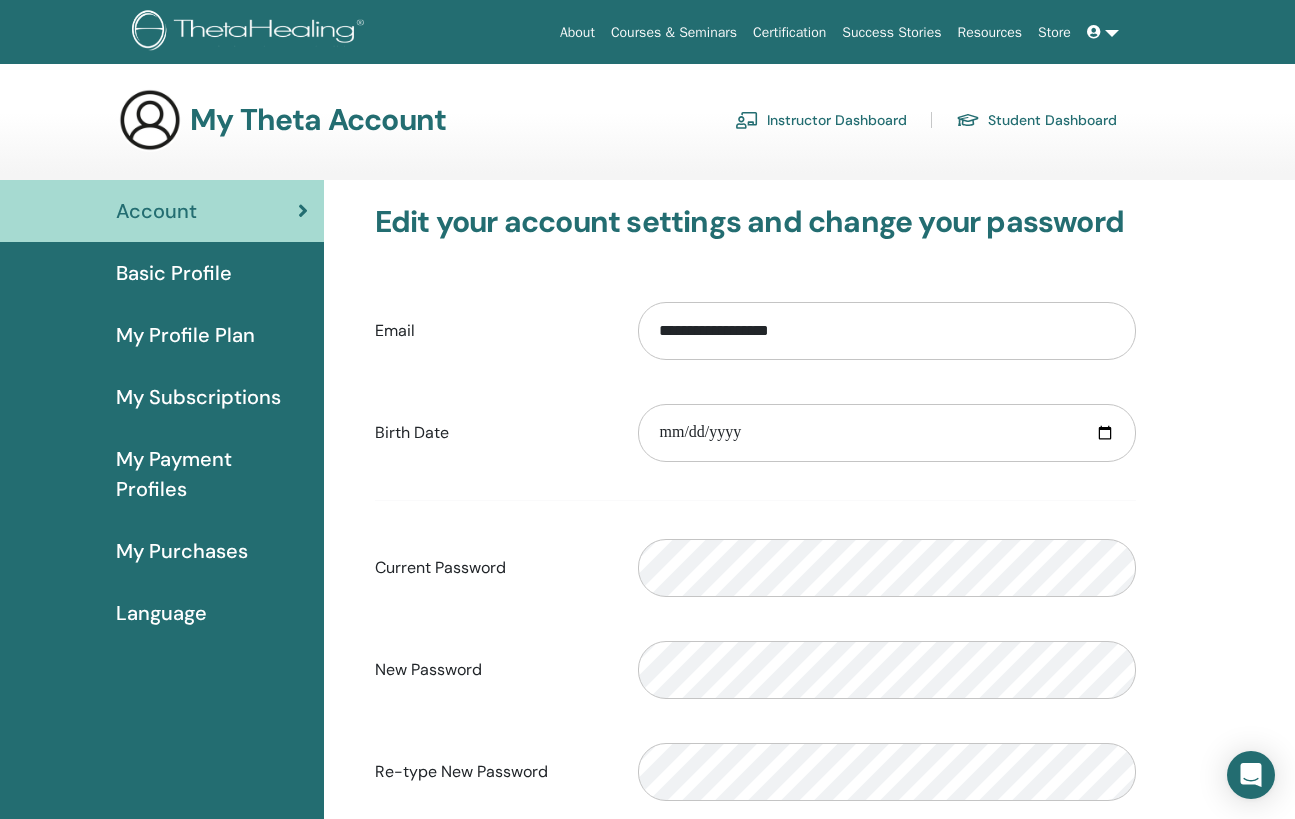 scroll, scrollTop: 0, scrollLeft: 0, axis: both 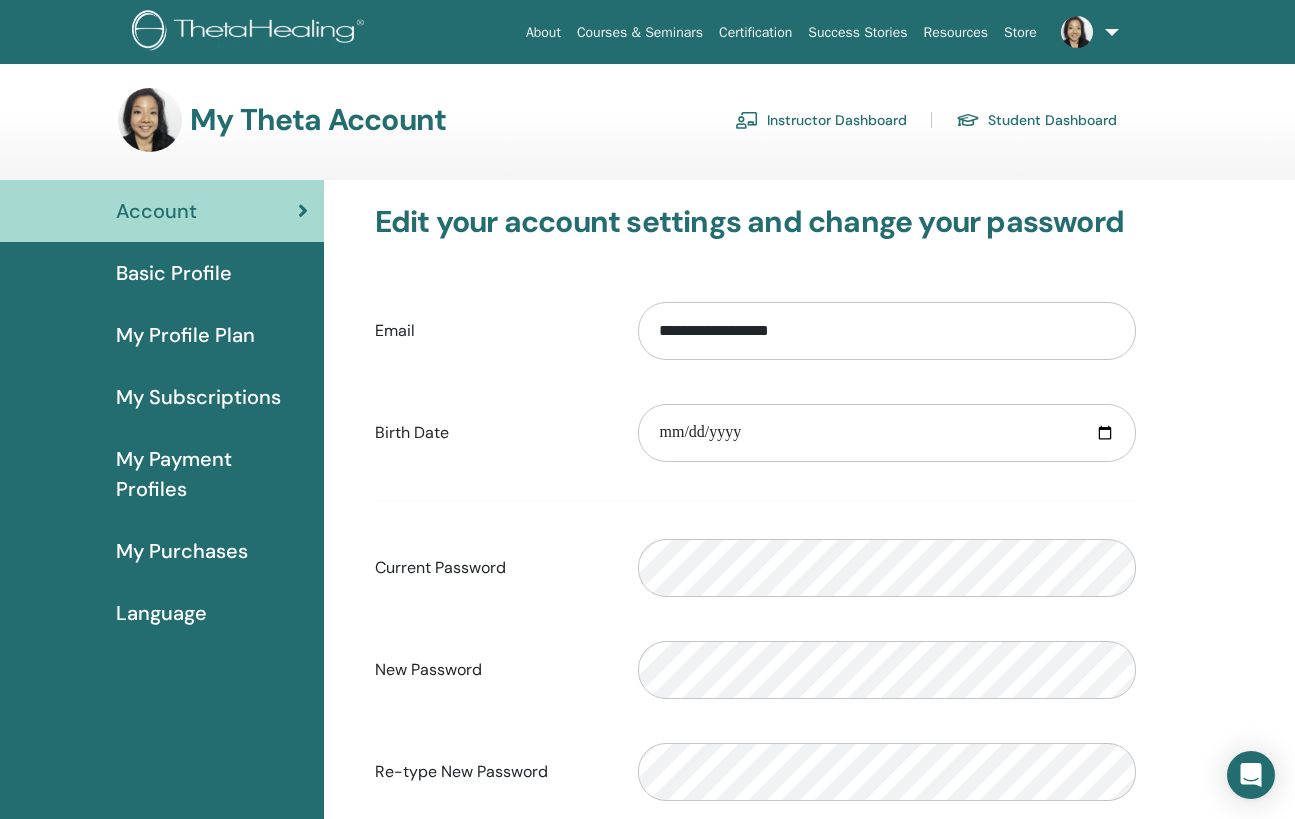 click on "Instructor Dashboard" at bounding box center (821, 120) 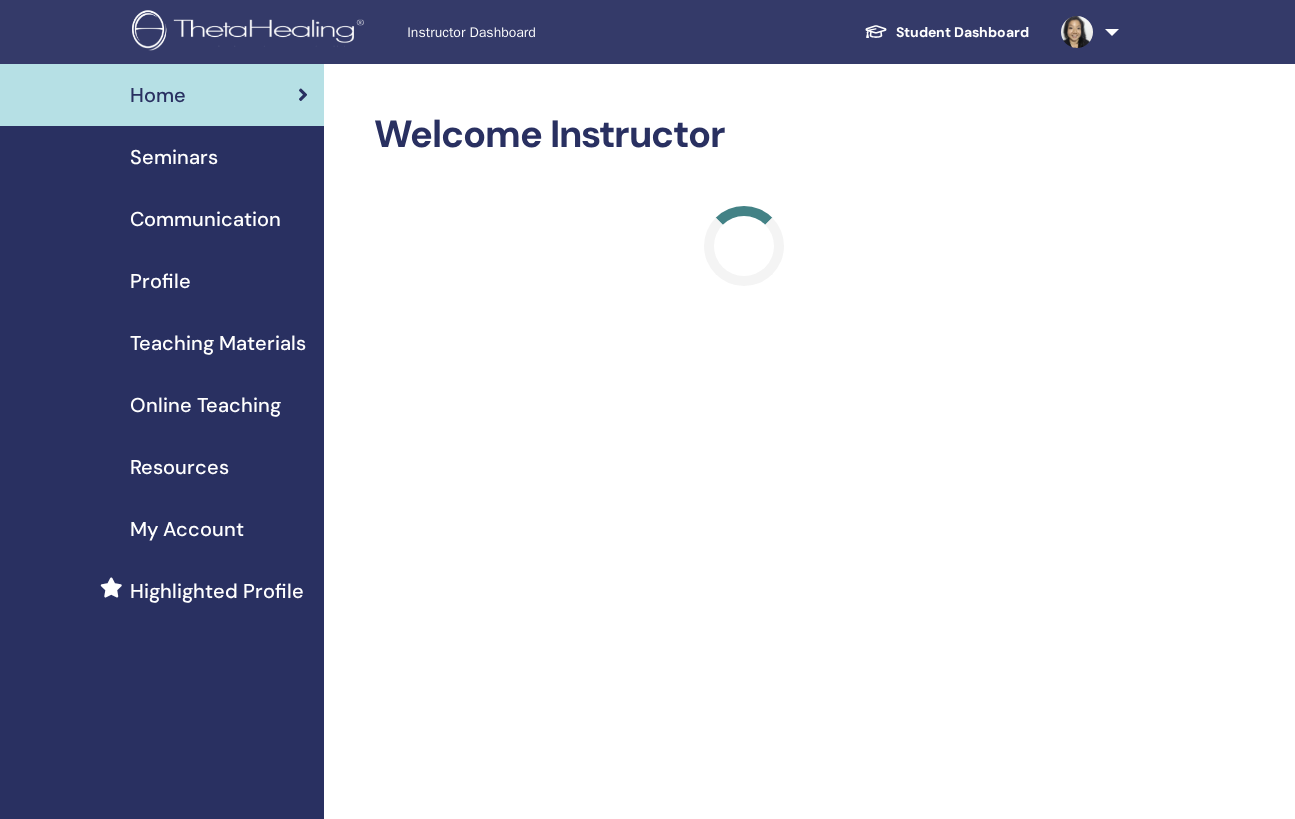 scroll, scrollTop: 0, scrollLeft: 0, axis: both 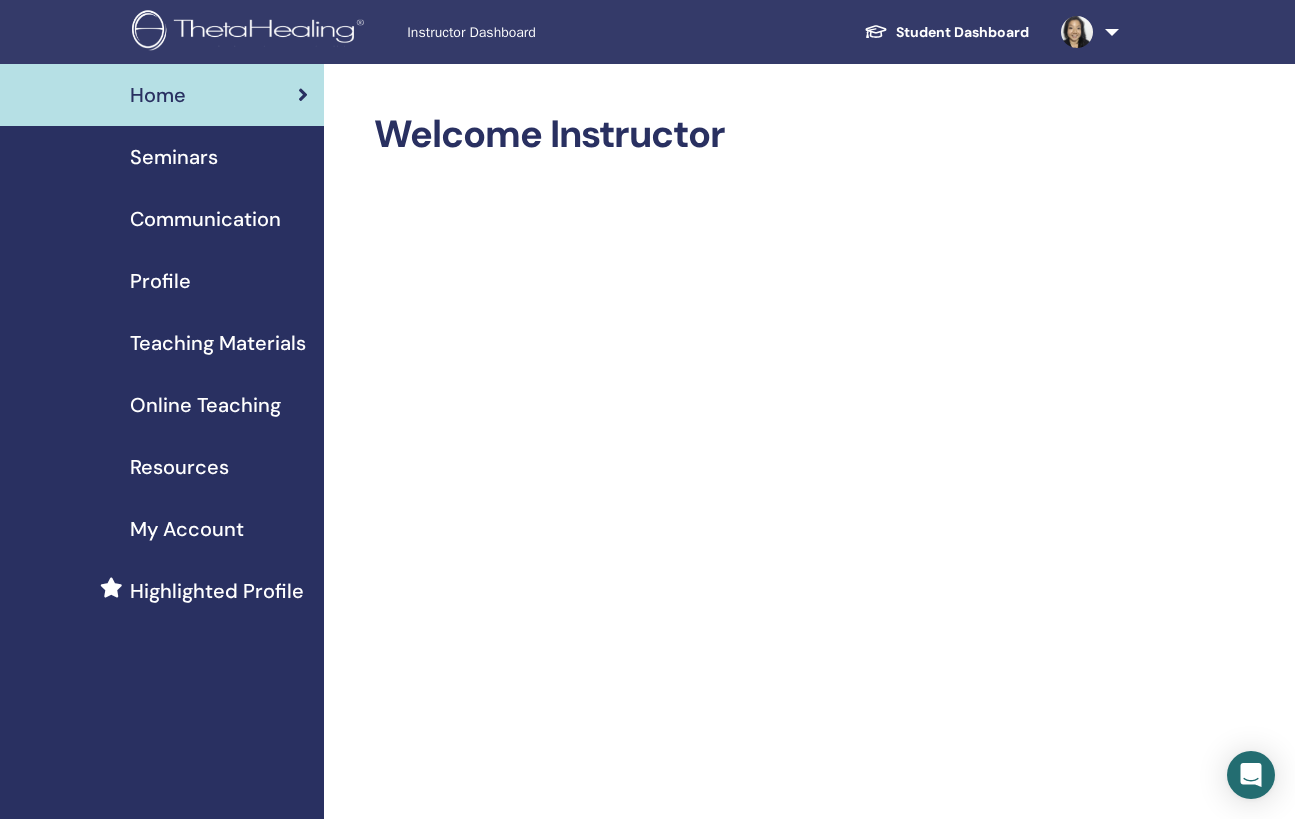 click on "Seminars" at bounding box center (174, 157) 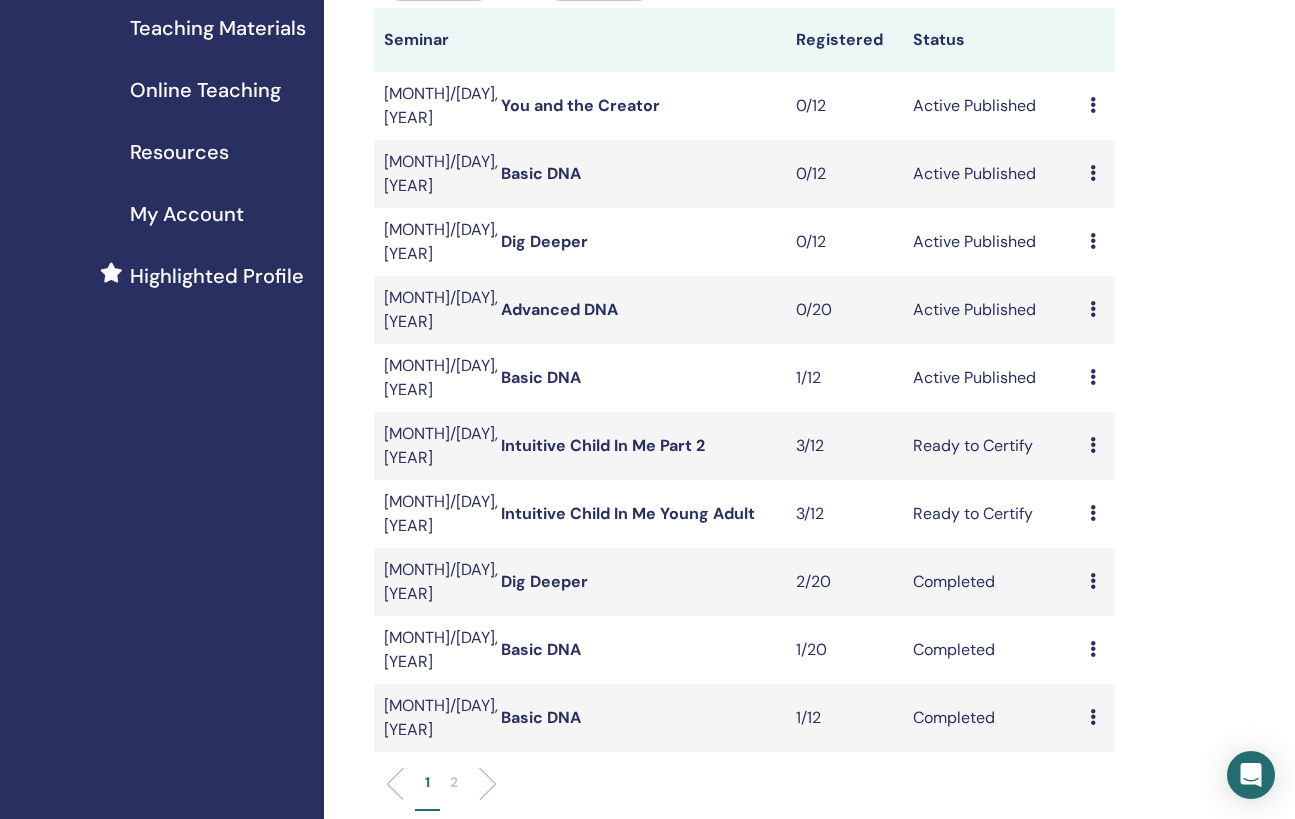 scroll, scrollTop: 327, scrollLeft: 0, axis: vertical 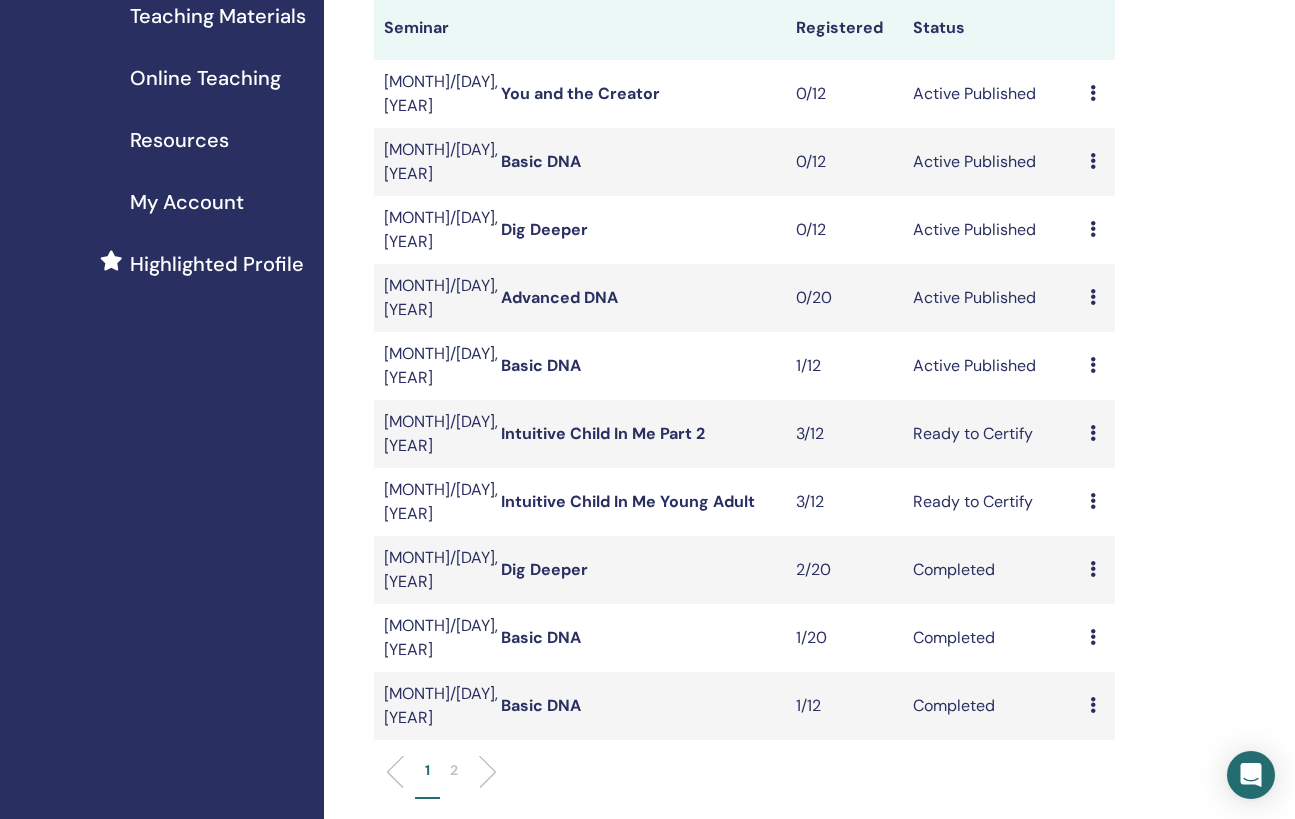 click on "Preview Edit Attendees Cancel" at bounding box center [1097, 366] 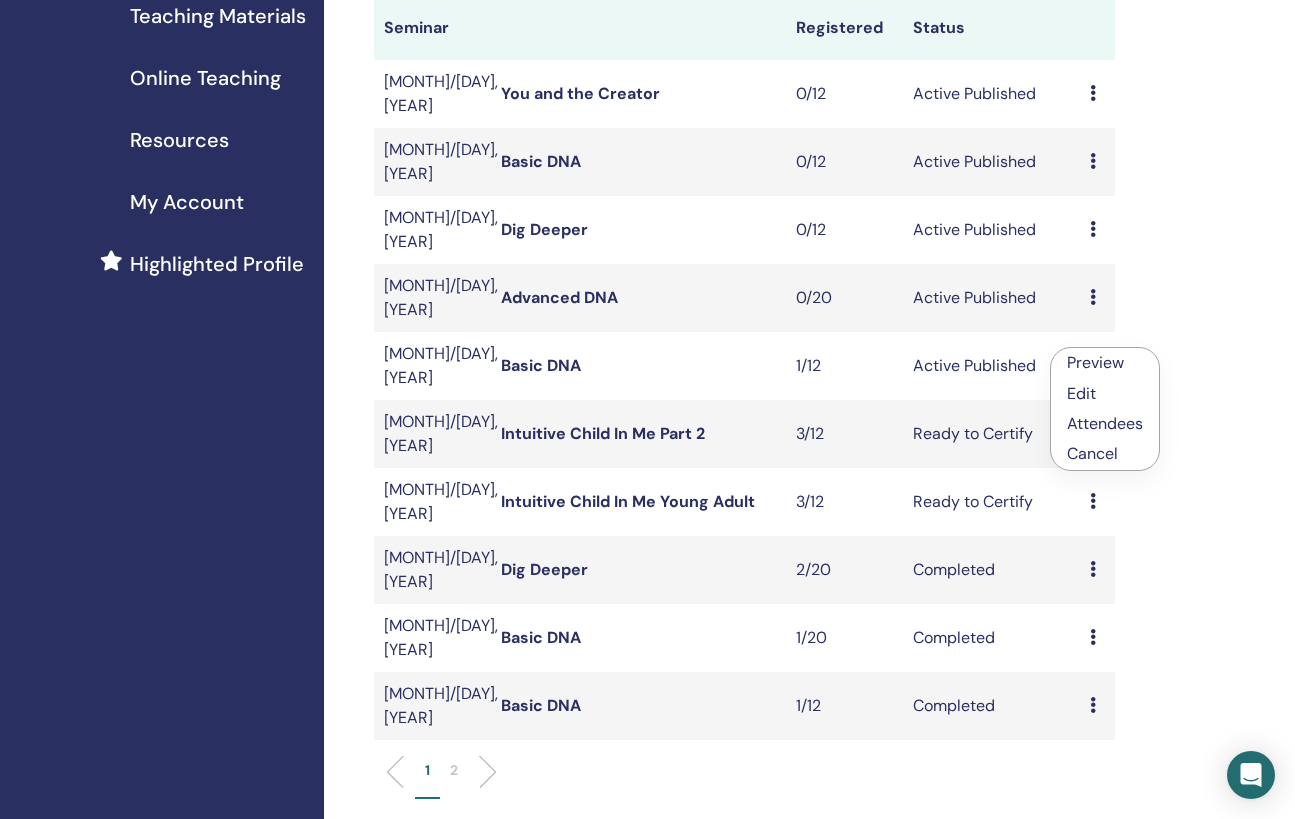 click on "Edit" at bounding box center [1081, 393] 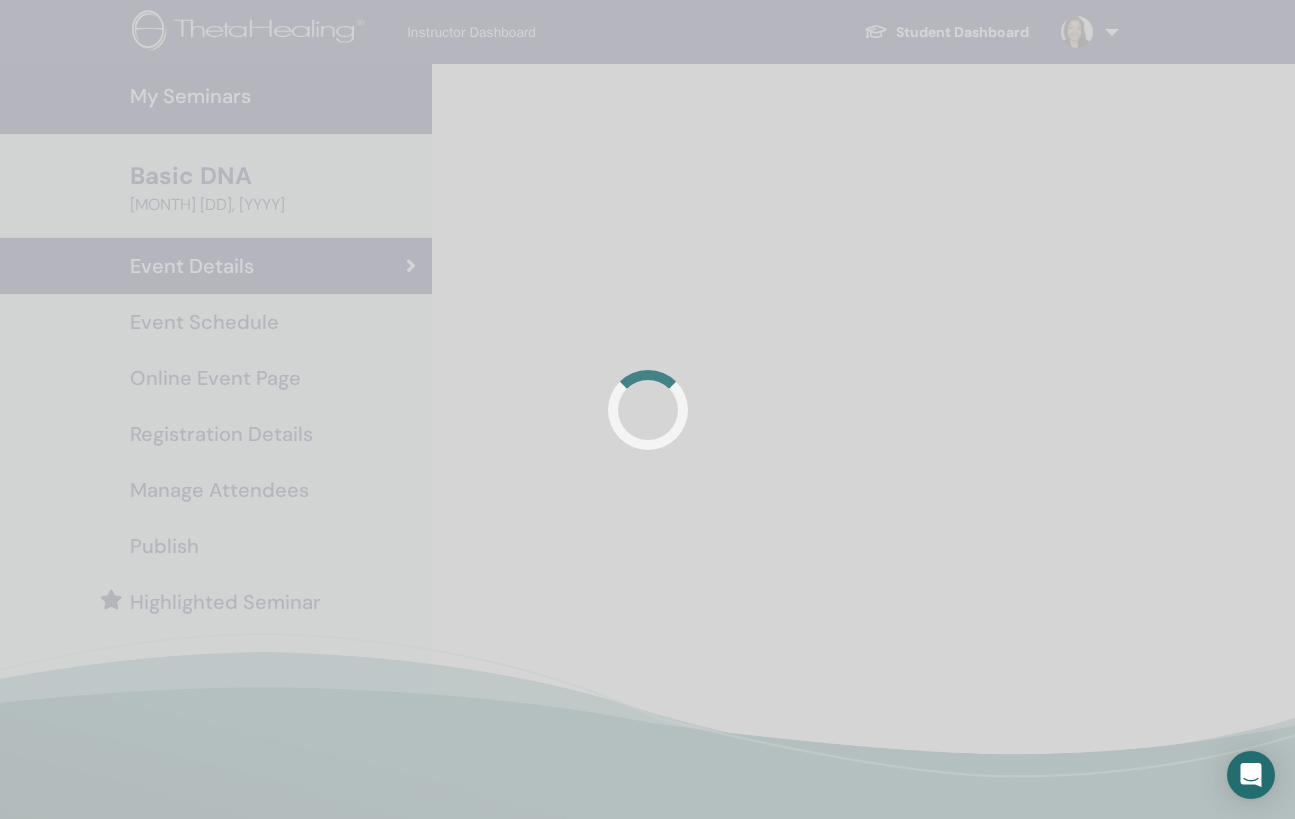 scroll, scrollTop: 0, scrollLeft: 0, axis: both 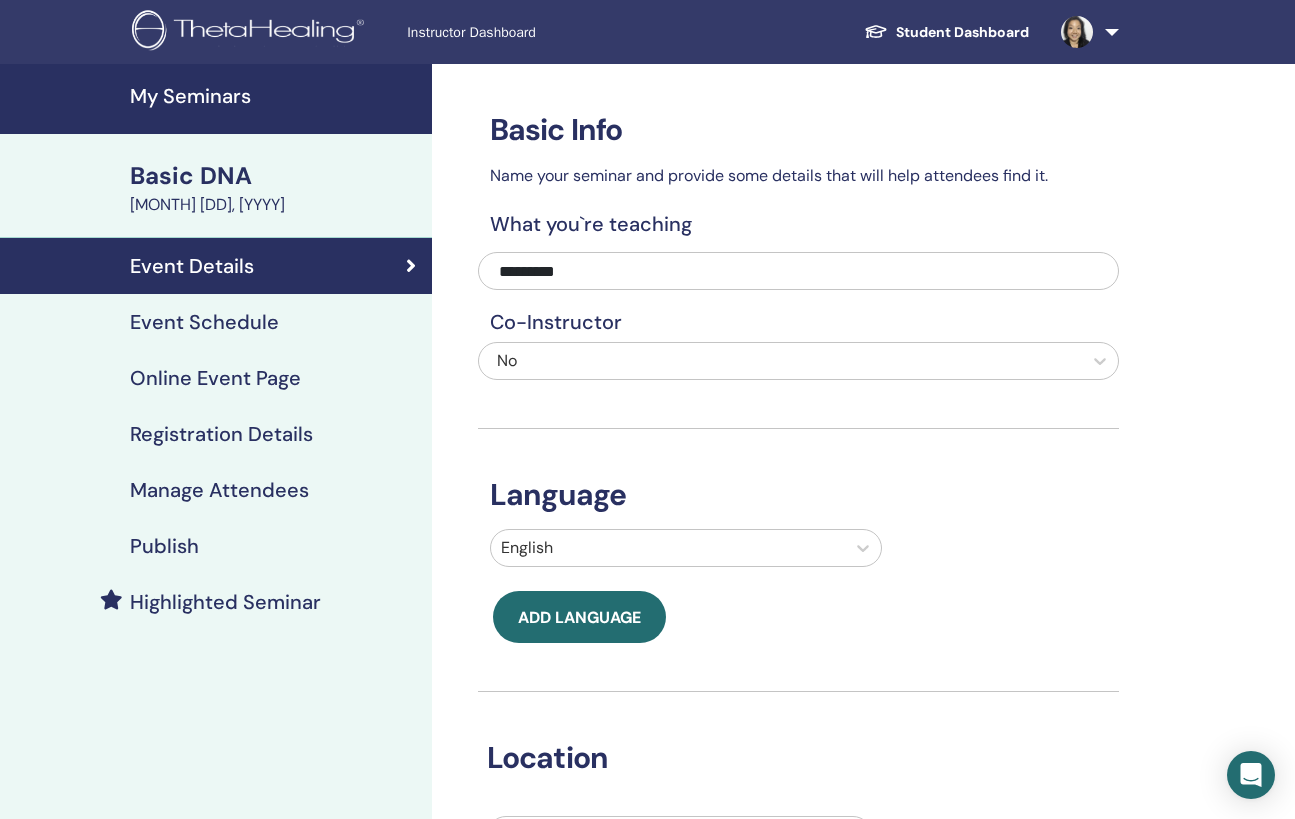 click on "Registration Details" at bounding box center [221, 434] 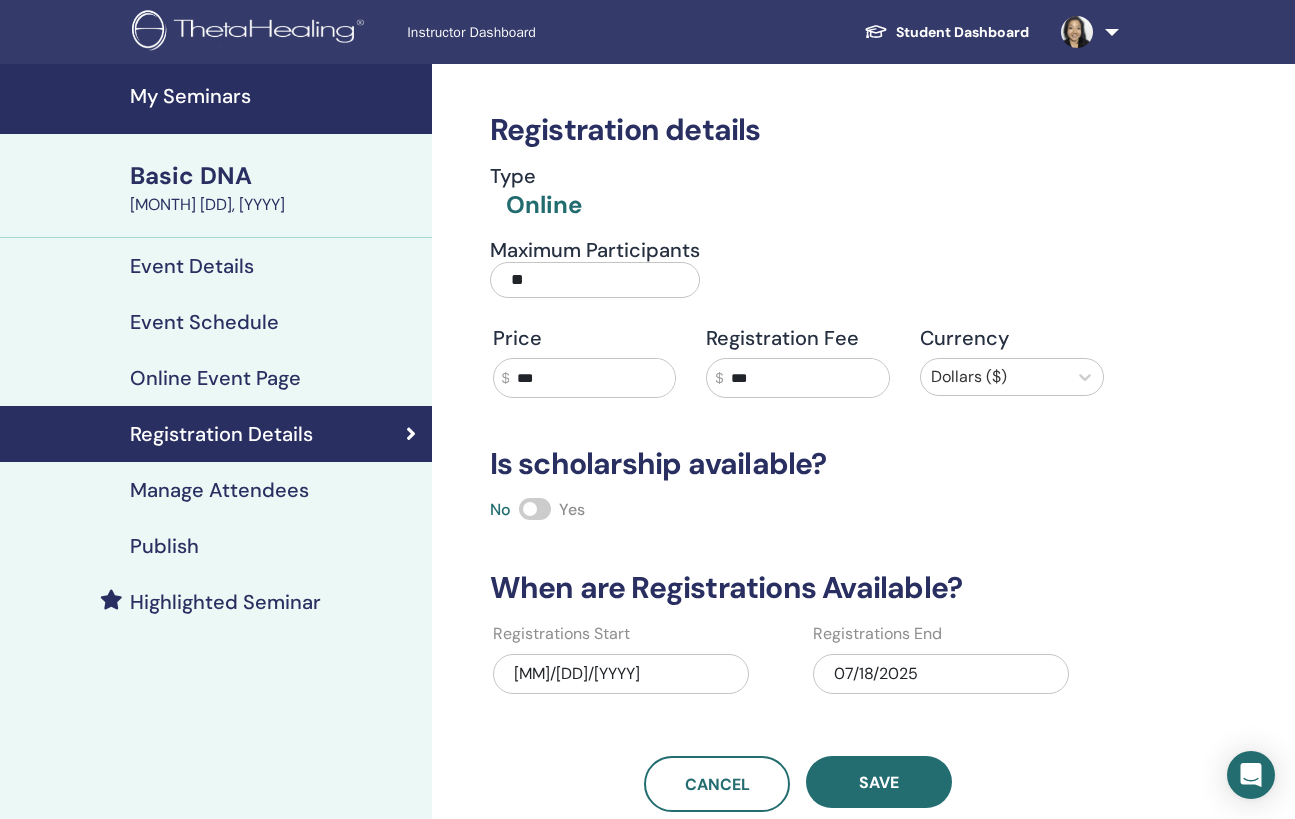 click at bounding box center [994, 377] 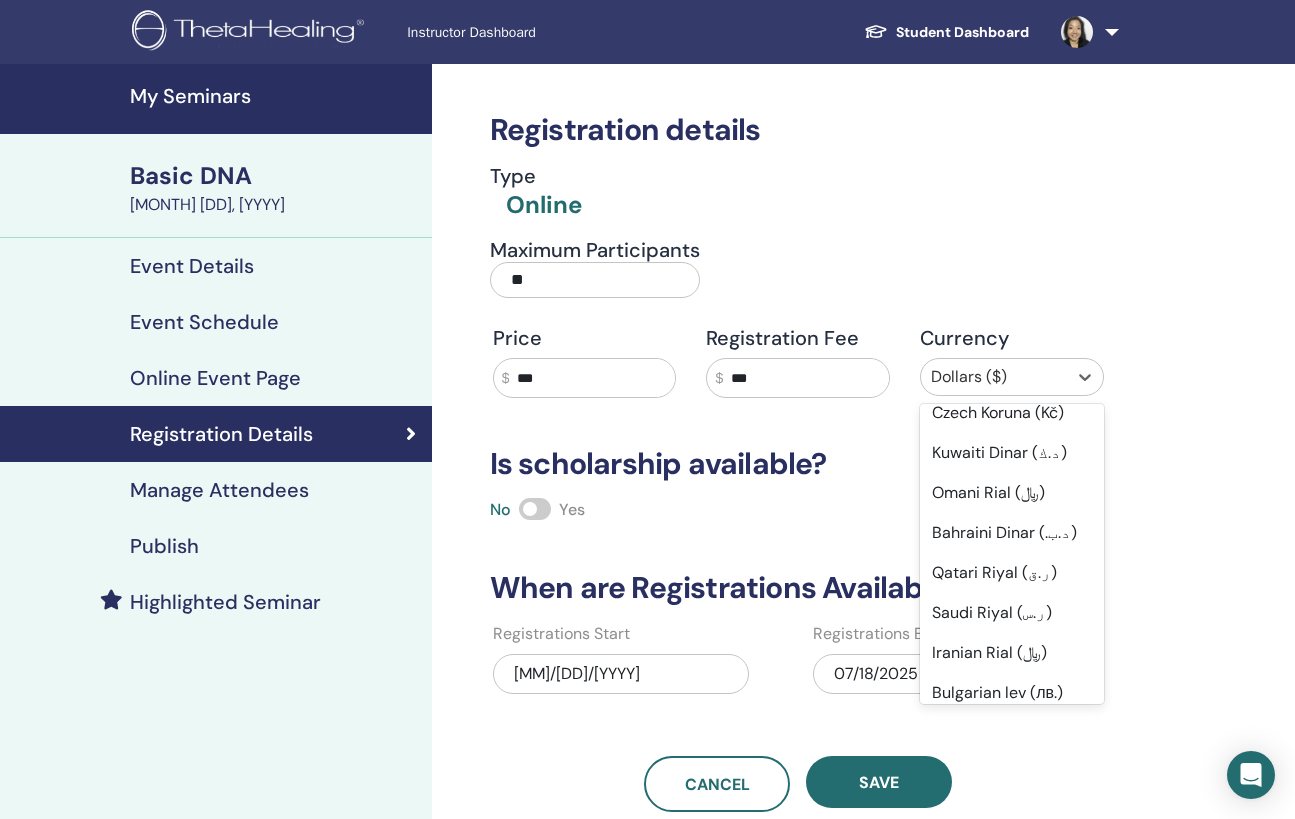 scroll, scrollTop: 1748, scrollLeft: 0, axis: vertical 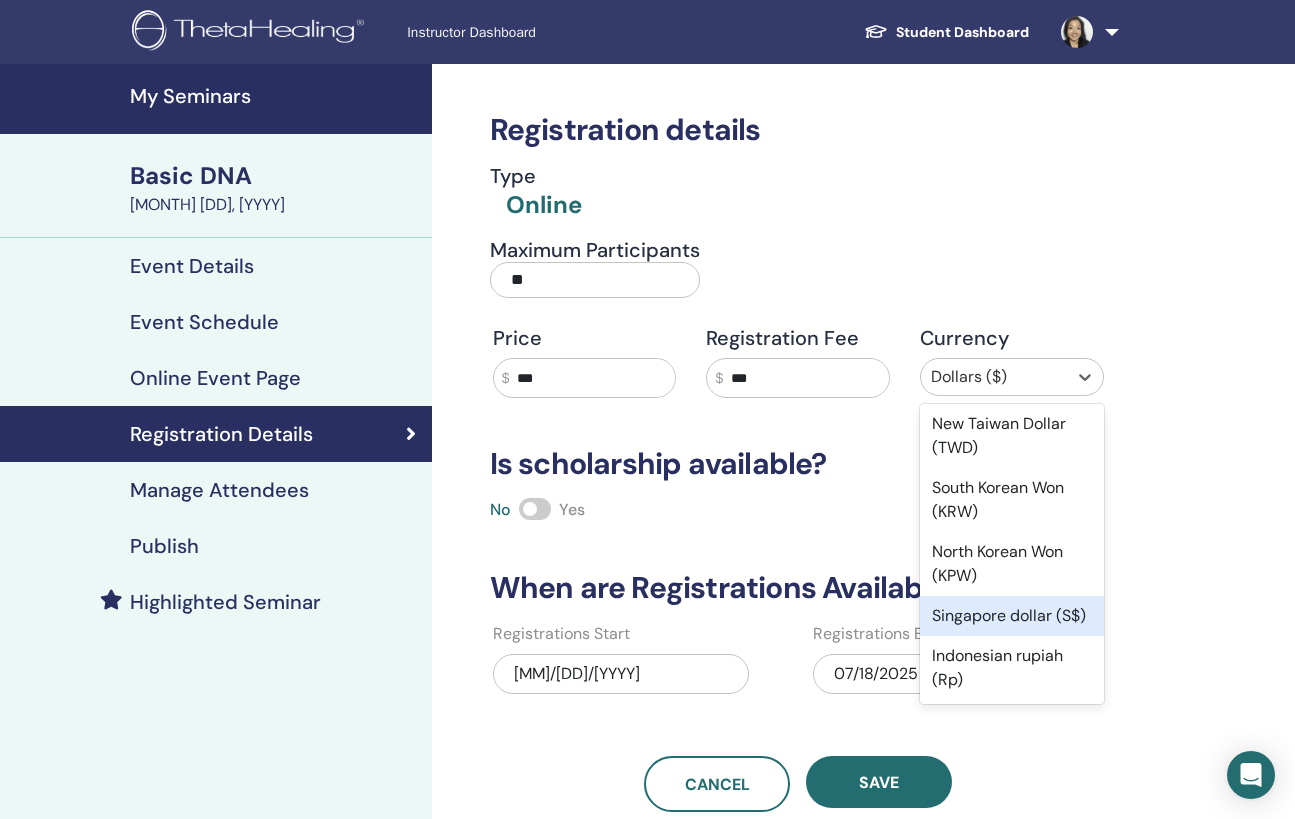 click on "Singapore dollar (S$)" at bounding box center (1012, 616) 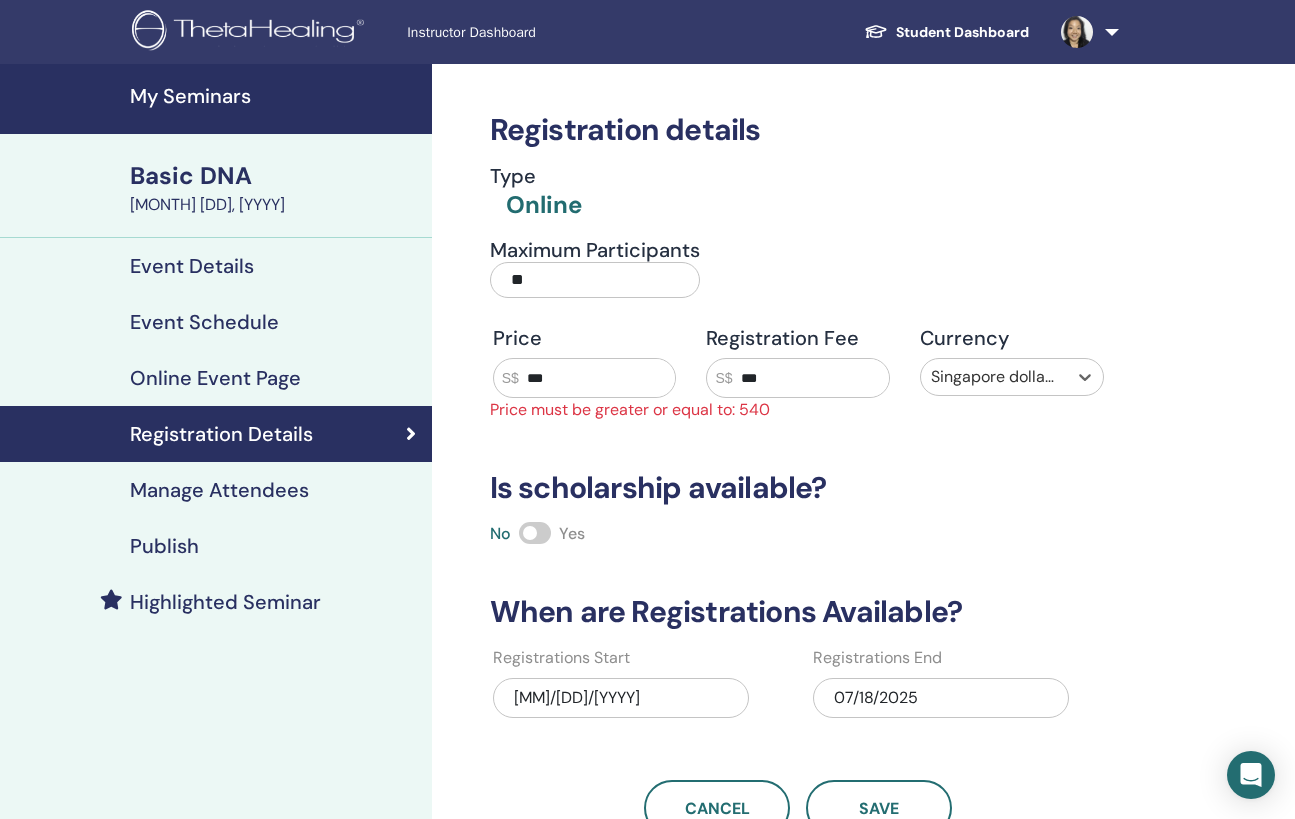 click on "***" at bounding box center (811, 378) 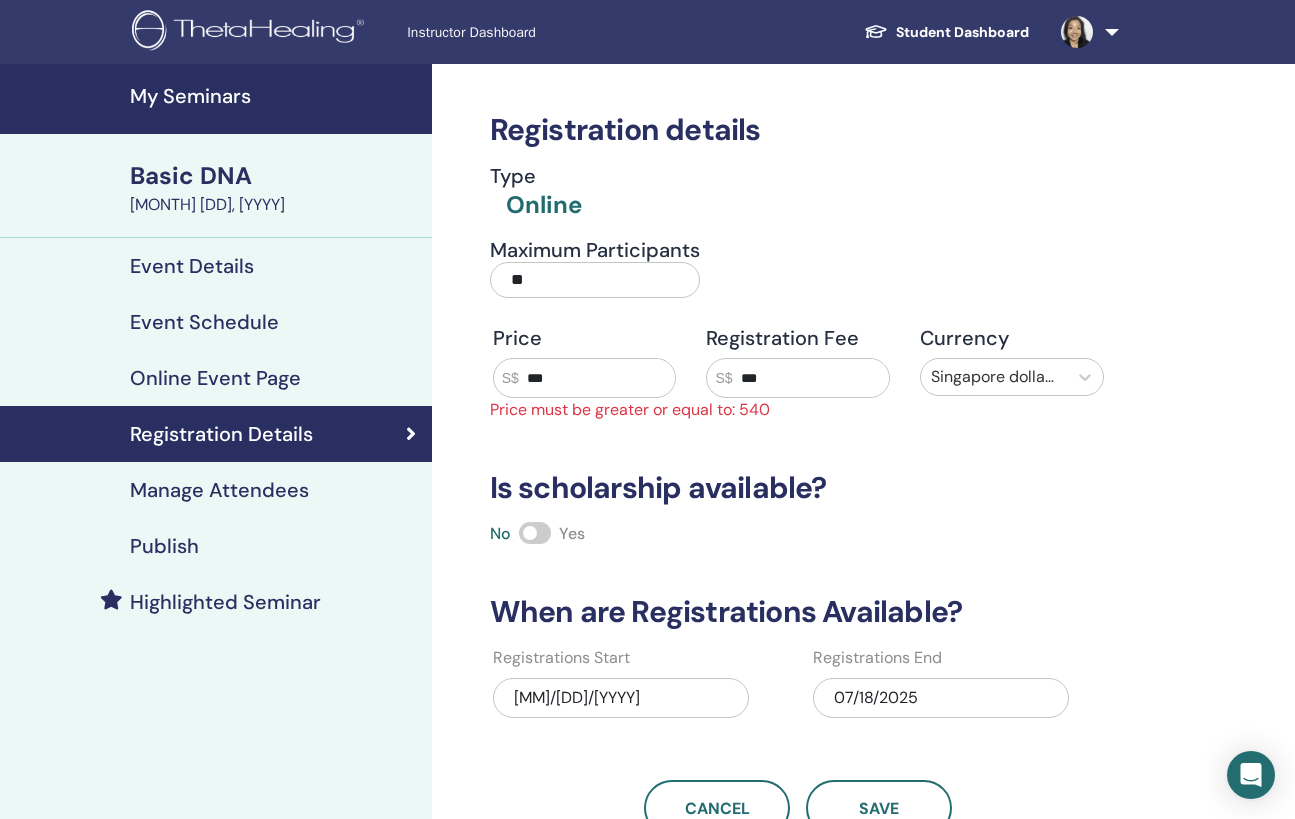 type on "***" 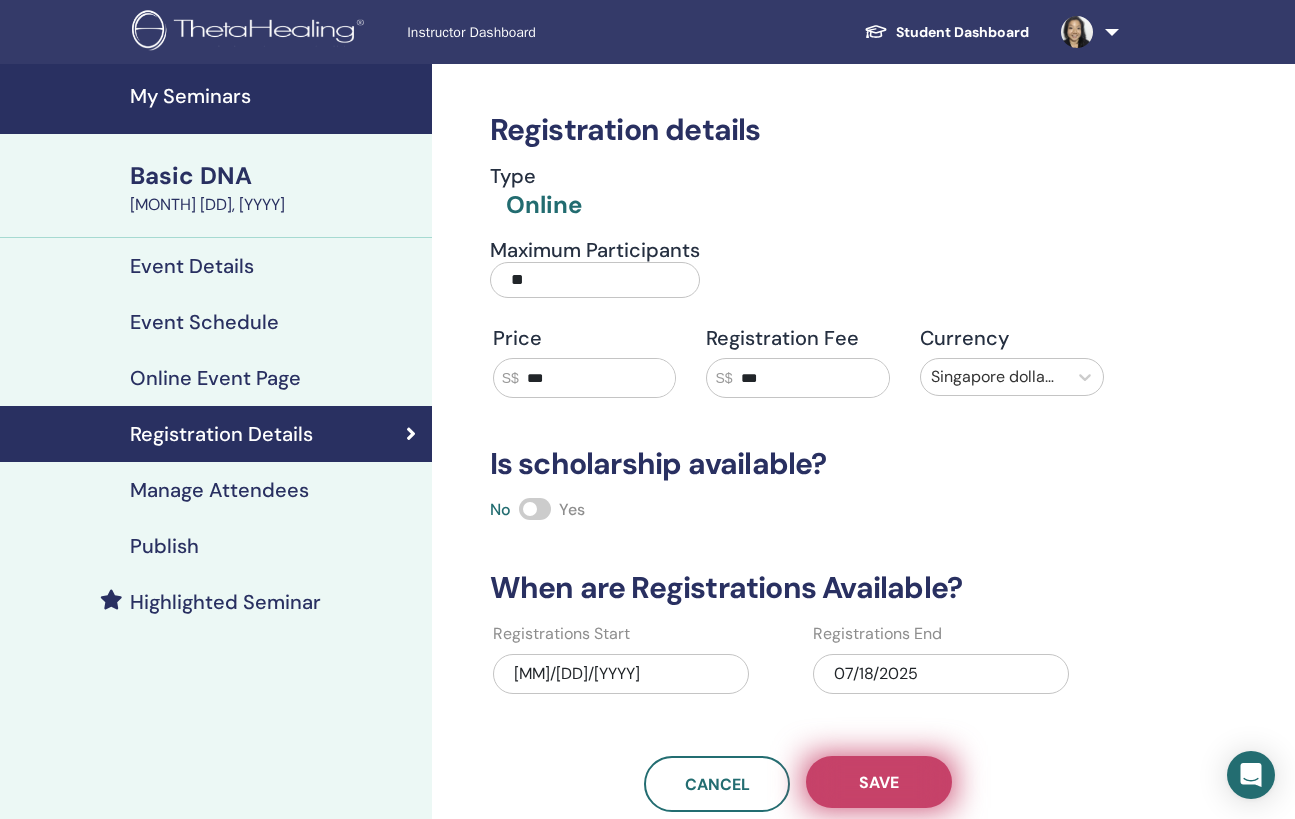 type on "***" 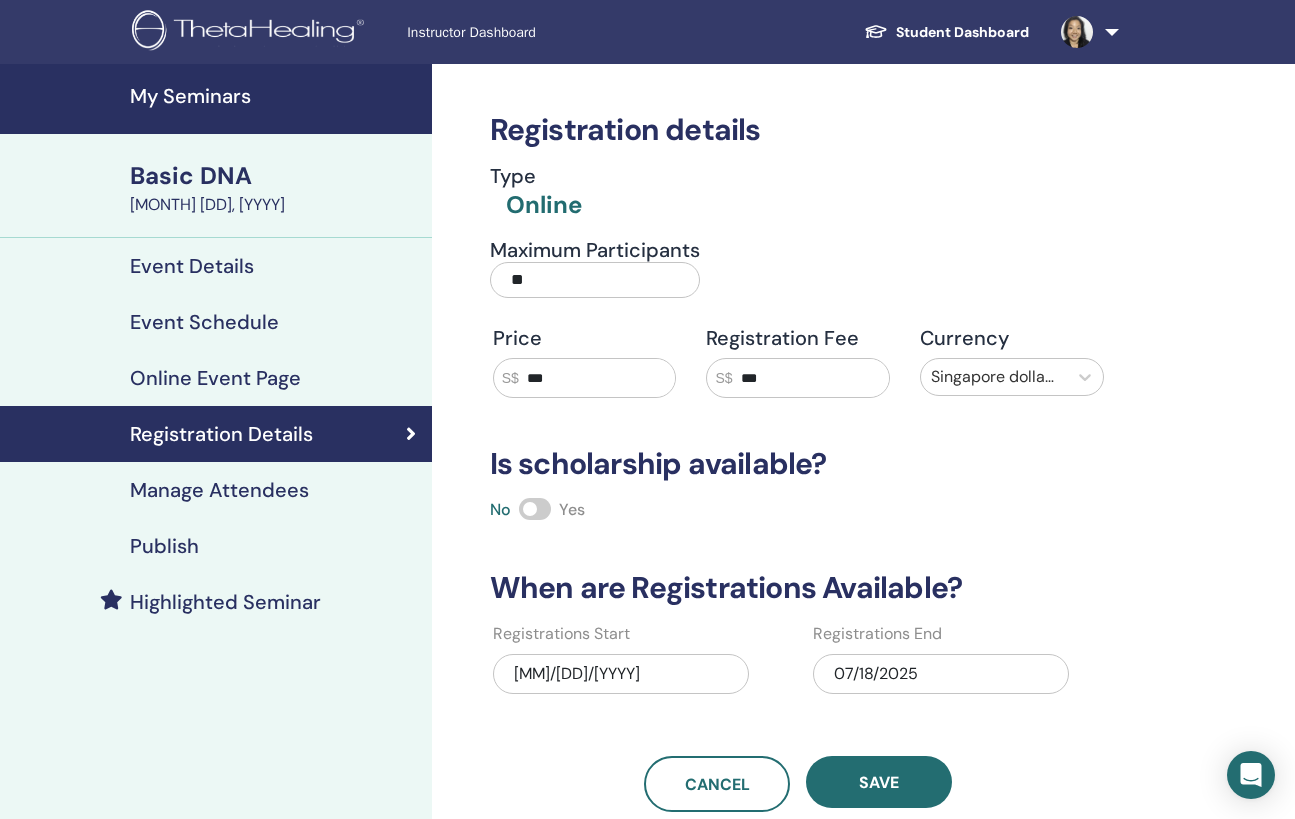 click on "Publish" at bounding box center (164, 546) 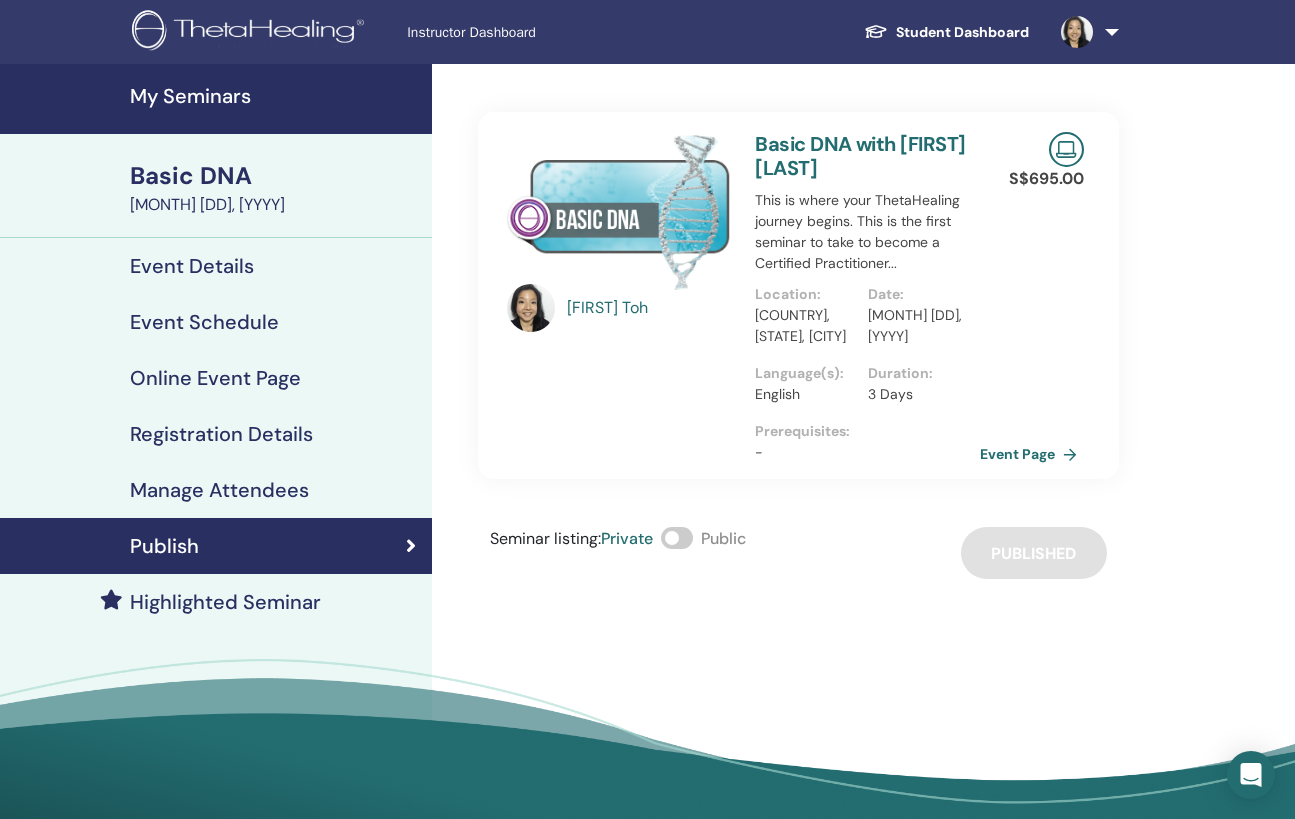 click on "S$ 695.00 Event Page" at bounding box center (1059, 295) 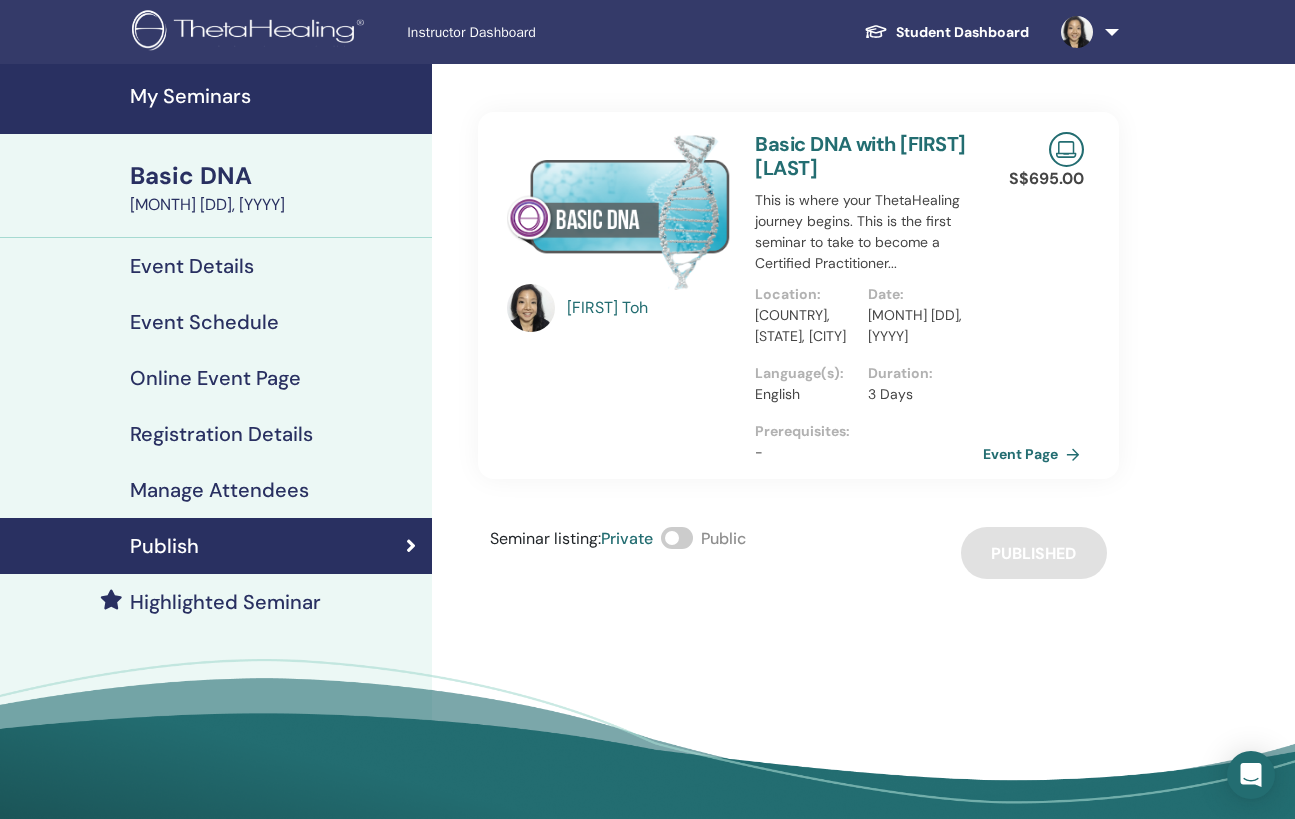 click on "Event Page" at bounding box center [1035, 454] 